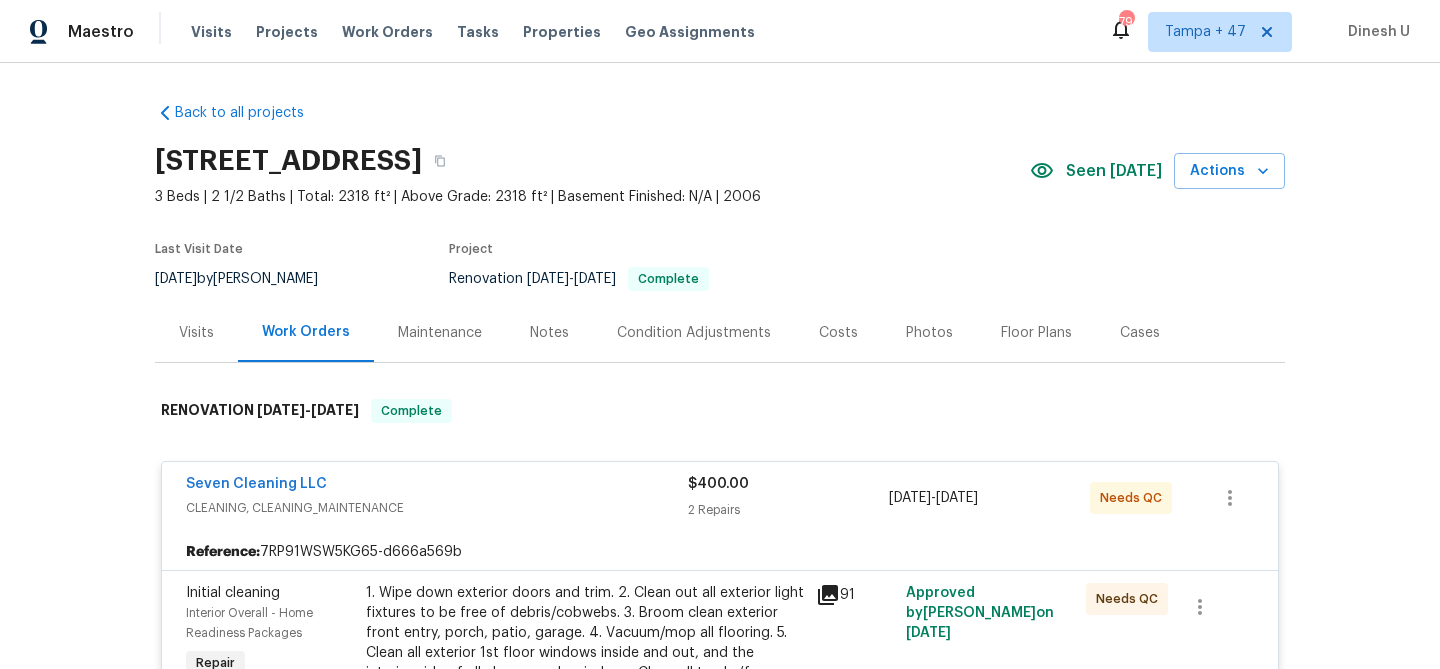 scroll, scrollTop: 0, scrollLeft: 0, axis: both 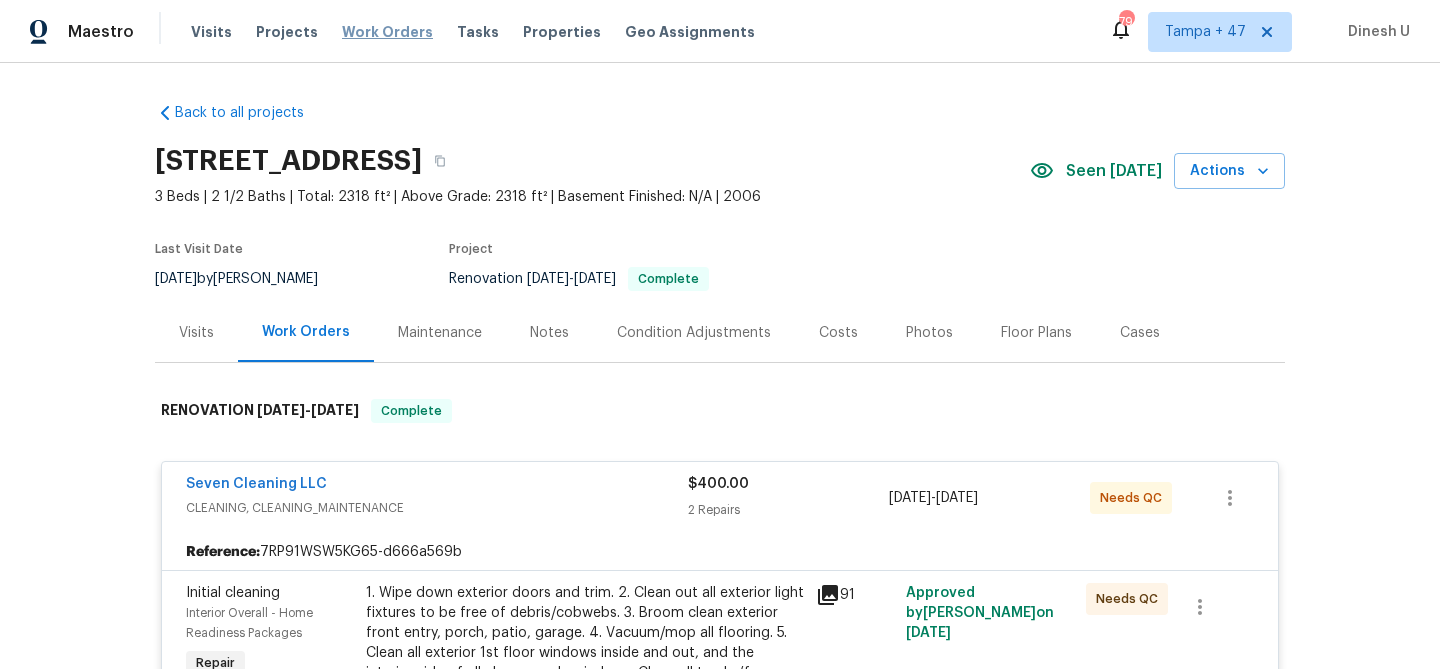 click on "Work Orders" at bounding box center [387, 32] 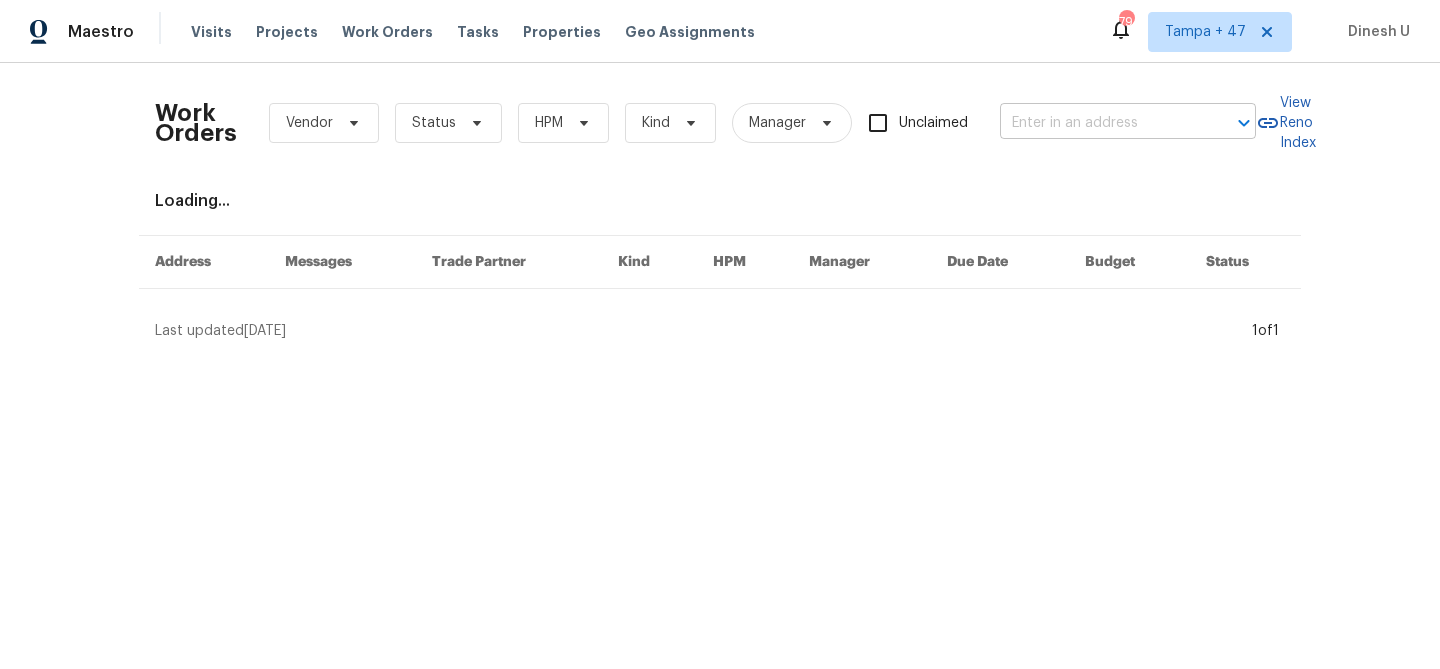 click at bounding box center (1100, 123) 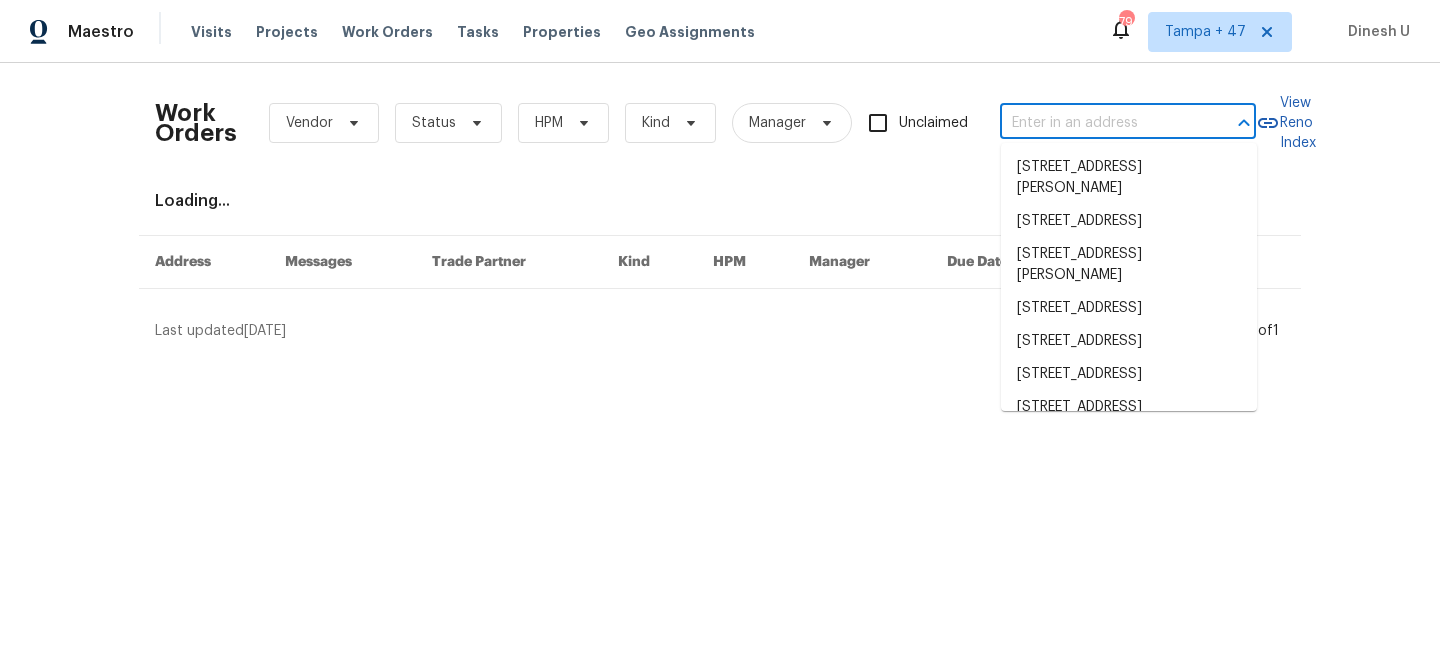 paste on "4906 Laythan Jace Ct Snellville, GA 30039" 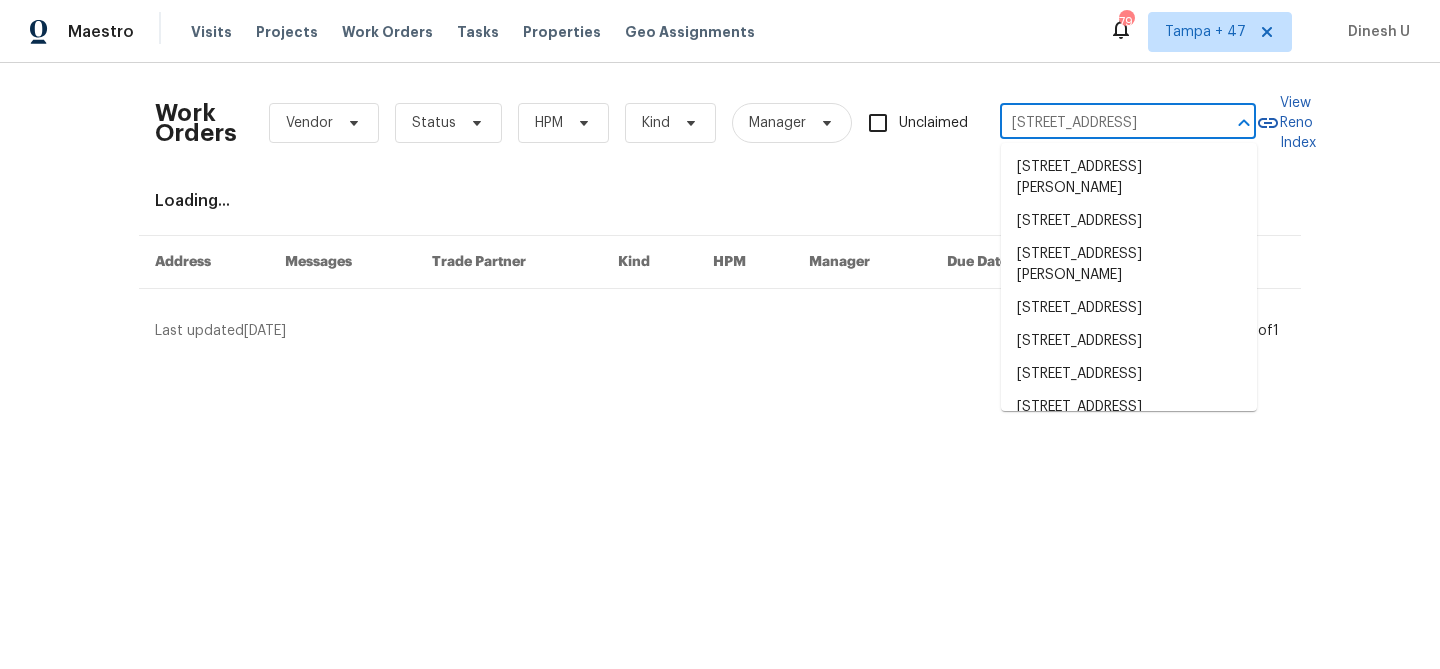 scroll, scrollTop: 0, scrollLeft: 92, axis: horizontal 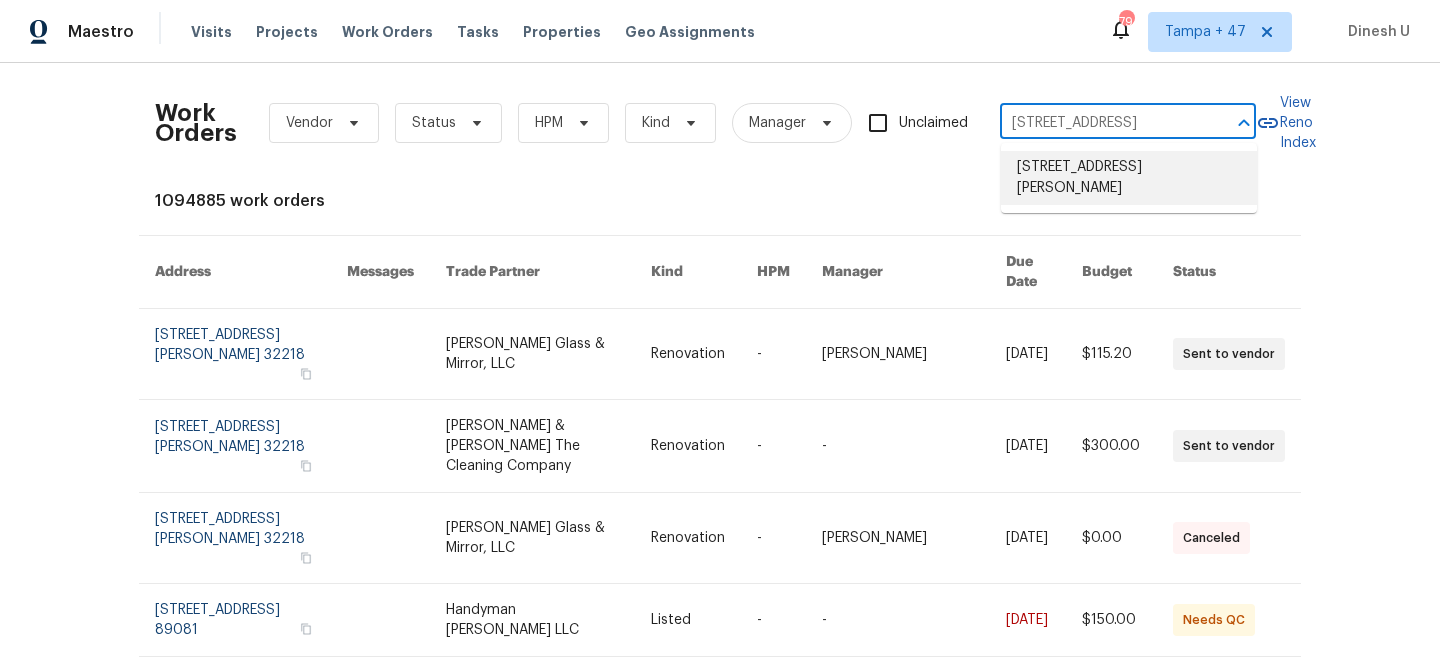 click on "4906 Laythan Jace Ct, Snellville, GA 30039" at bounding box center (1129, 178) 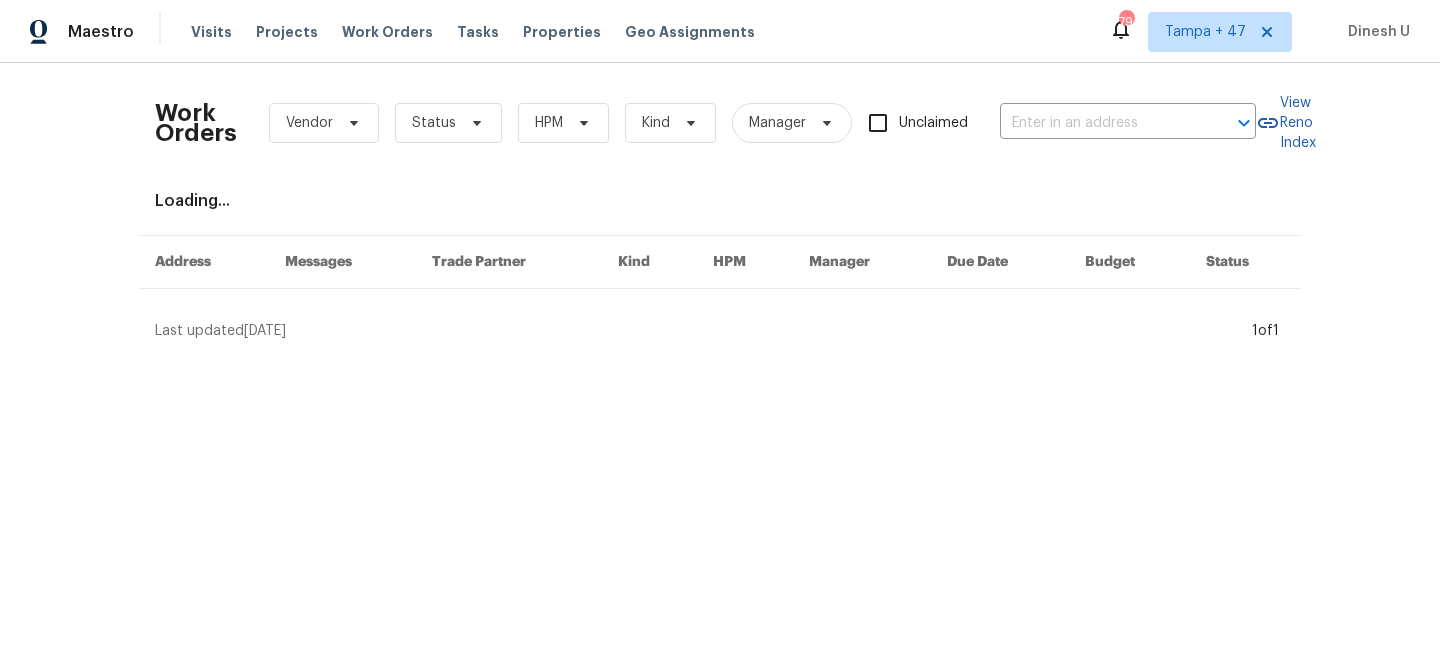 type on "4906 Laythan Jace Ct, Snellville, GA 30039" 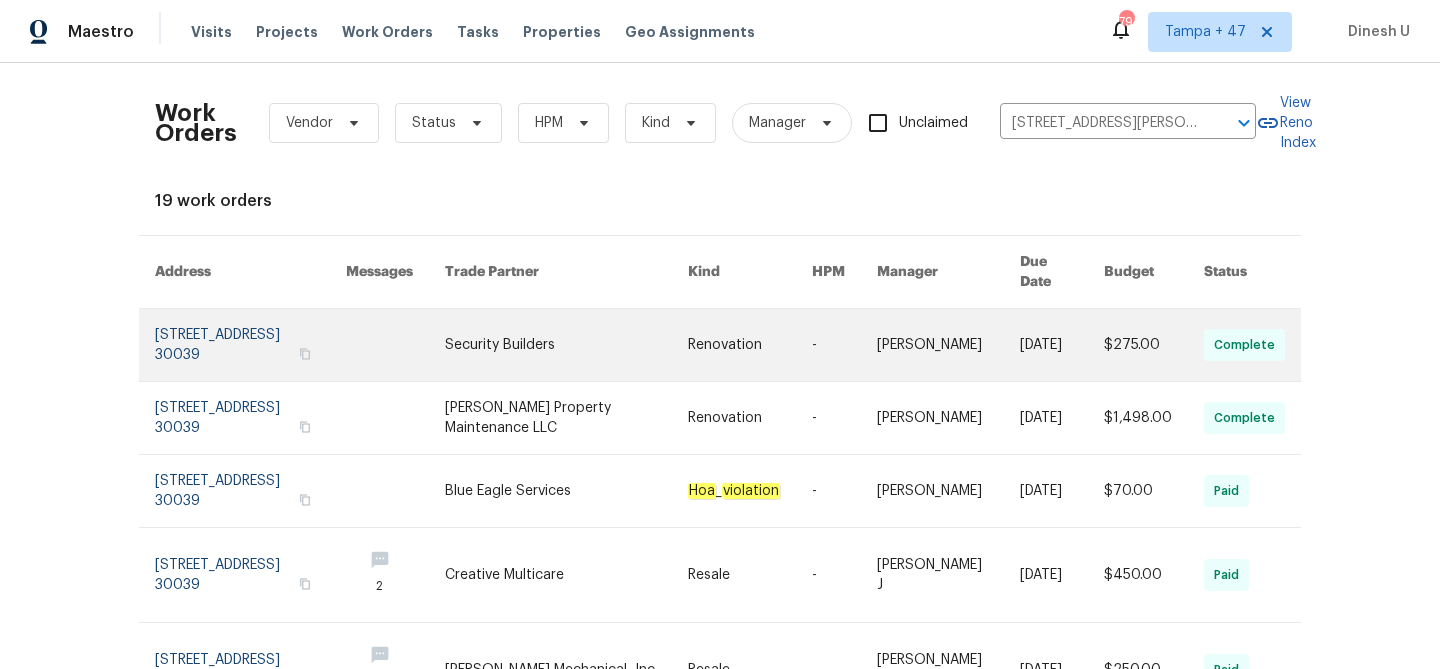 click at bounding box center (250, 345) 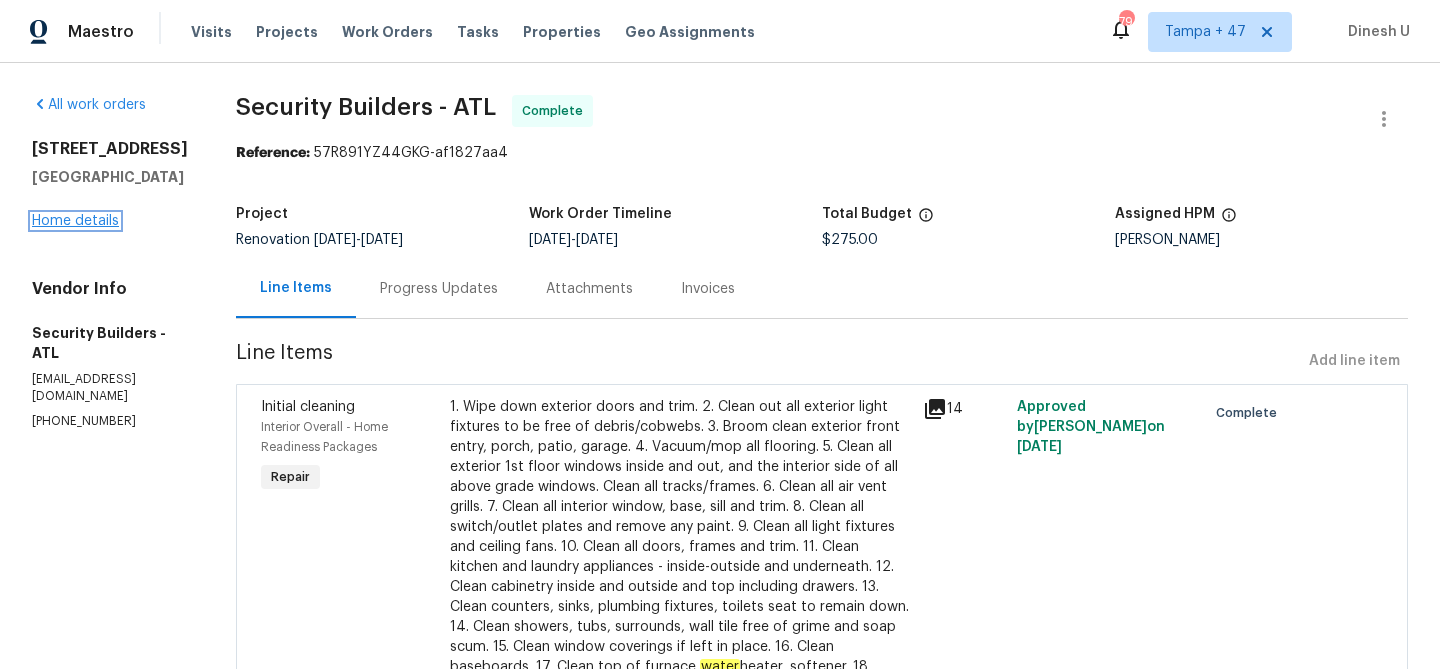 click on "Home details" at bounding box center [75, 221] 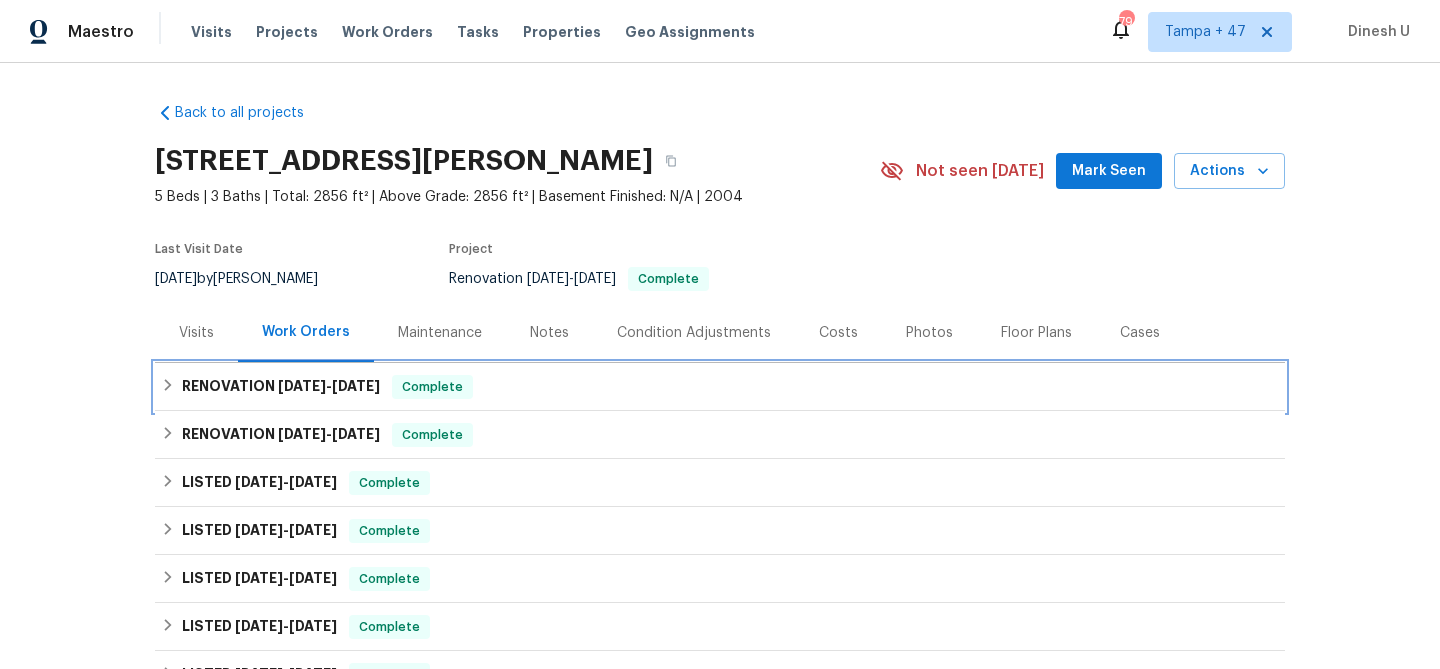 click on "5/30/25" at bounding box center [302, 386] 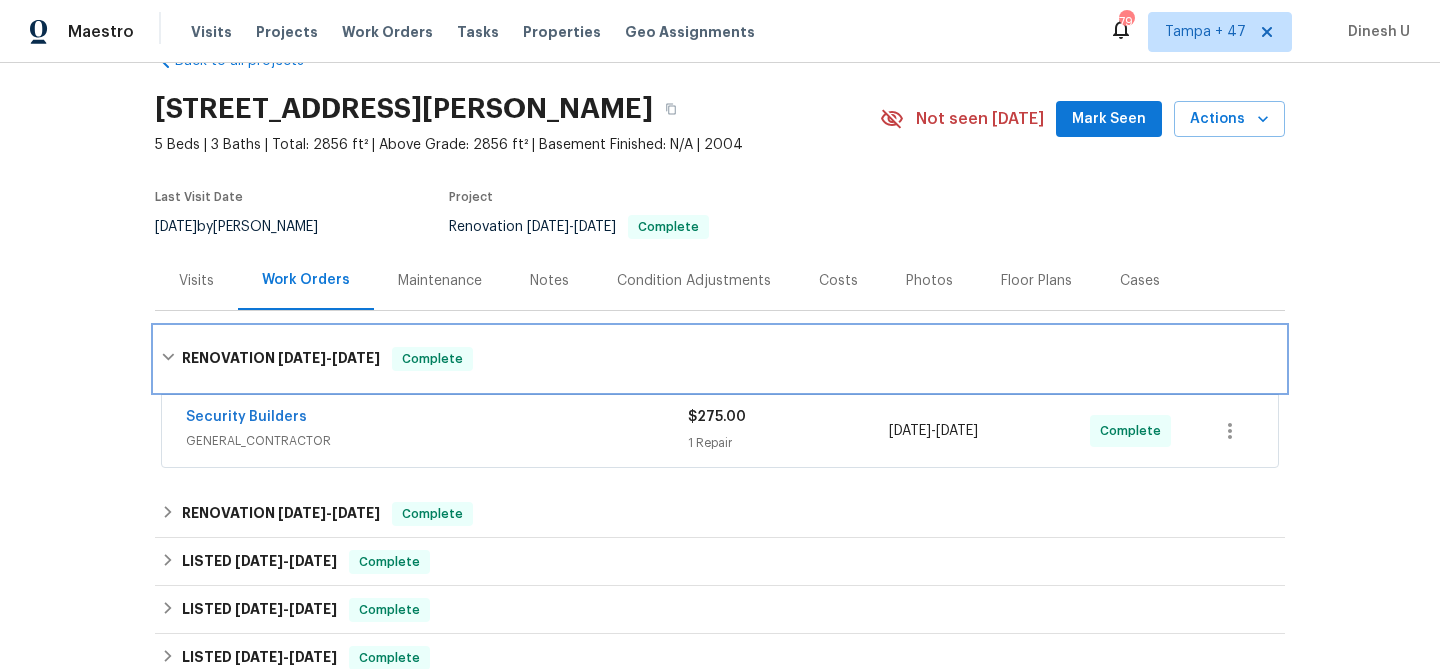 scroll, scrollTop: 134, scrollLeft: 0, axis: vertical 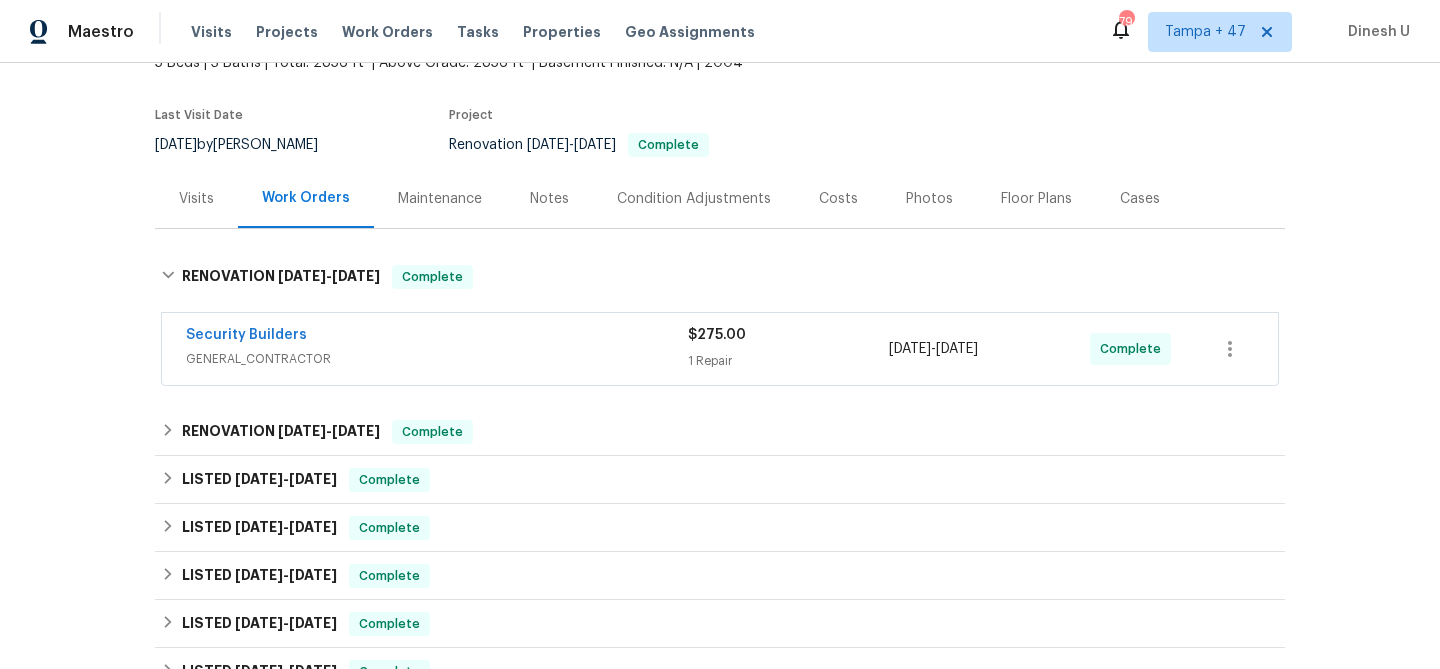 click on "$275.00 1 Repair" at bounding box center [788, 349] 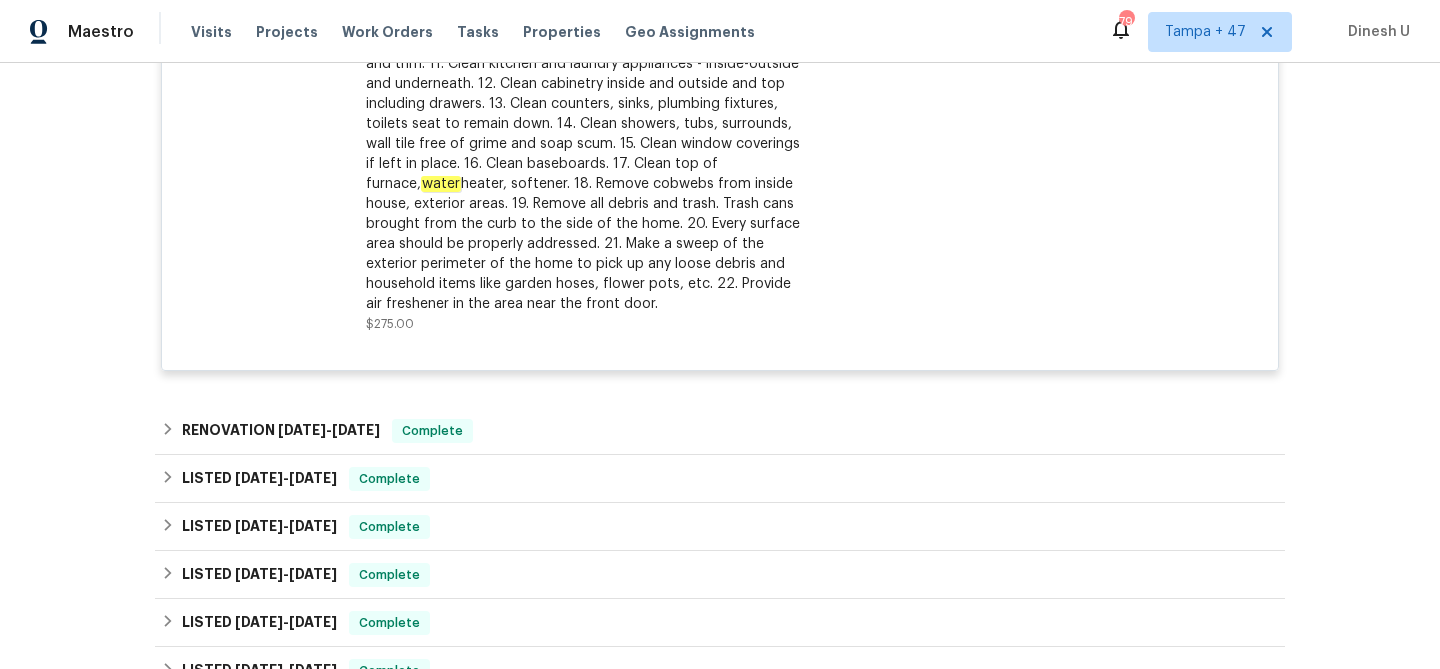 scroll, scrollTop: 780, scrollLeft: 0, axis: vertical 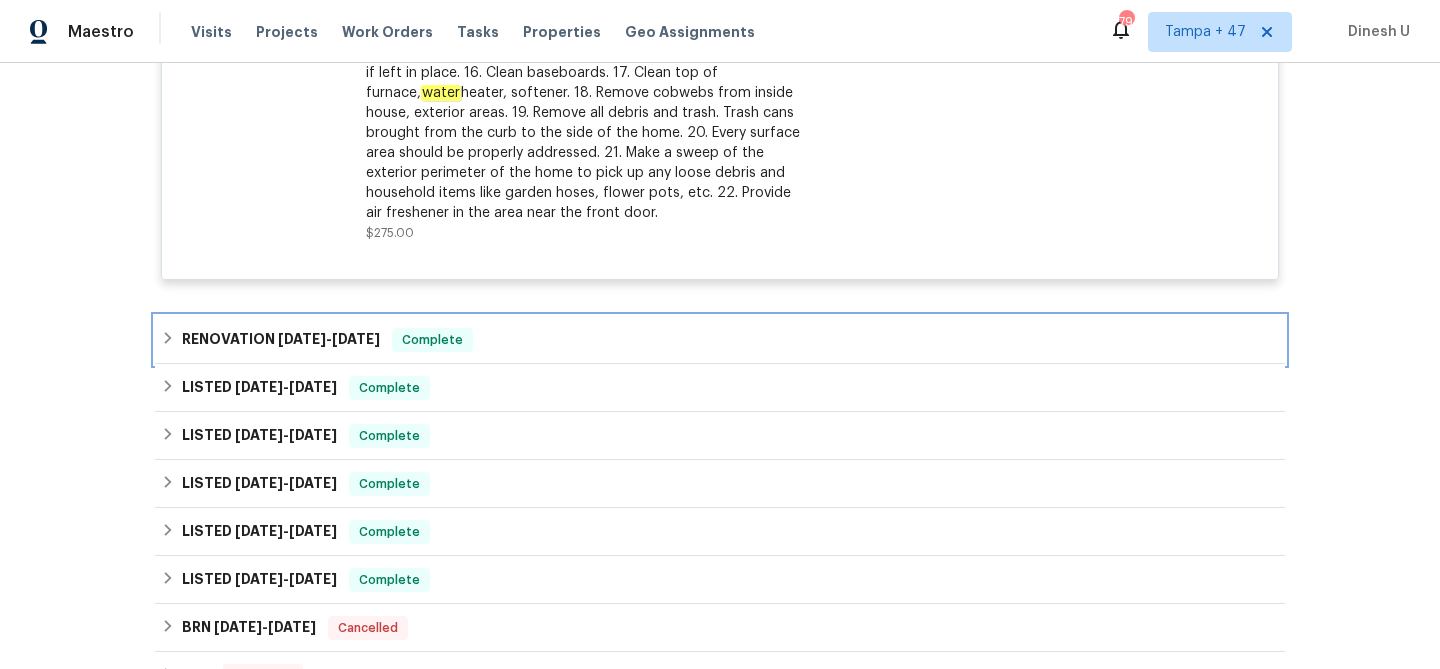 click on "6/1/25" at bounding box center (356, 339) 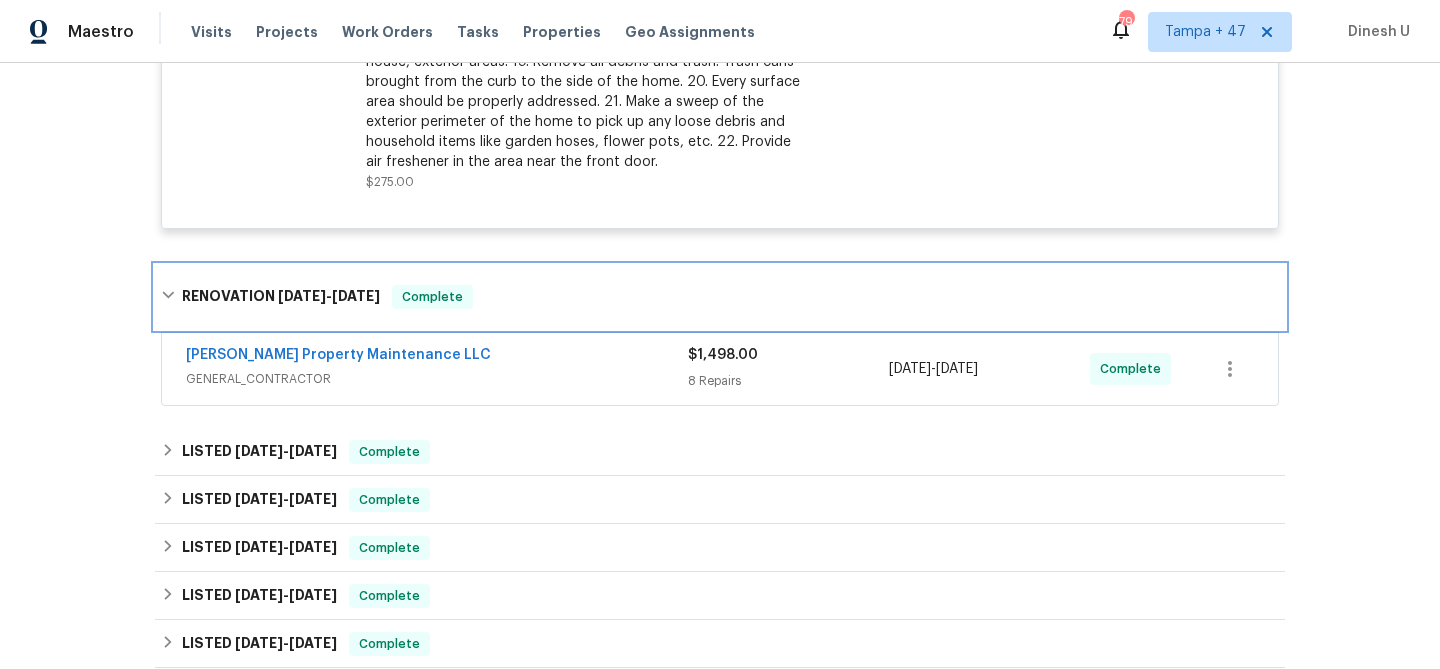 scroll, scrollTop: 872, scrollLeft: 0, axis: vertical 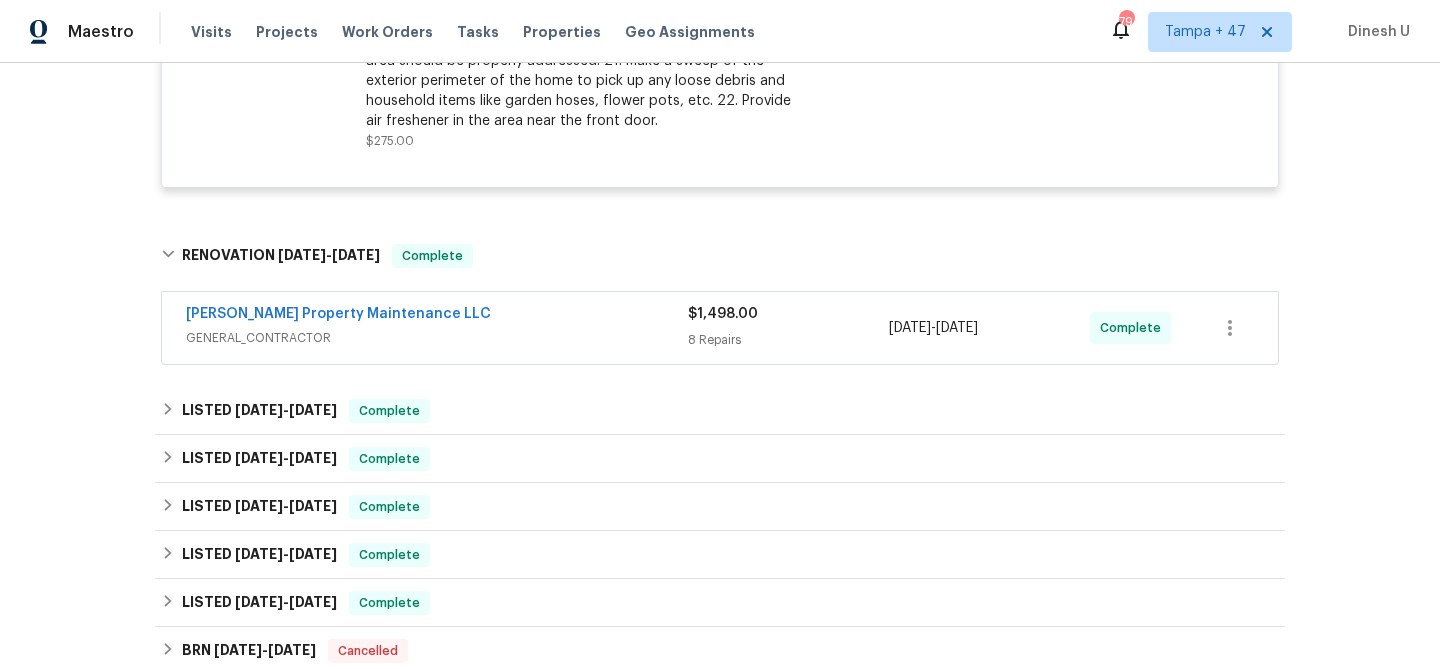 click on "8 Repairs" at bounding box center (788, 340) 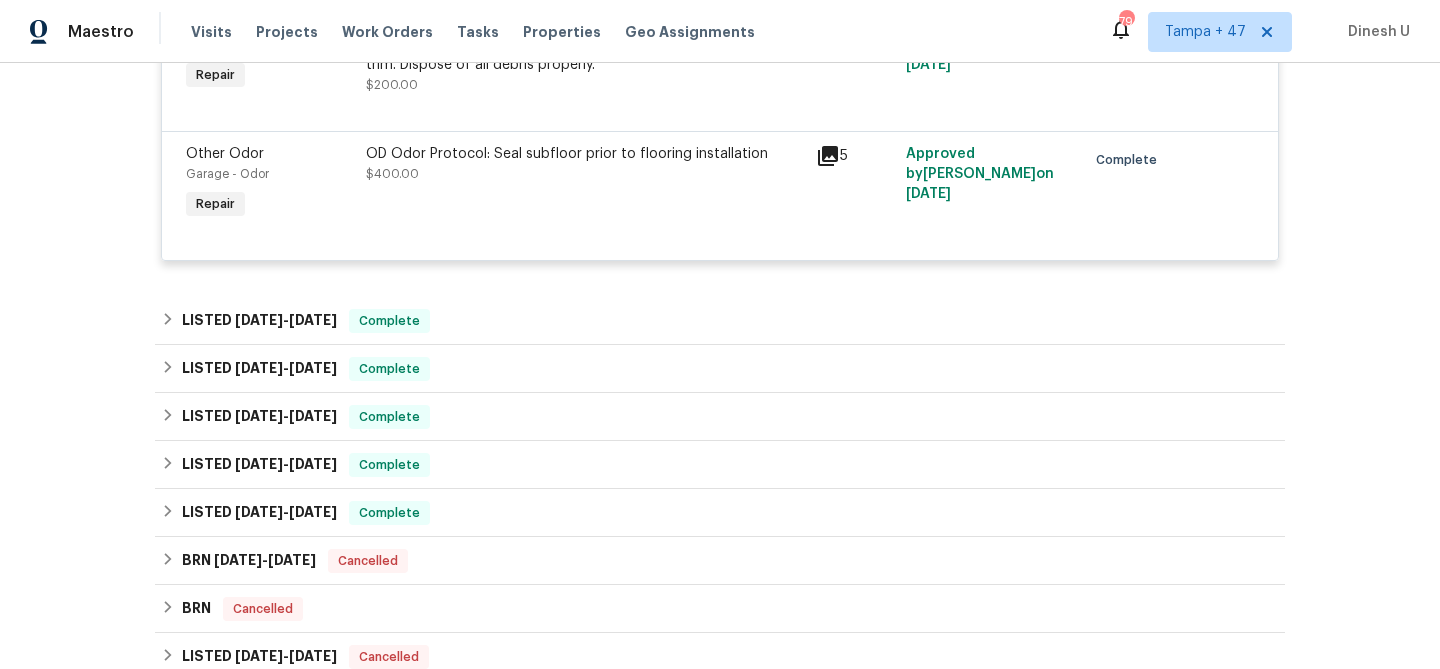 scroll, scrollTop: 2355, scrollLeft: 0, axis: vertical 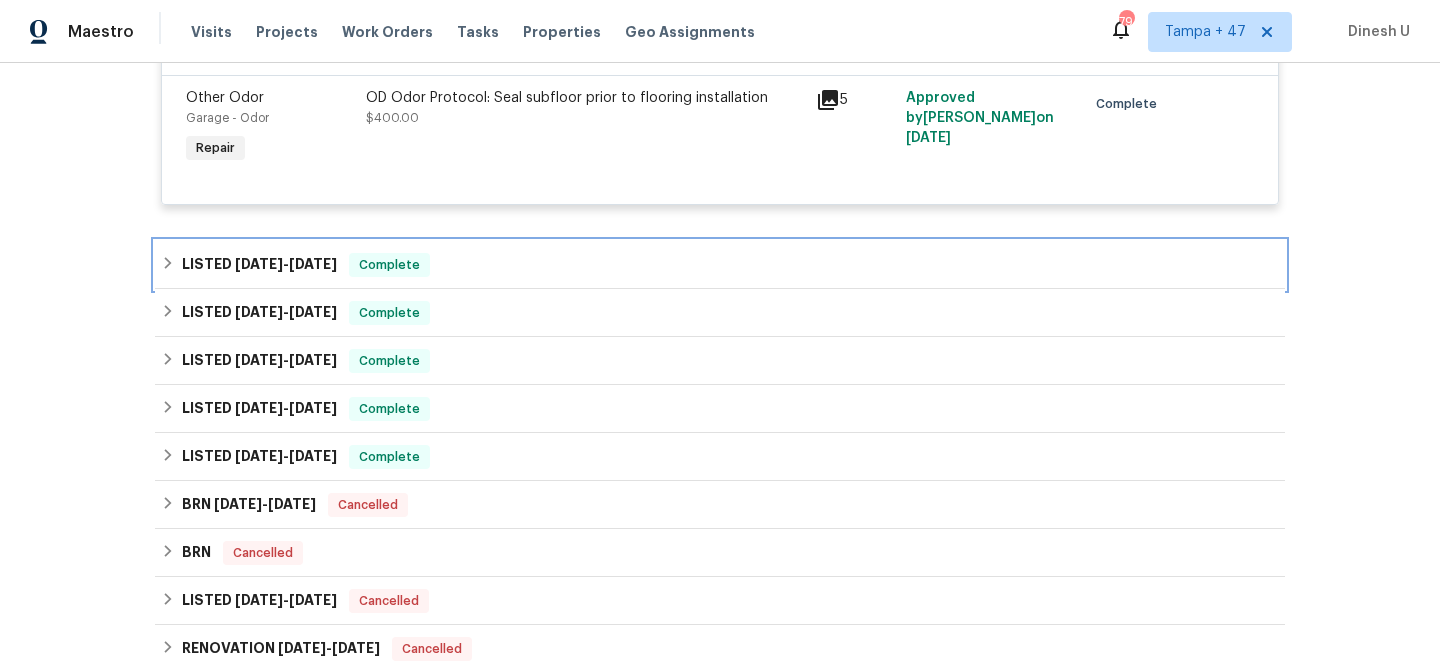 click on "Complete" at bounding box center (389, 265) 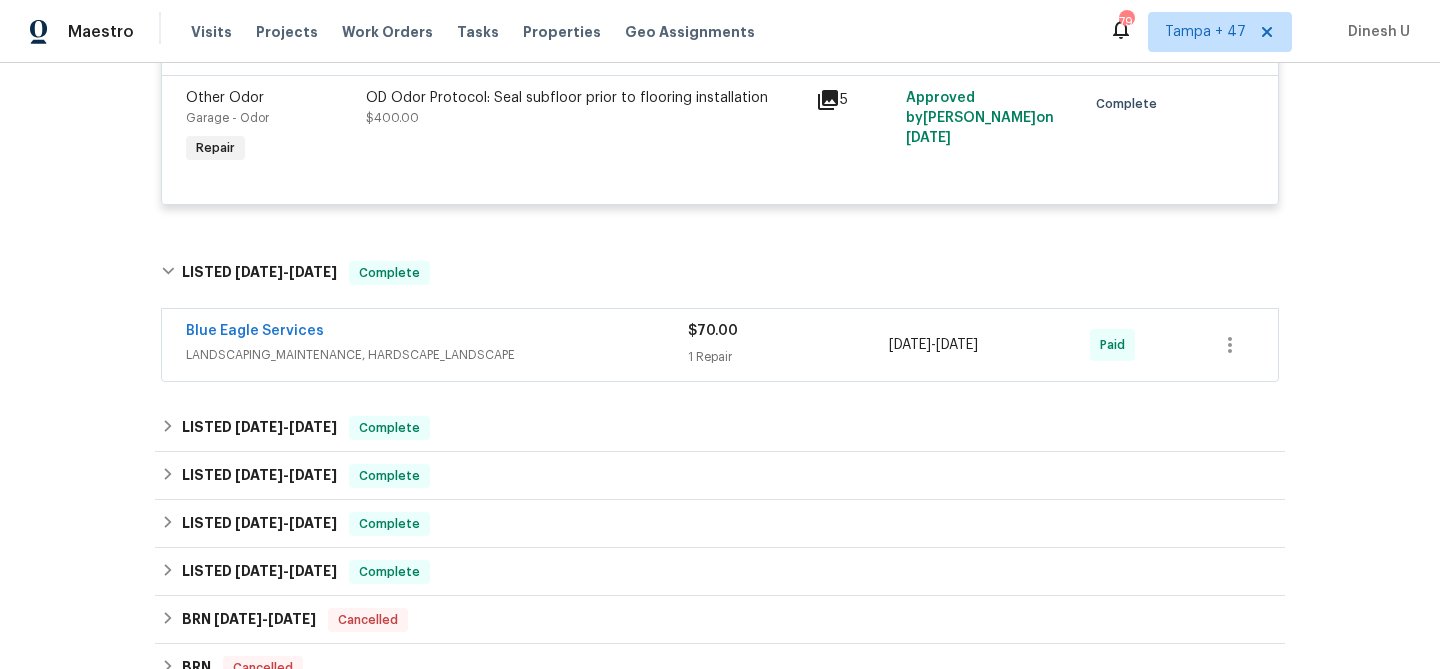 click on "1 Repair" at bounding box center [788, 357] 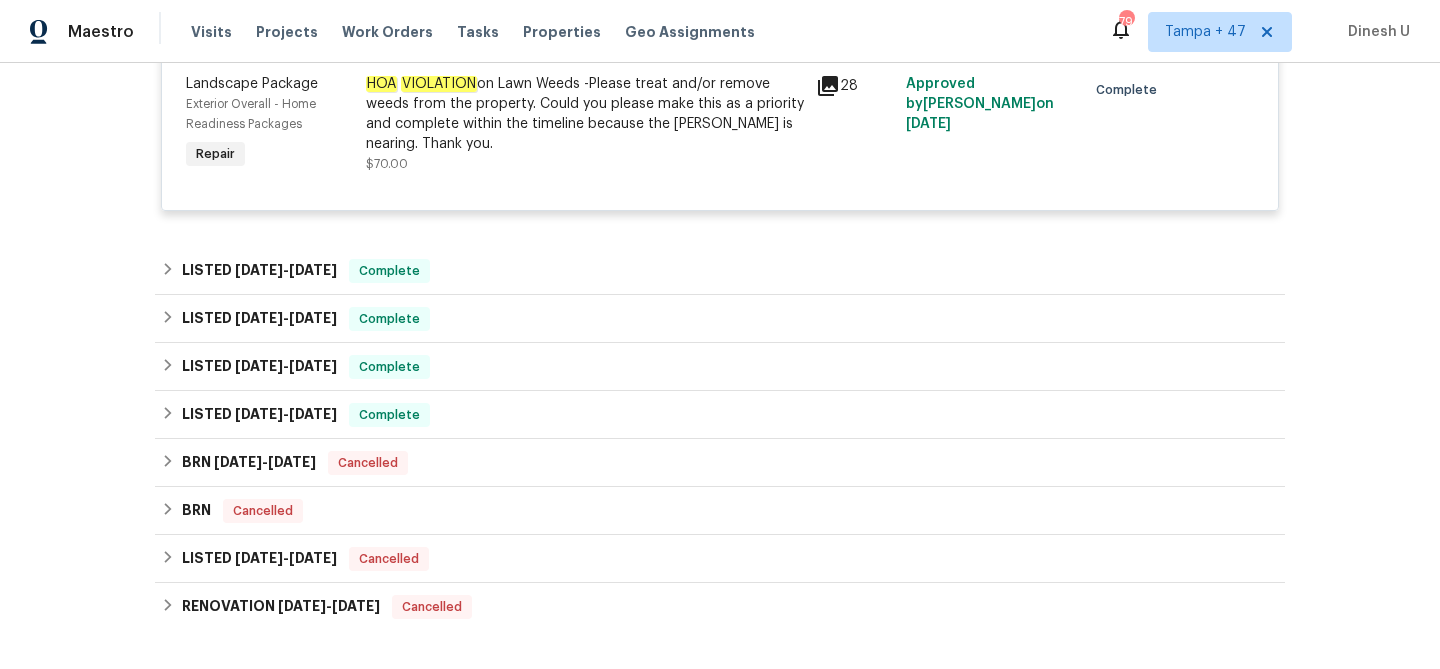 scroll, scrollTop: 2784, scrollLeft: 0, axis: vertical 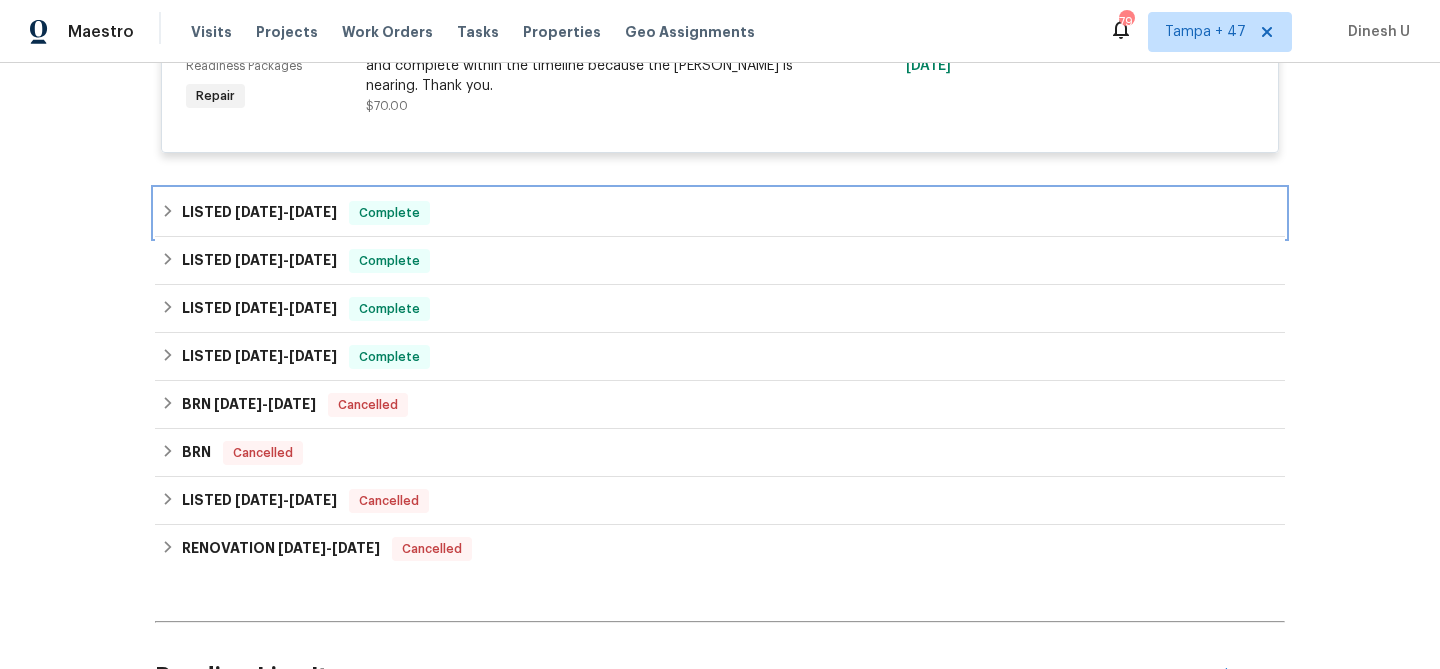 click on "LISTED   3/31/25  -  4/1/25 Complete" at bounding box center (720, 213) 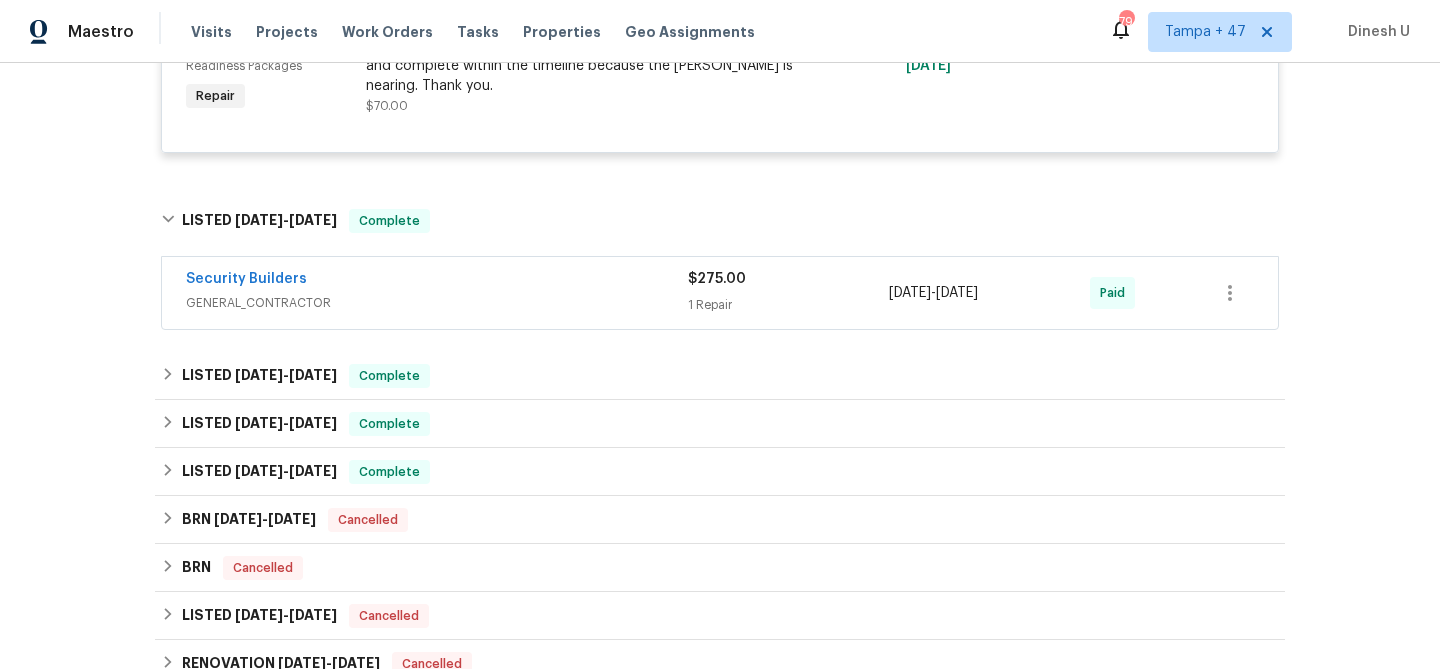 click on "1 Repair" at bounding box center [788, 305] 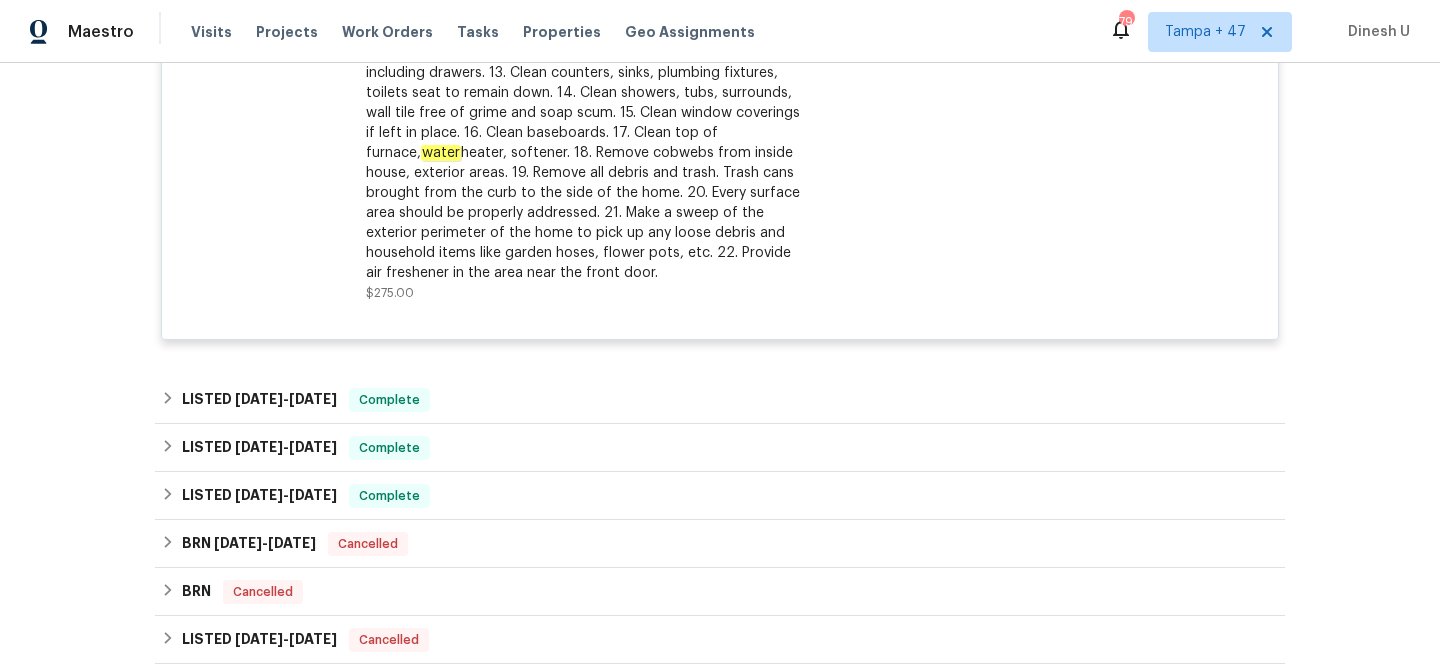 scroll, scrollTop: 3431, scrollLeft: 0, axis: vertical 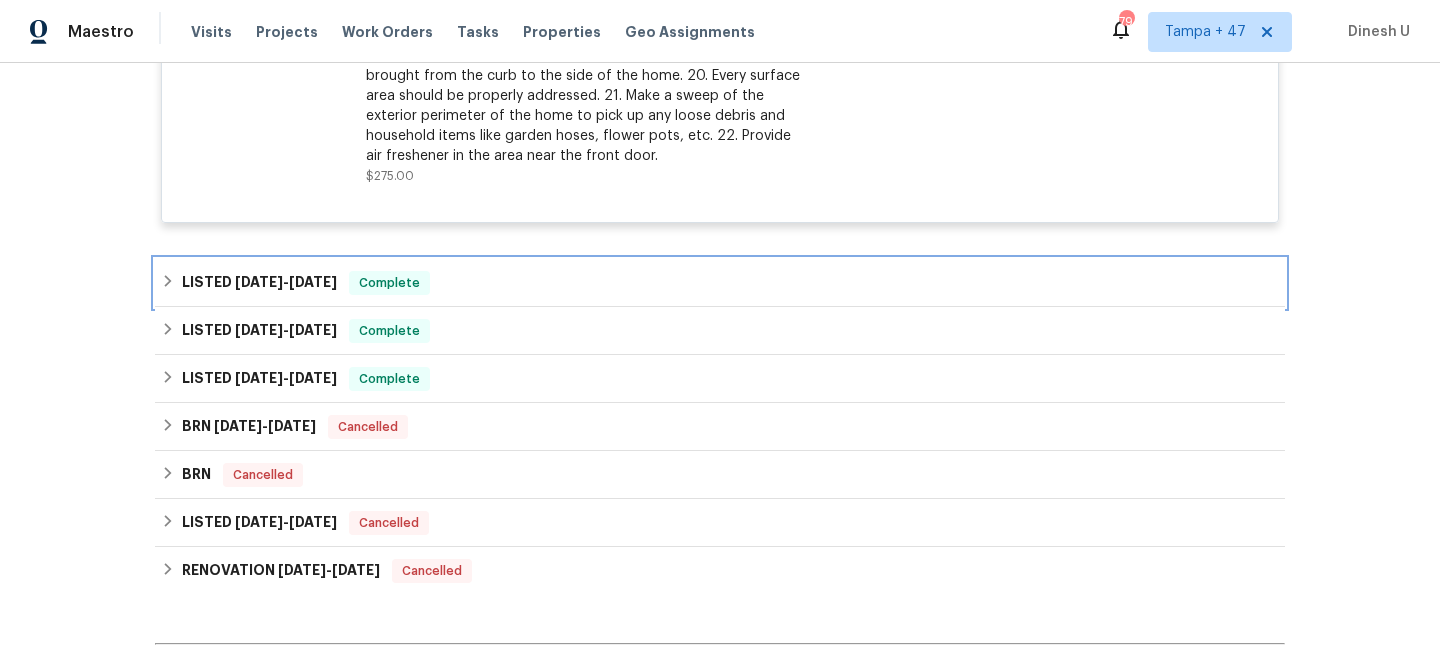 click on "Complete" at bounding box center [389, 283] 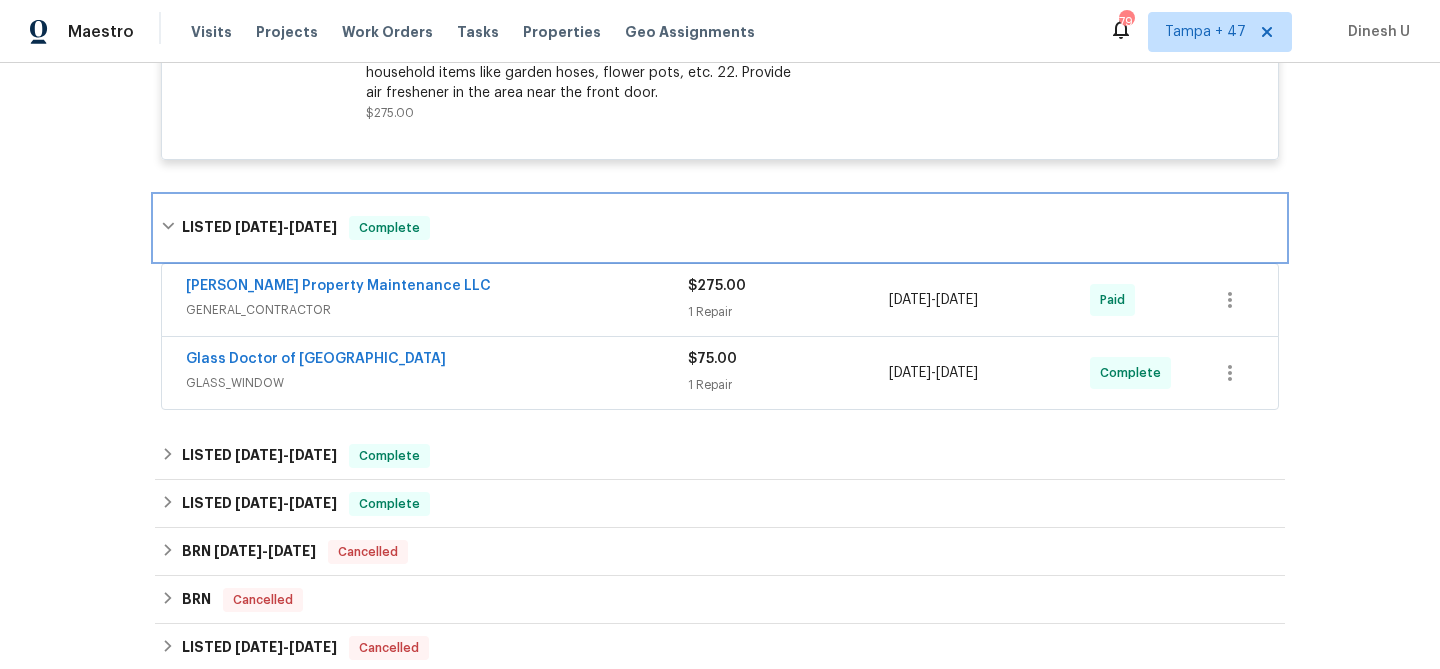 scroll, scrollTop: 3509, scrollLeft: 0, axis: vertical 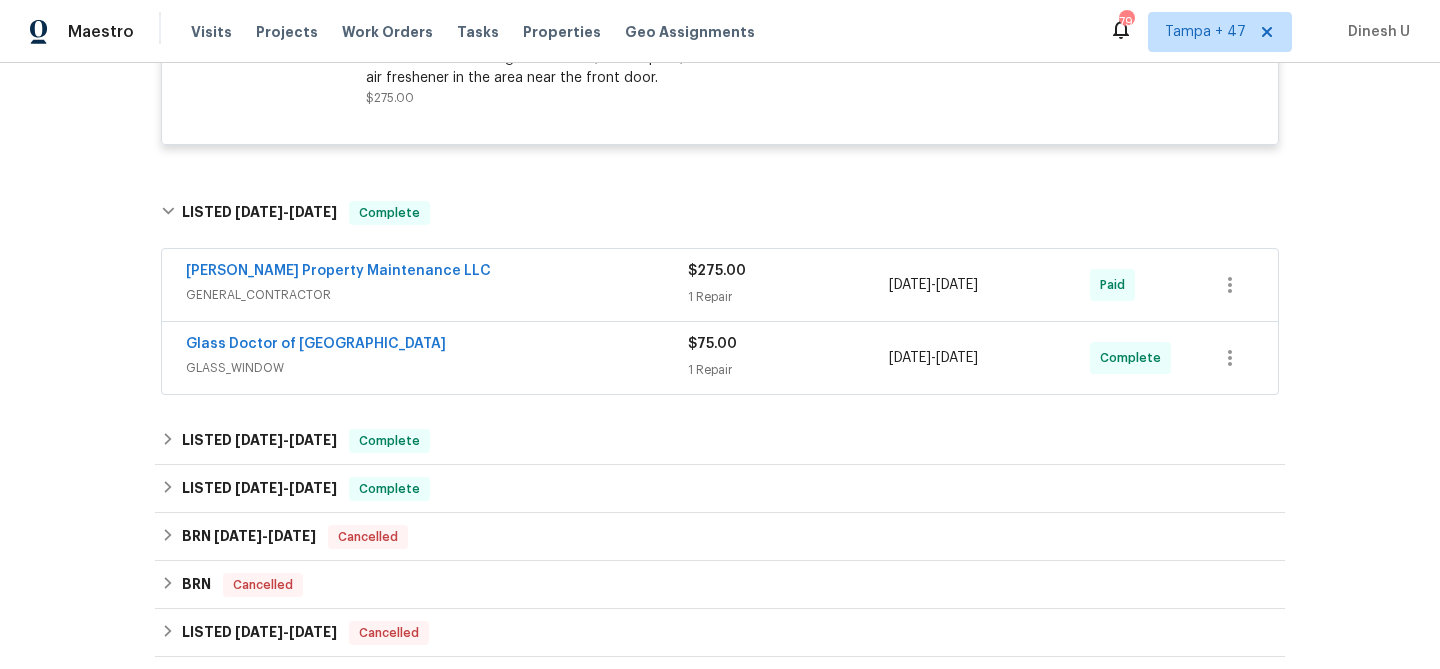click on "1 Repair" at bounding box center (788, 297) 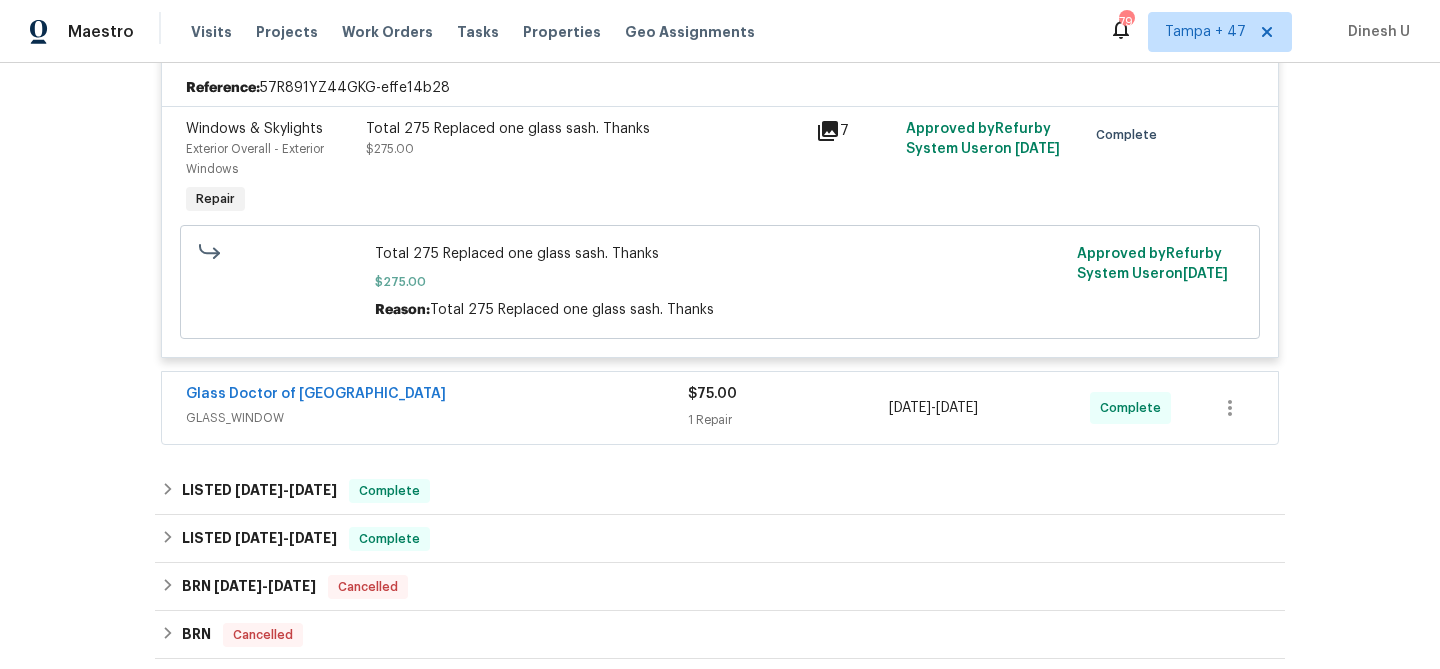 scroll, scrollTop: 3783, scrollLeft: 0, axis: vertical 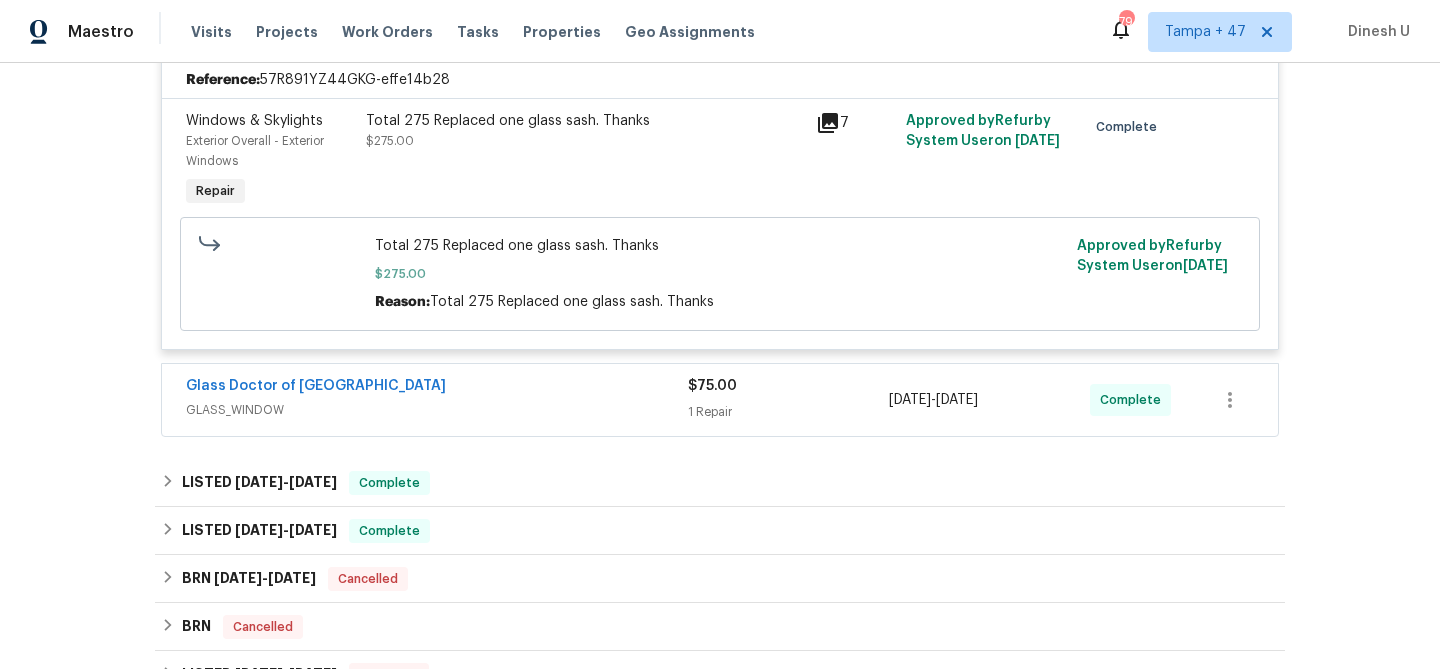 click on "$75.00 1 Repair" at bounding box center (788, 400) 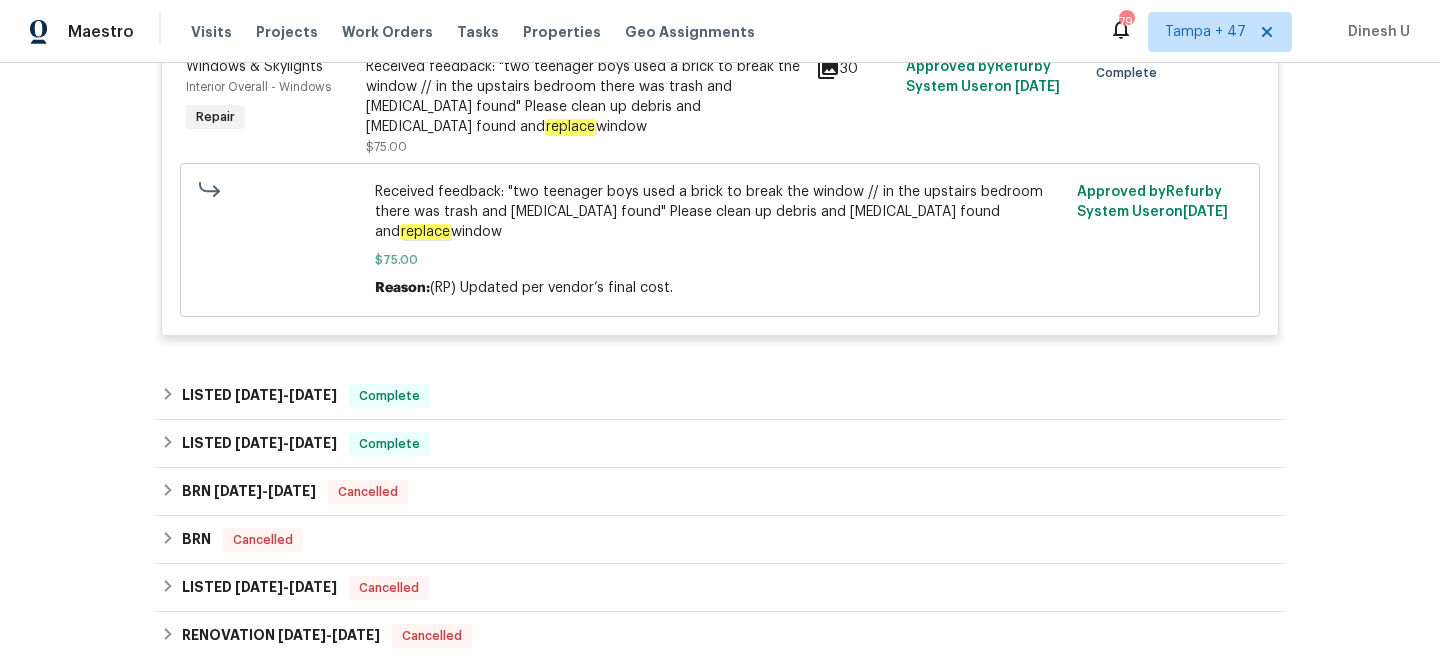 scroll, scrollTop: 4219, scrollLeft: 0, axis: vertical 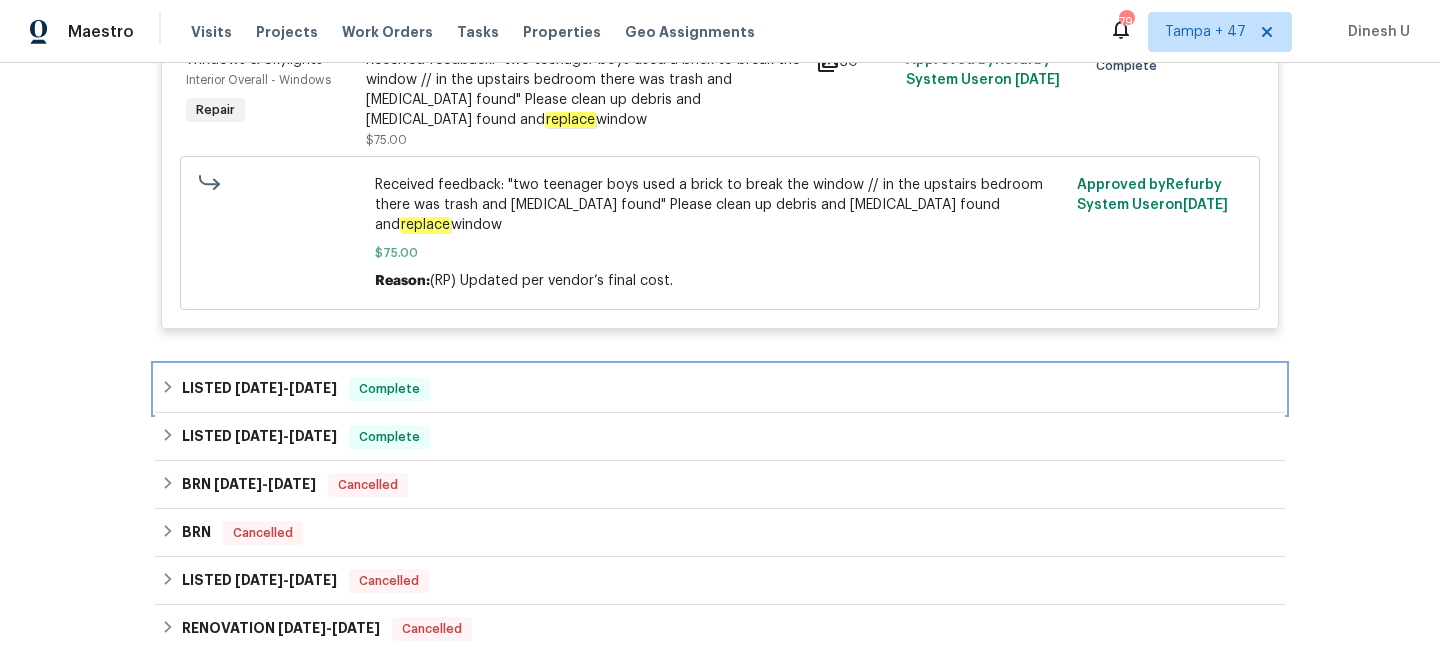 click on "LISTED   3/5/25  -  3/6/25 Complete" at bounding box center [720, 389] 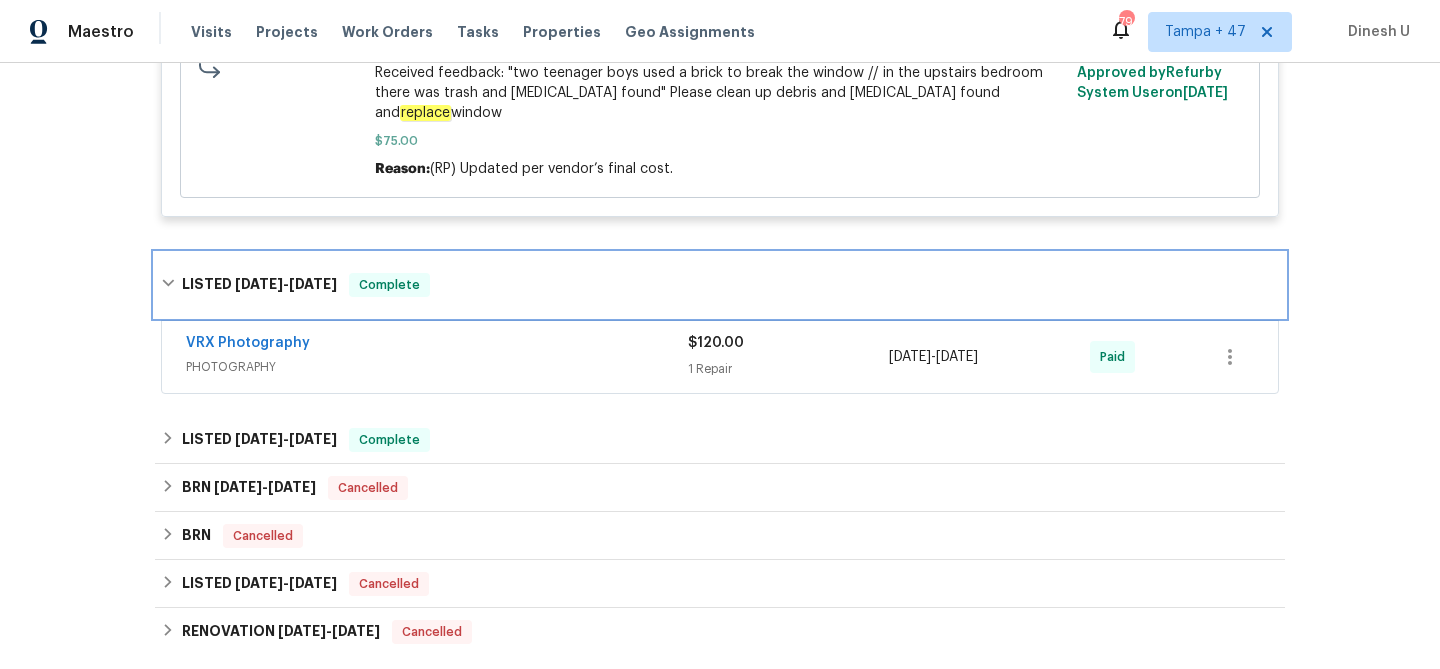 scroll, scrollTop: 4345, scrollLeft: 0, axis: vertical 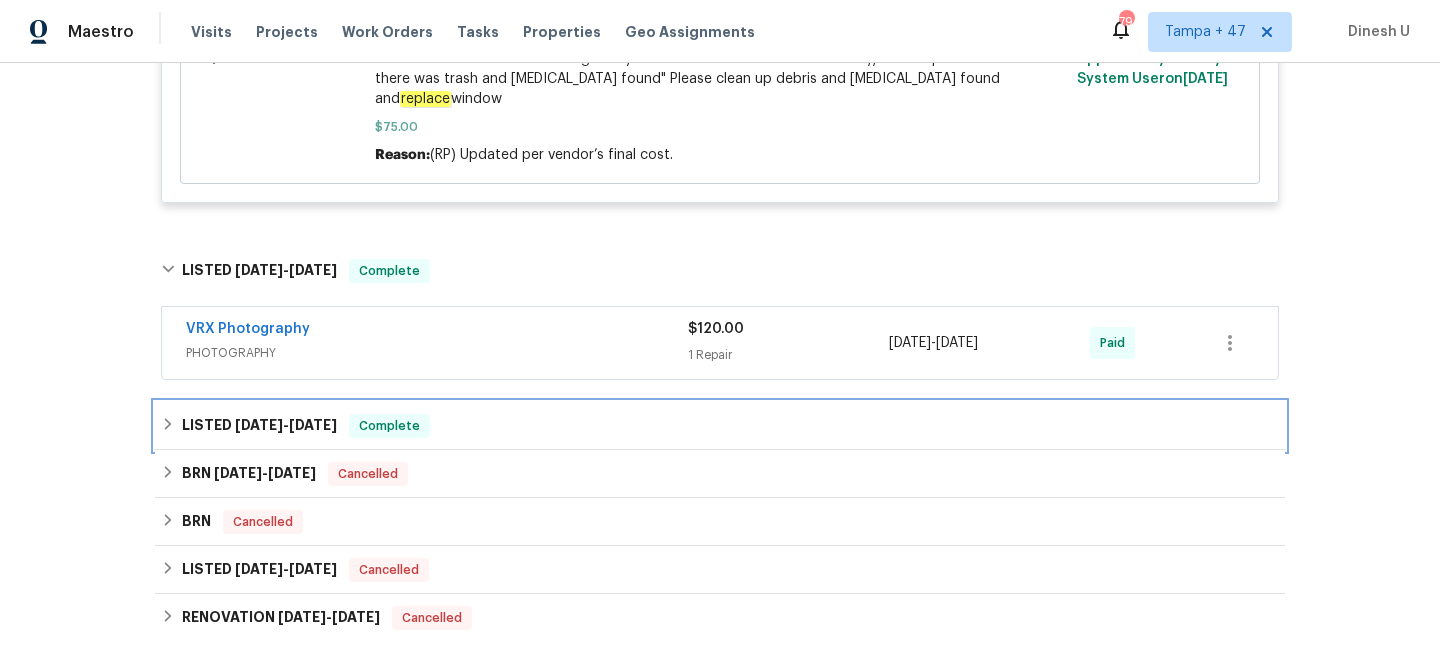 click on "LISTED   2/19/25  -  2/21/25 Complete" at bounding box center (720, 426) 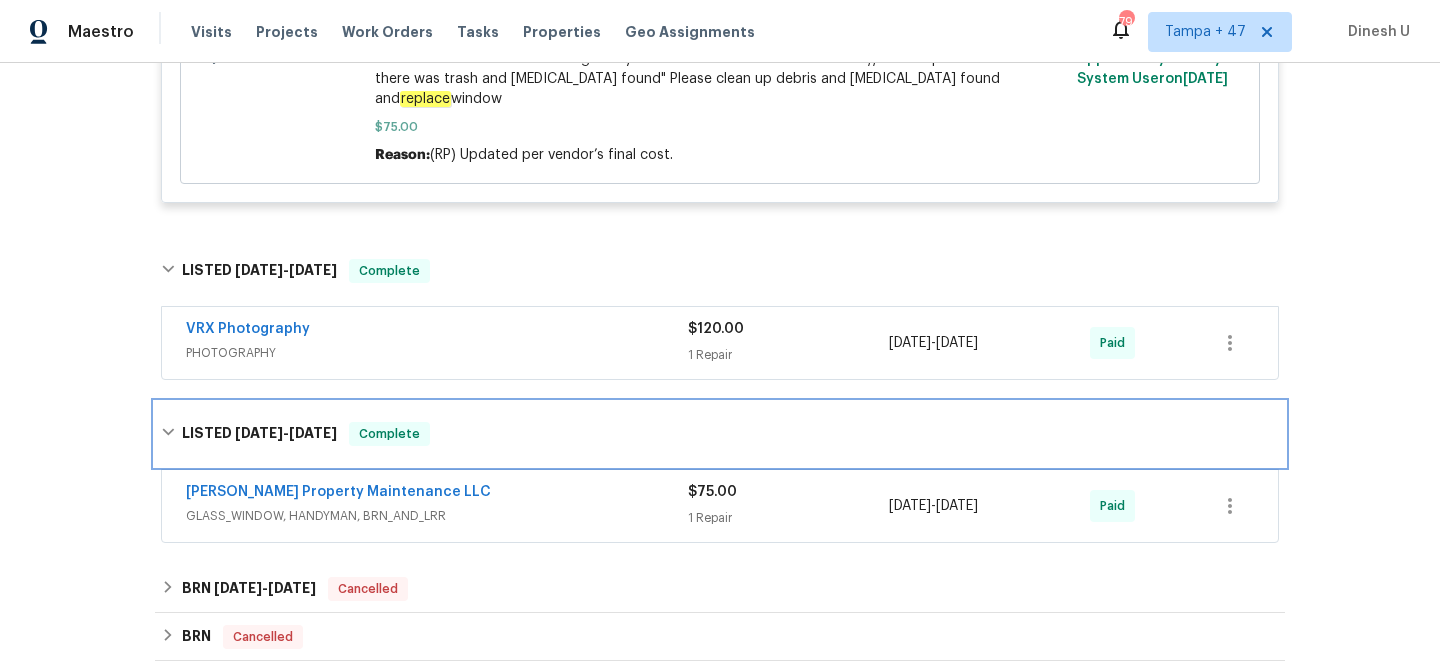 scroll, scrollTop: 4475, scrollLeft: 0, axis: vertical 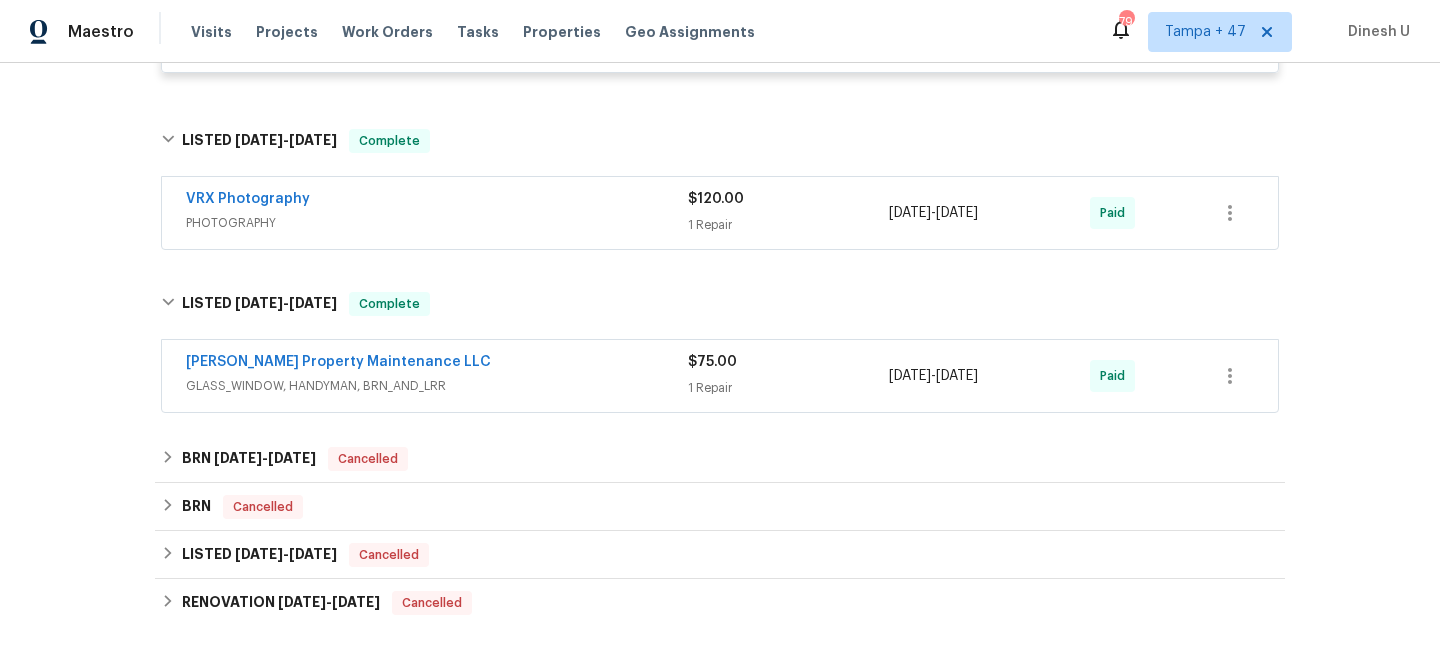 click on "$75.00" at bounding box center (712, 362) 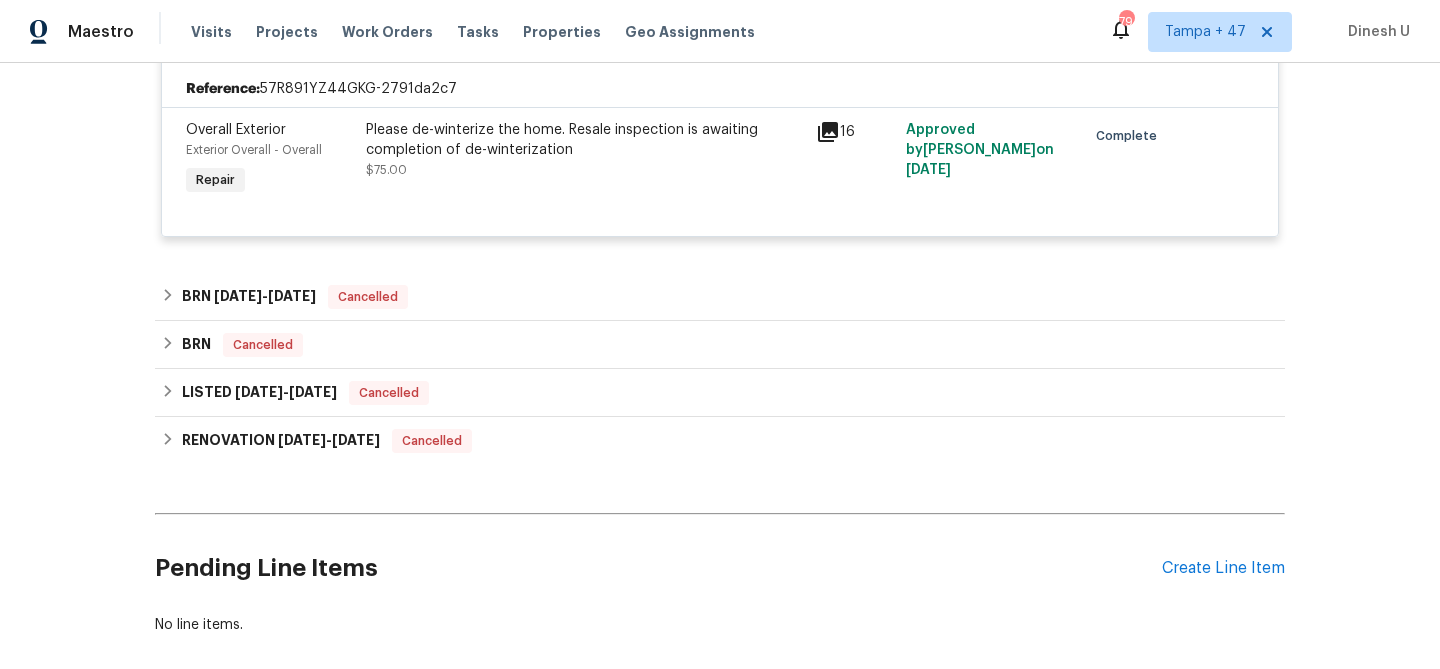 scroll, scrollTop: 4874, scrollLeft: 0, axis: vertical 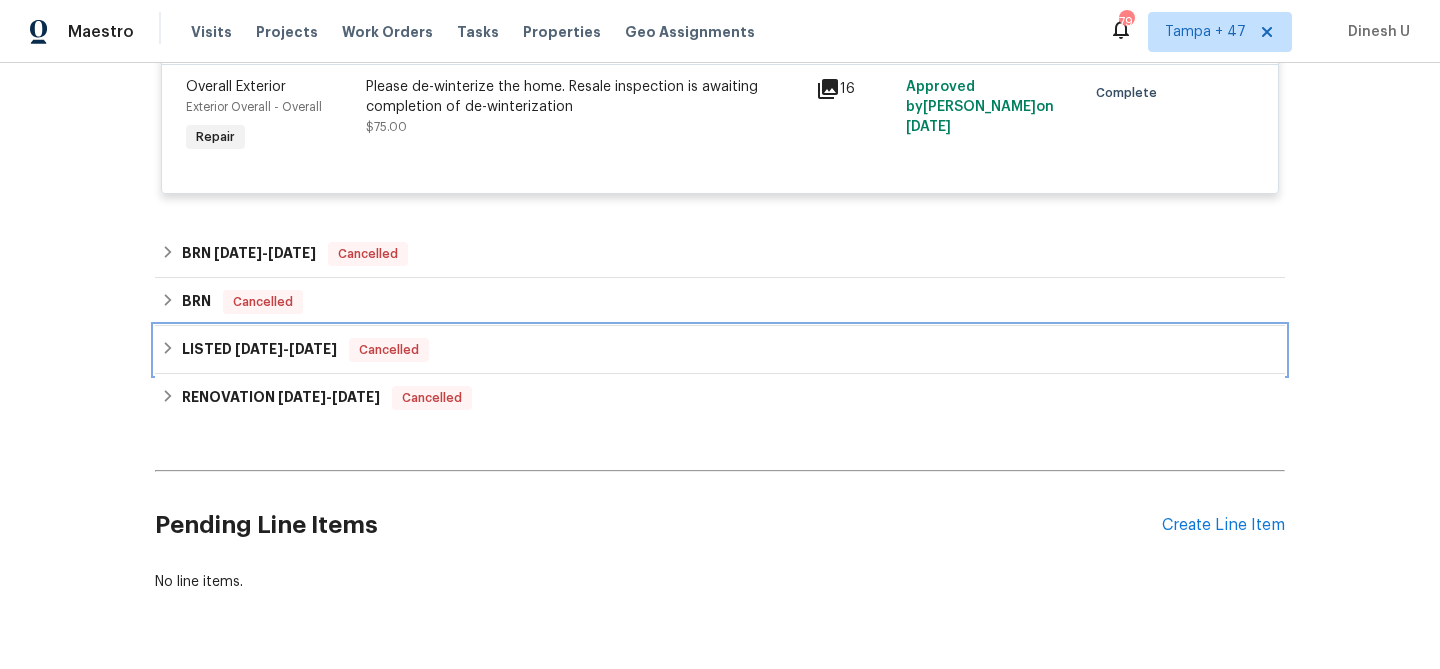 click on "LISTED   12/31/24  -  1/9/25 Cancelled" at bounding box center (720, 350) 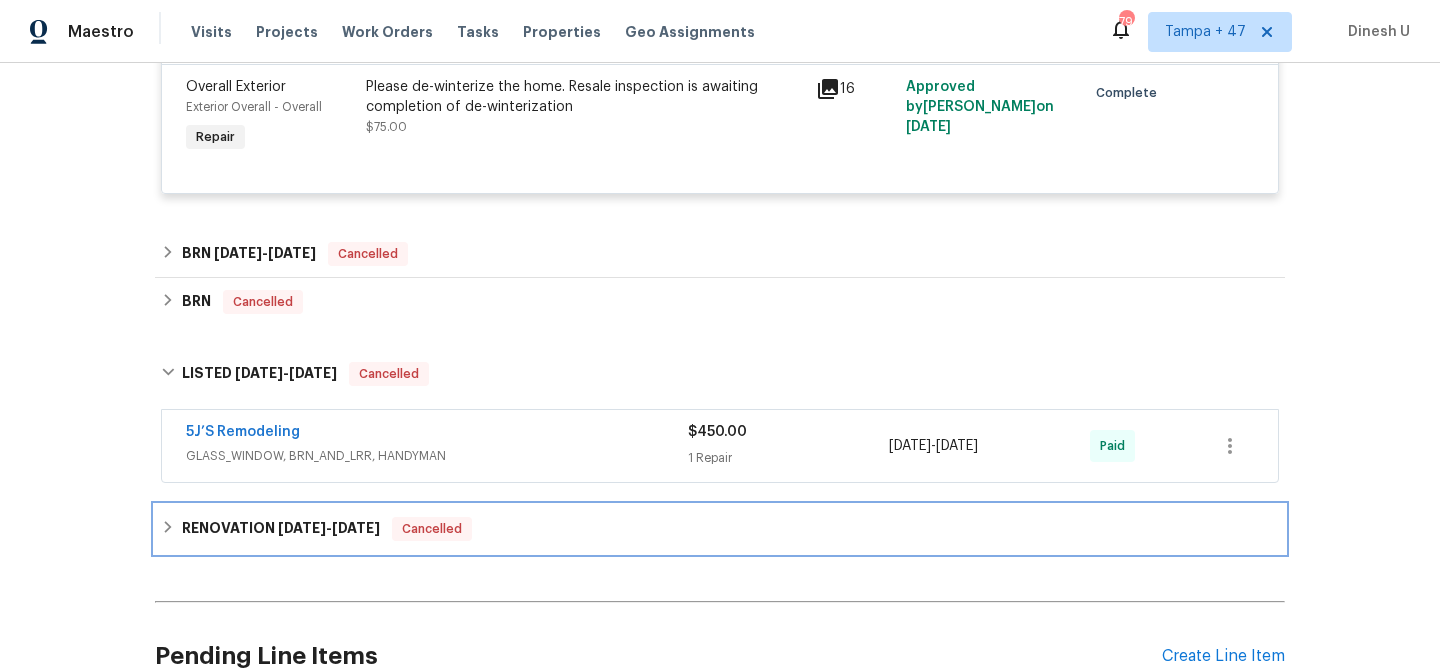 click on "RENOVATION   10/24/24  -  1/29/25" at bounding box center (281, 529) 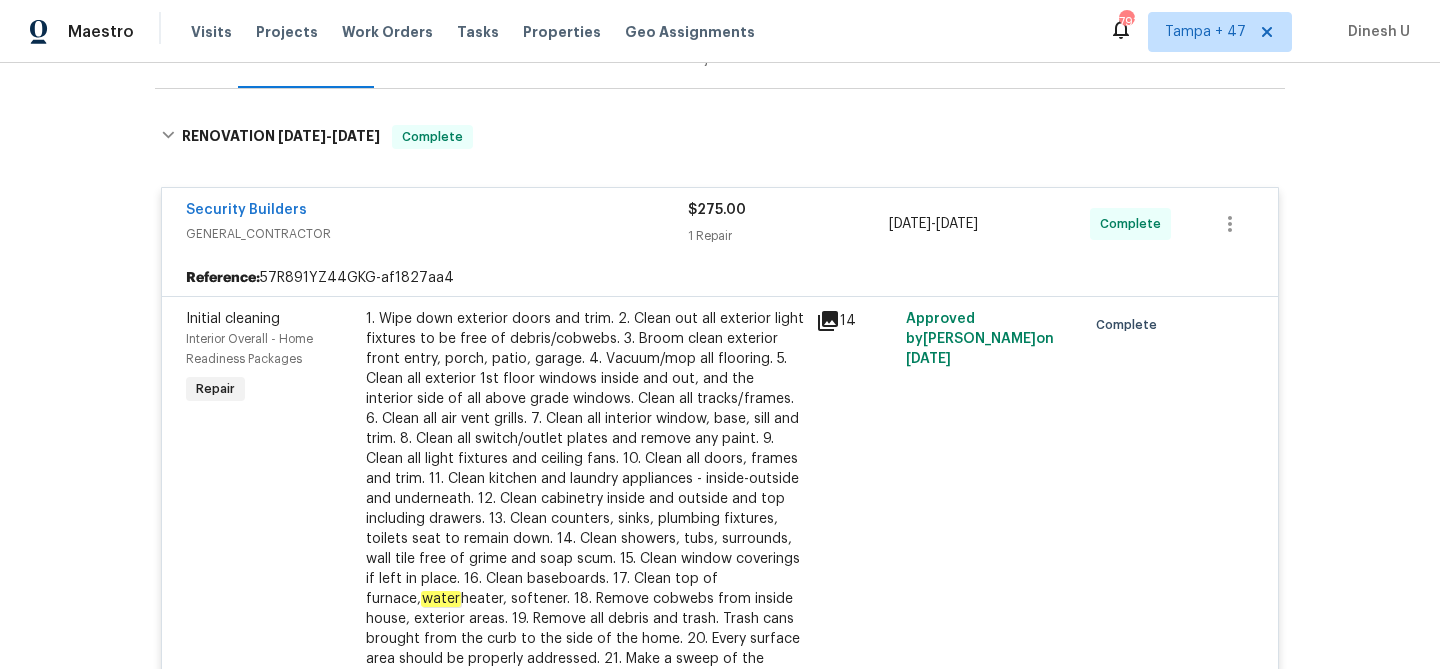 scroll, scrollTop: 0, scrollLeft: 0, axis: both 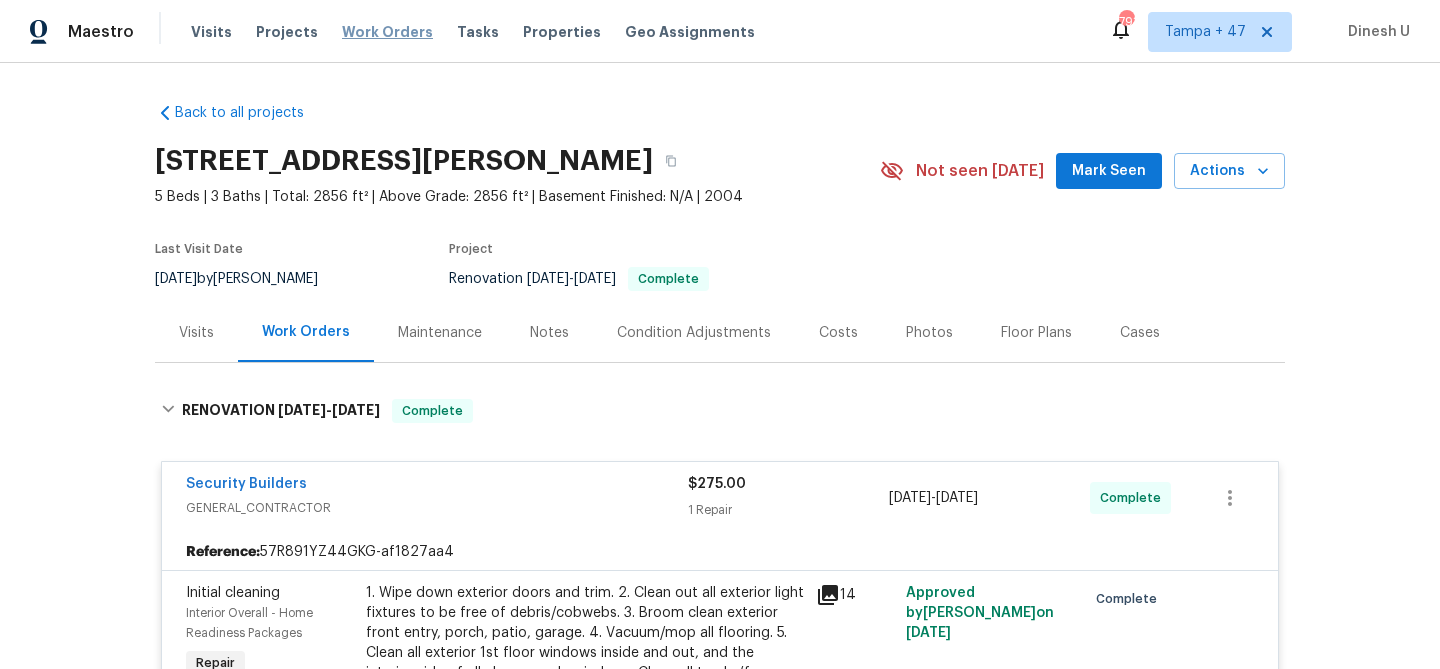 click on "Work Orders" at bounding box center [387, 32] 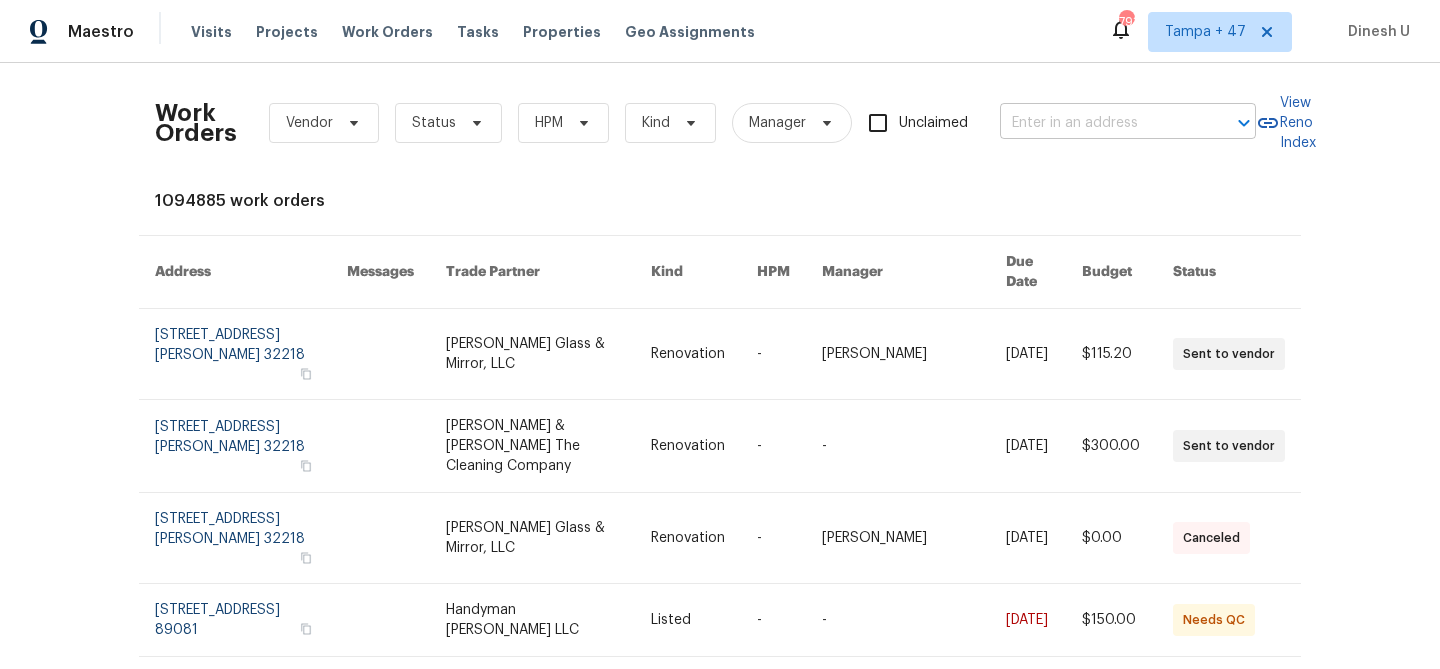 click at bounding box center [1100, 123] 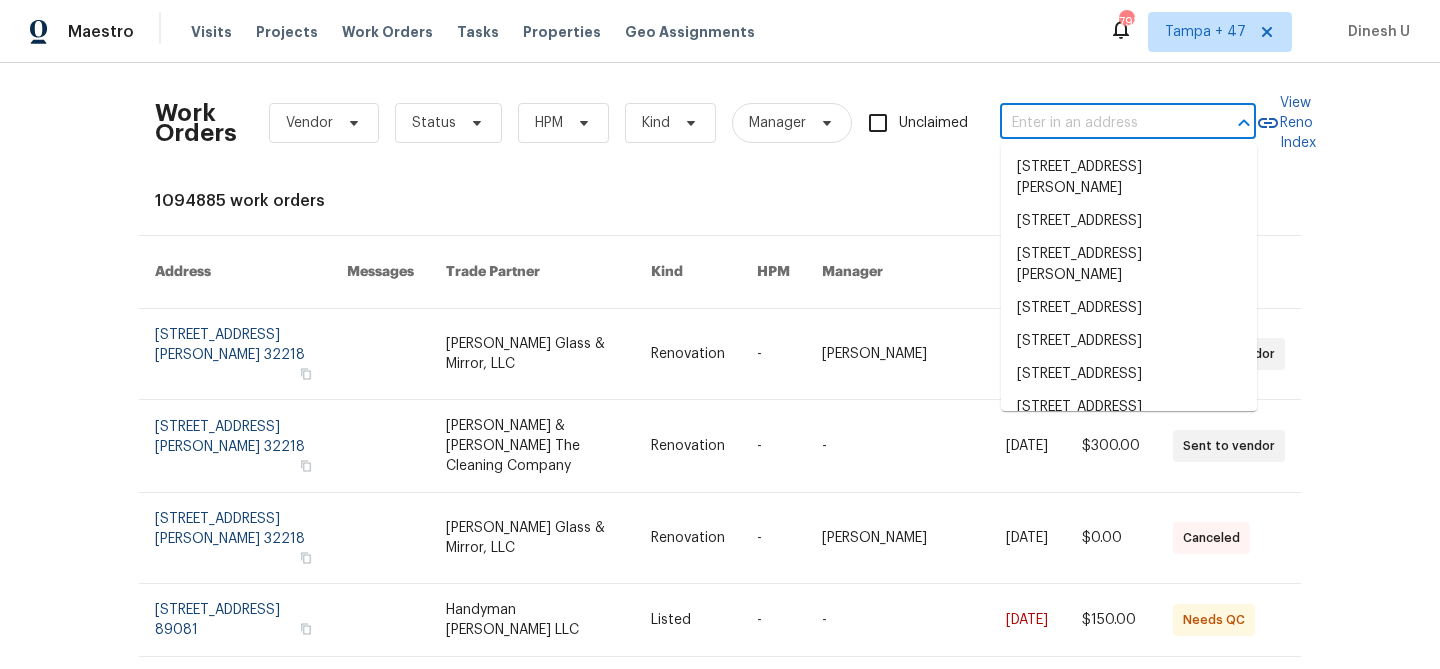 paste on "4906 Laythan Jace Ct Snellville, GA 30039" 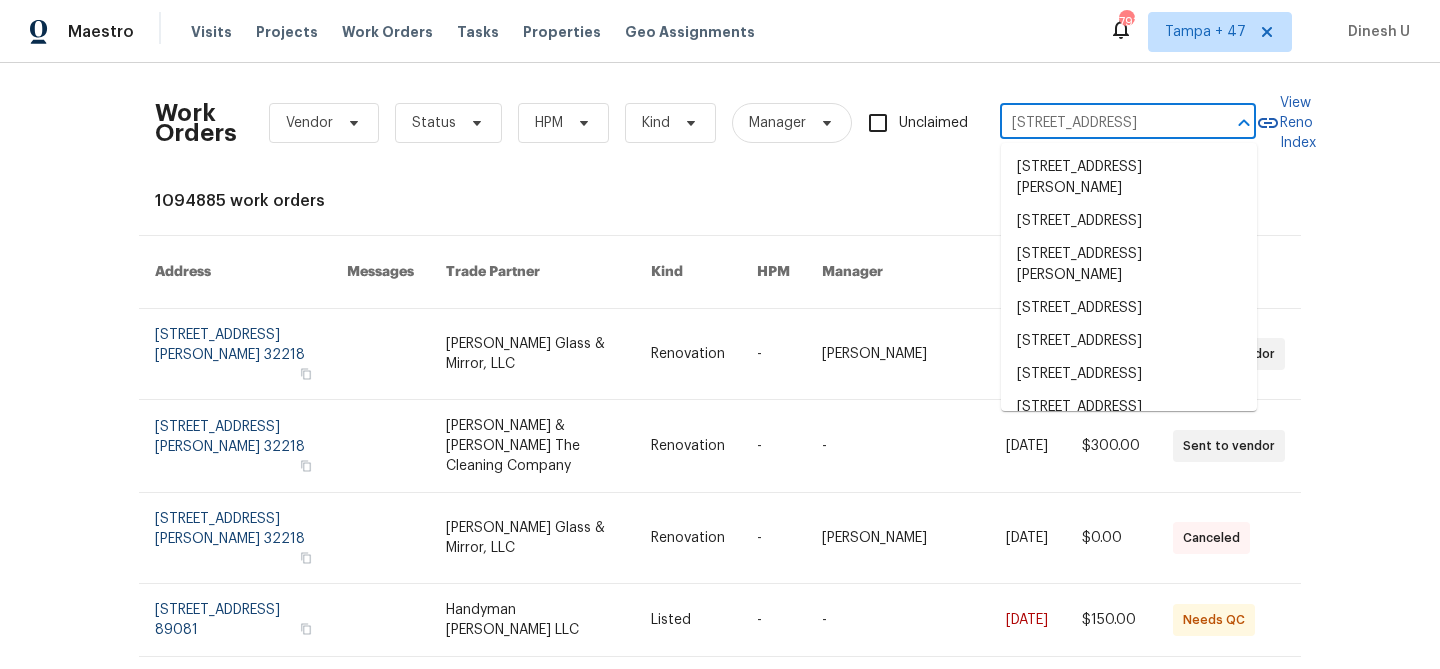 scroll, scrollTop: 0, scrollLeft: 92, axis: horizontal 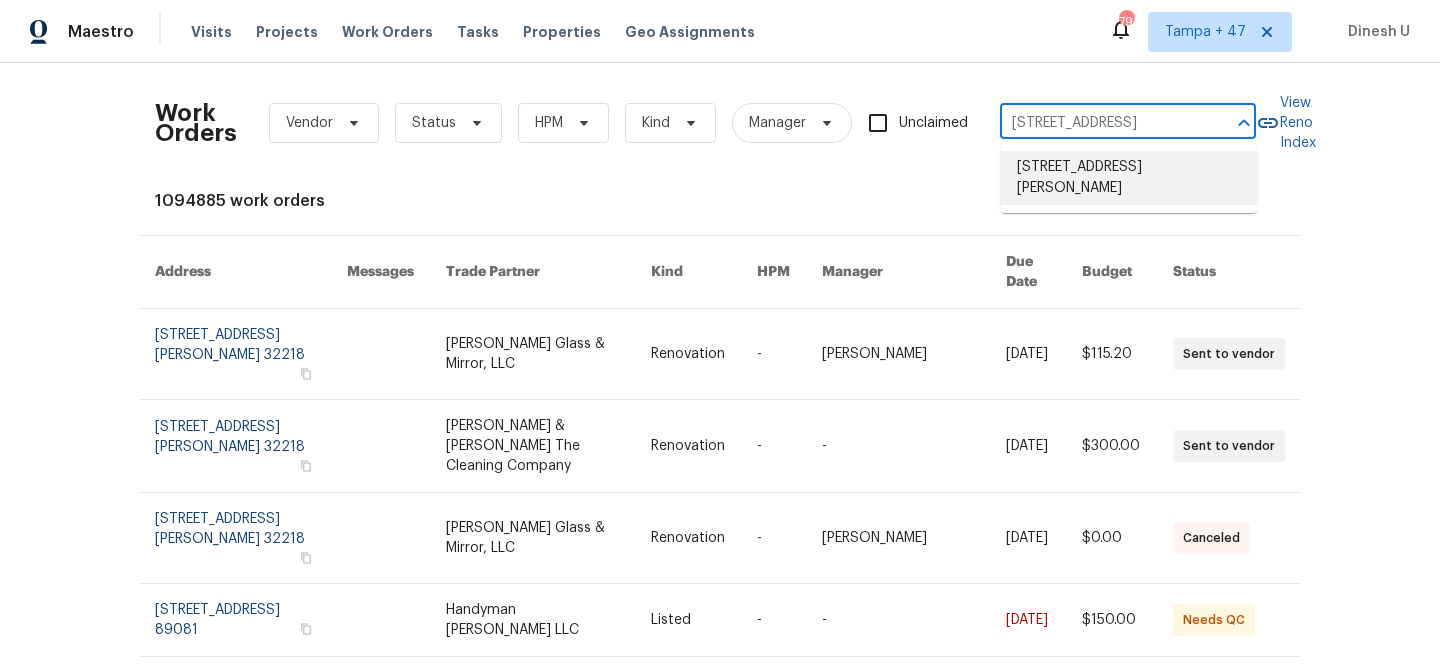 click on "4906 Laythan Jace Ct, Snellville, GA 30039" at bounding box center (1129, 178) 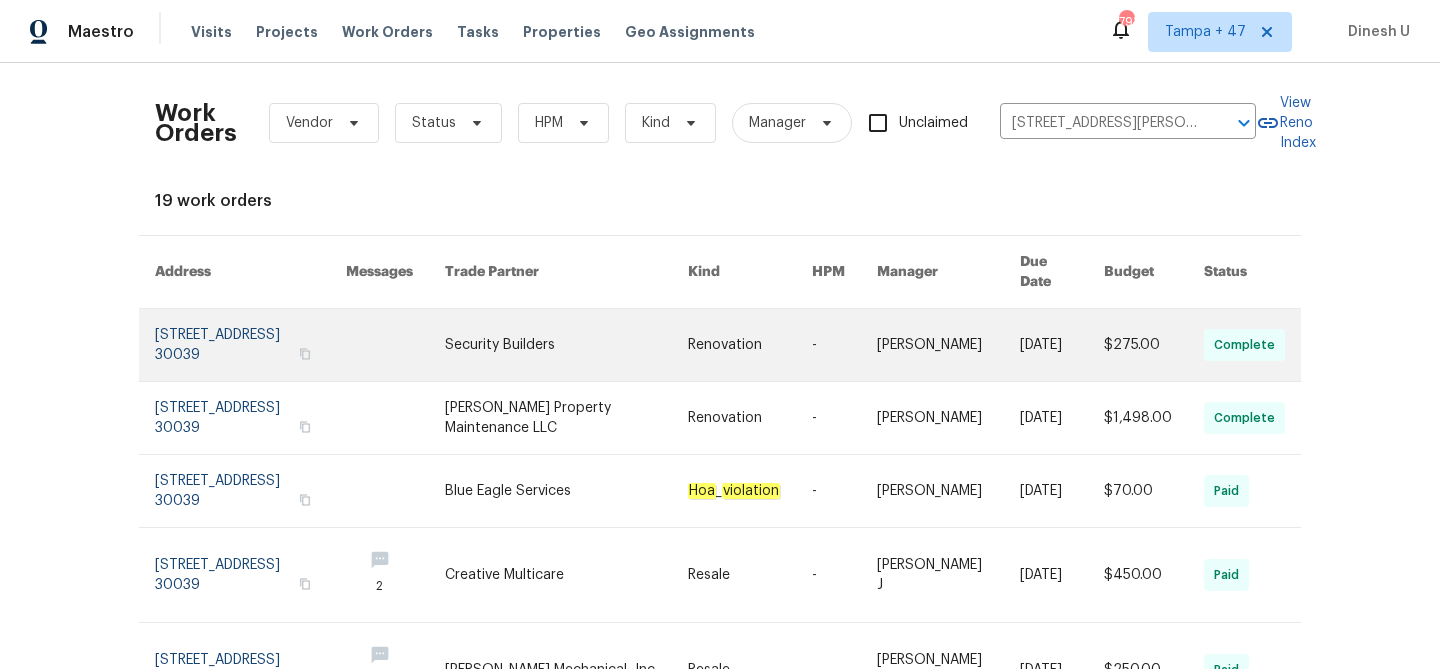 click at bounding box center [250, 345] 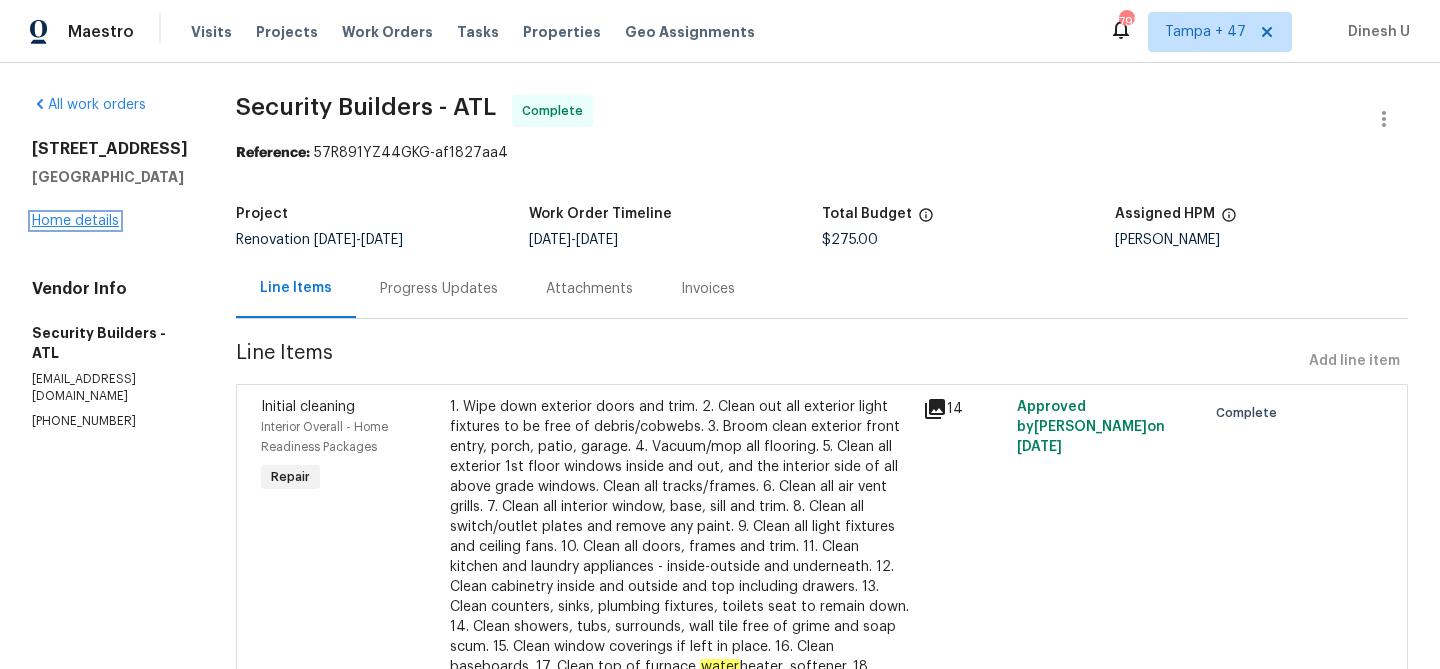 click on "Home details" at bounding box center [75, 221] 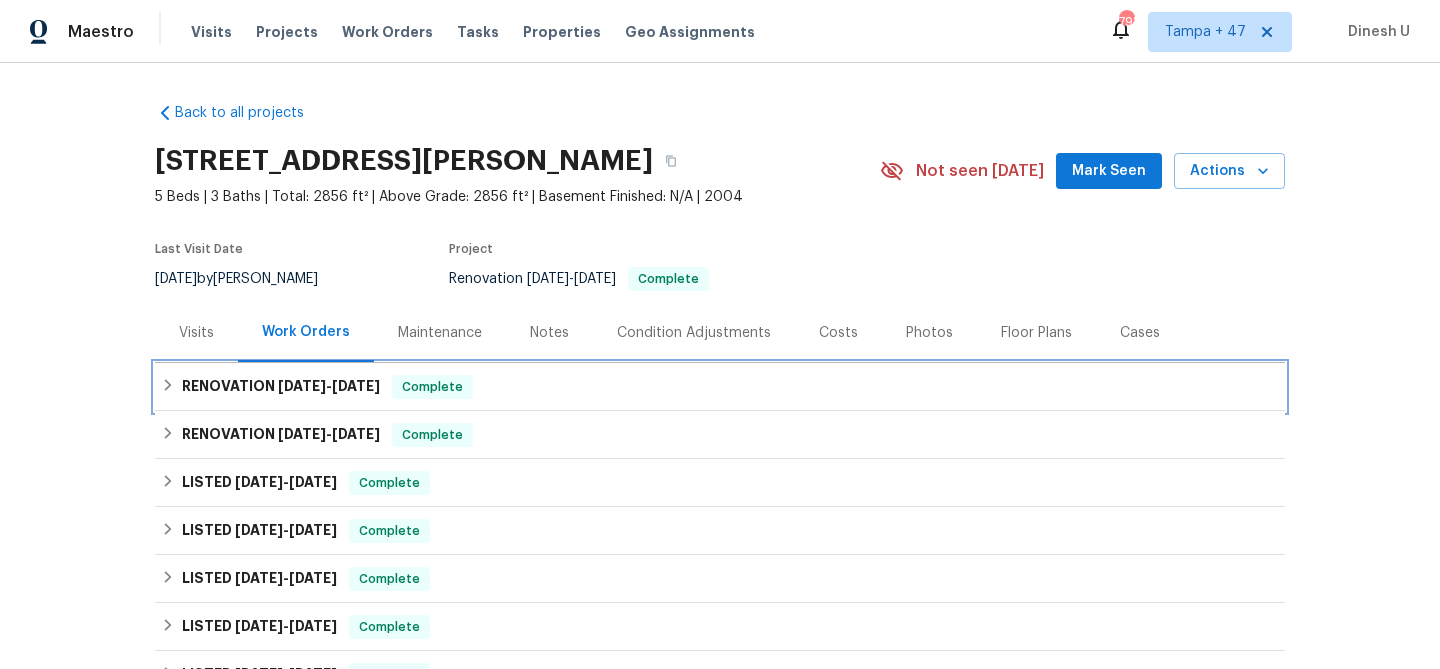 click on "RENOVATION   5/30/25  -  6/2/25" at bounding box center (281, 387) 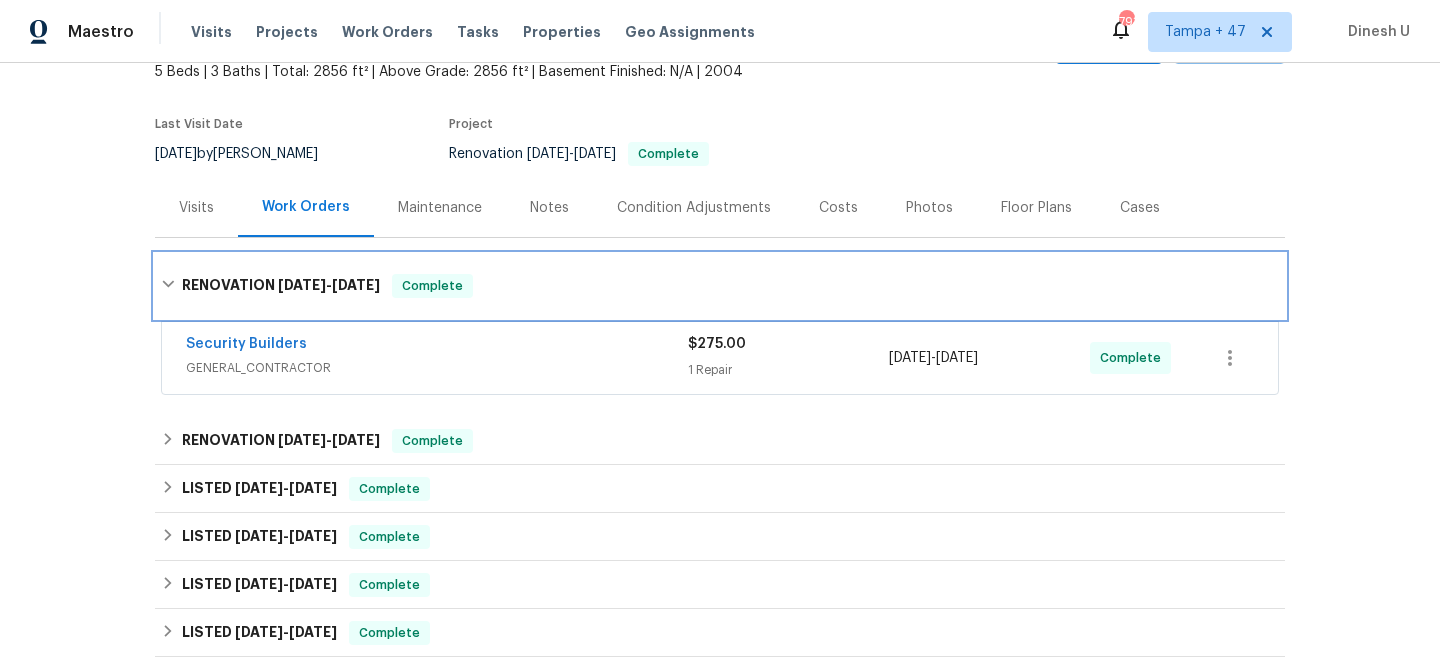 scroll, scrollTop: 138, scrollLeft: 0, axis: vertical 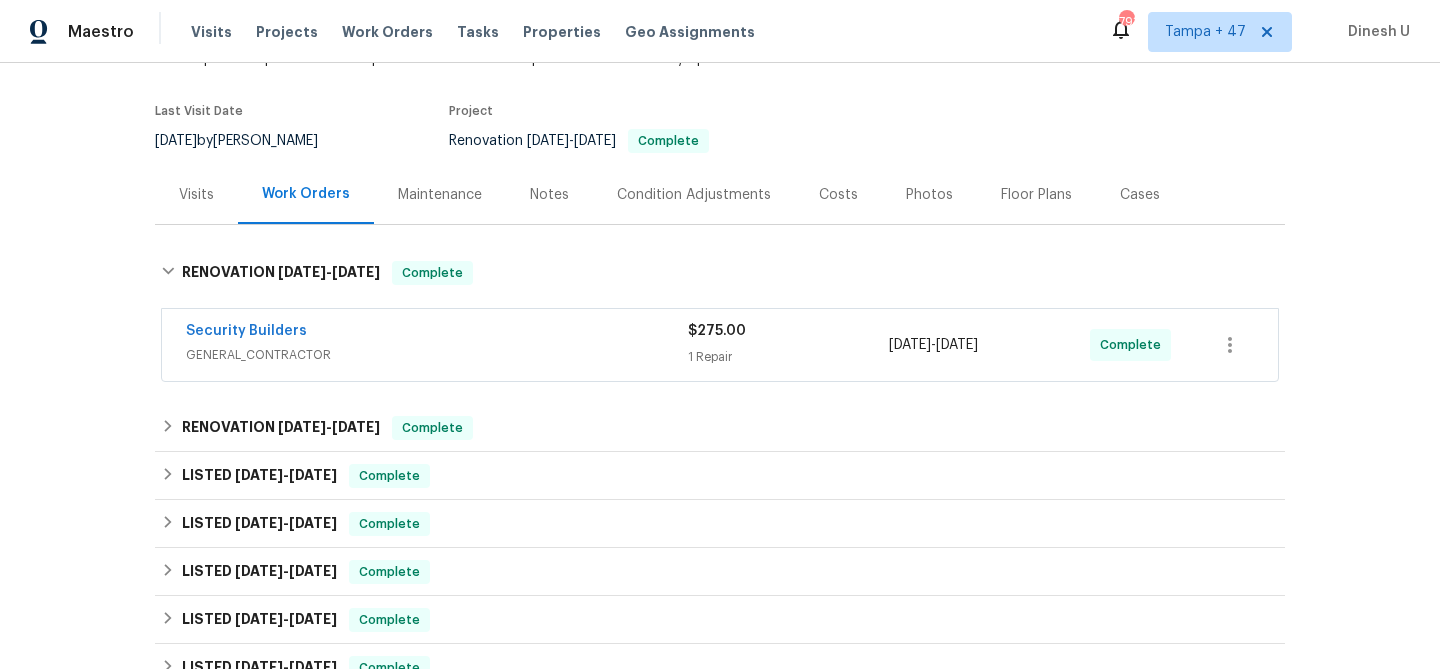 click on "GENERAL_CONTRACTOR" at bounding box center (437, 355) 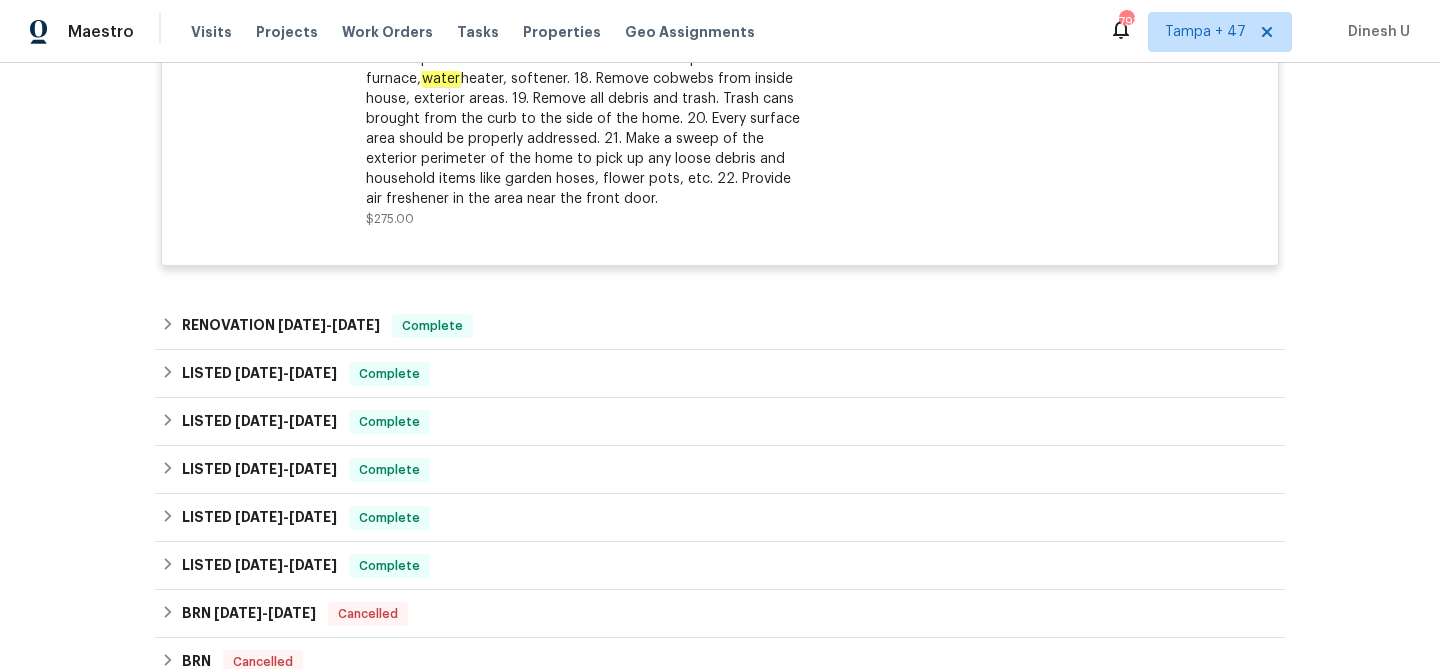 scroll, scrollTop: 805, scrollLeft: 0, axis: vertical 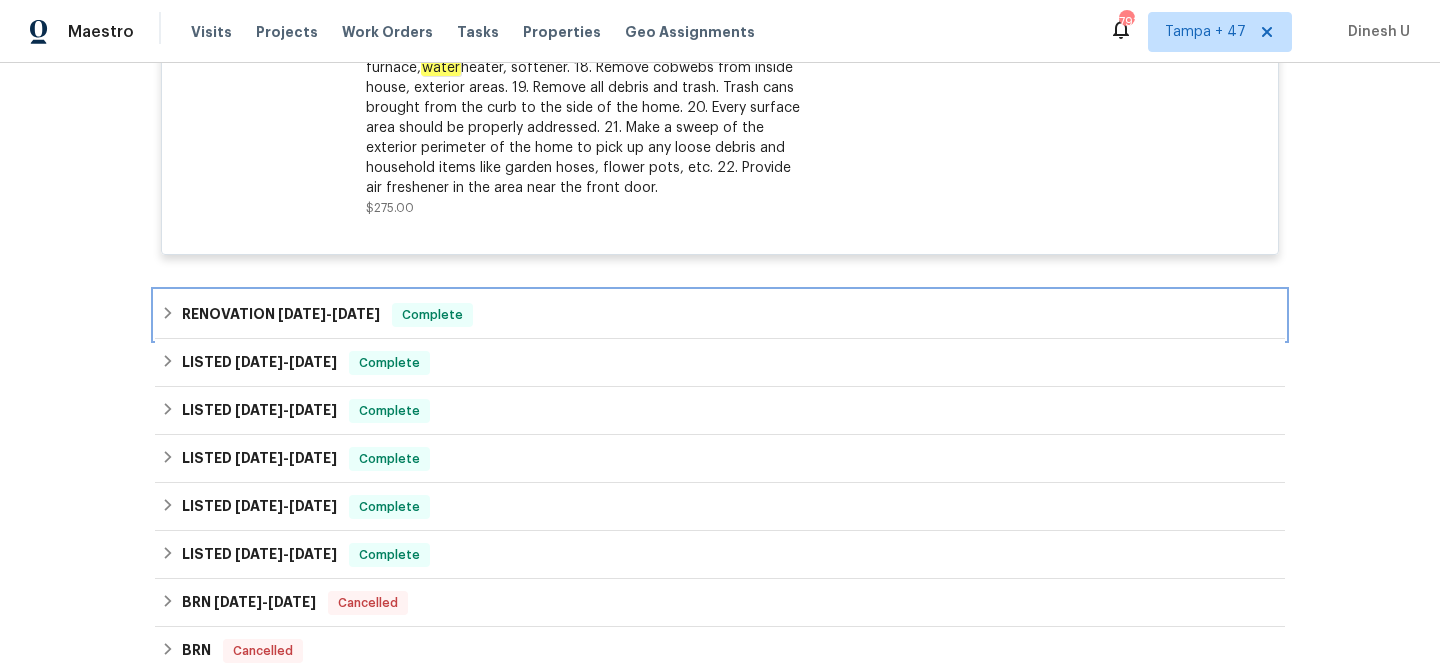 click on "5/30/25" at bounding box center [302, 314] 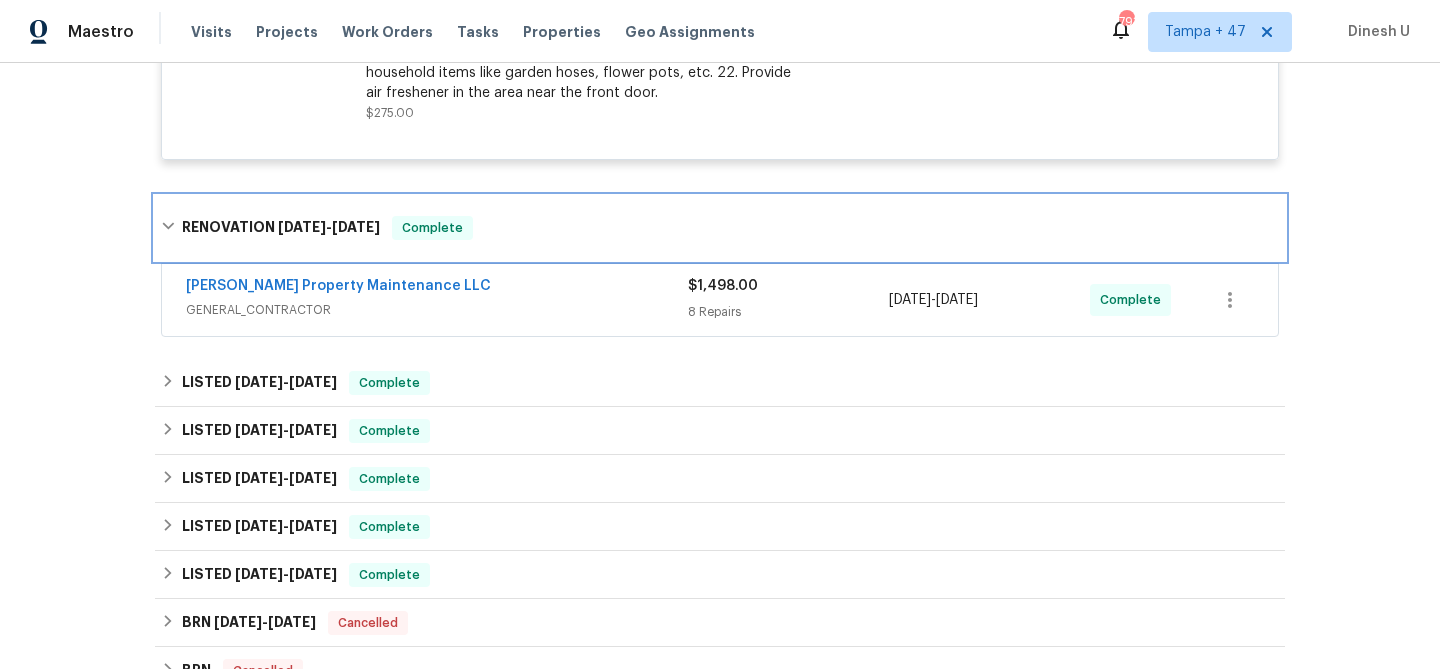 scroll, scrollTop: 910, scrollLeft: 0, axis: vertical 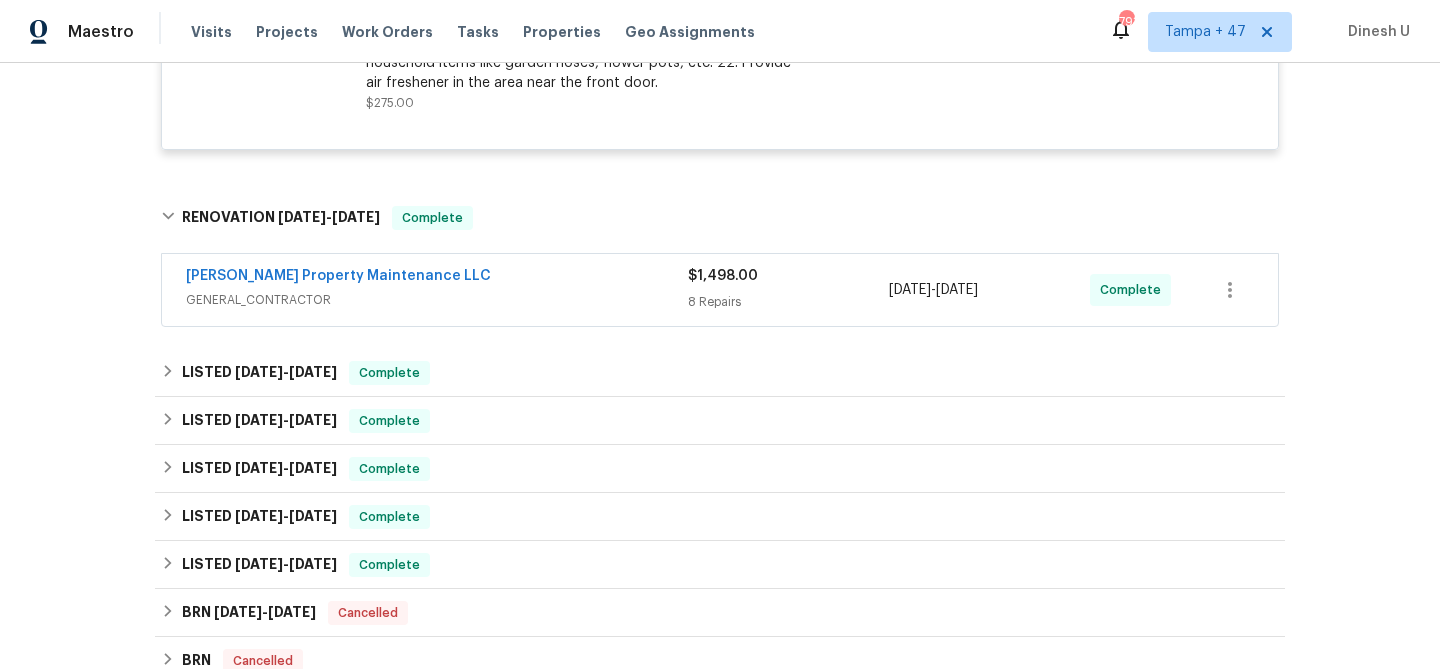 click on "8 Repairs" at bounding box center (788, 302) 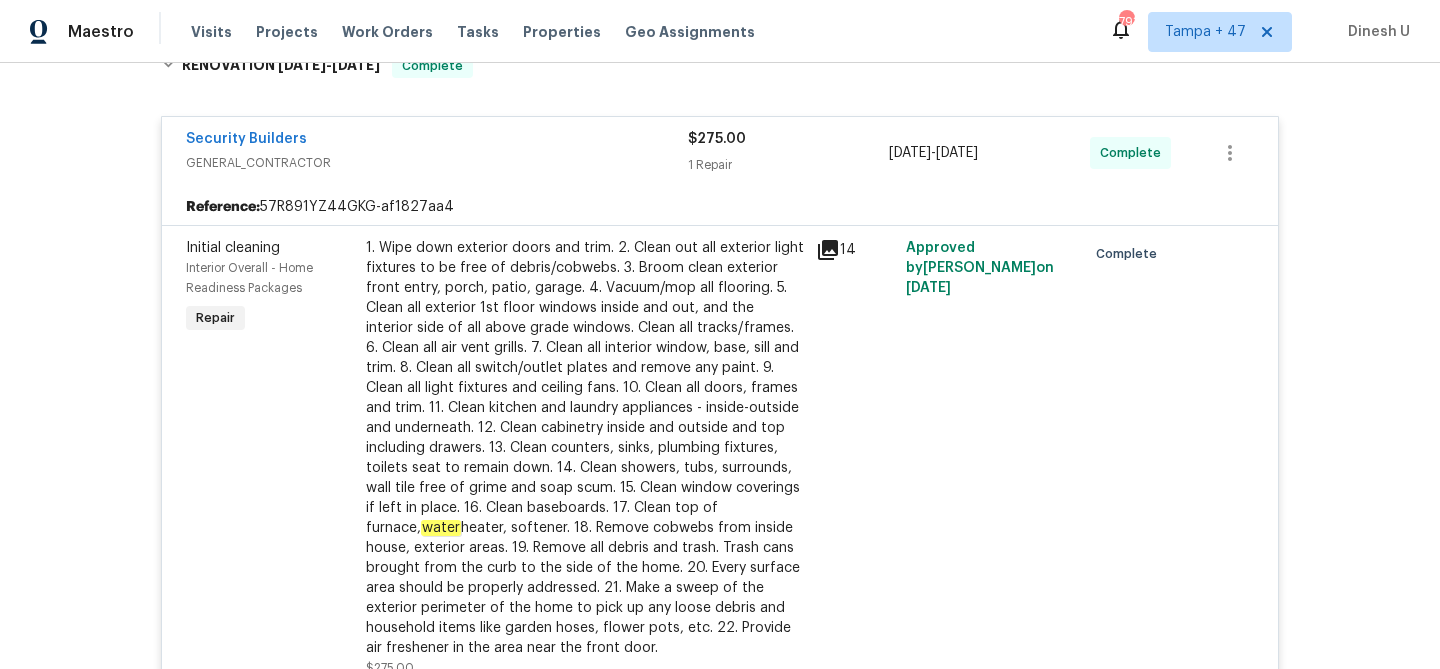scroll, scrollTop: 0, scrollLeft: 0, axis: both 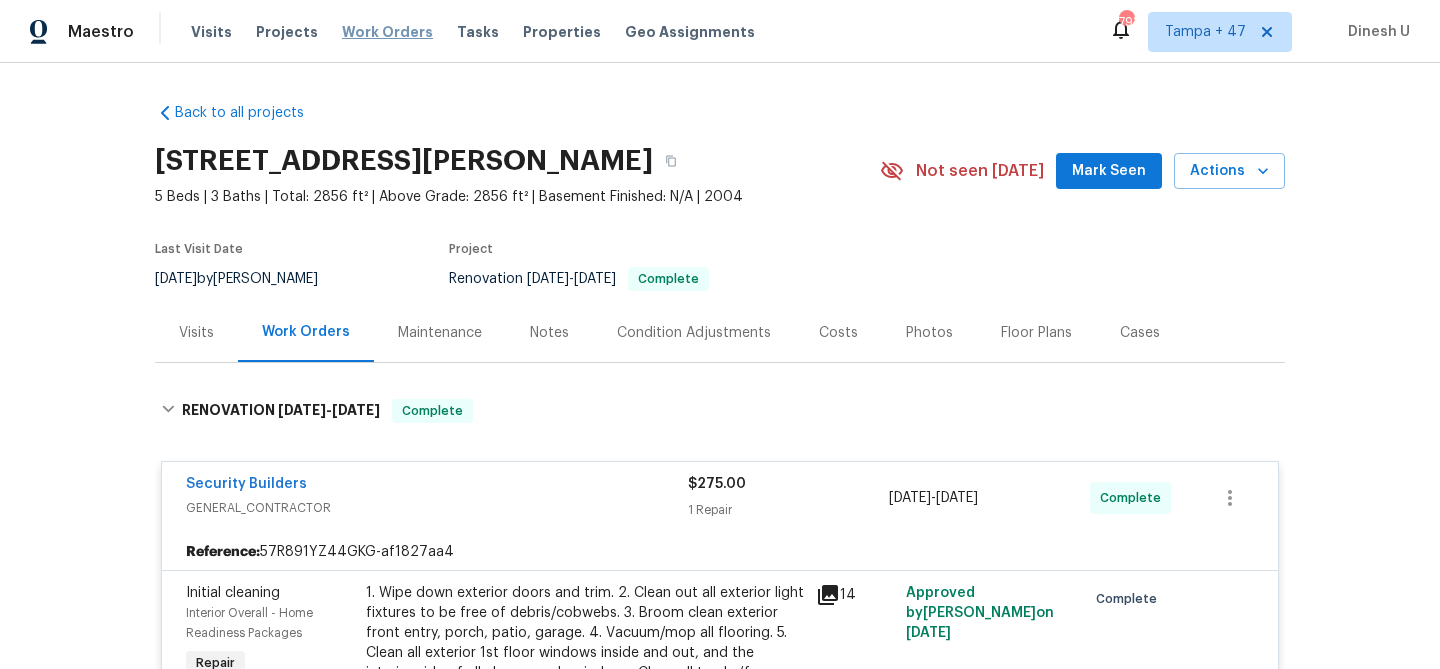 click on "Work Orders" at bounding box center [387, 32] 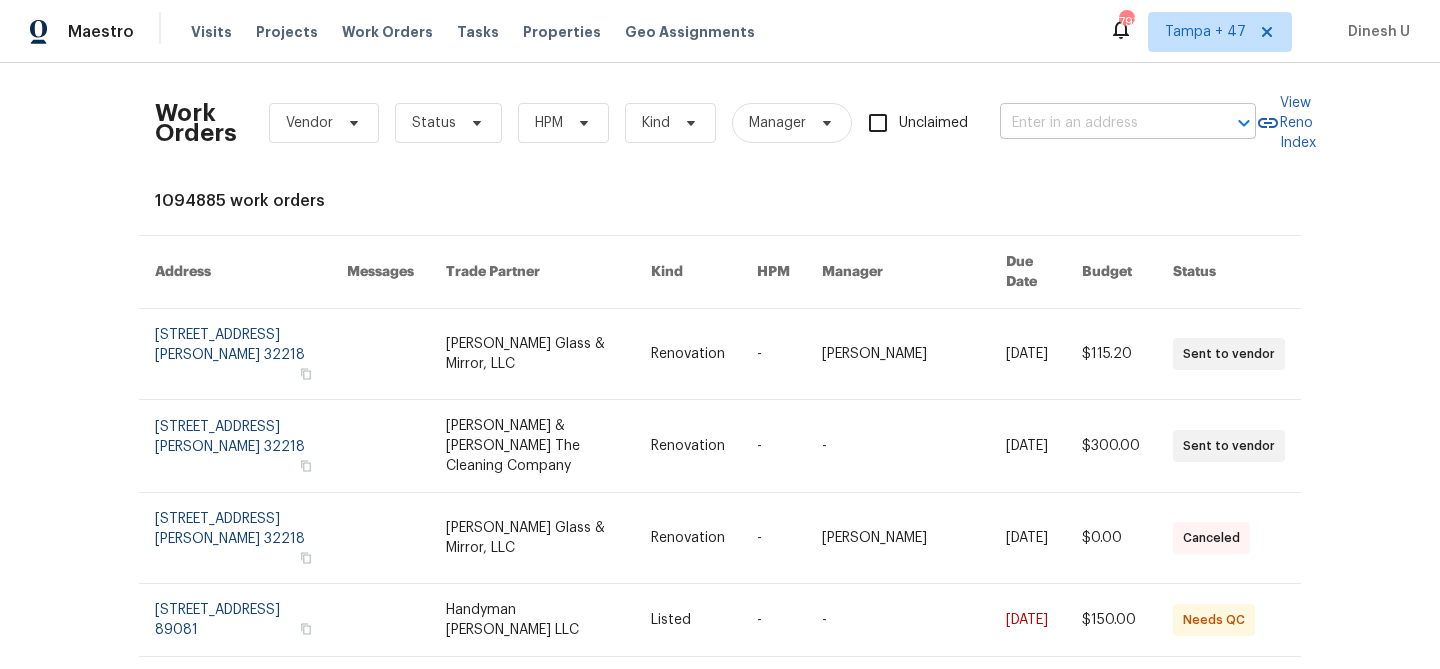 click at bounding box center [1100, 123] 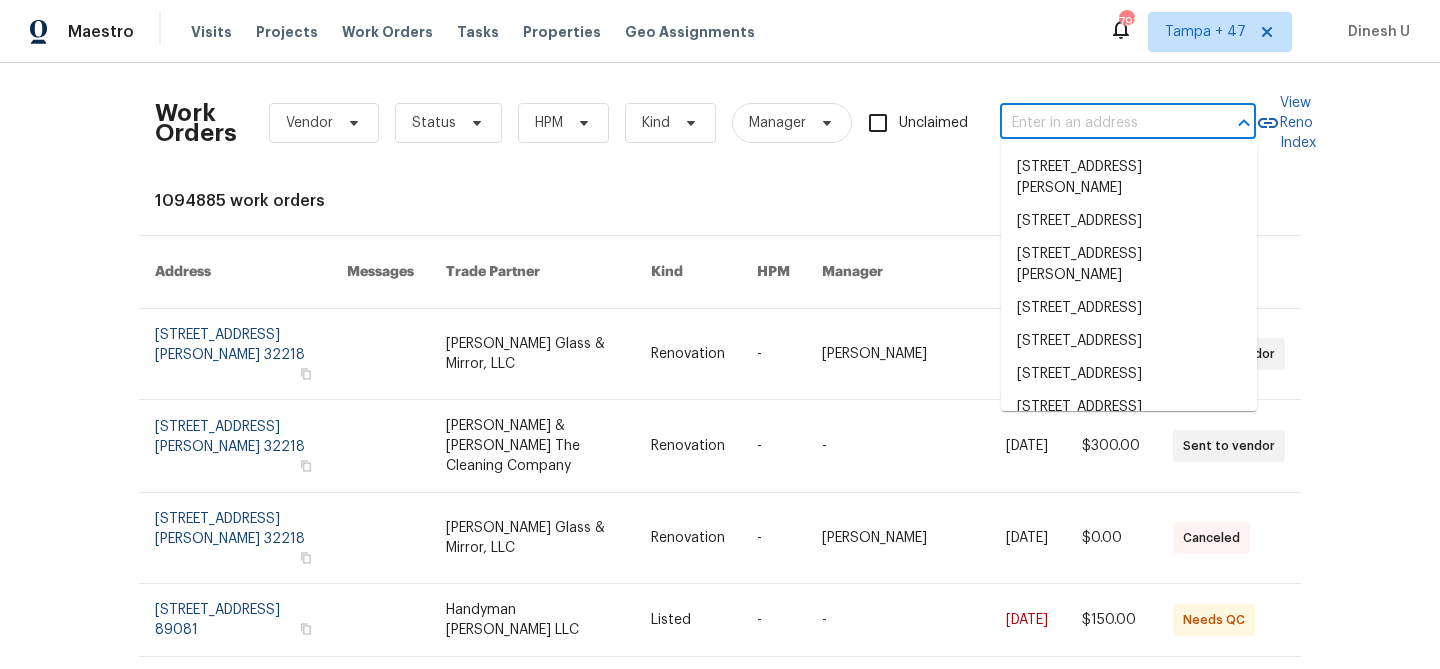 paste on "1832 Glenwood Ln Snellville, GA 30078" 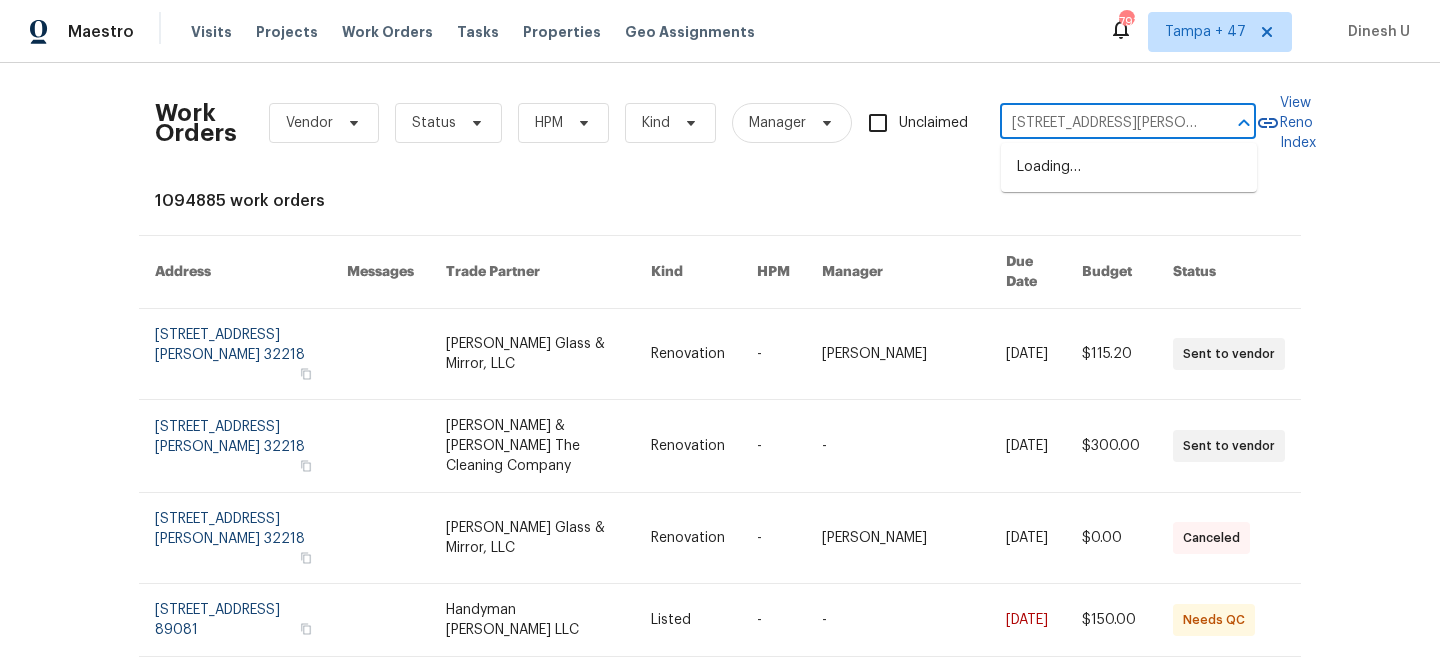 scroll, scrollTop: 0, scrollLeft: 68, axis: horizontal 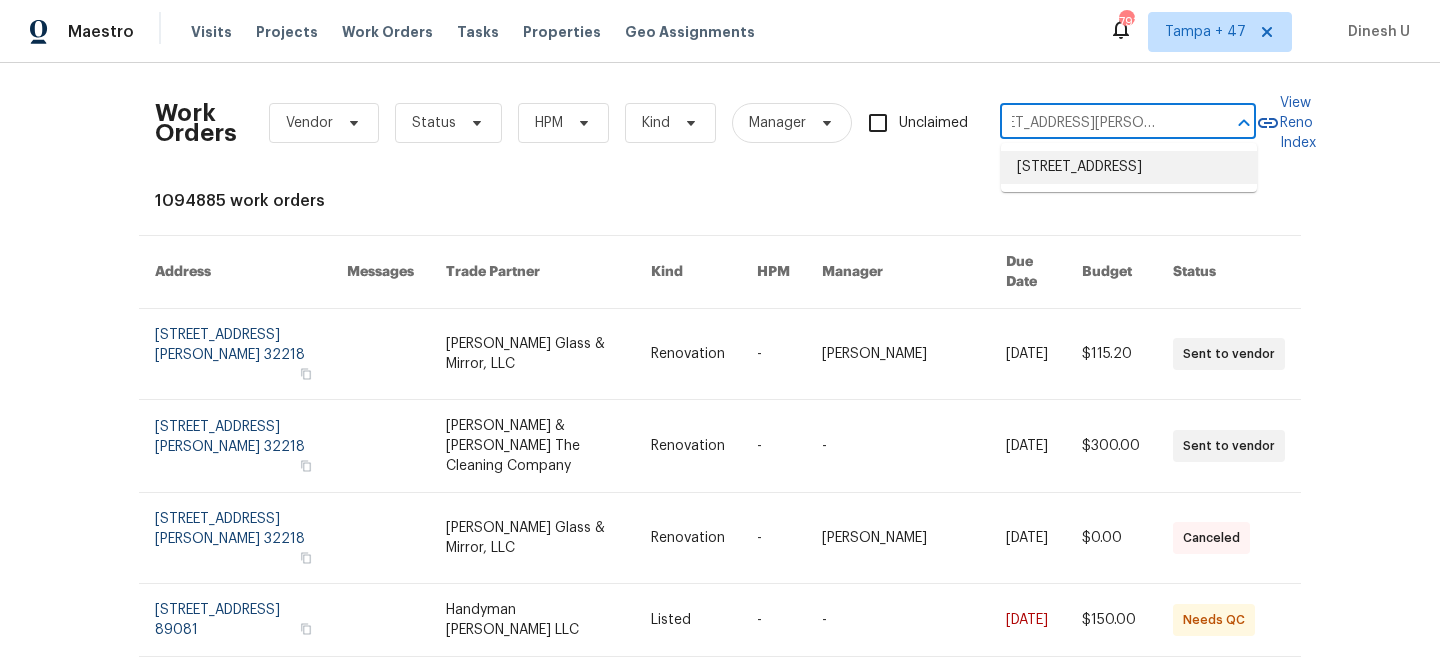 click on "1832 Glenwood Ln, Snellville, GA 30078" at bounding box center (1129, 167) 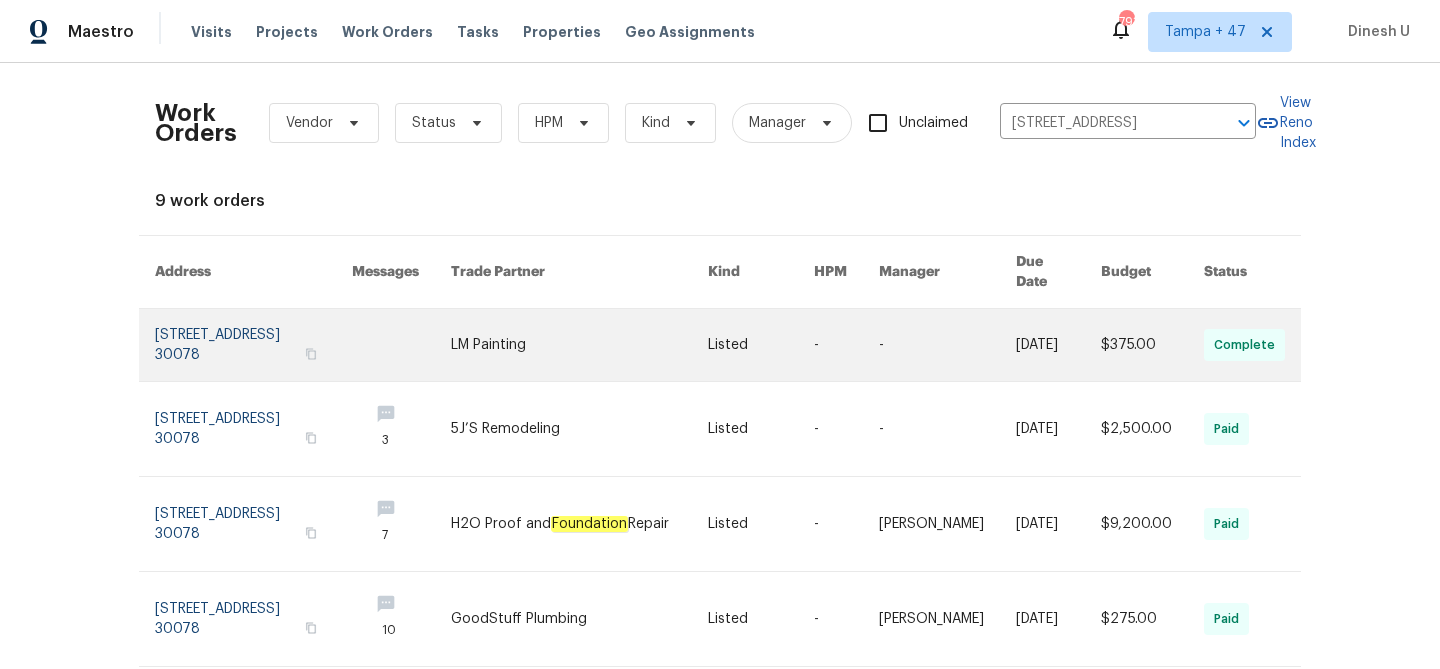 click at bounding box center [253, 345] 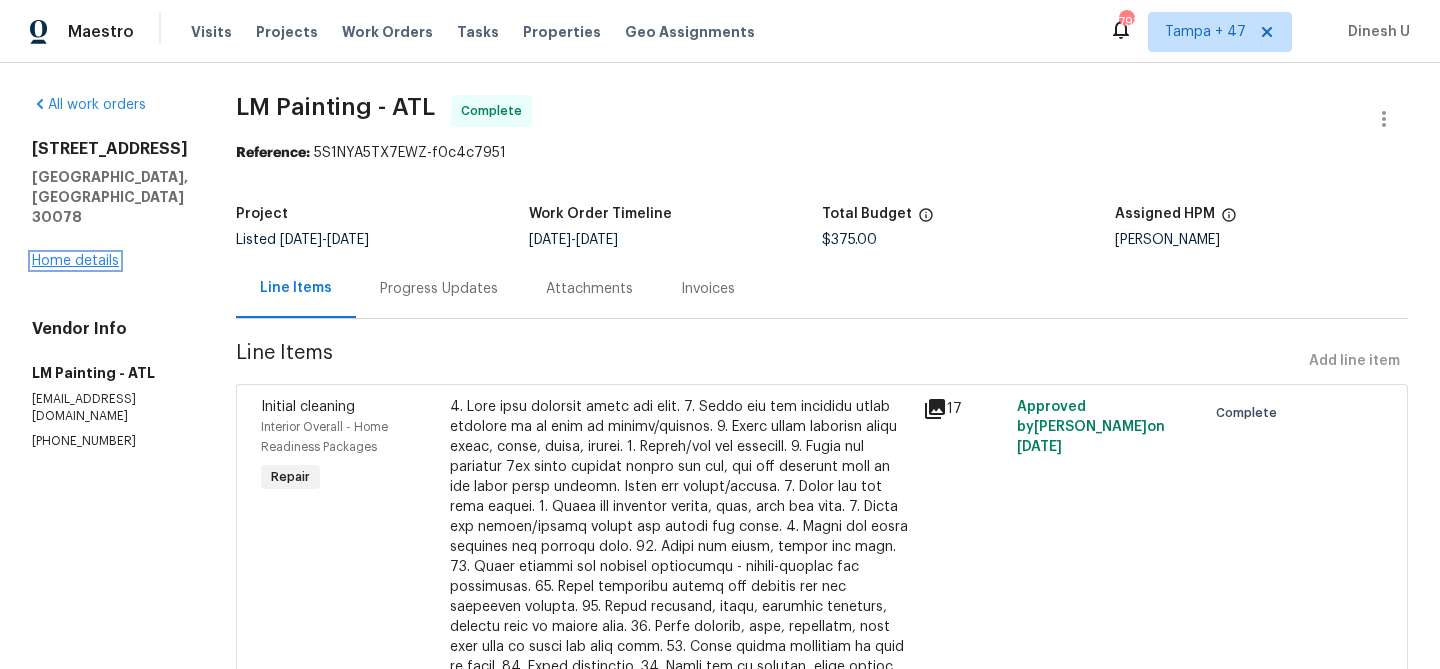 click on "Home details" at bounding box center (75, 261) 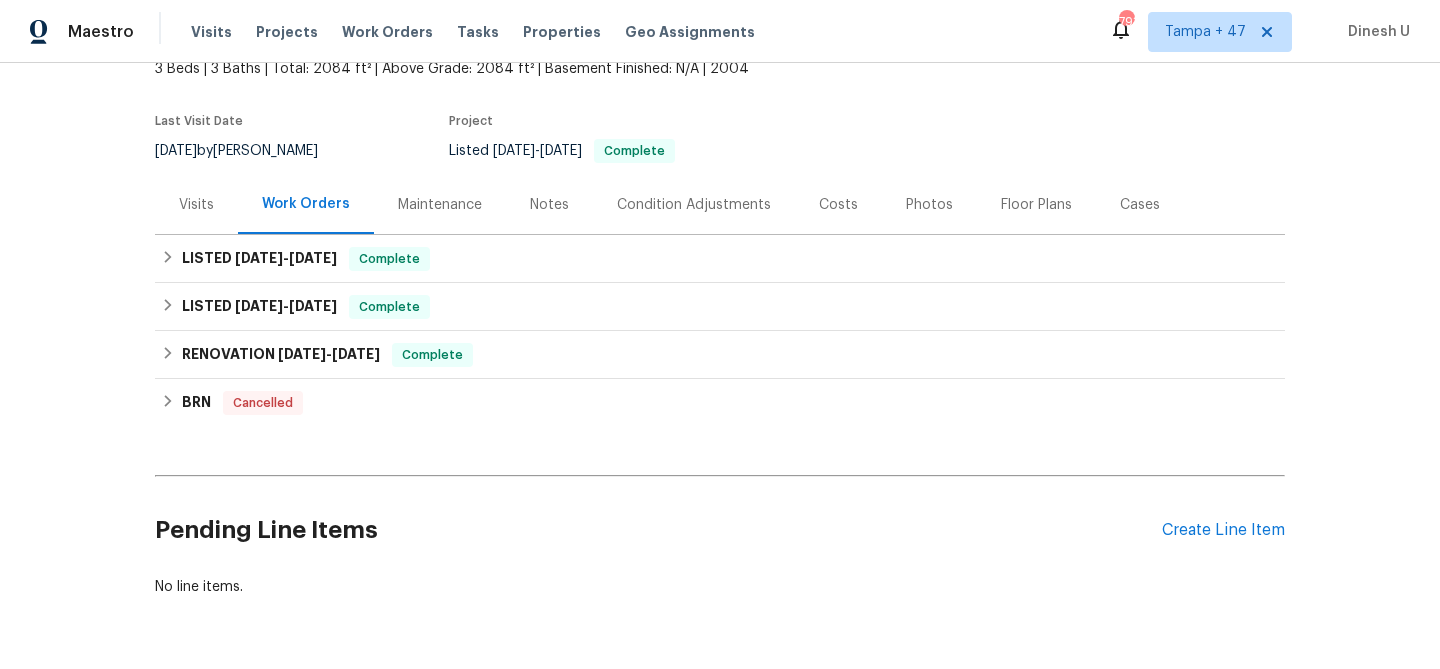 scroll, scrollTop: 152, scrollLeft: 0, axis: vertical 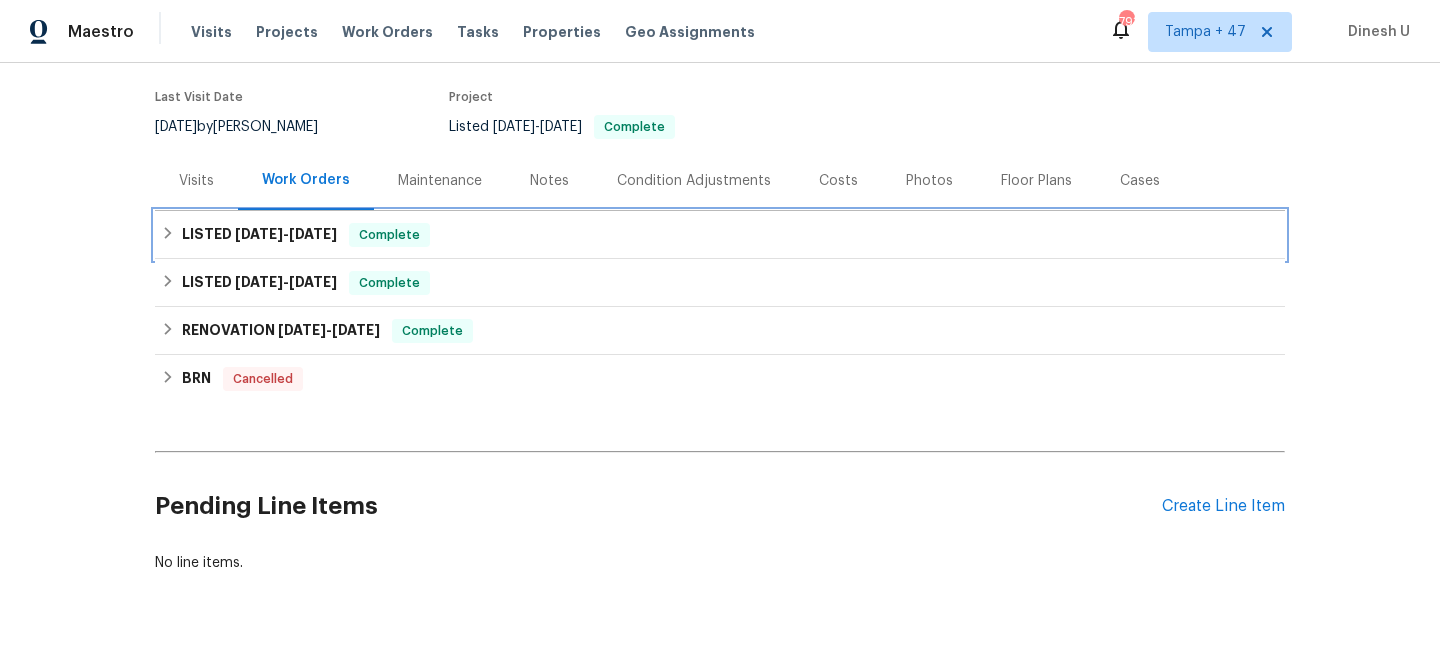 click on "4/17/25" at bounding box center (259, 234) 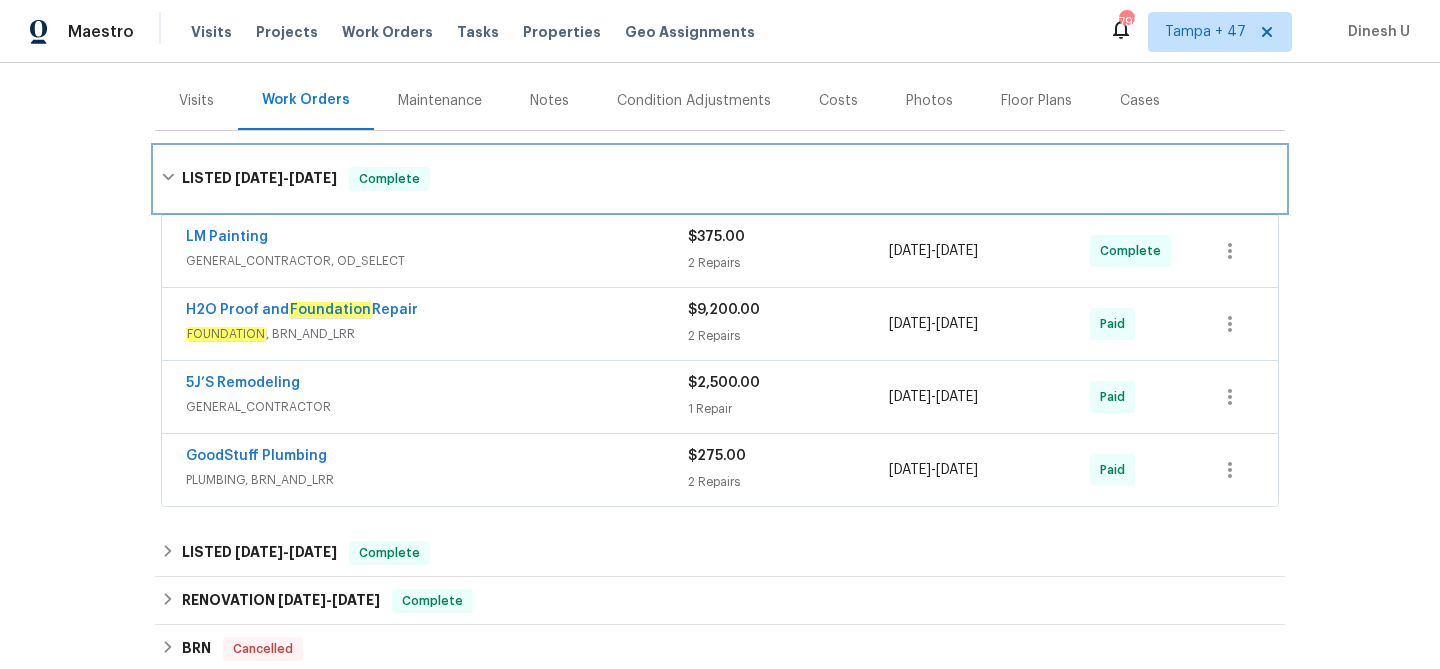 scroll, scrollTop: 253, scrollLeft: 0, axis: vertical 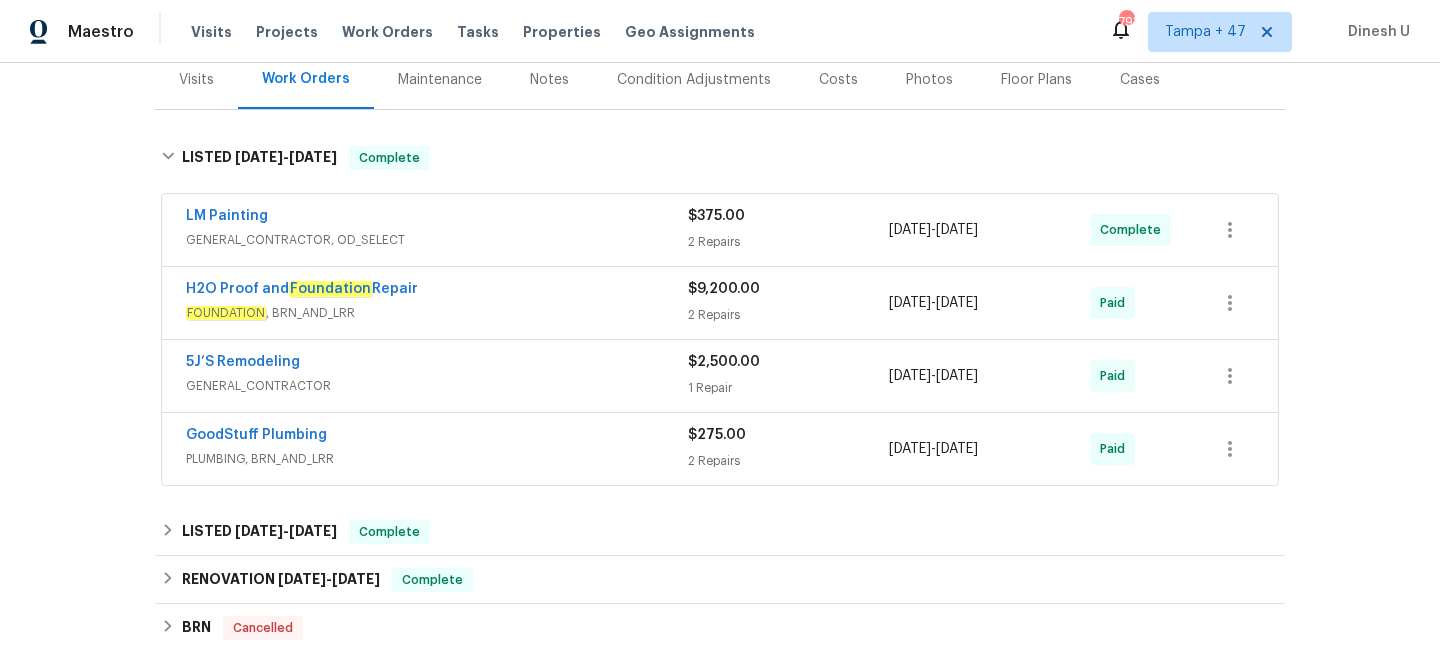 click on "2 Repairs" at bounding box center (788, 242) 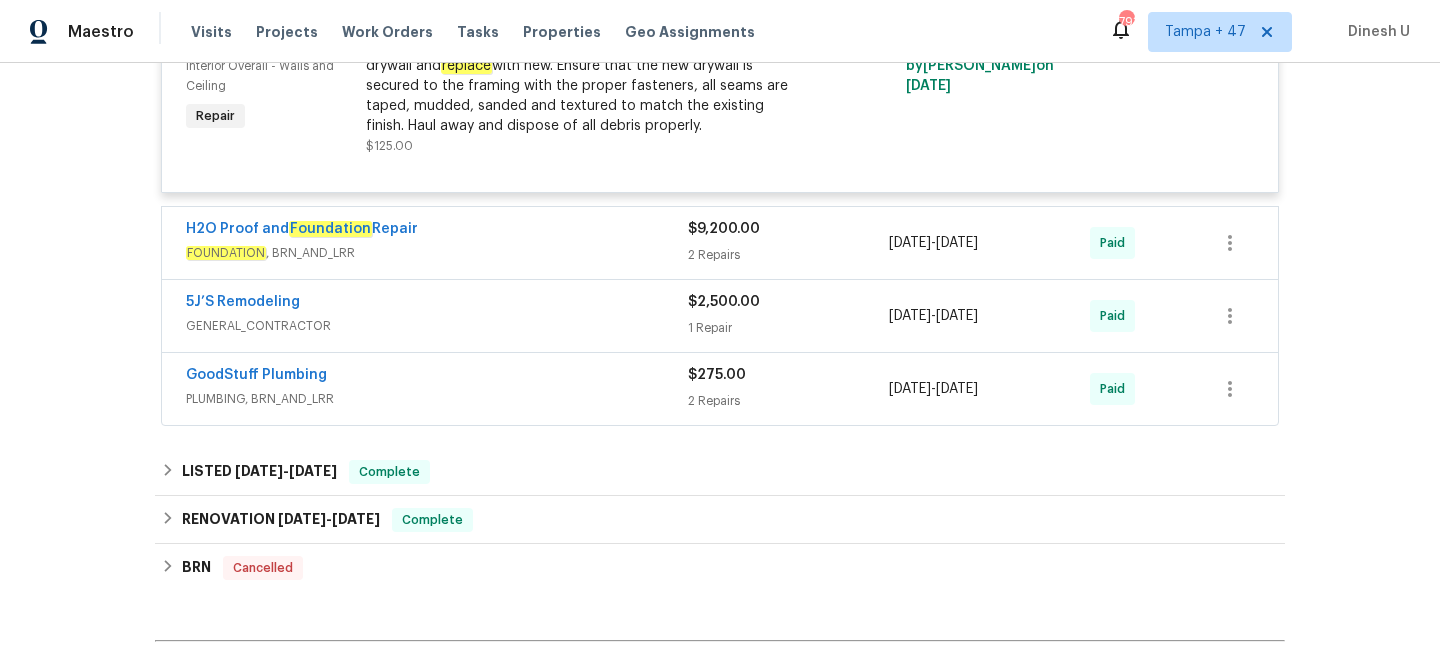 scroll, scrollTop: 1054, scrollLeft: 0, axis: vertical 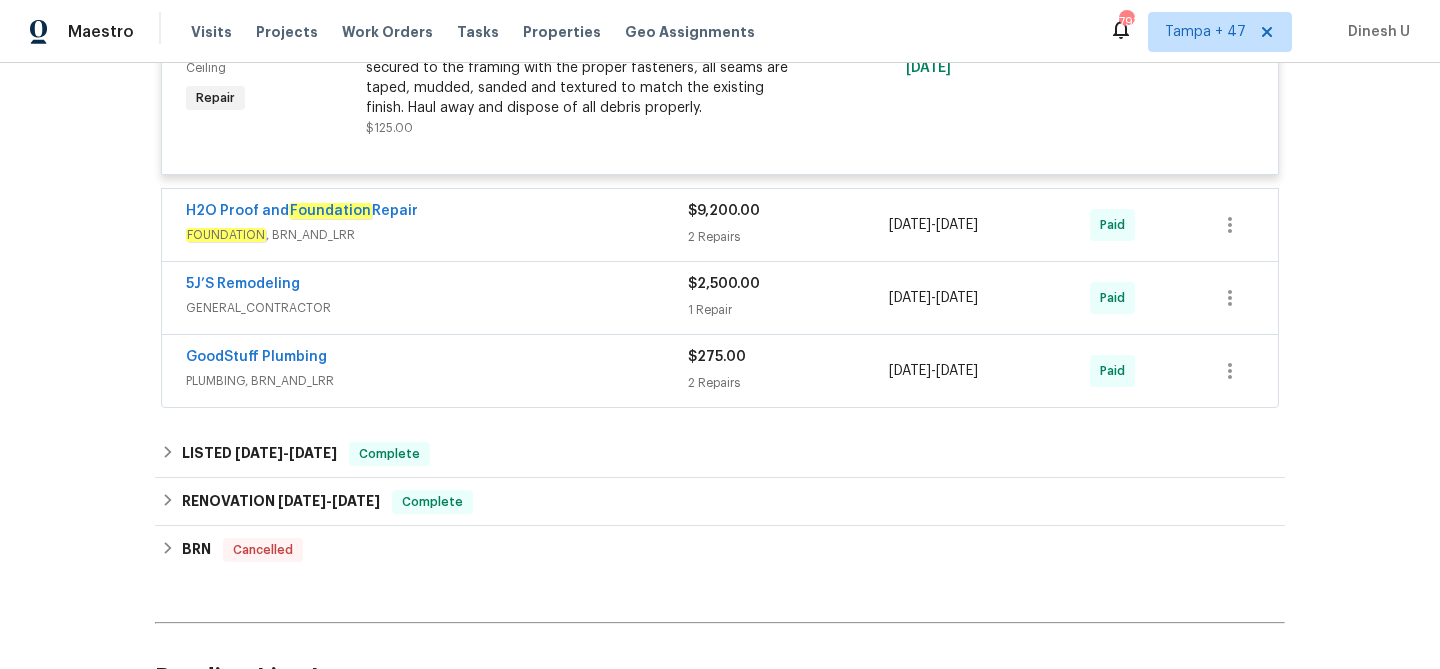 click on "2 Repairs" at bounding box center [788, 237] 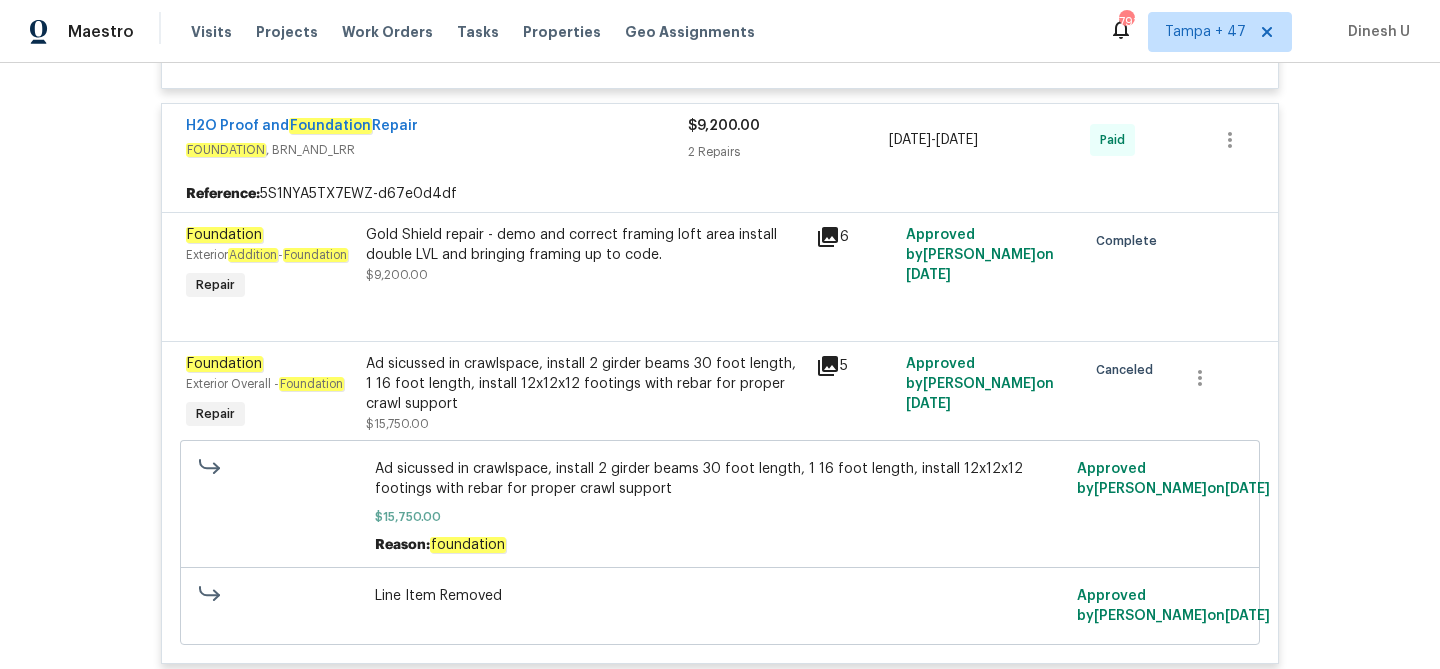 scroll, scrollTop: 0, scrollLeft: 0, axis: both 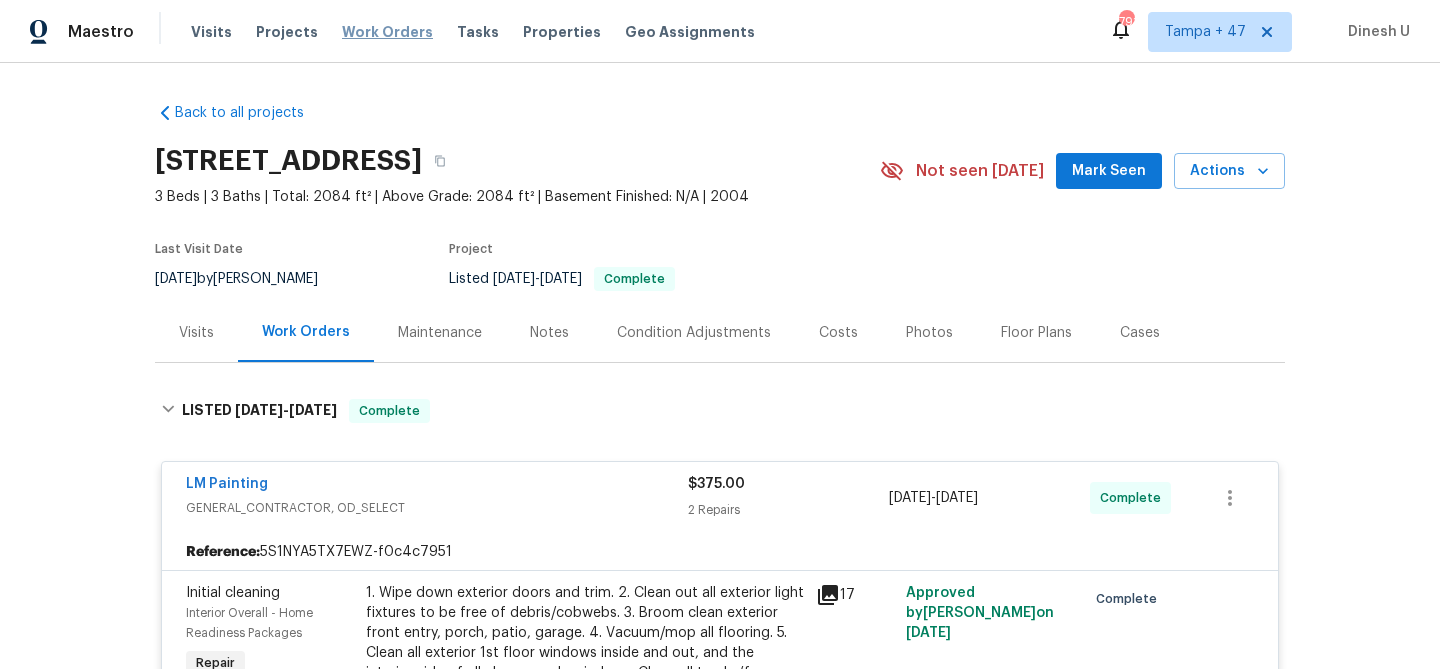 click on "Work Orders" at bounding box center [387, 32] 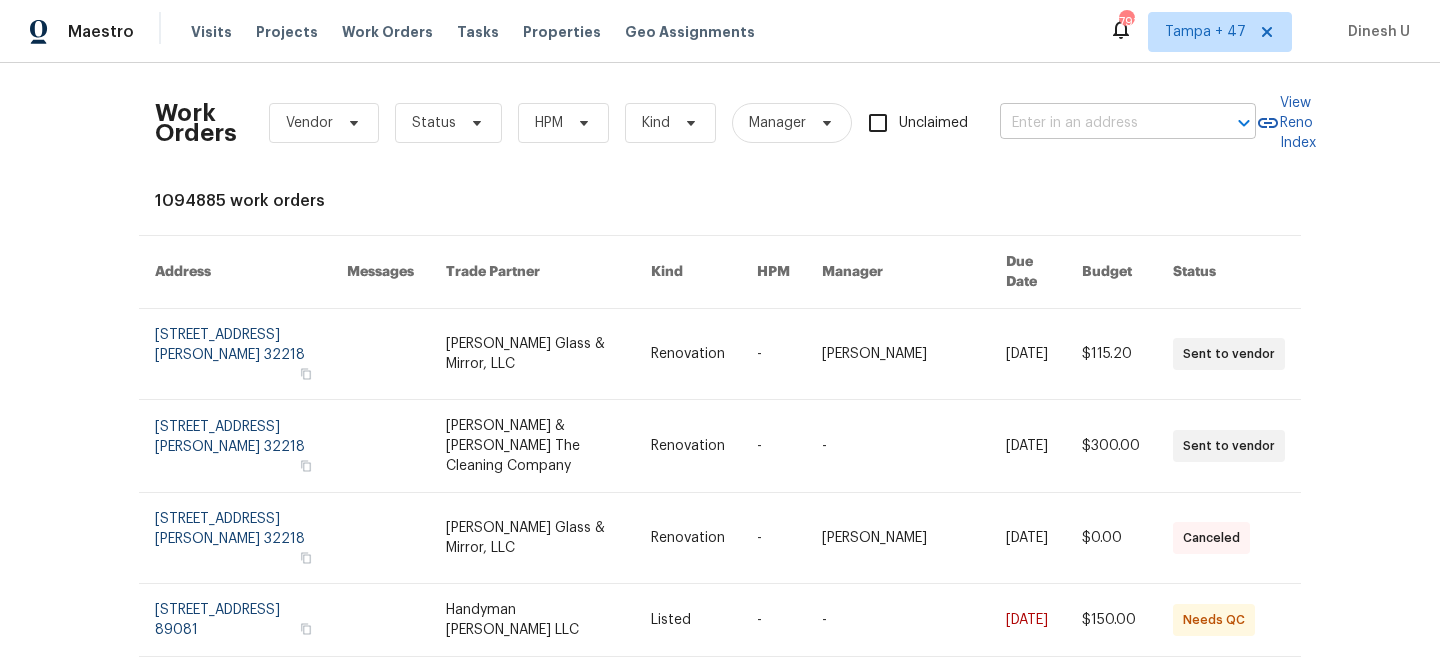 click at bounding box center [1100, 123] 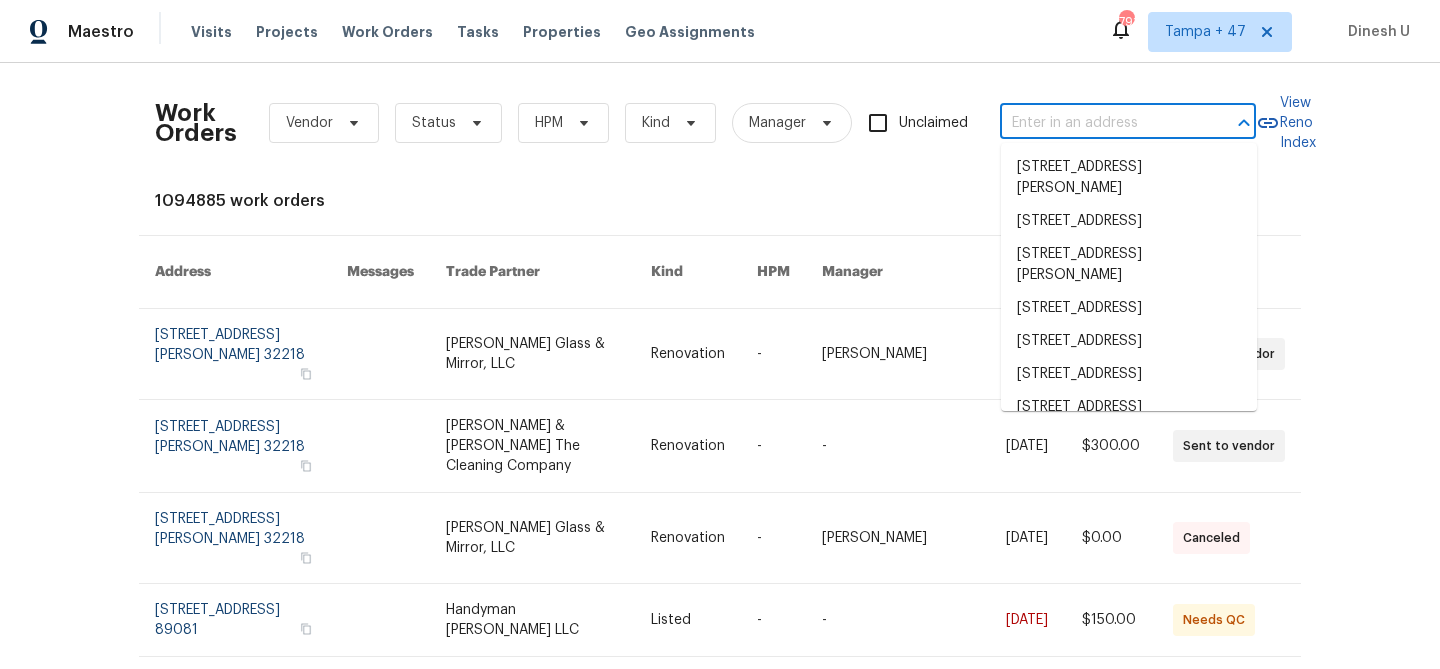 paste on "986 Treymont Way Lawrenceville, GA 30045" 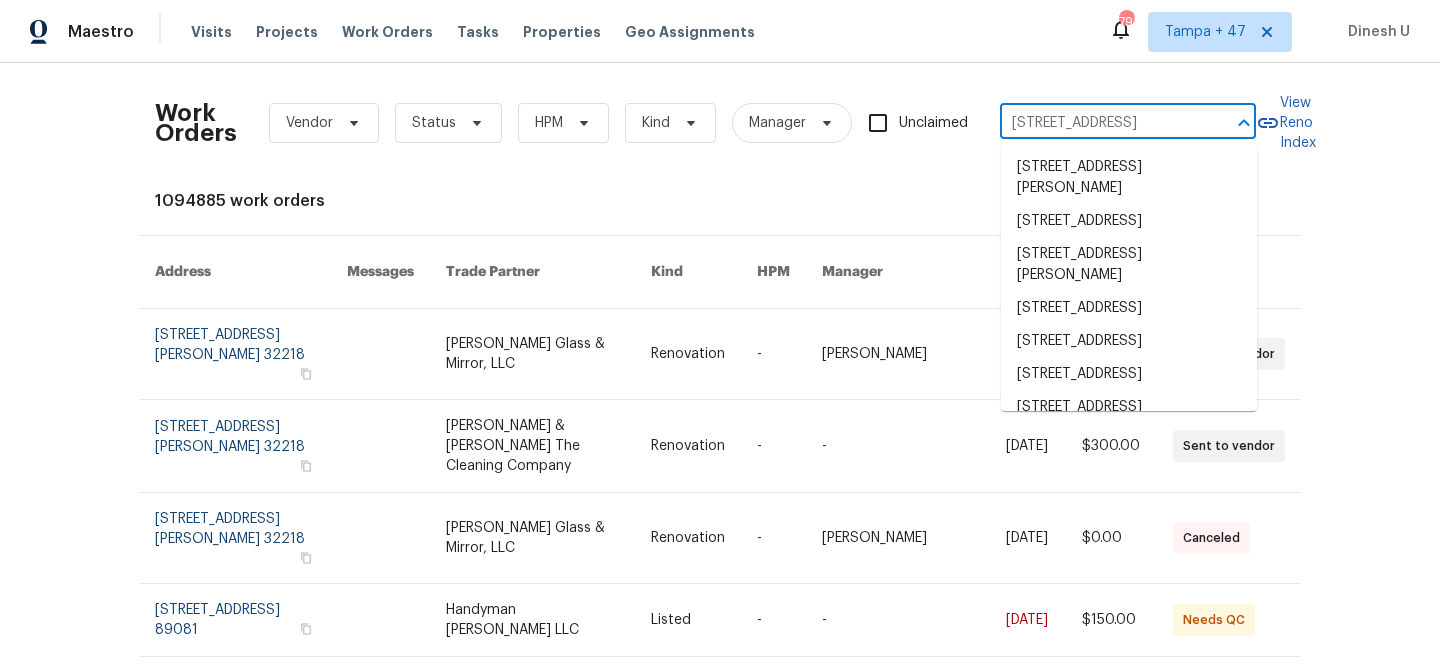 scroll, scrollTop: 0, scrollLeft: 102, axis: horizontal 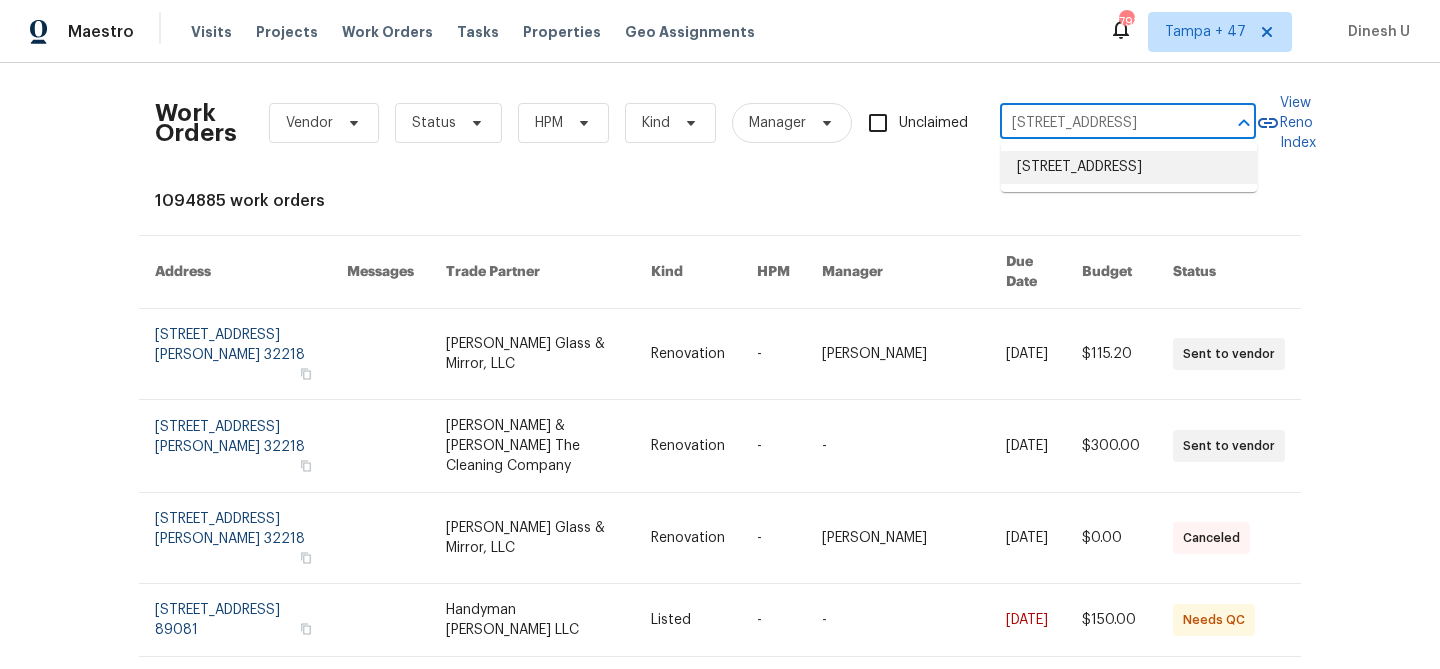click on "986 Treymont Way, Lawrenceville, GA 30045" at bounding box center [1129, 167] 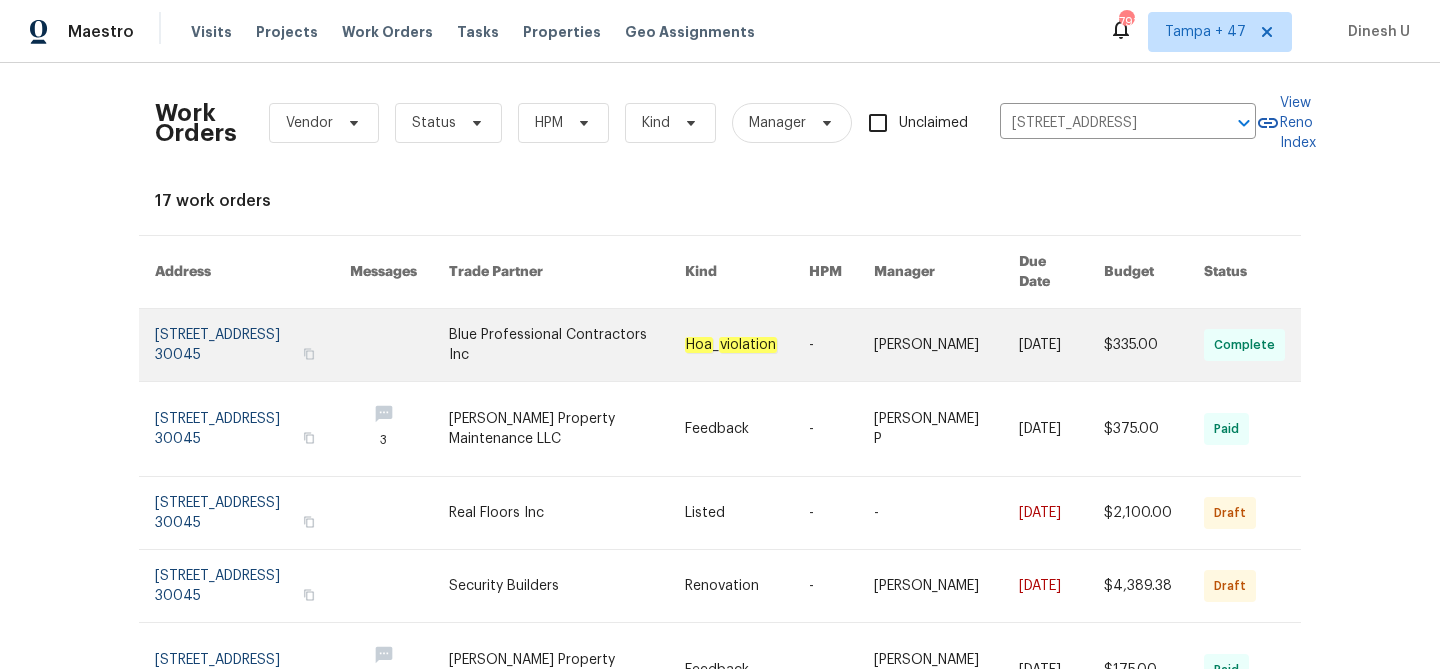 click at bounding box center [252, 345] 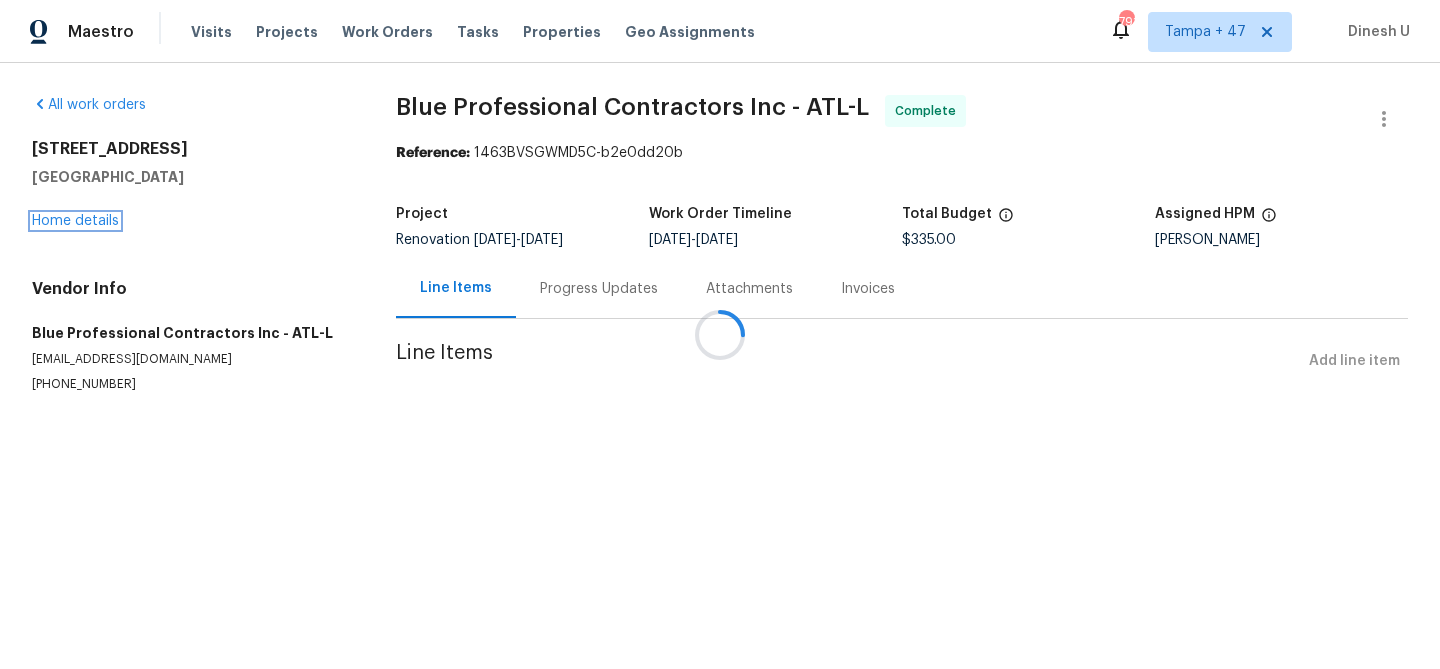 click on "Home details" at bounding box center (75, 221) 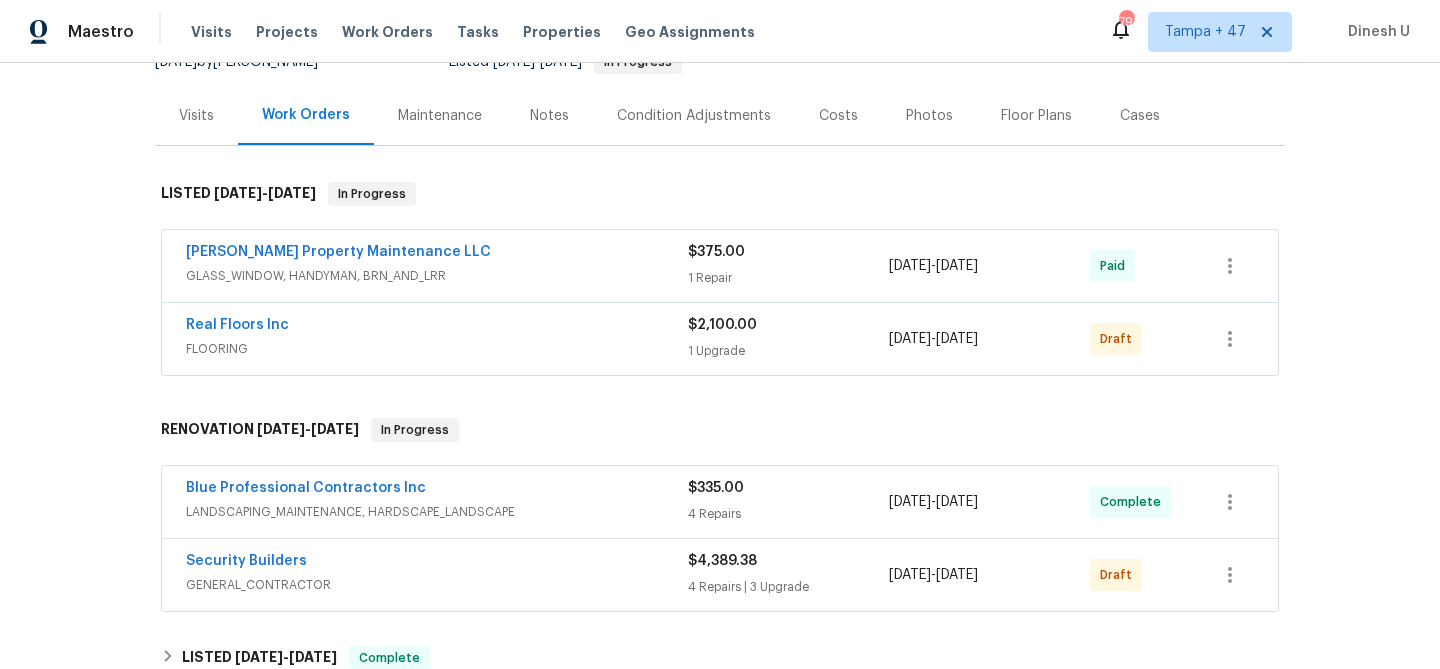scroll, scrollTop: 266, scrollLeft: 0, axis: vertical 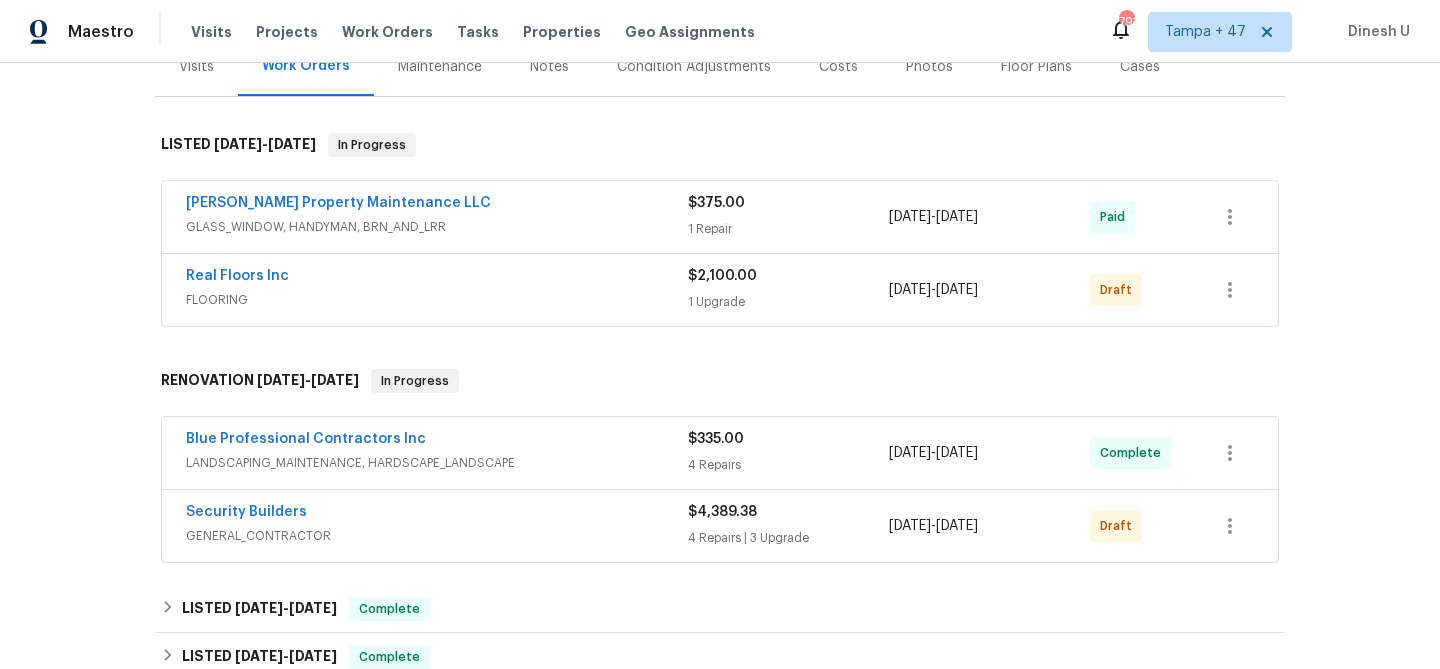 click on "$375.00" at bounding box center (788, 203) 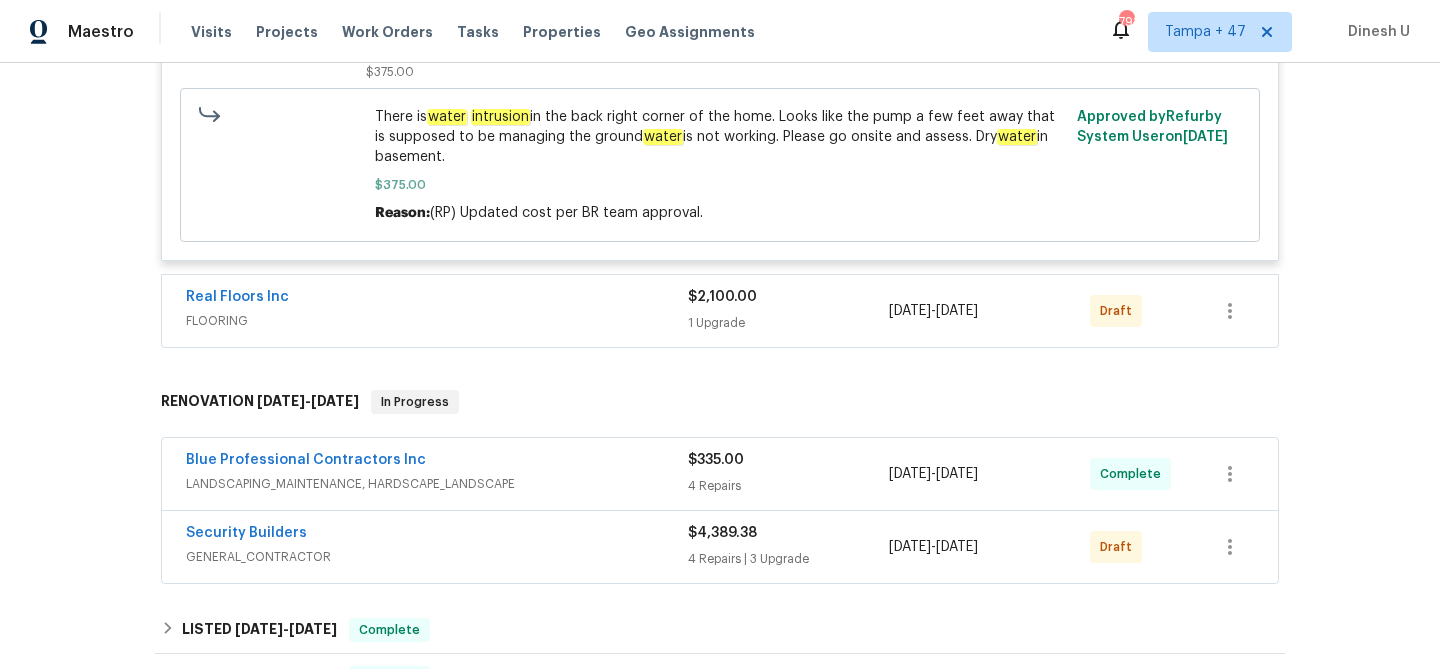 scroll, scrollTop: 609, scrollLeft: 0, axis: vertical 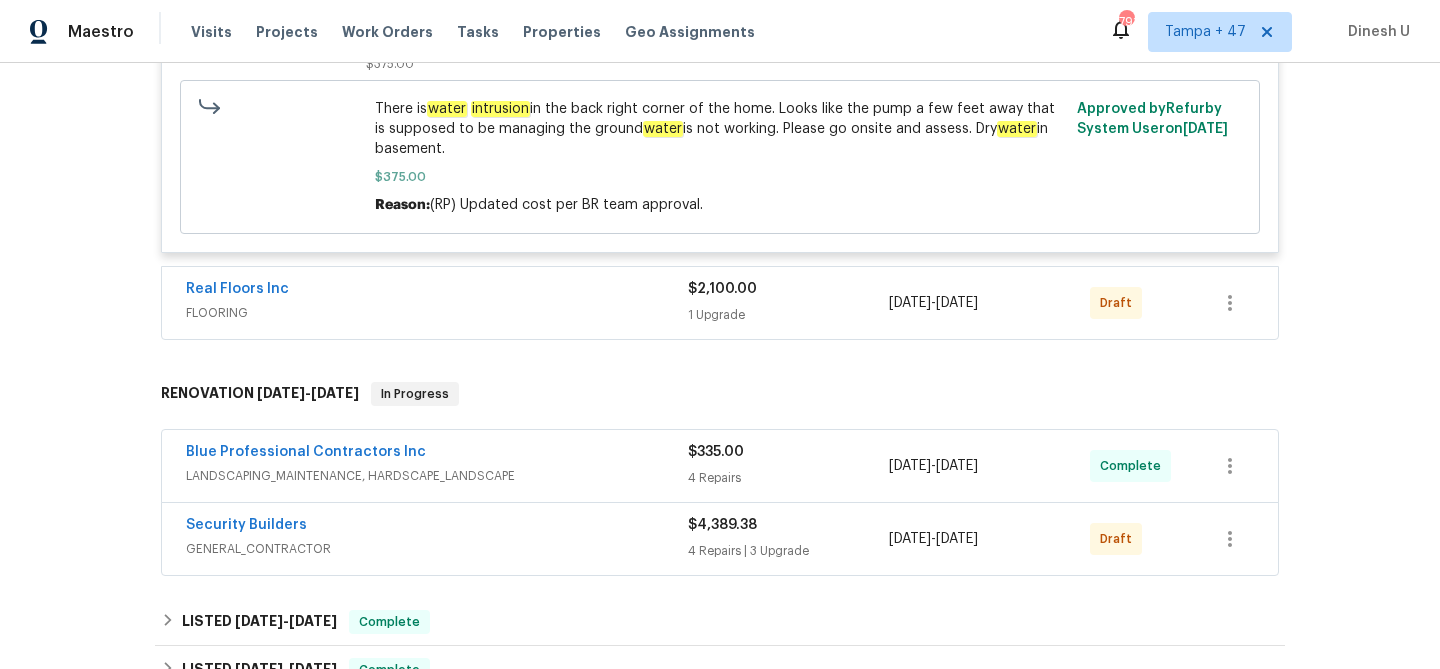 click on "$2,100.00 1 Upgrade" at bounding box center [788, 303] 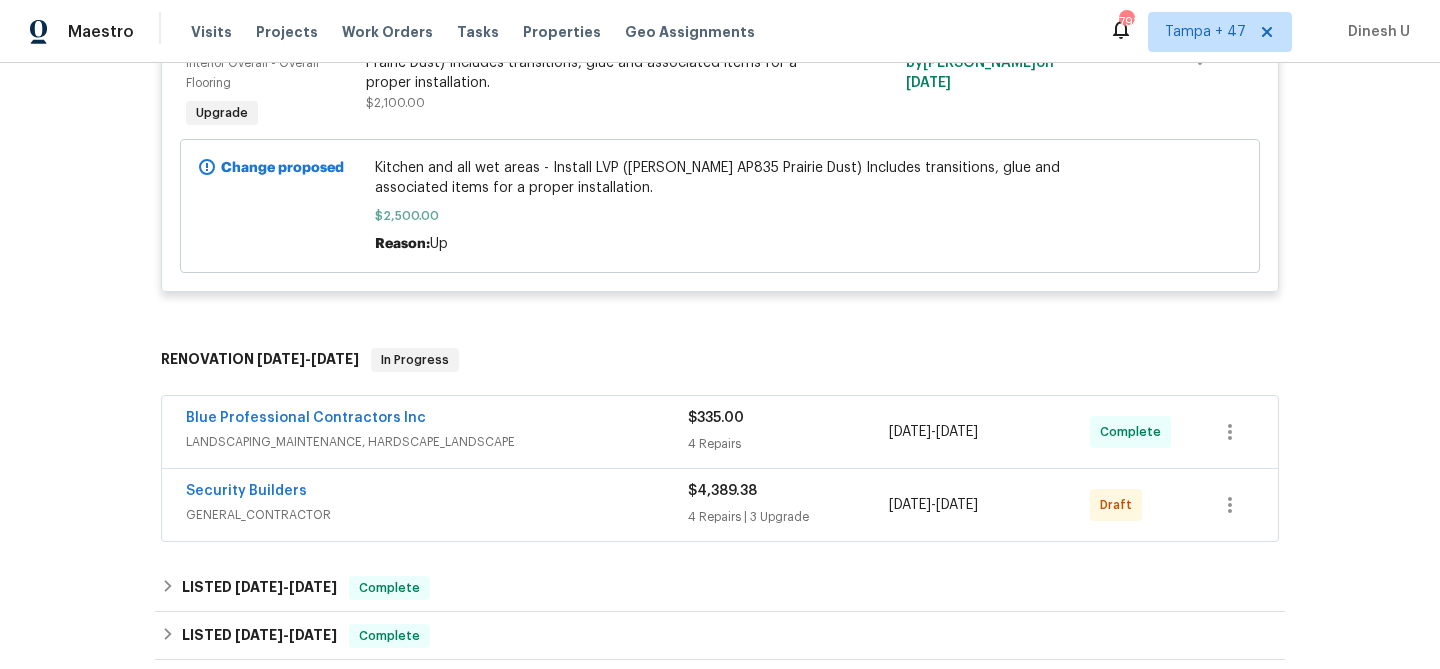 scroll, scrollTop: 1034, scrollLeft: 0, axis: vertical 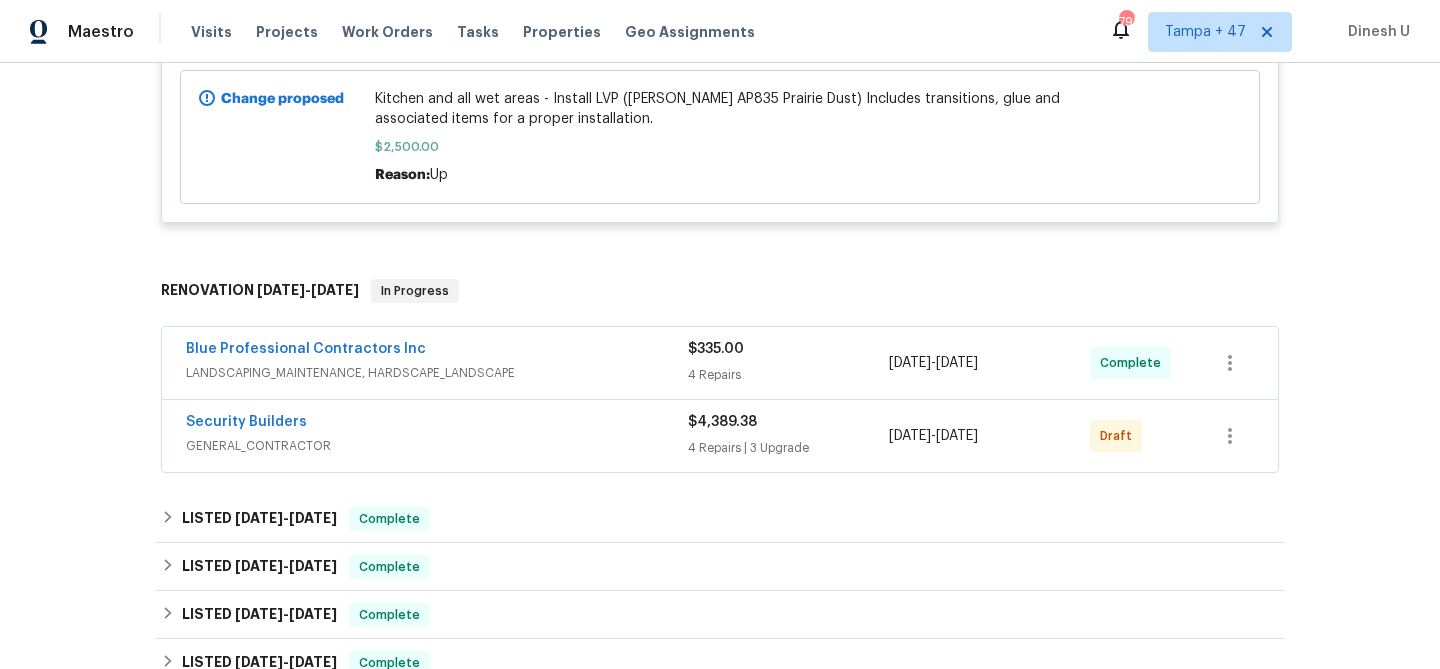 click on "4 Repairs" at bounding box center (788, 375) 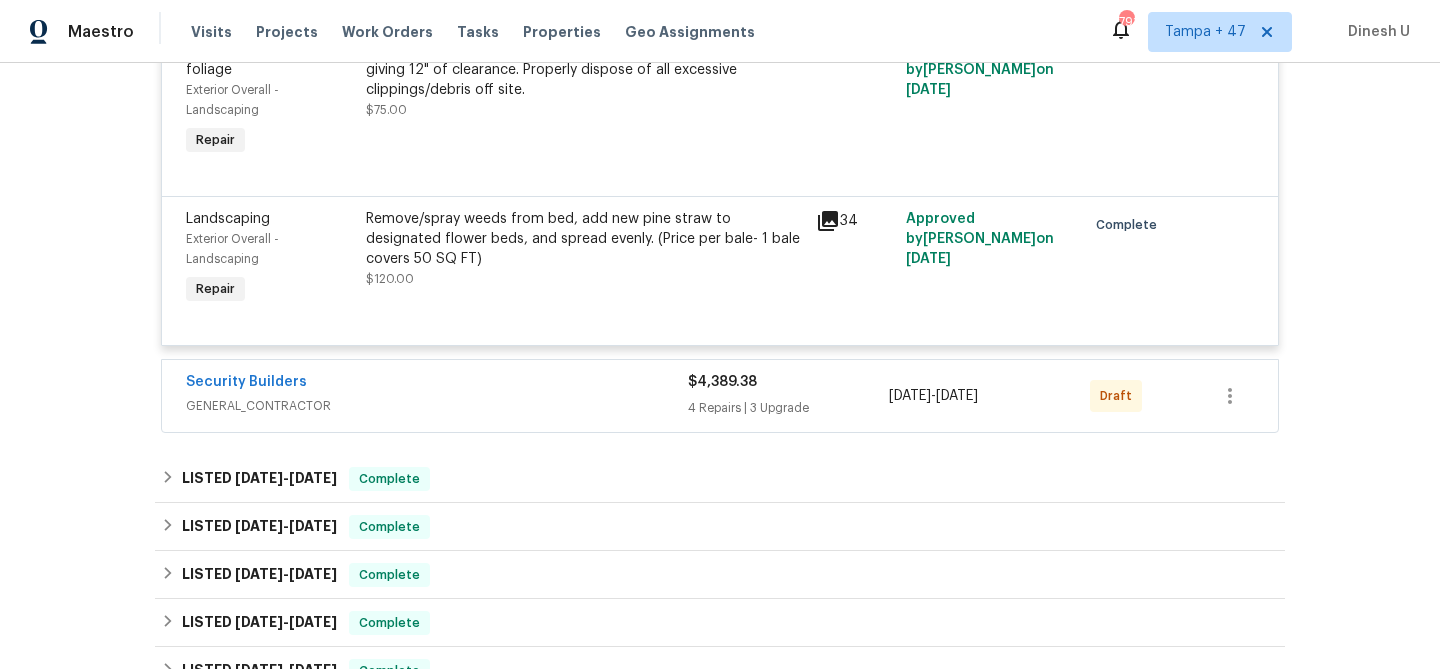 scroll, scrollTop: 1814, scrollLeft: 0, axis: vertical 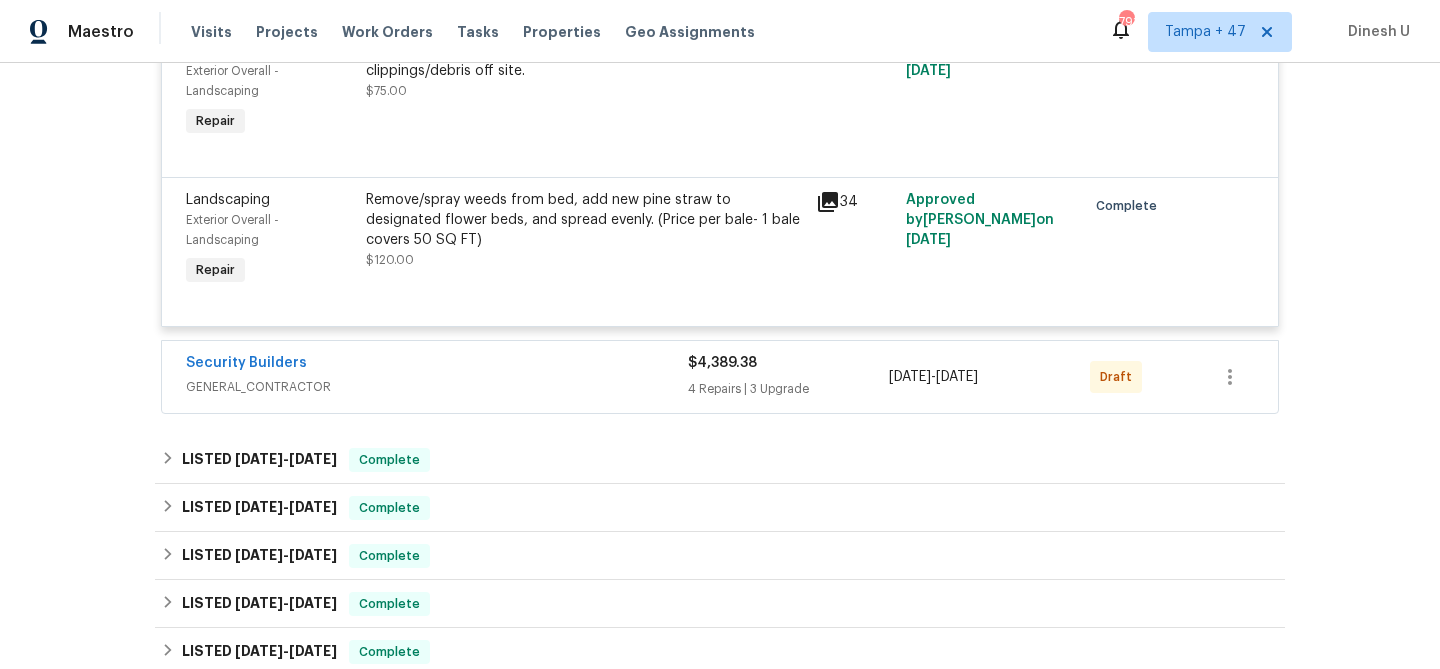 click on "4 Repairs | 3 Upgrade" at bounding box center [788, 389] 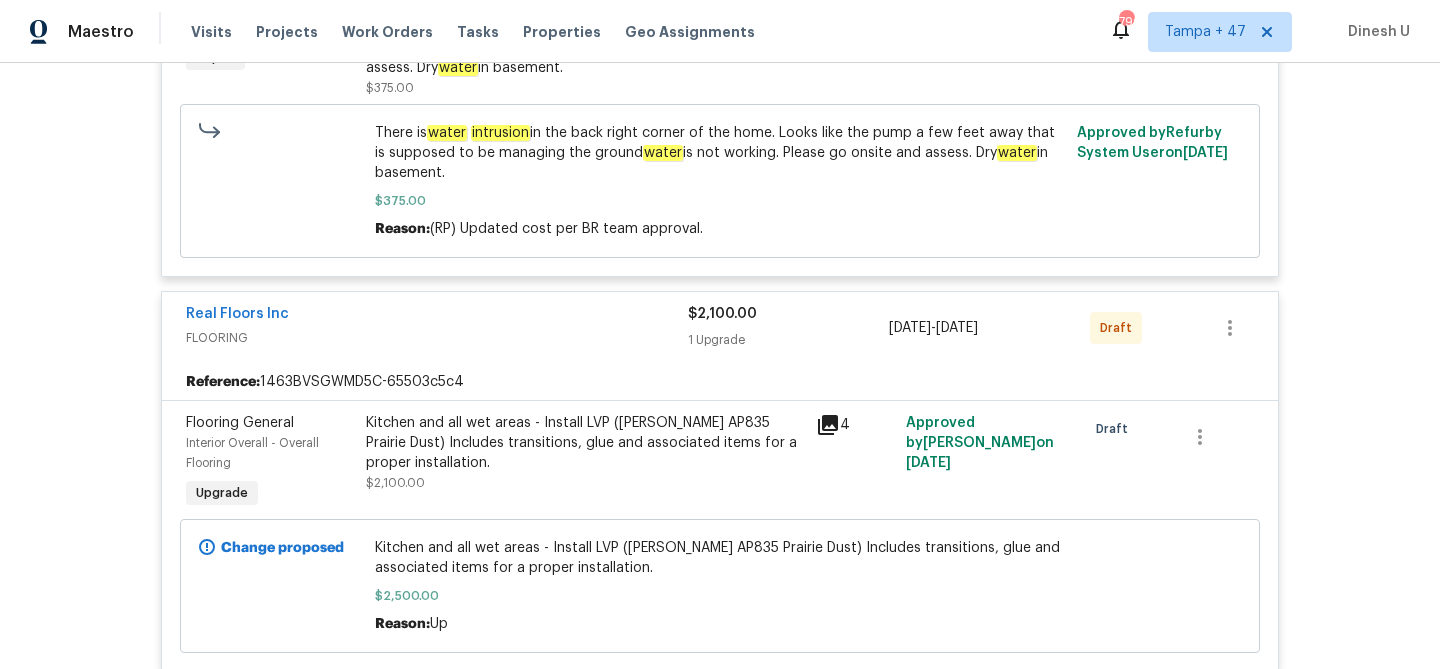 scroll, scrollTop: 0, scrollLeft: 0, axis: both 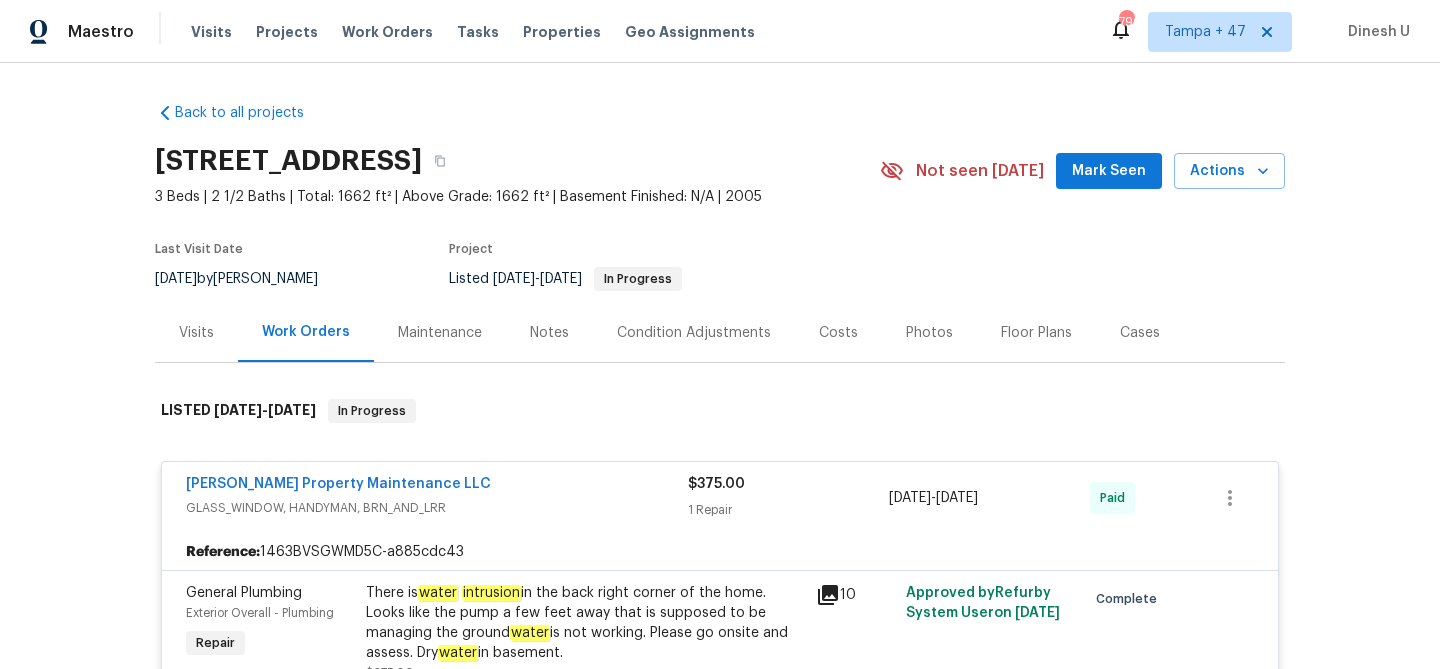 click on "Visits" at bounding box center (196, 333) 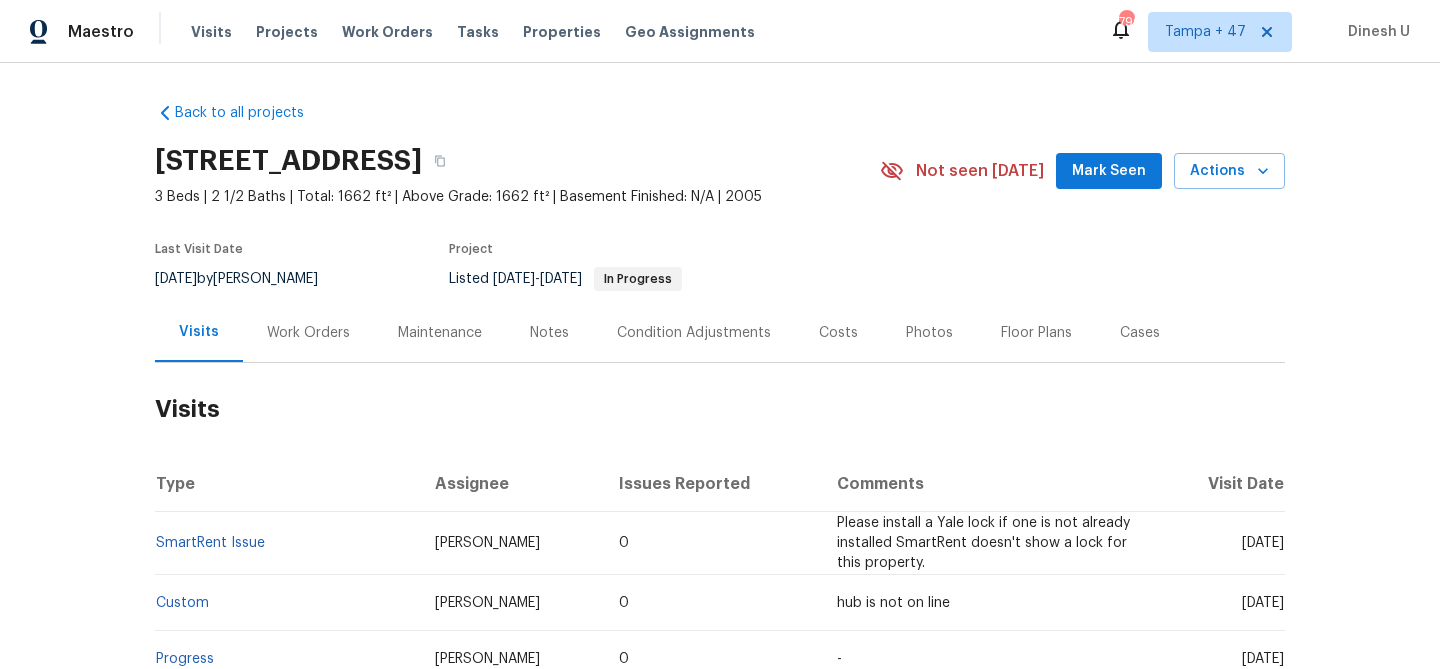 click on "Work Orders" at bounding box center [308, 333] 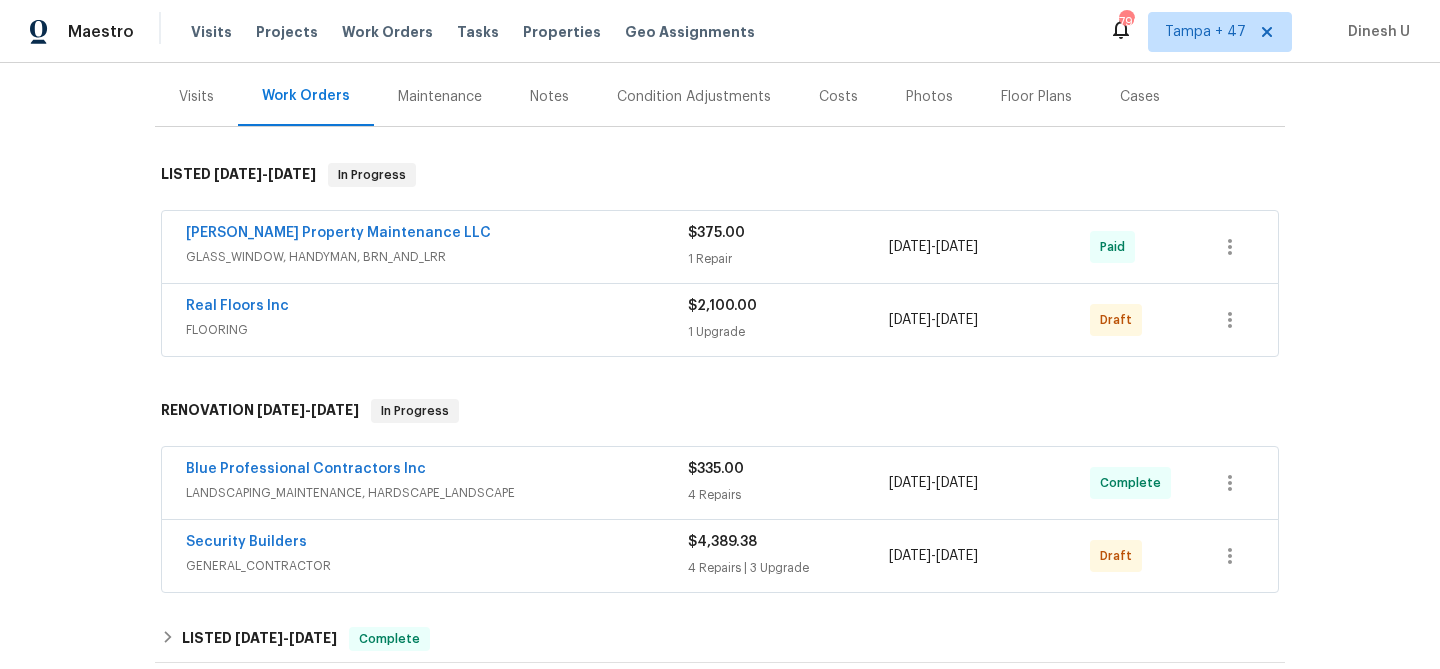 scroll, scrollTop: 262, scrollLeft: 0, axis: vertical 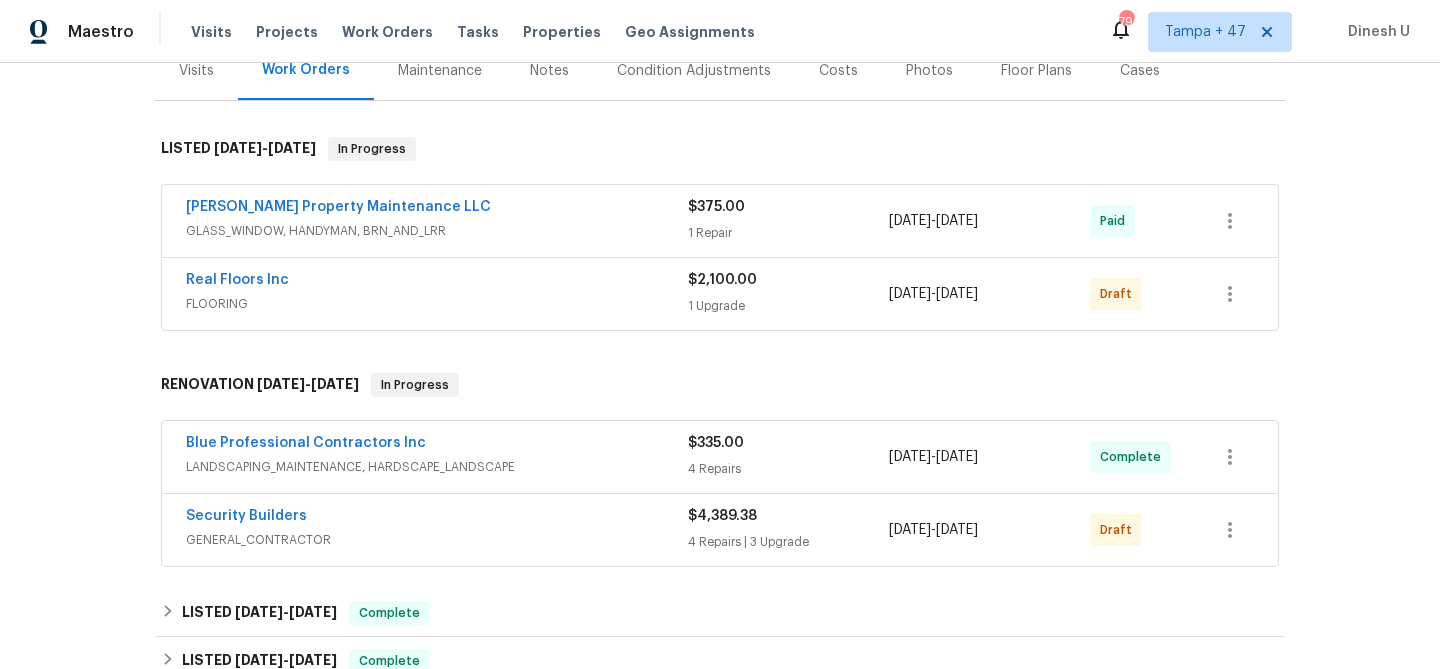 click on "Glen Property Maintenance LLC GLASS_WINDOW, HANDYMAN, BRN_AND_LRR $375.00 1 Repair 5/1/2025  -  5/2/2025 Paid" at bounding box center (720, 221) 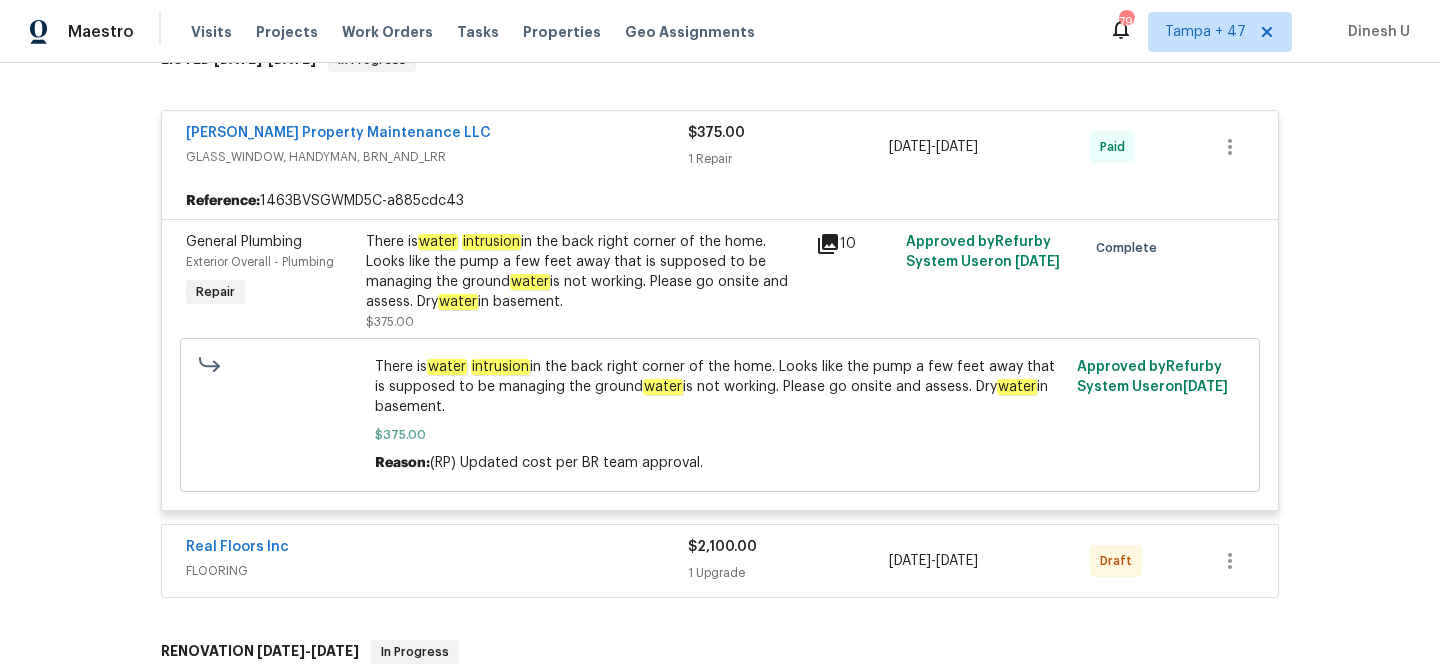scroll, scrollTop: 349, scrollLeft: 0, axis: vertical 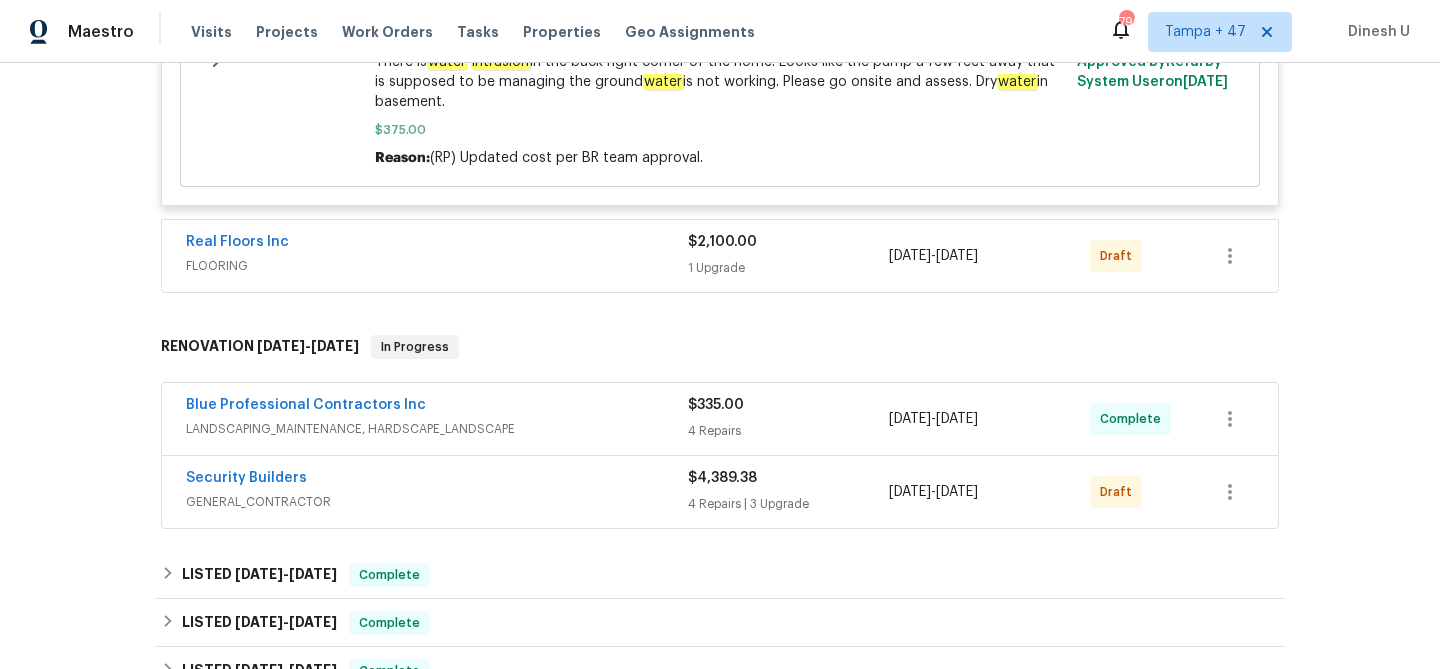 click on "1 Upgrade" at bounding box center [788, 268] 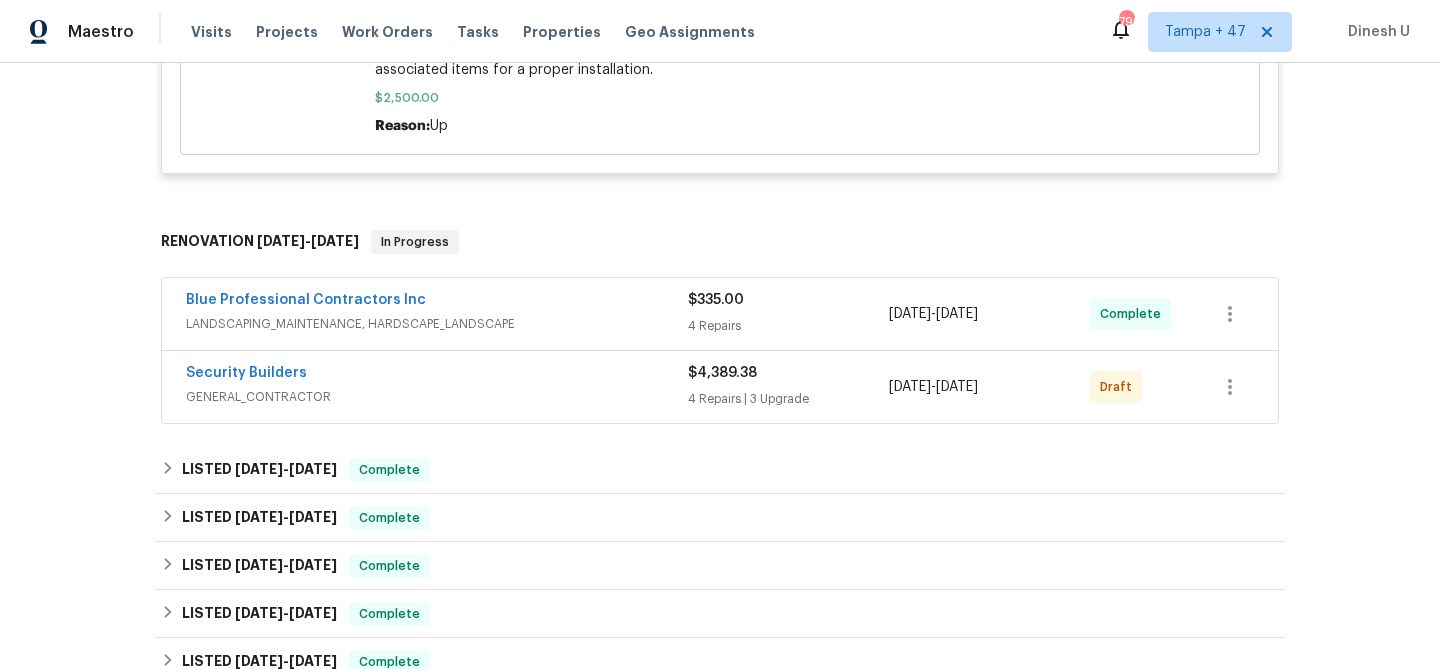 scroll, scrollTop: 1103, scrollLeft: 0, axis: vertical 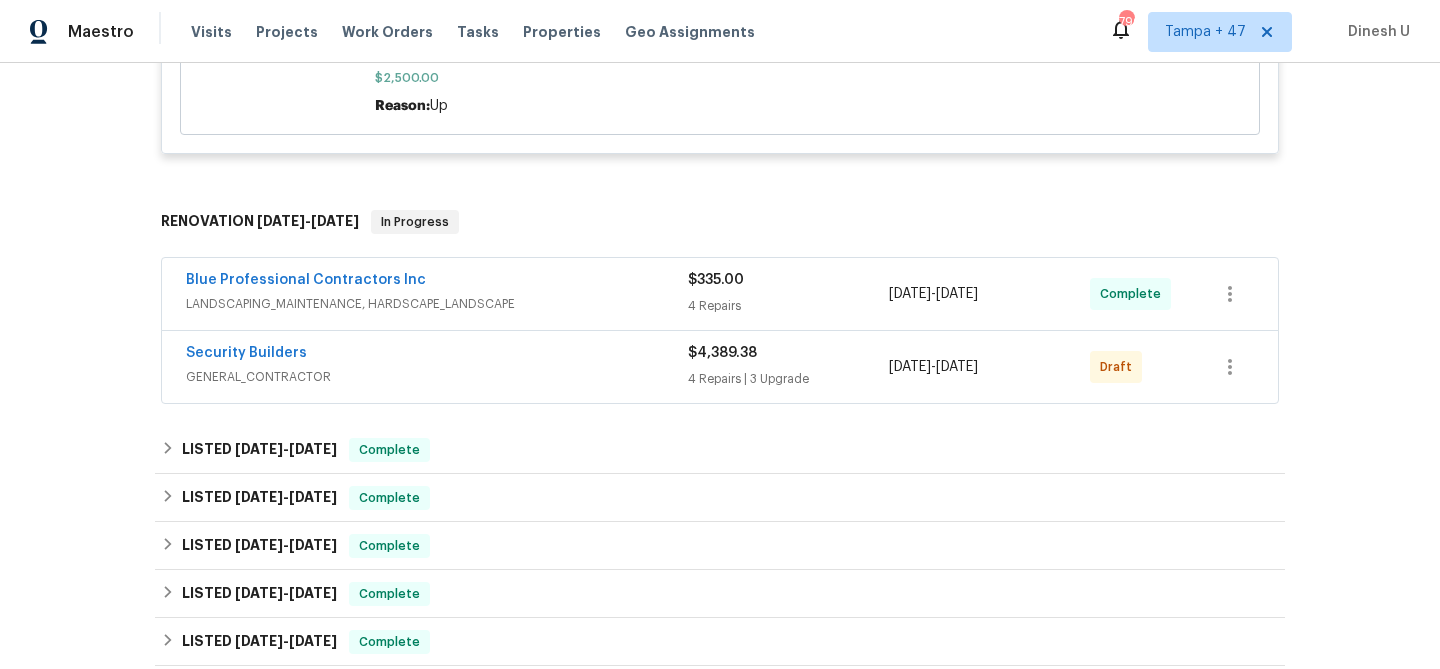 click on "4 Repairs" at bounding box center (788, 306) 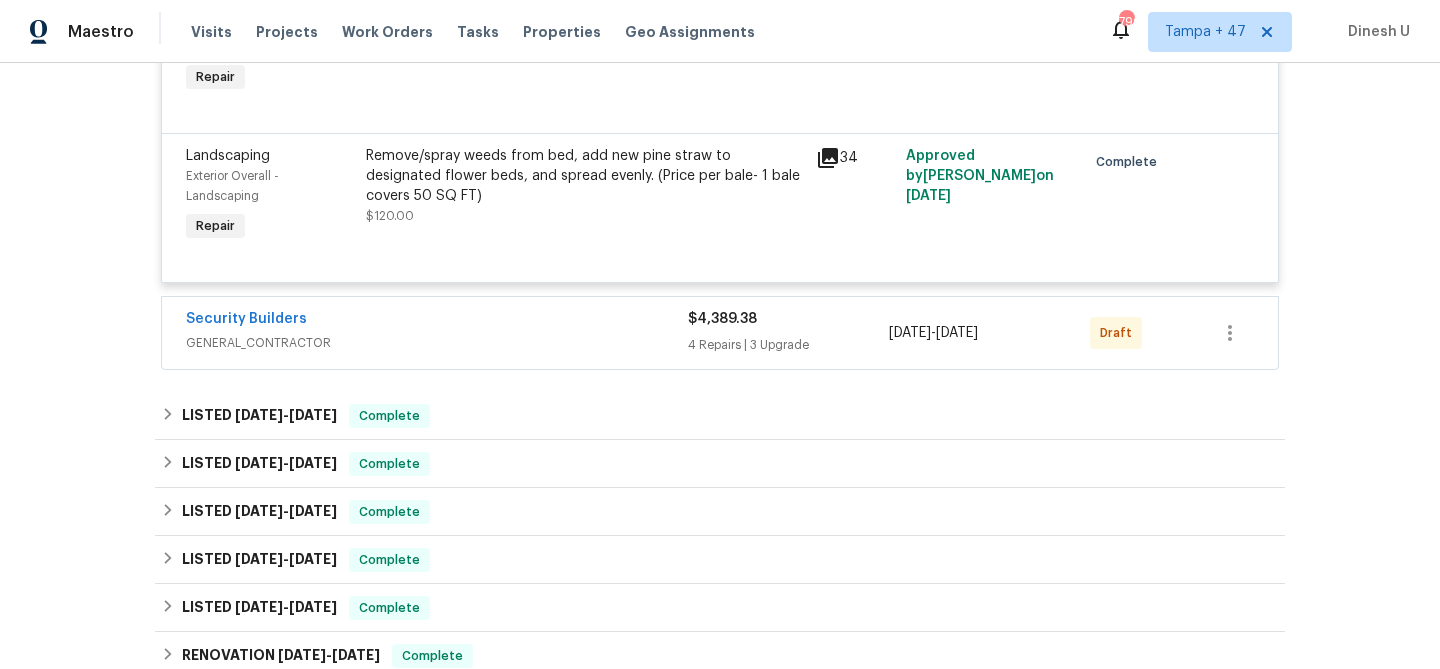 scroll, scrollTop: 1989, scrollLeft: 0, axis: vertical 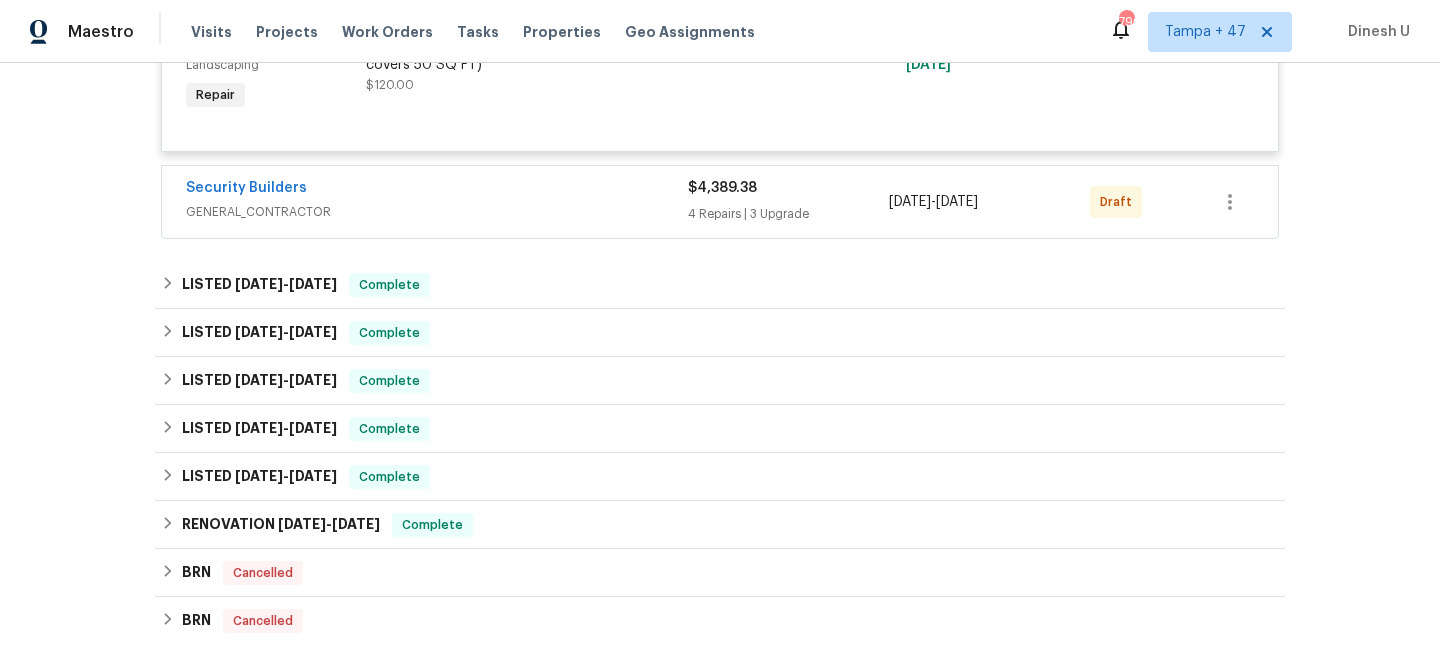 click on "4 Repairs | 3 Upgrade" at bounding box center (788, 214) 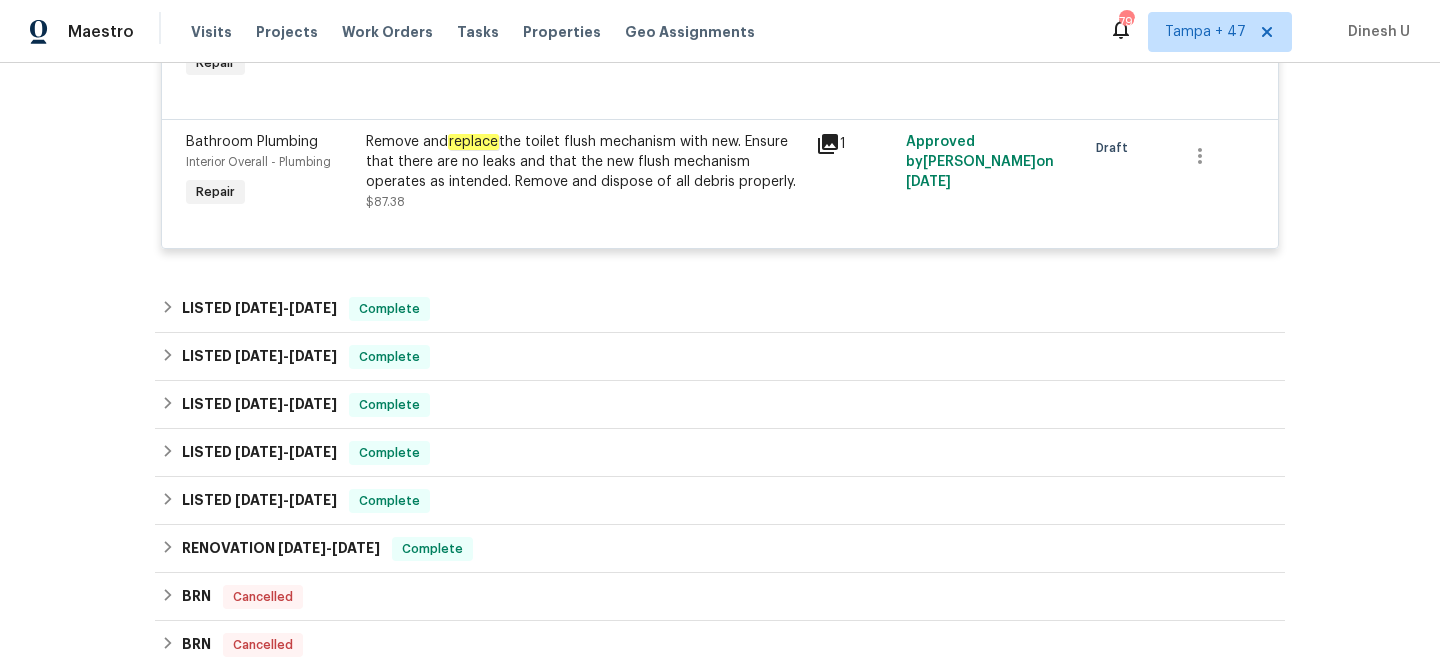 scroll, scrollTop: 3860, scrollLeft: 0, axis: vertical 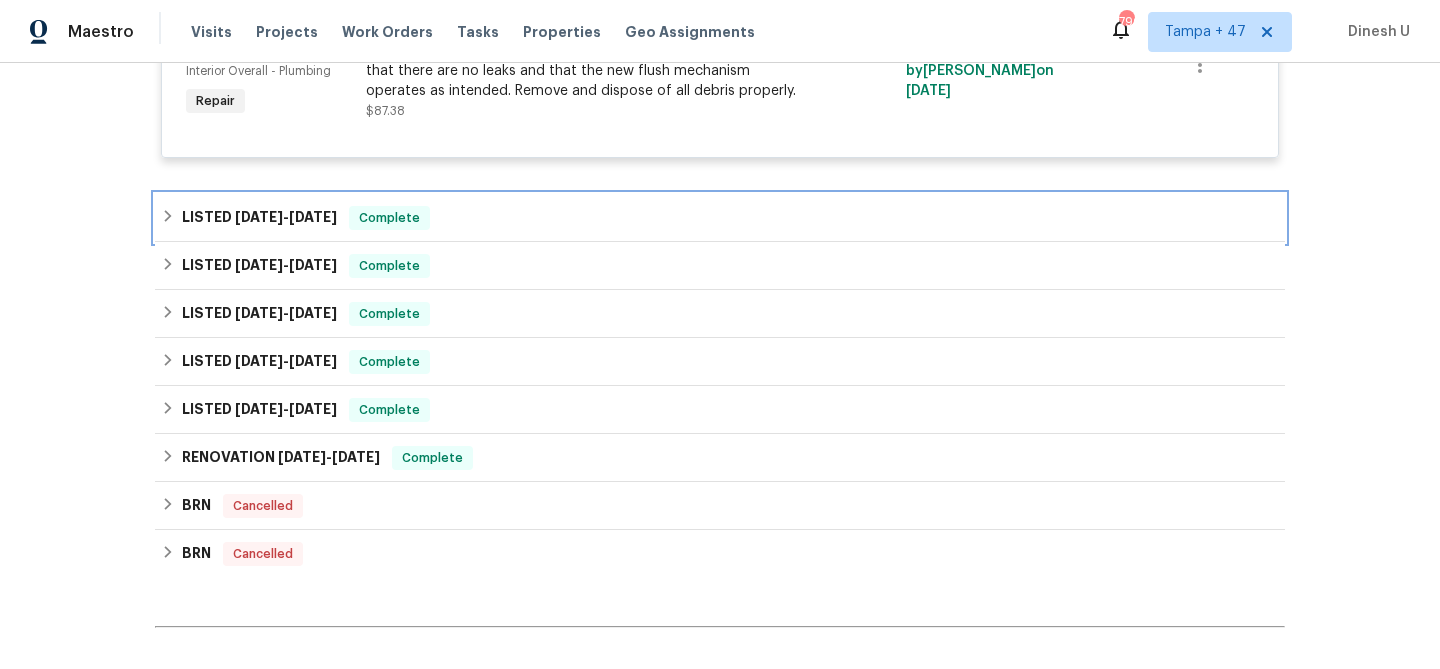 click on "LISTED   3/14/25  -  3/18/25 Complete" at bounding box center [720, 218] 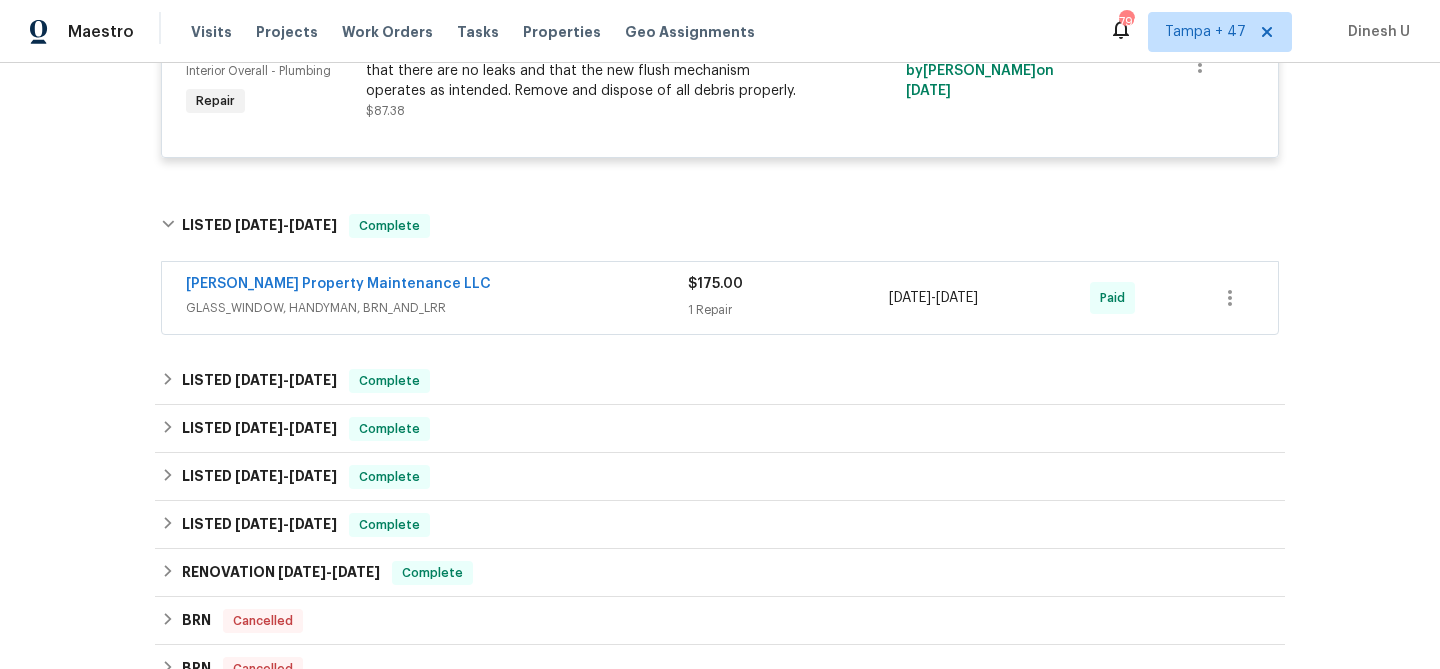 click on "1 Repair" at bounding box center [788, 310] 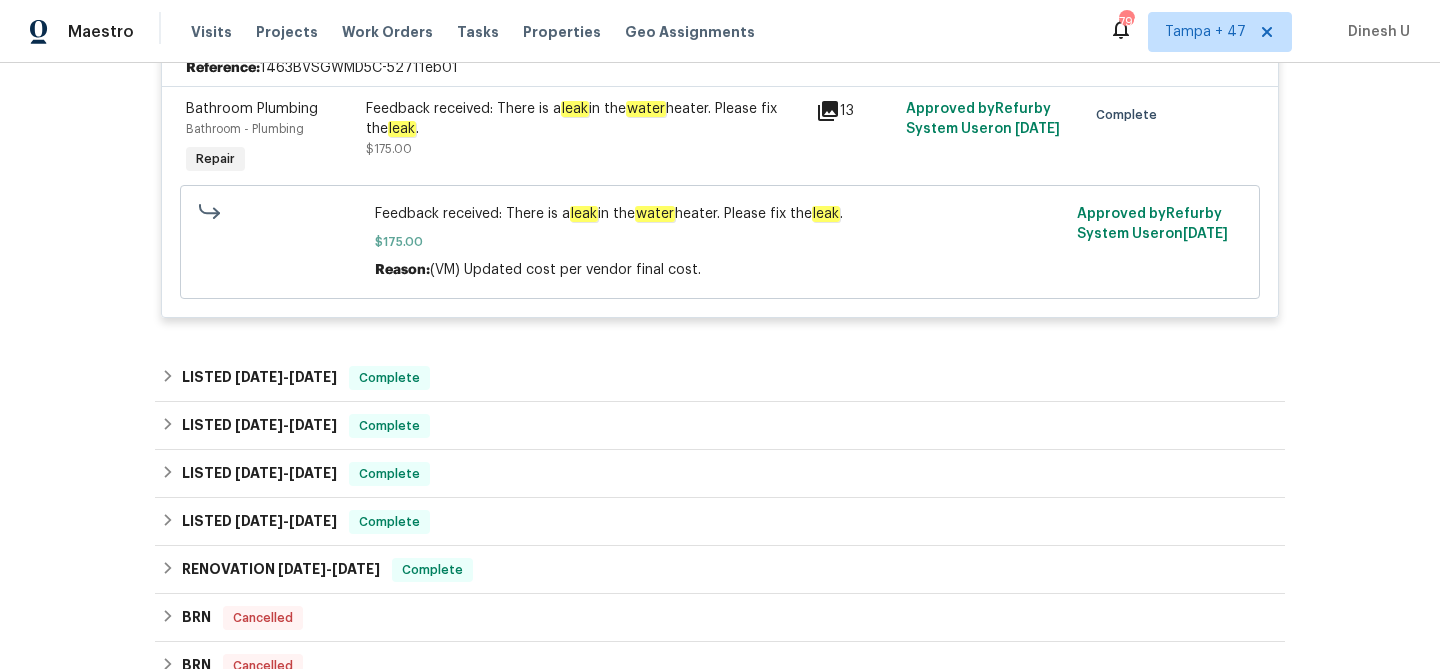 scroll, scrollTop: 4217, scrollLeft: 0, axis: vertical 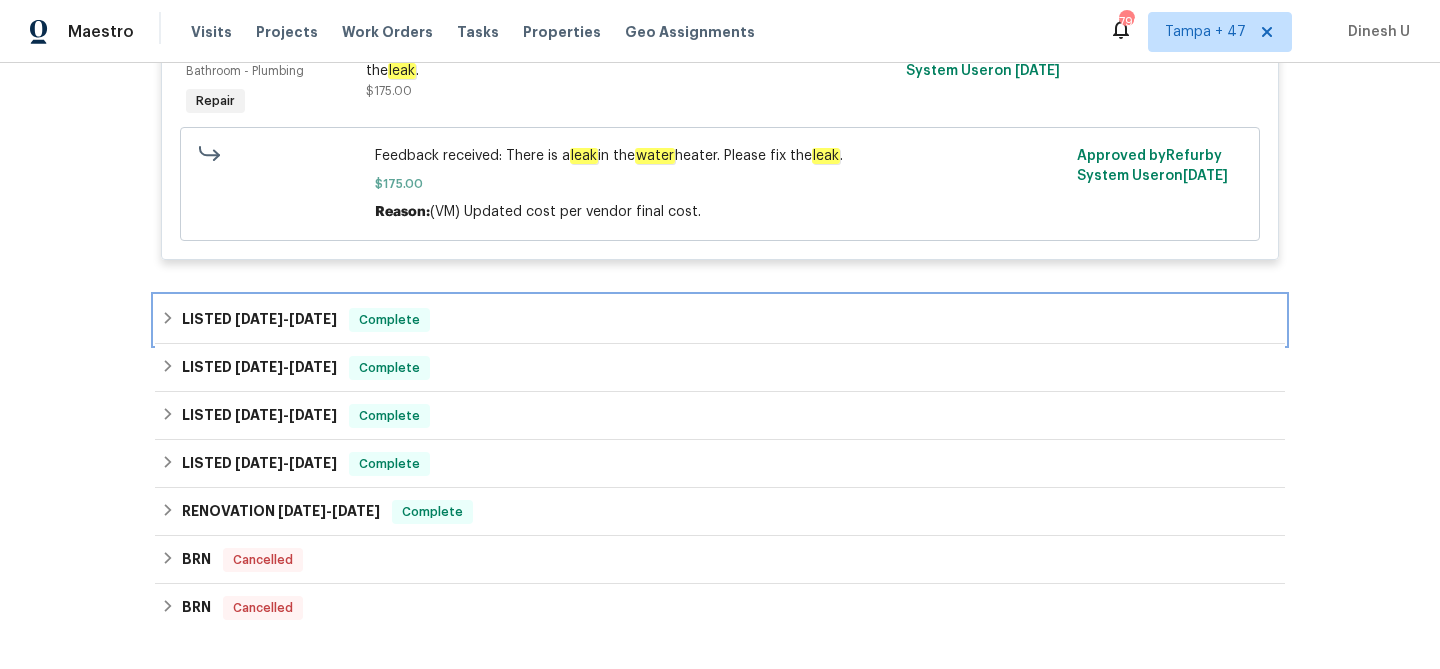 click on "LISTED   3/11/25  -  3/14/25" at bounding box center (259, 320) 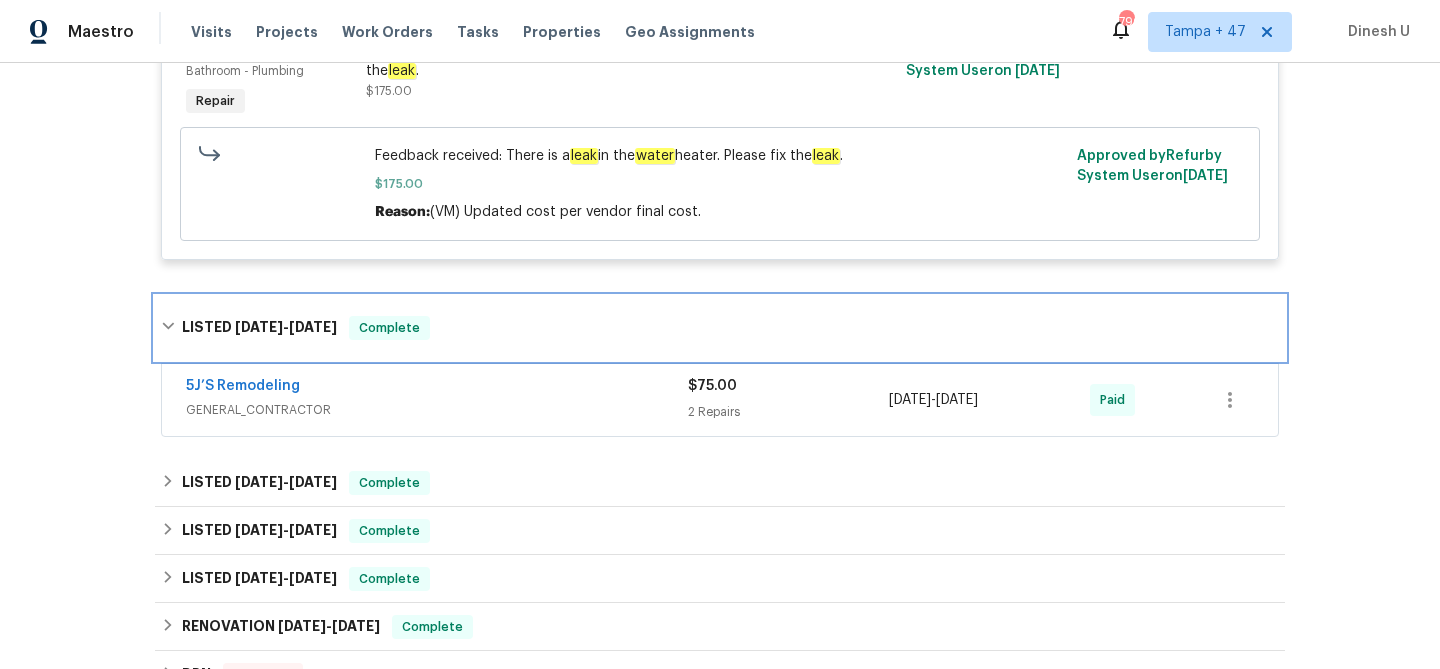 scroll, scrollTop: 4289, scrollLeft: 0, axis: vertical 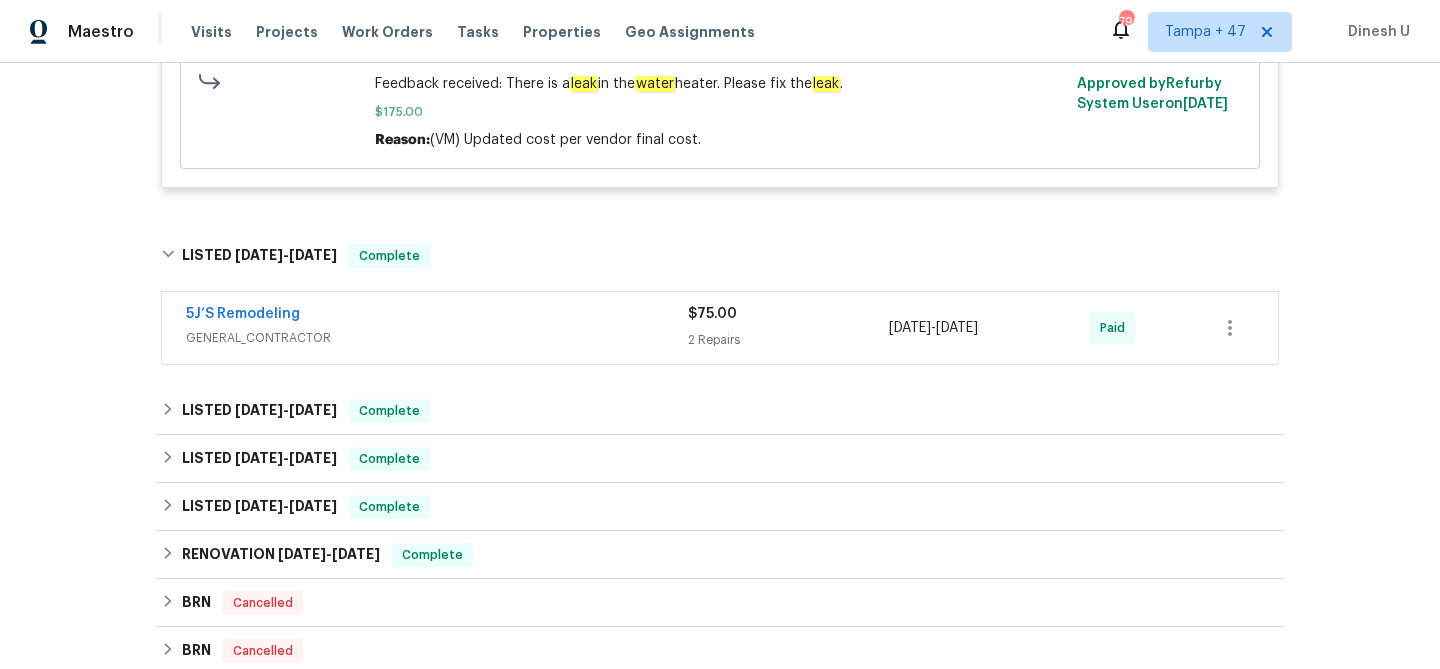 click on "2 Repairs" at bounding box center [788, 340] 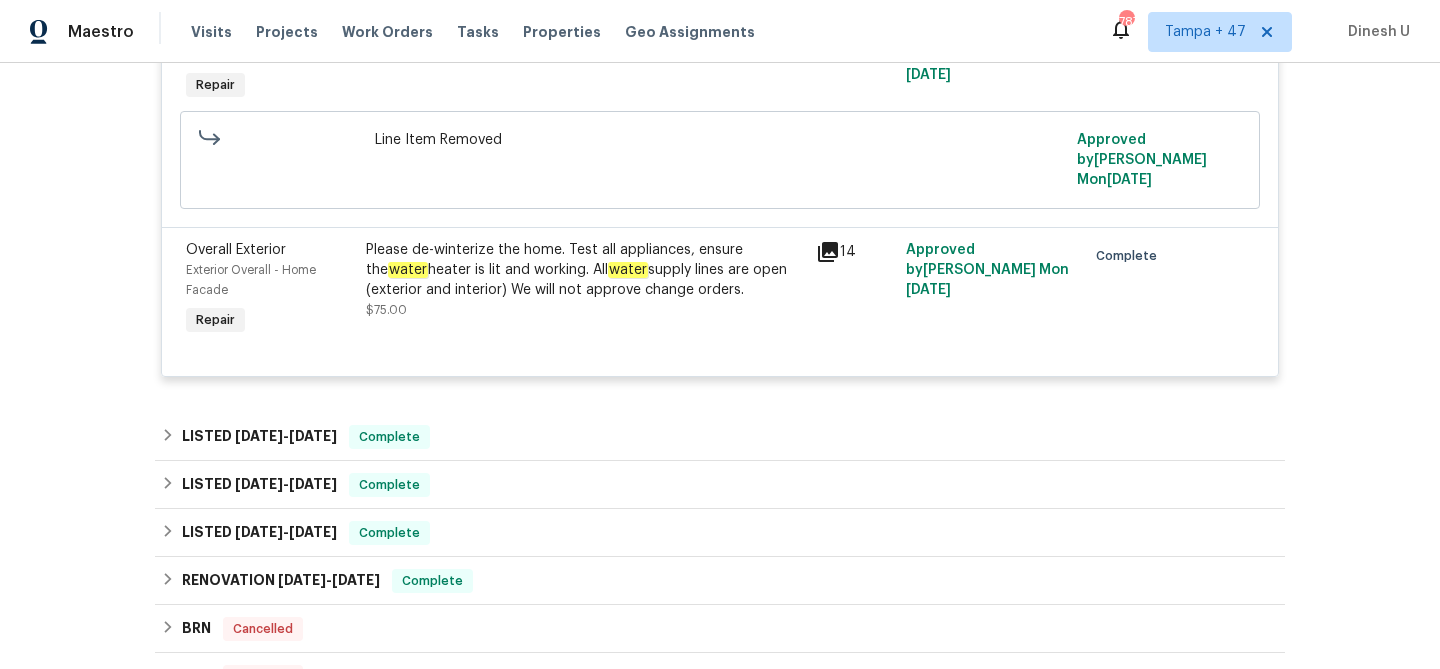 scroll, scrollTop: 4743, scrollLeft: 0, axis: vertical 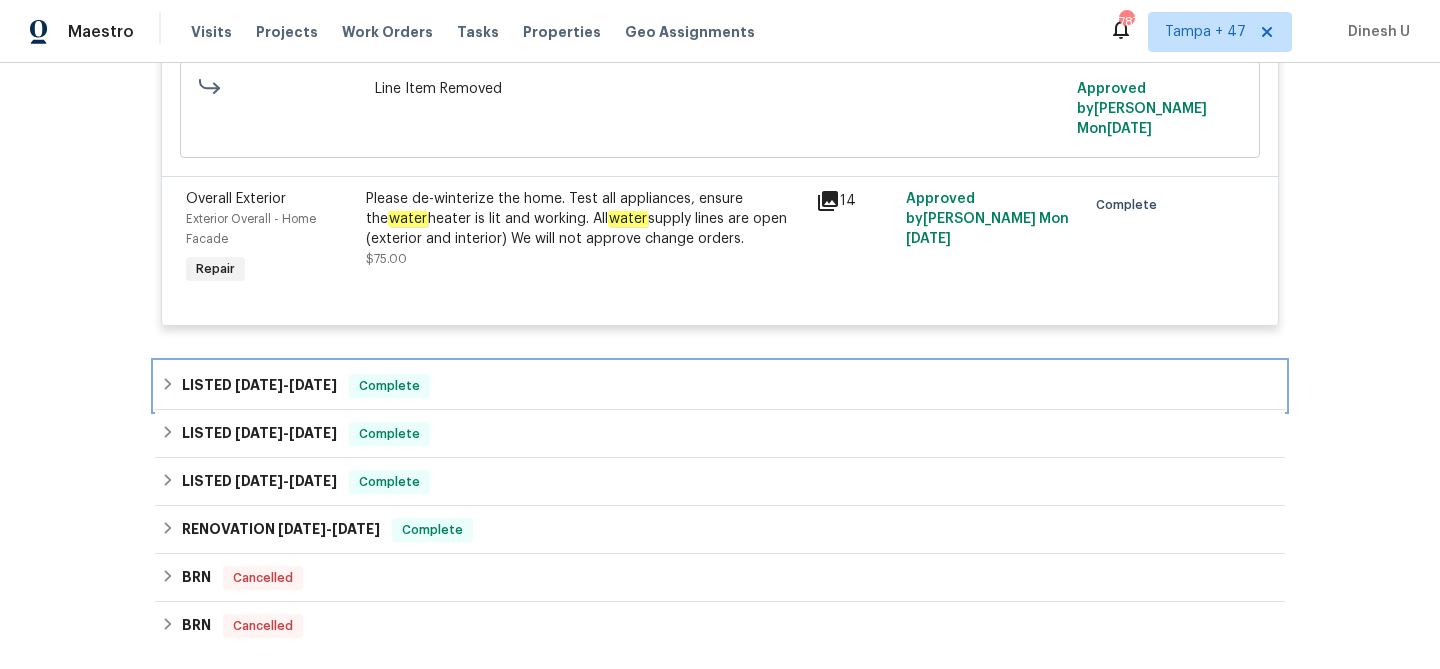 click on "12/30/24" at bounding box center [259, 385] 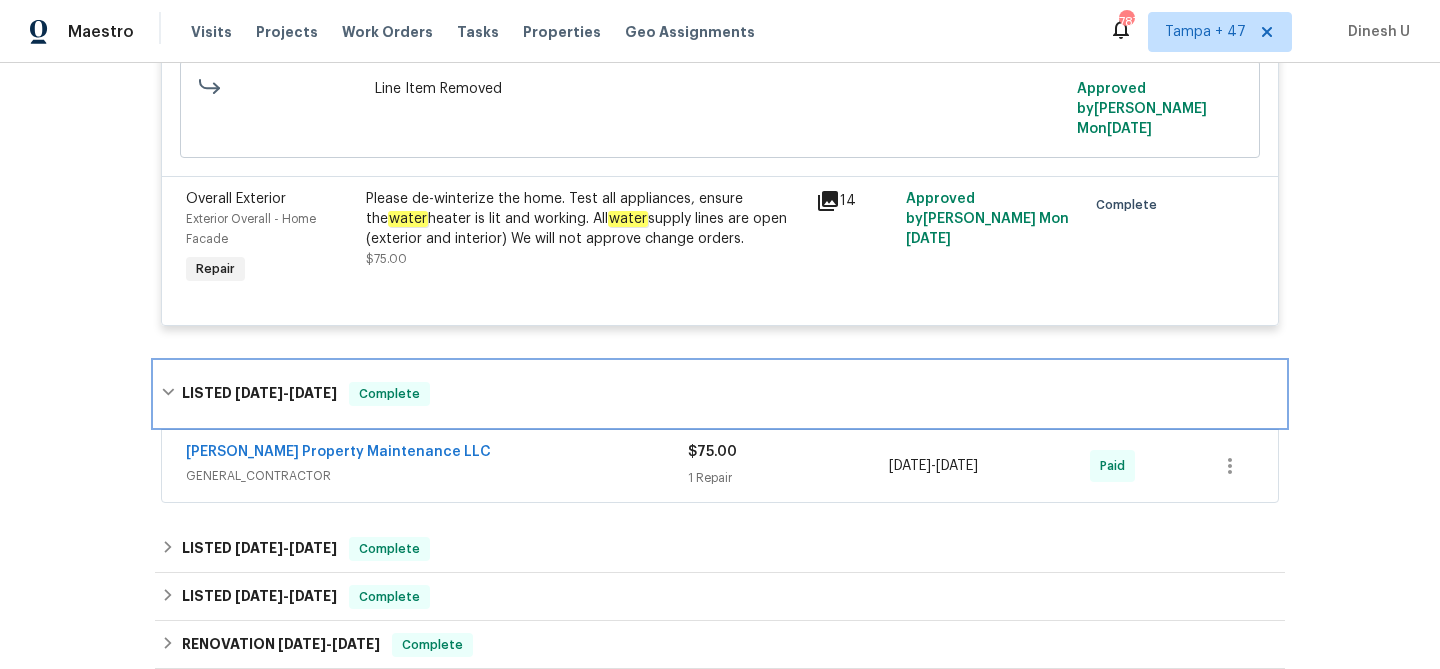 scroll, scrollTop: 4787, scrollLeft: 0, axis: vertical 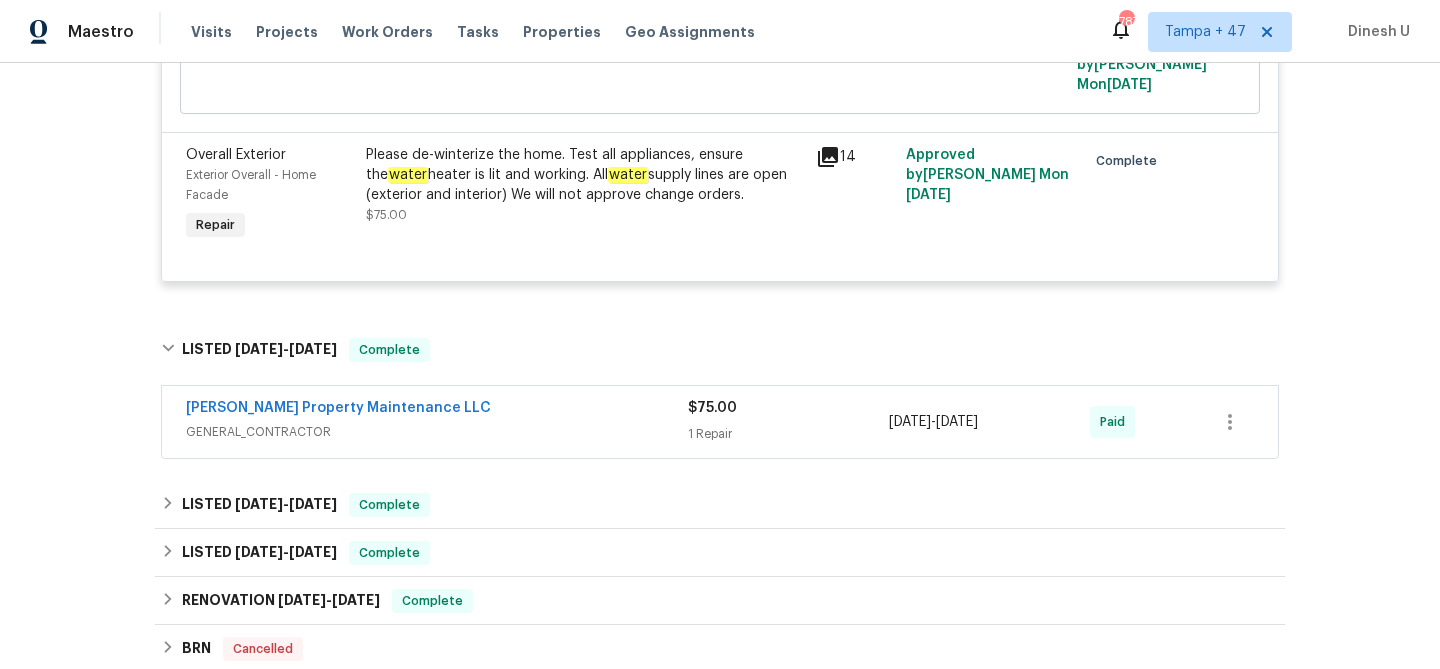 click on "1 Repair" at bounding box center (788, 434) 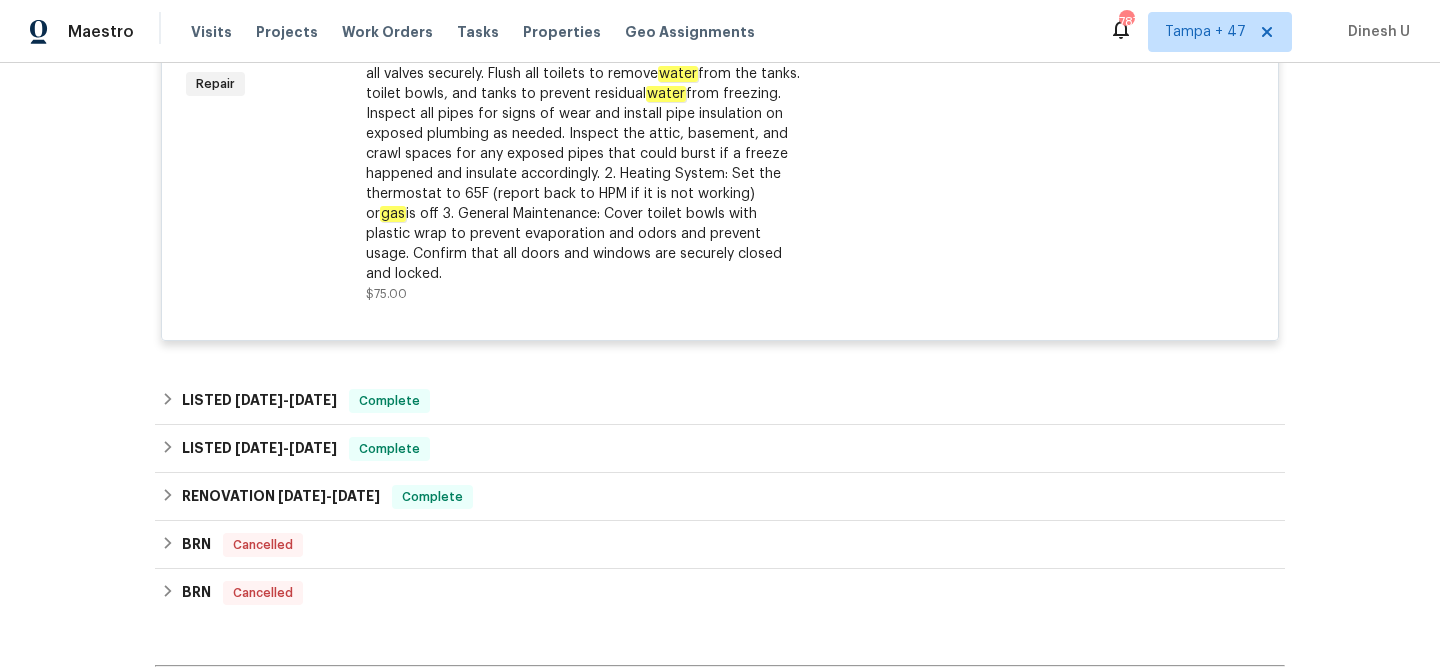 scroll, scrollTop: 5315, scrollLeft: 0, axis: vertical 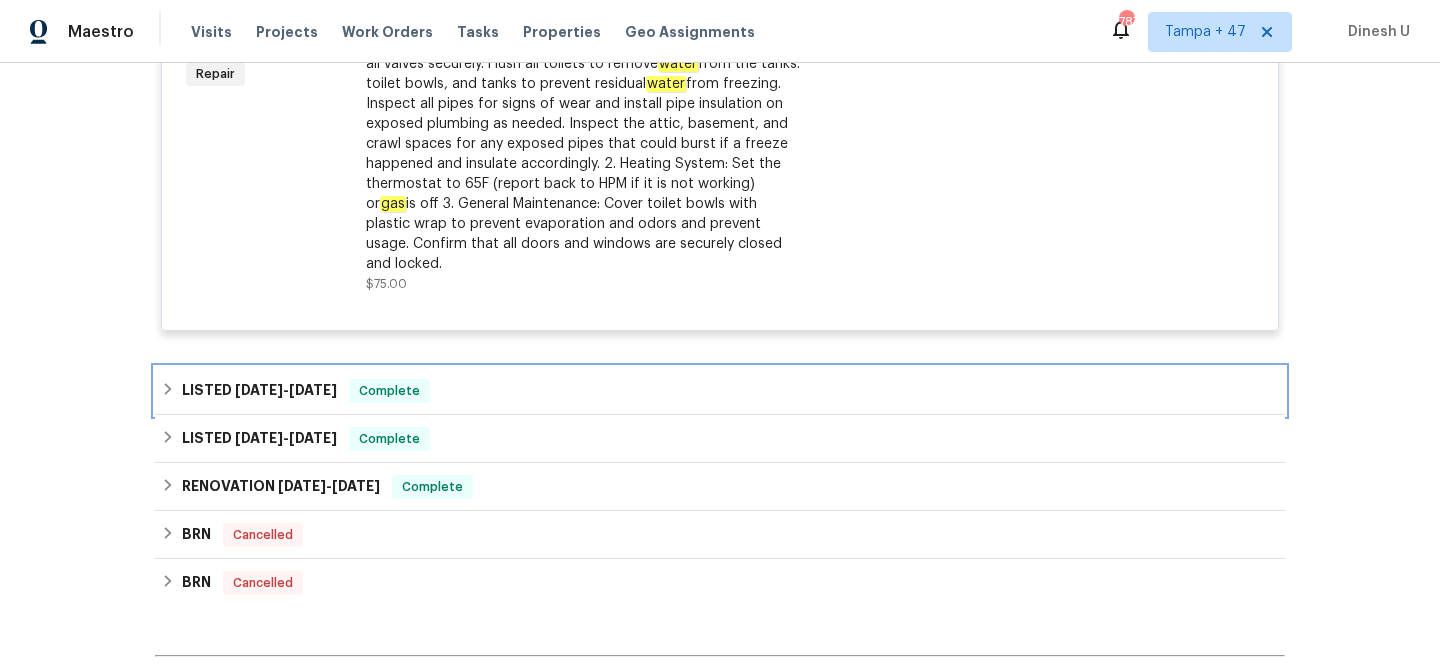 click on "4/29/24" at bounding box center (259, 390) 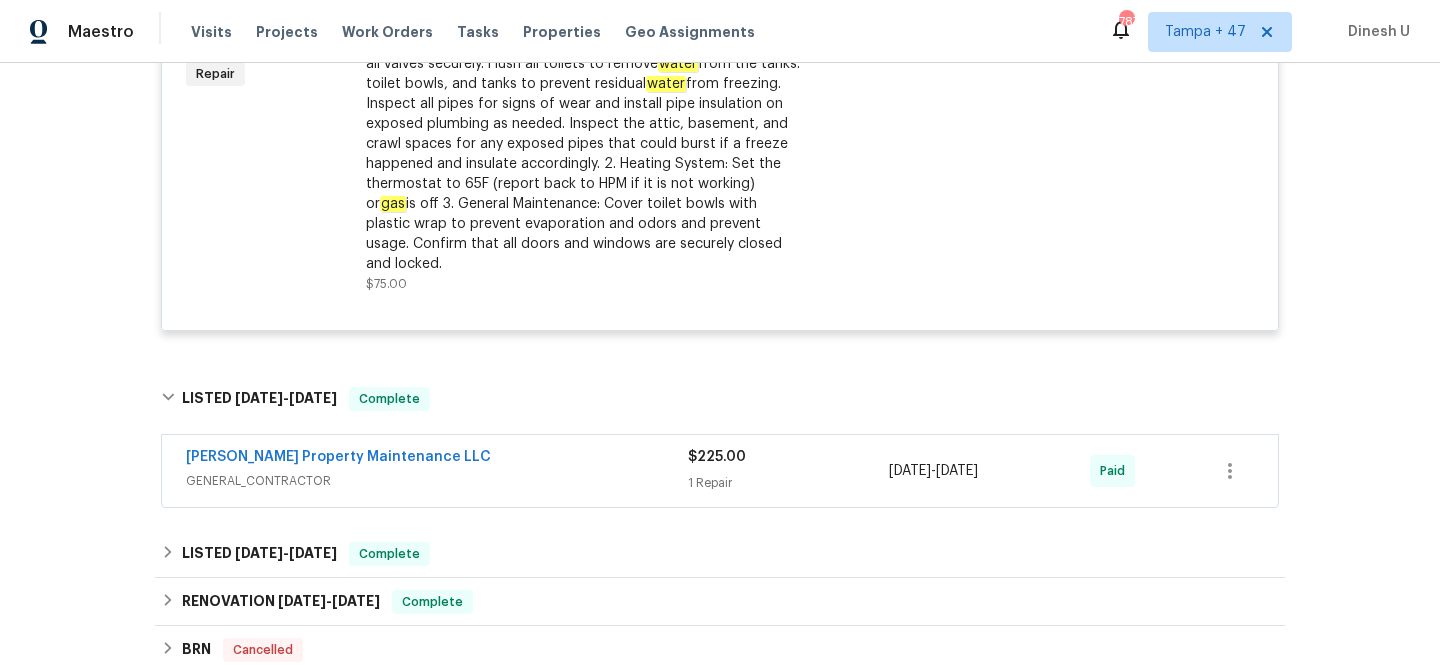 click on "1 Repair" at bounding box center [788, 483] 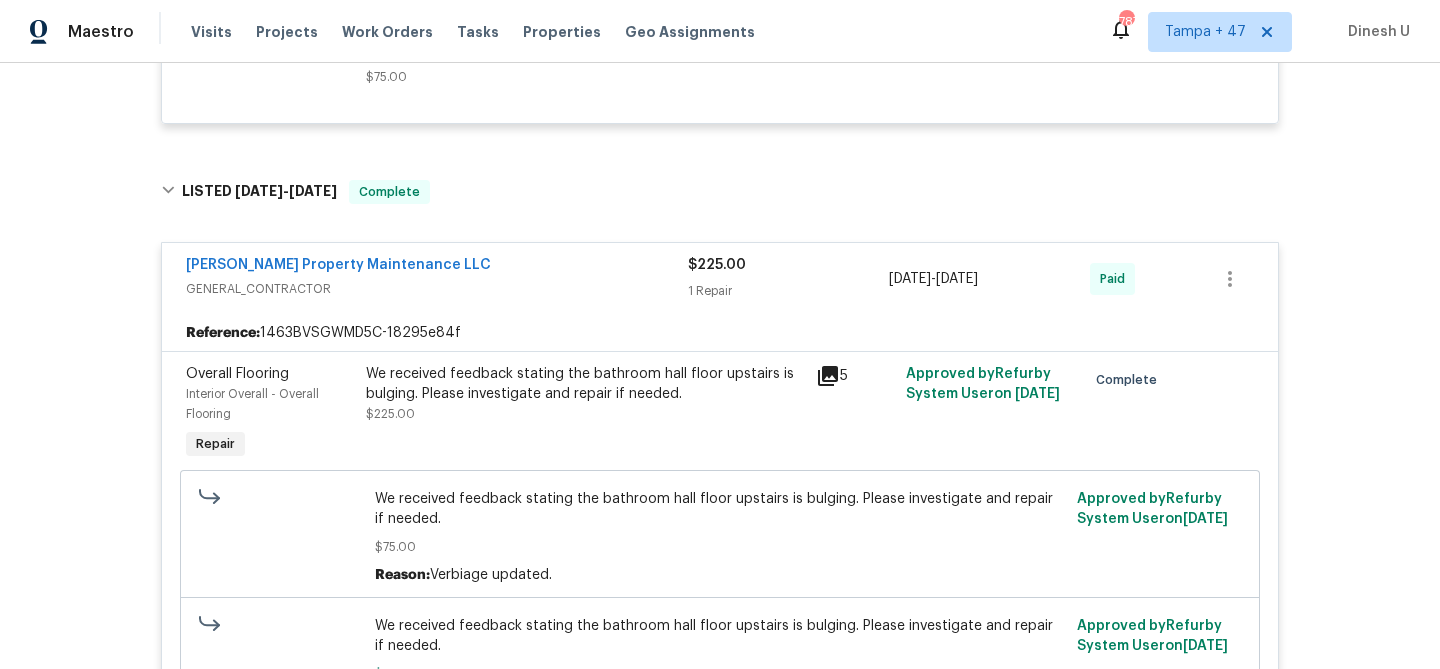 scroll, scrollTop: 5528, scrollLeft: 0, axis: vertical 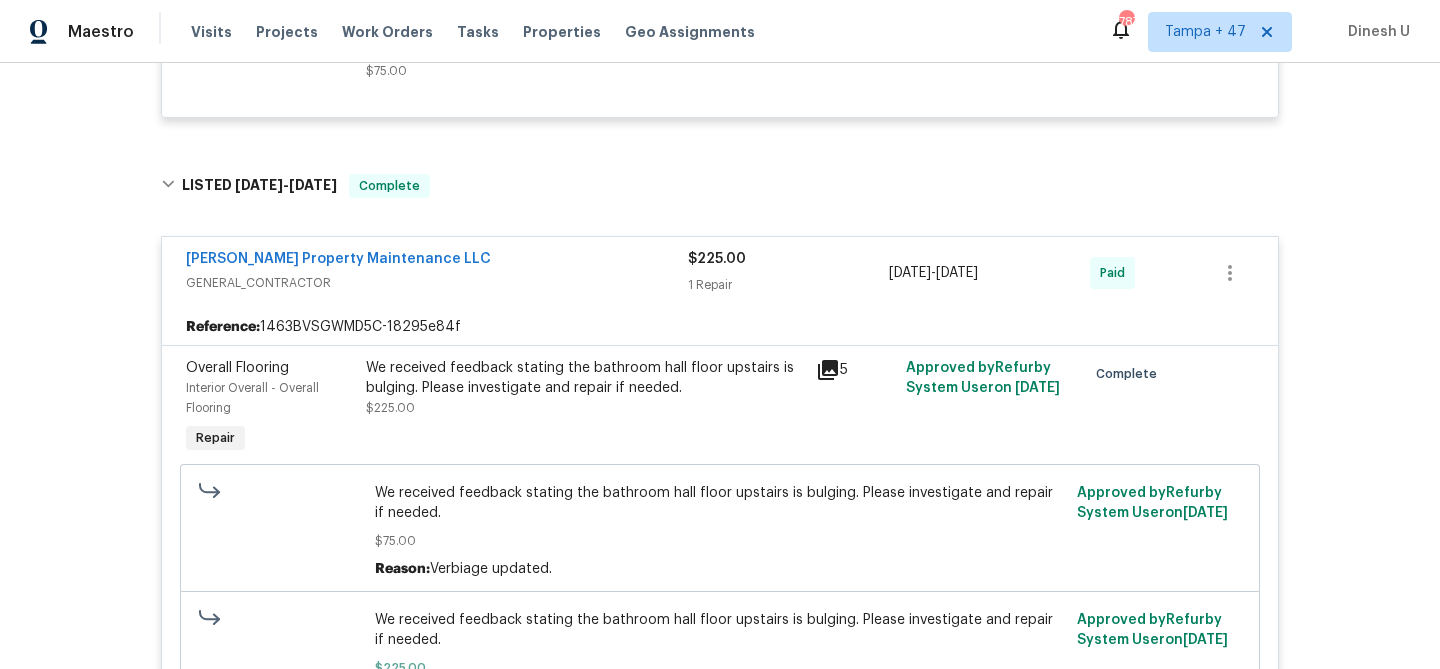 click on "We received feedback stating the bathroom hall floor upstairs is bulging. Please investigate and repair if needed." at bounding box center [585, 378] 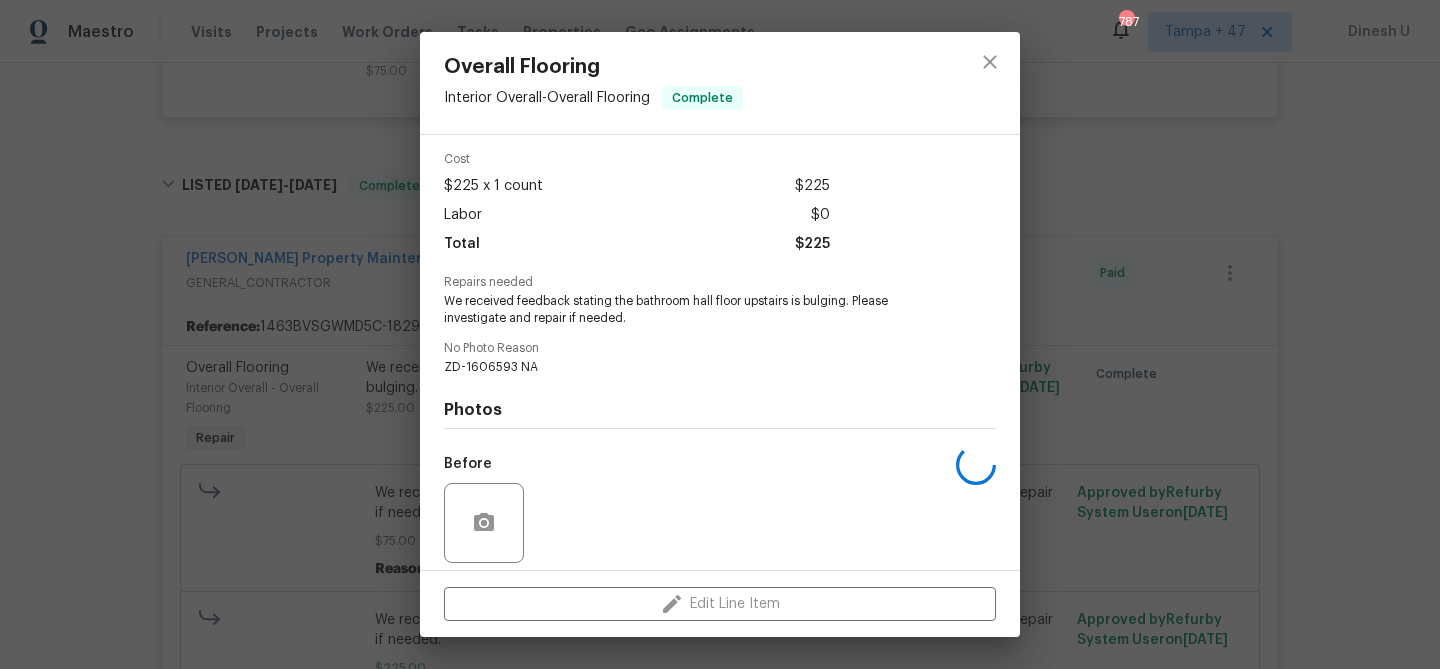 scroll, scrollTop: 218, scrollLeft: 0, axis: vertical 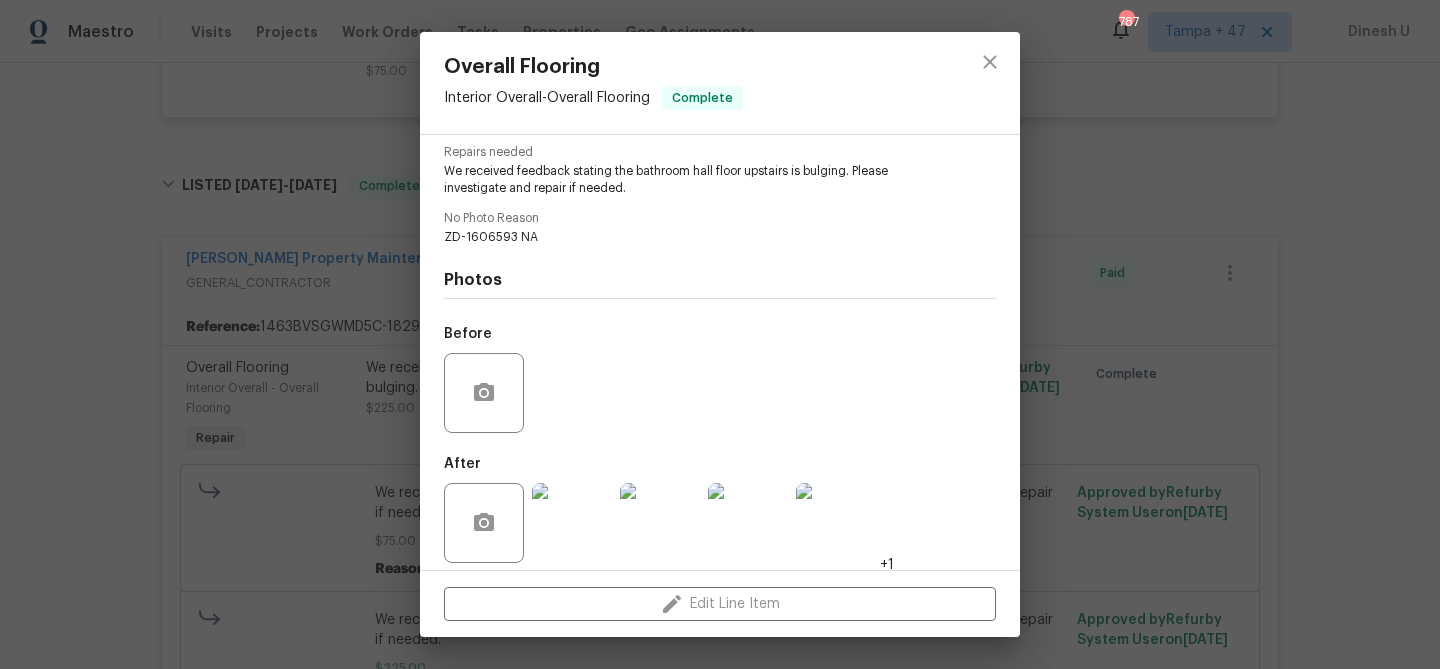 click on "Overall Flooring Interior Overall  -  Overall Flooring Complete Vendor Glen Property Maintenance LLC Account Category Repairs Cost $225 x 1 count $225 Labor $0 Total $225 Repairs needed We received feedback stating the bathroom hall floor upstairs is bulging. Please investigate and repair if needed. No Photo Reason ZD-1606593 NA Photos Before After  +1  Edit Line Item" at bounding box center (720, 334) 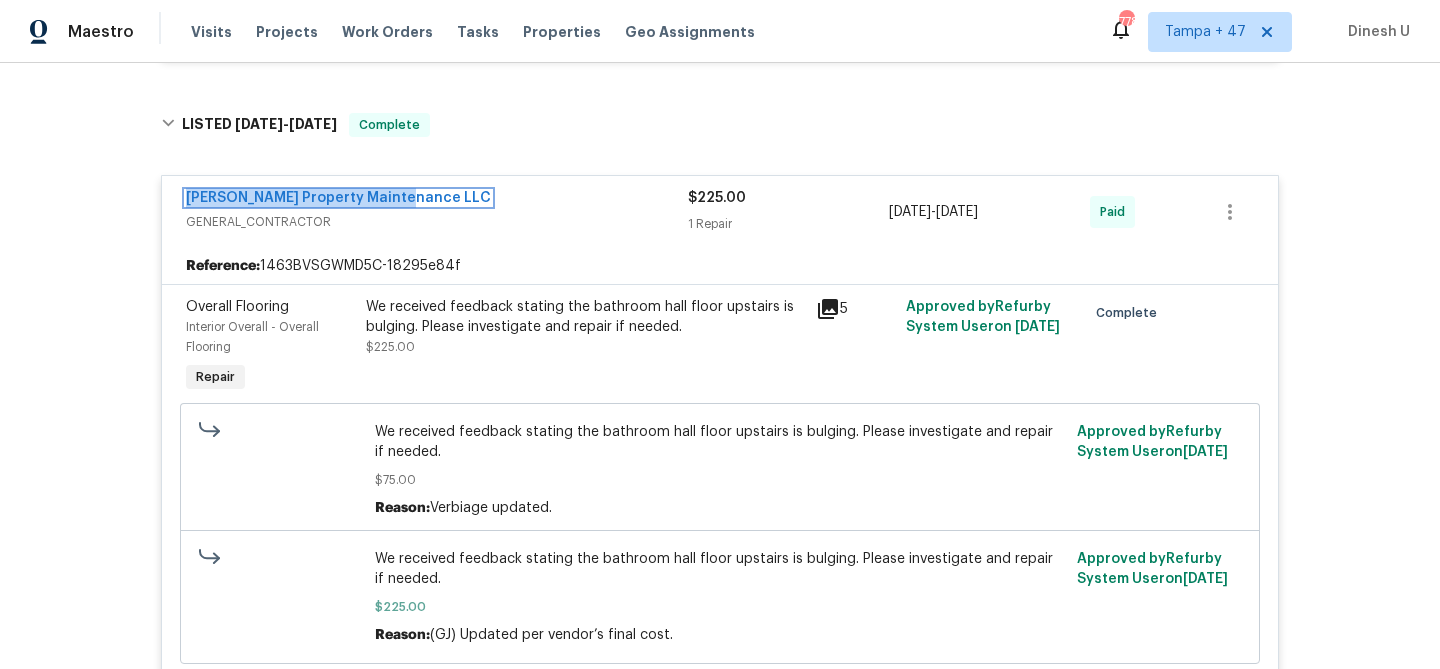 scroll, scrollTop: 5610, scrollLeft: 0, axis: vertical 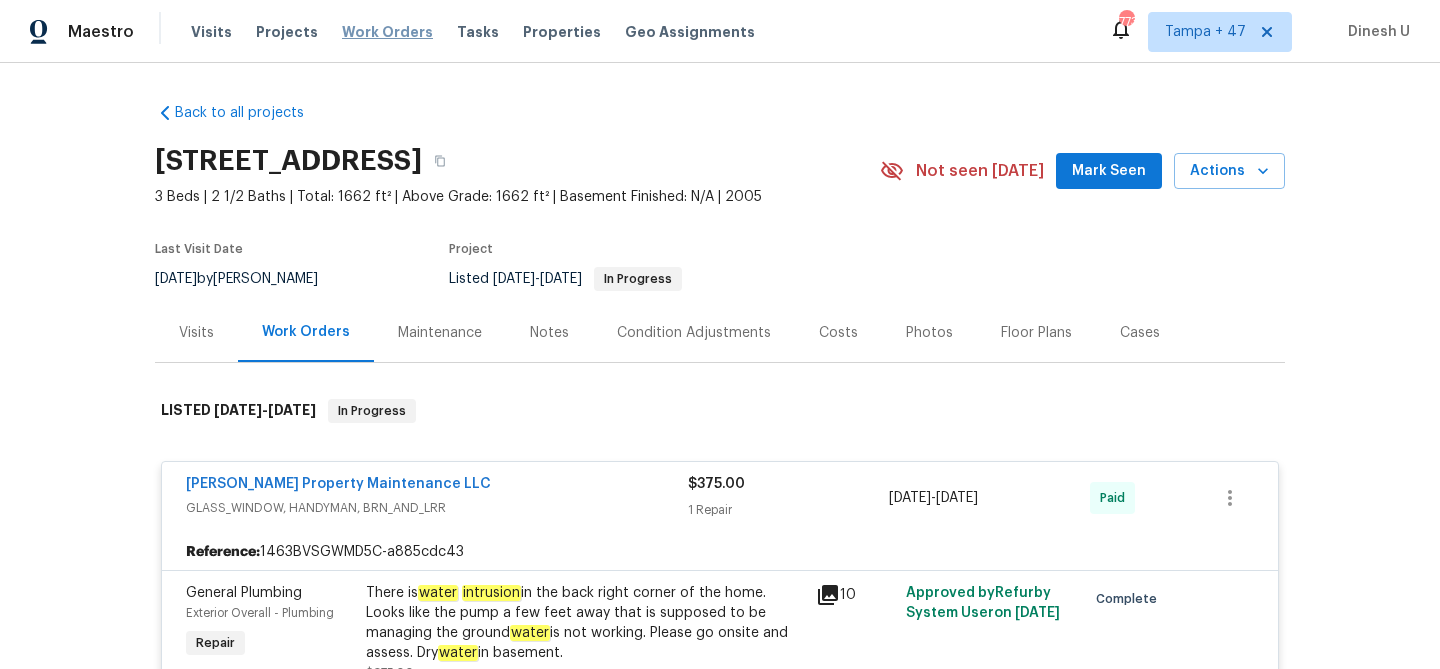 click on "Work Orders" at bounding box center (387, 32) 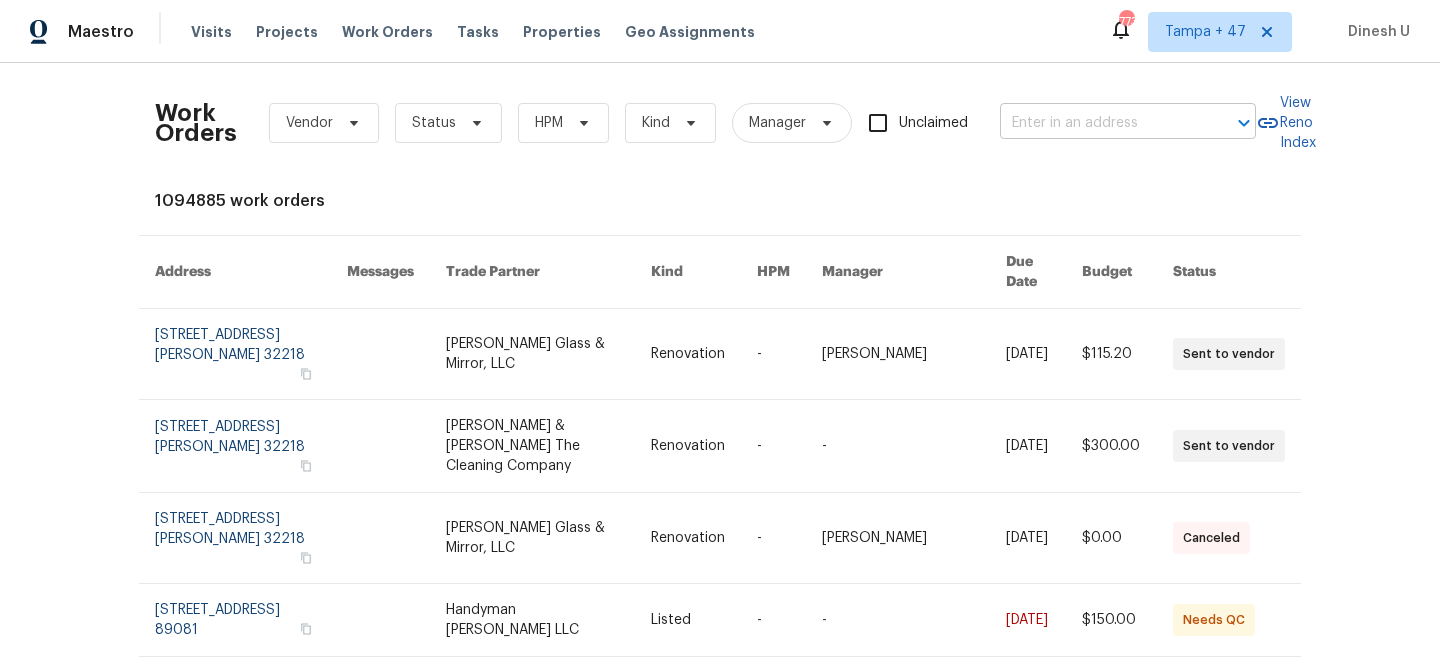 click at bounding box center (1100, 123) 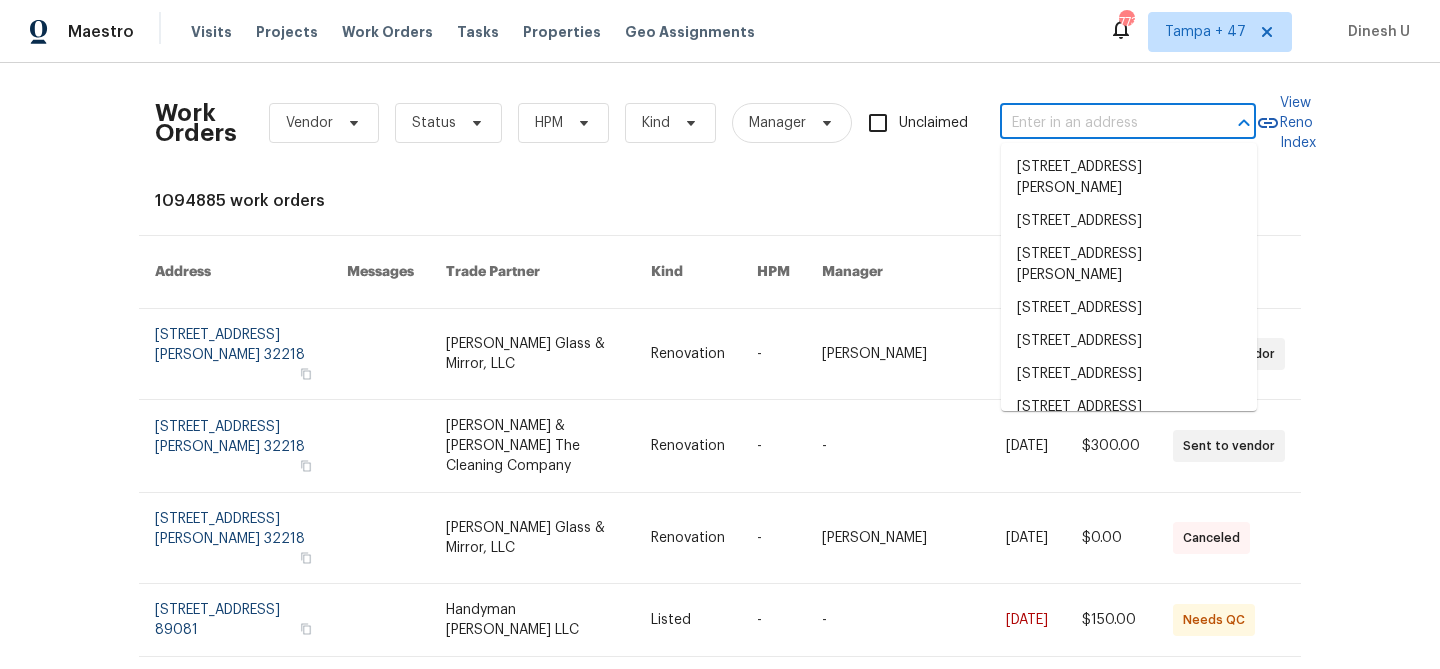 paste on "602 Meadowglen Dr, Baytown, TX 77521" 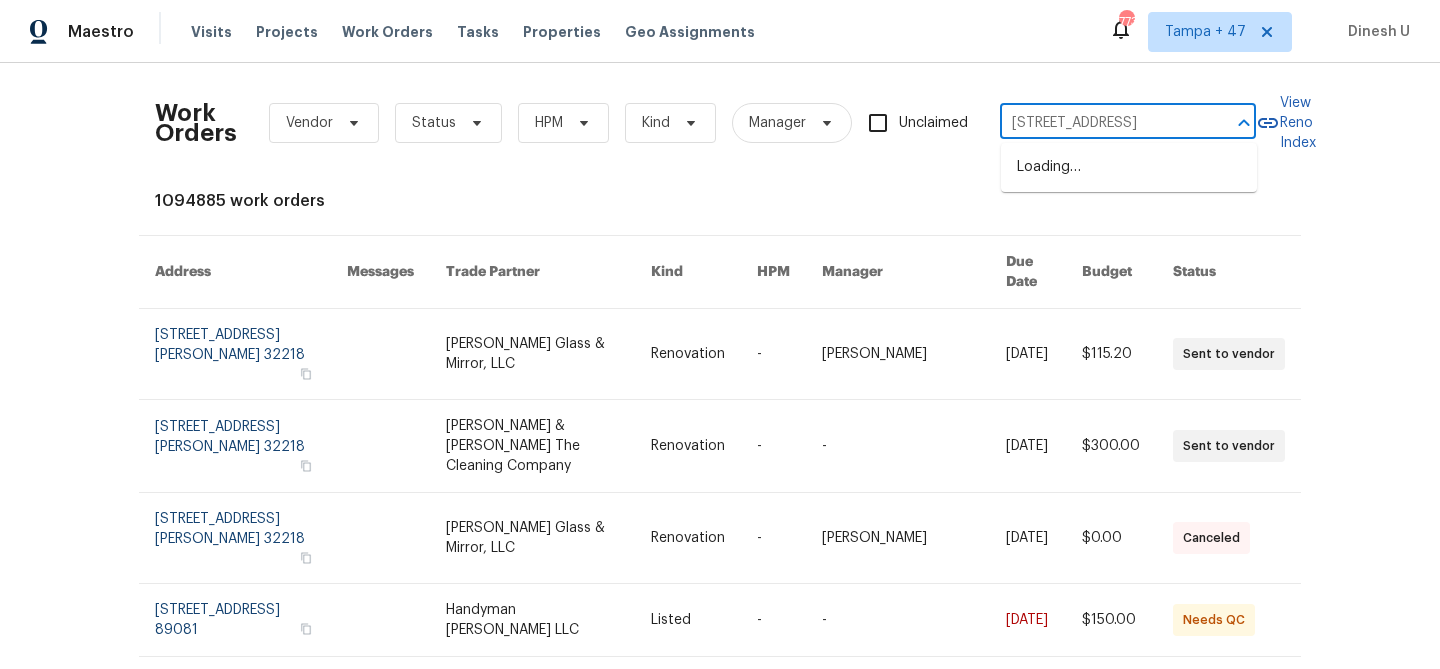 scroll, scrollTop: 0, scrollLeft: 72, axis: horizontal 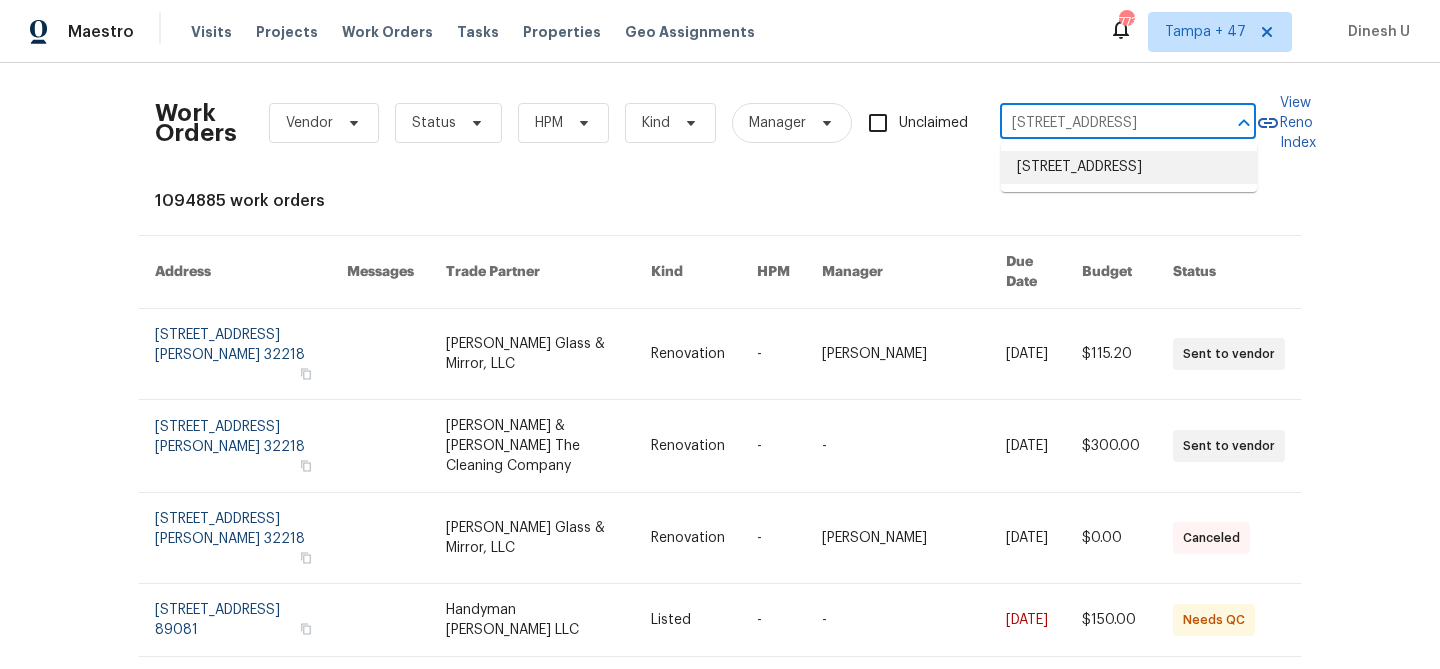 click on "602 Meadowglen Dr, Baytown, TX 77521" at bounding box center (1129, 167) 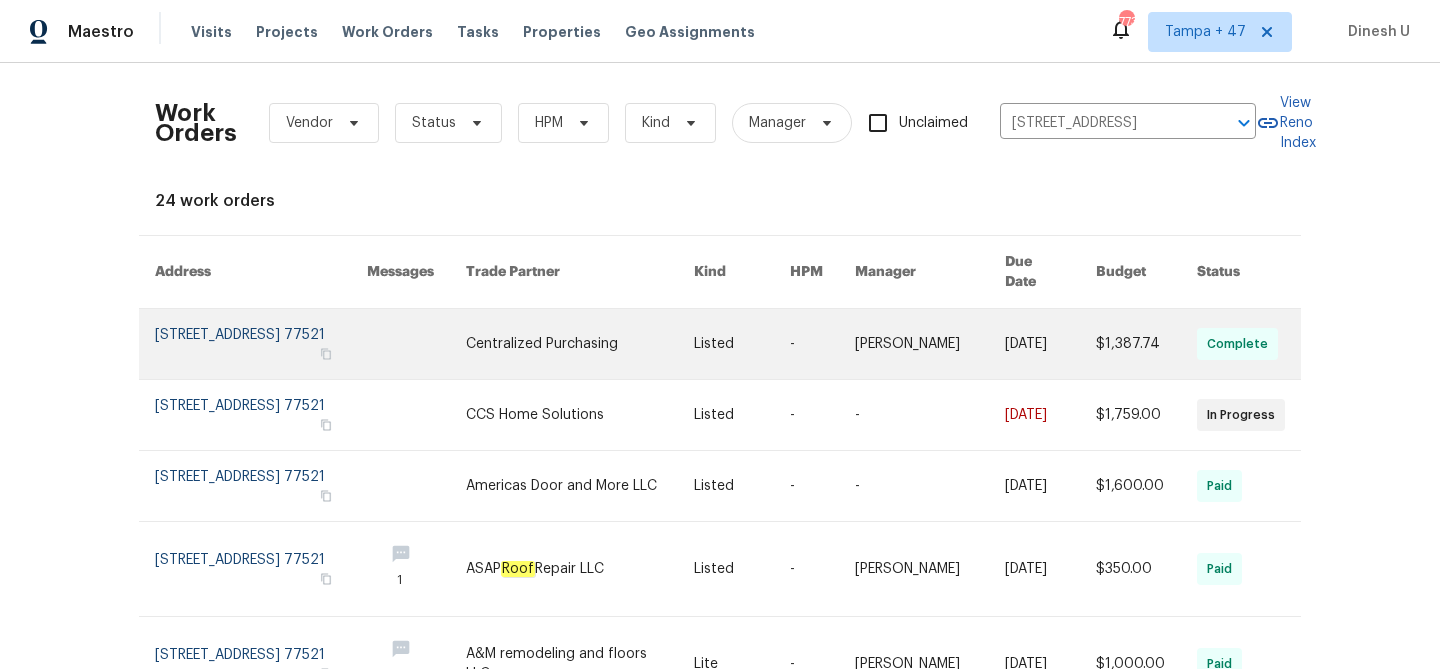 click at bounding box center [261, 344] 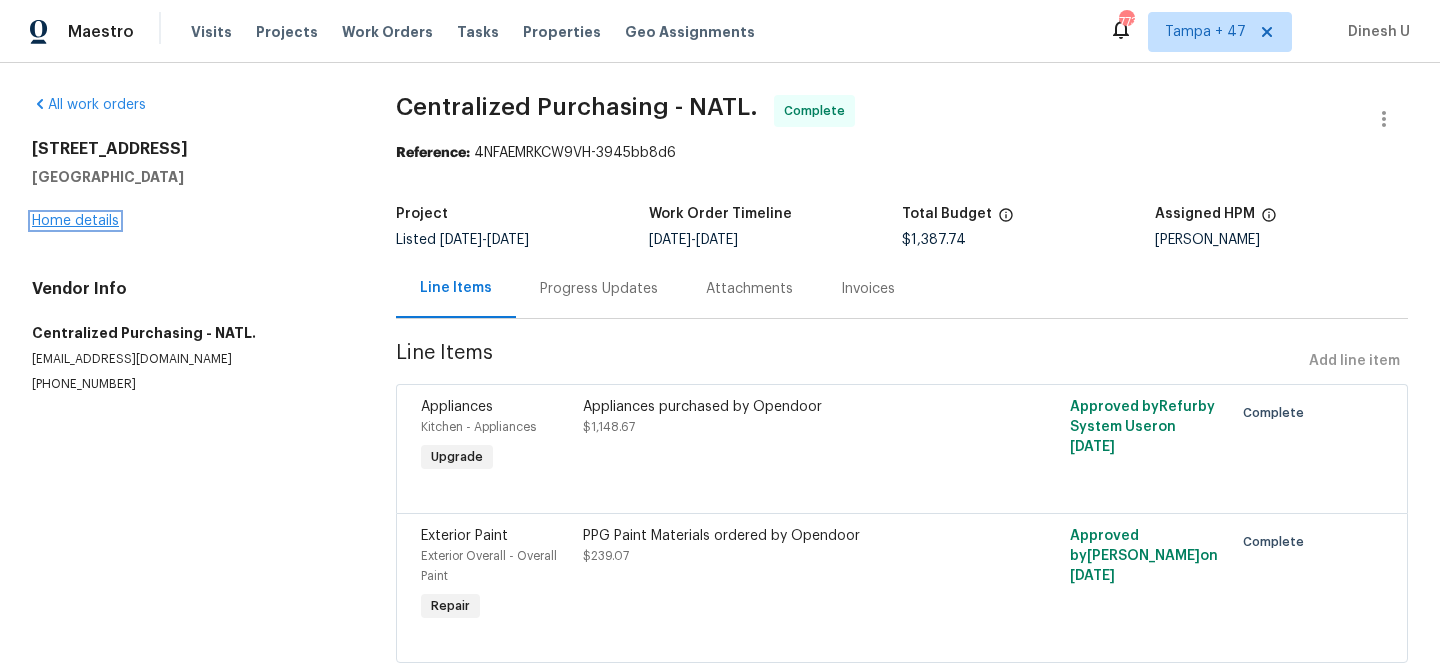 click on "Home details" at bounding box center (75, 221) 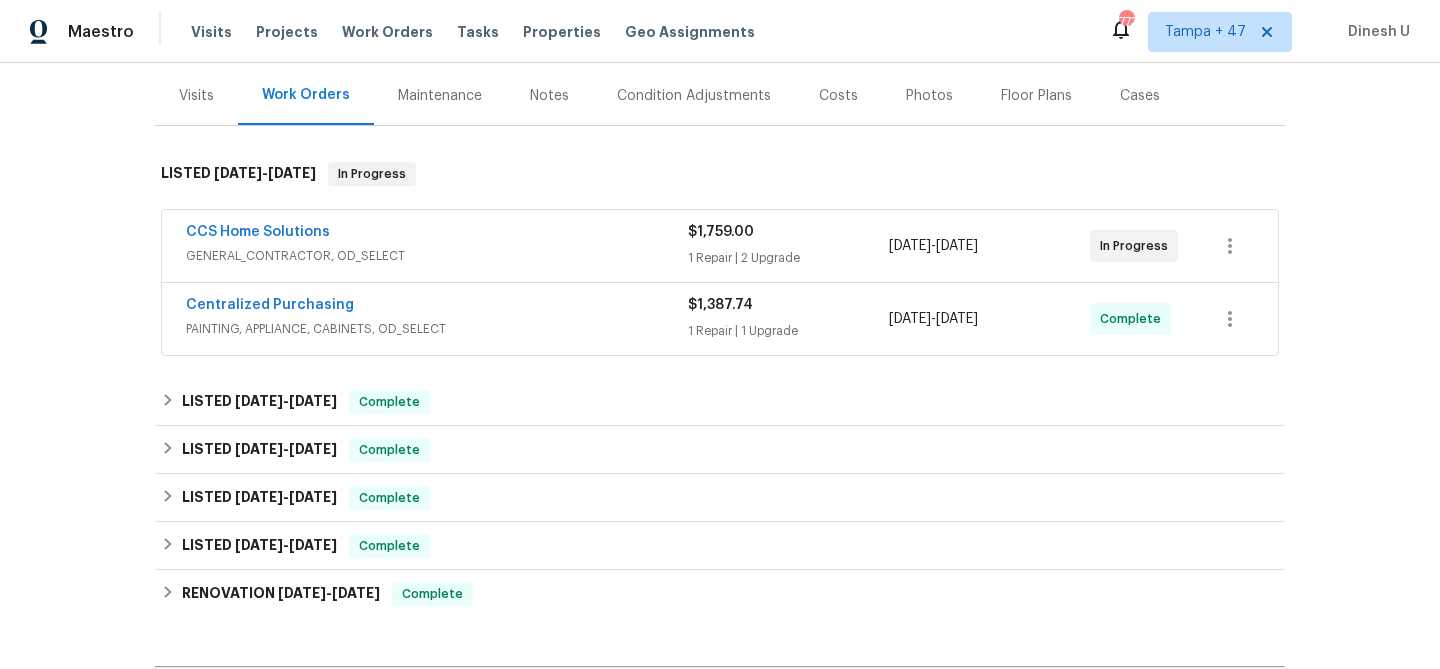 scroll, scrollTop: 195, scrollLeft: 0, axis: vertical 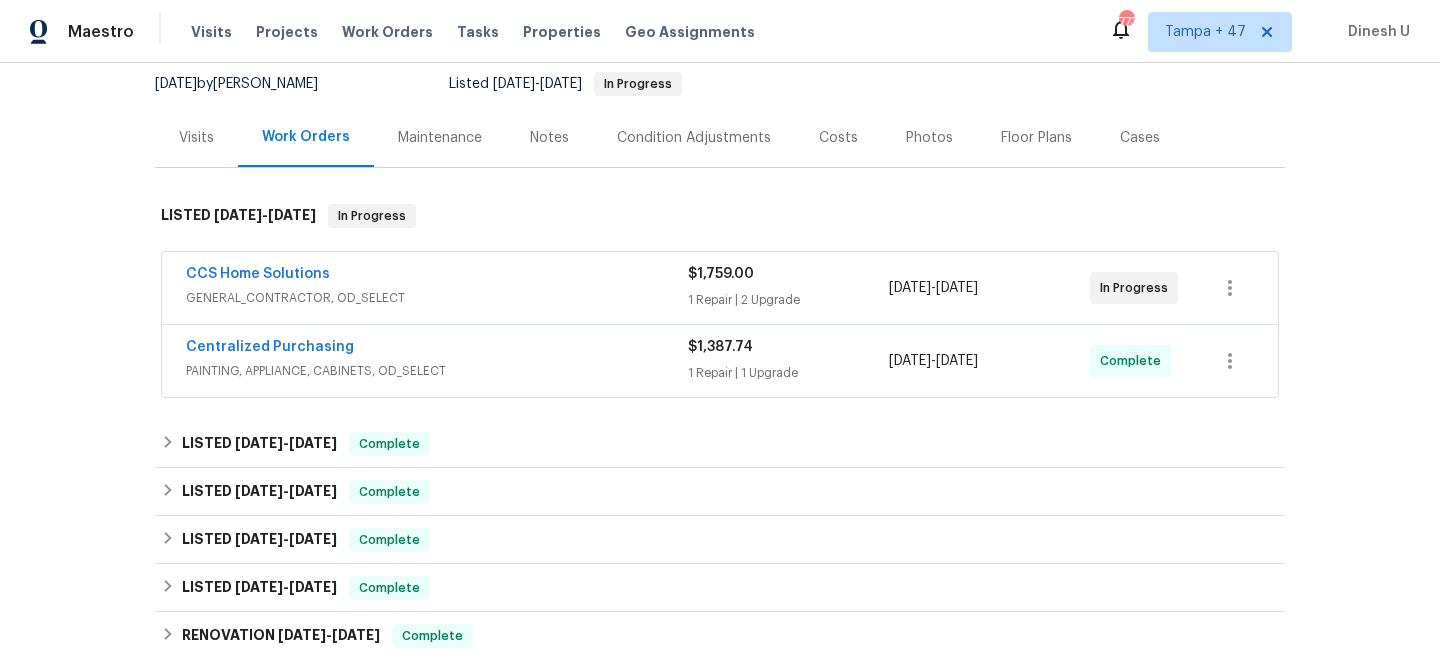 click on "1 Repair | 2 Upgrade" at bounding box center (788, 300) 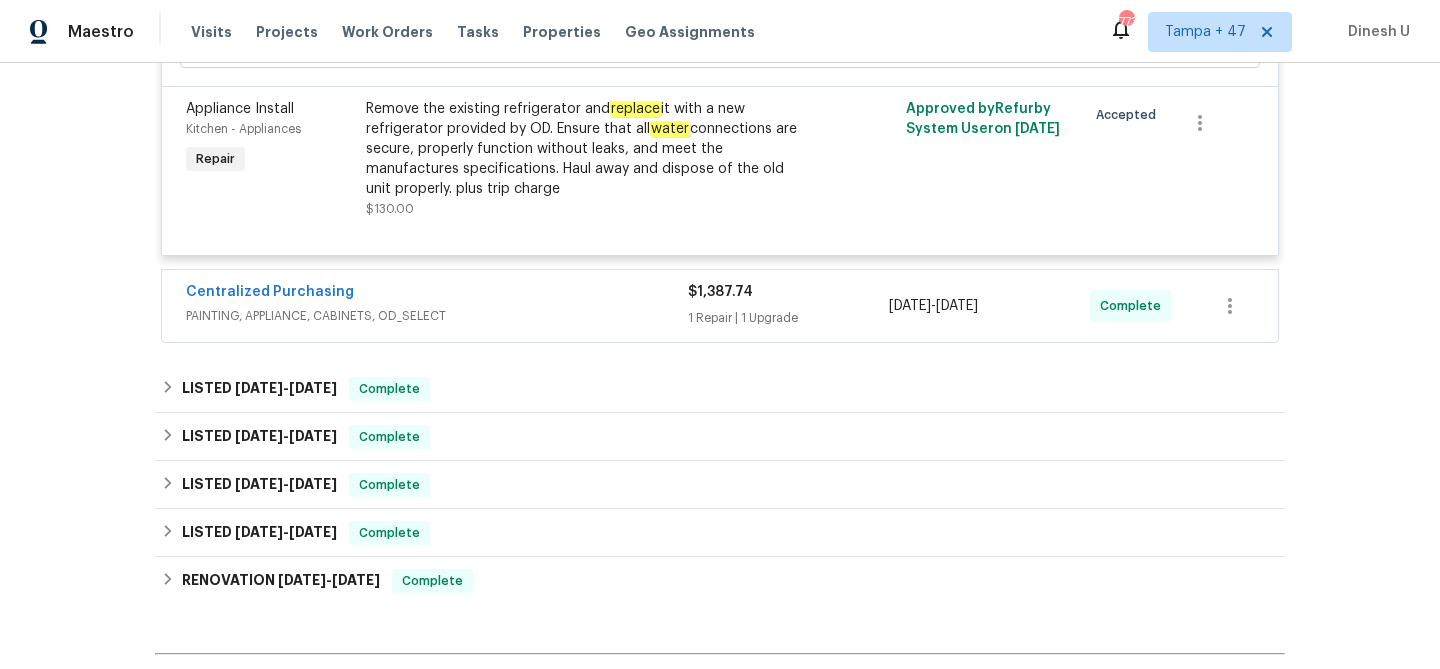 scroll, scrollTop: 1056, scrollLeft: 0, axis: vertical 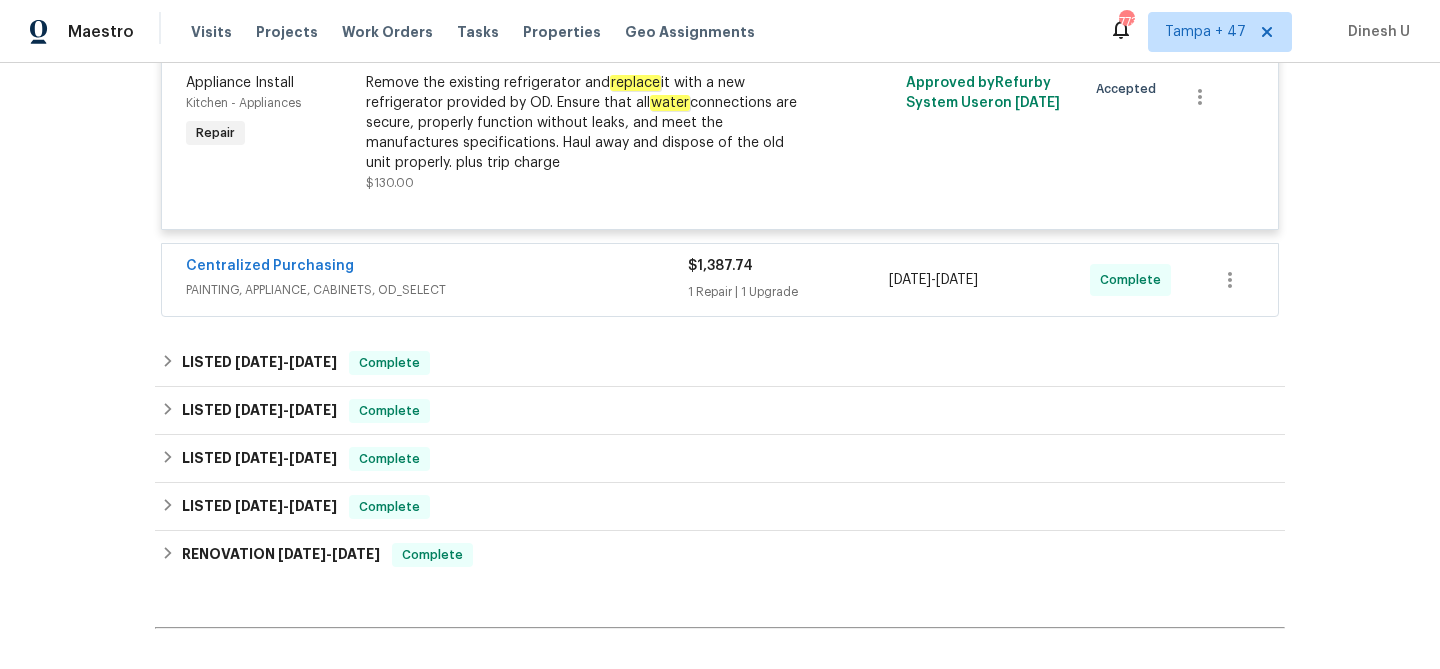 click on "1 Repair | 1 Upgrade" at bounding box center (788, 292) 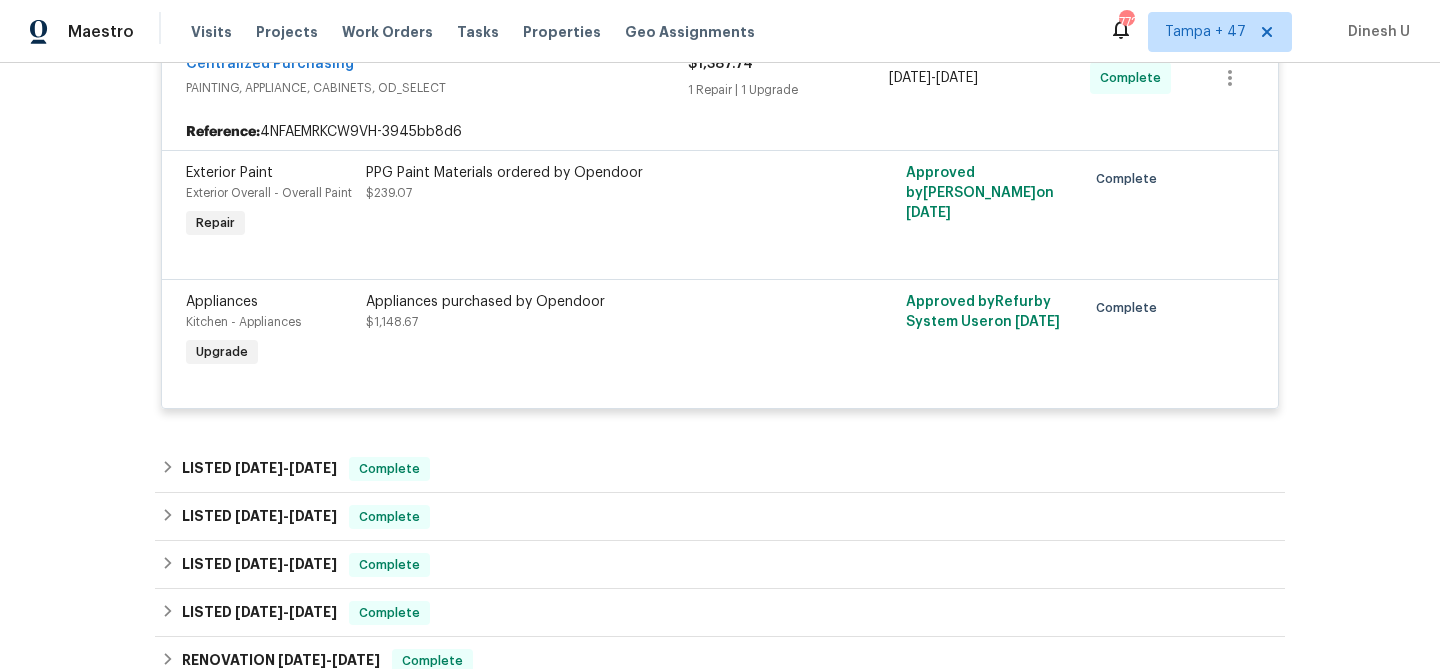 scroll, scrollTop: 1395, scrollLeft: 0, axis: vertical 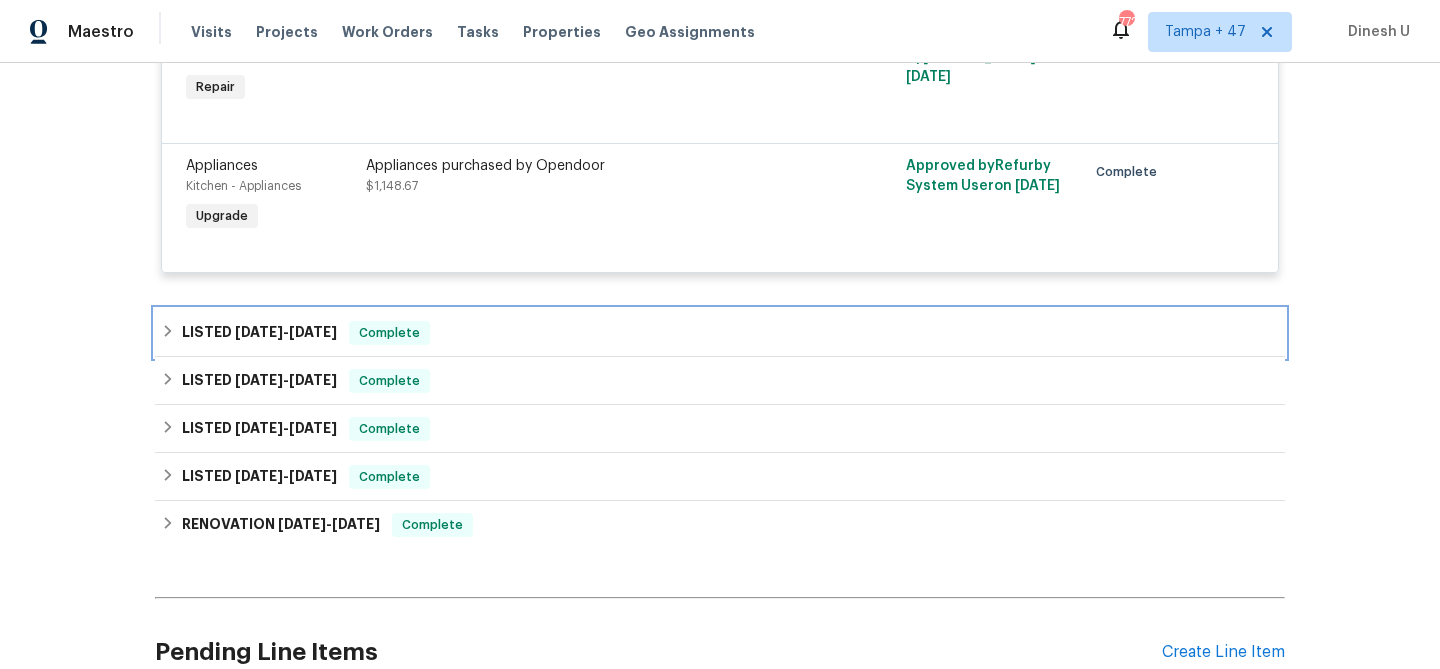 click on "6/5/25" at bounding box center [313, 332] 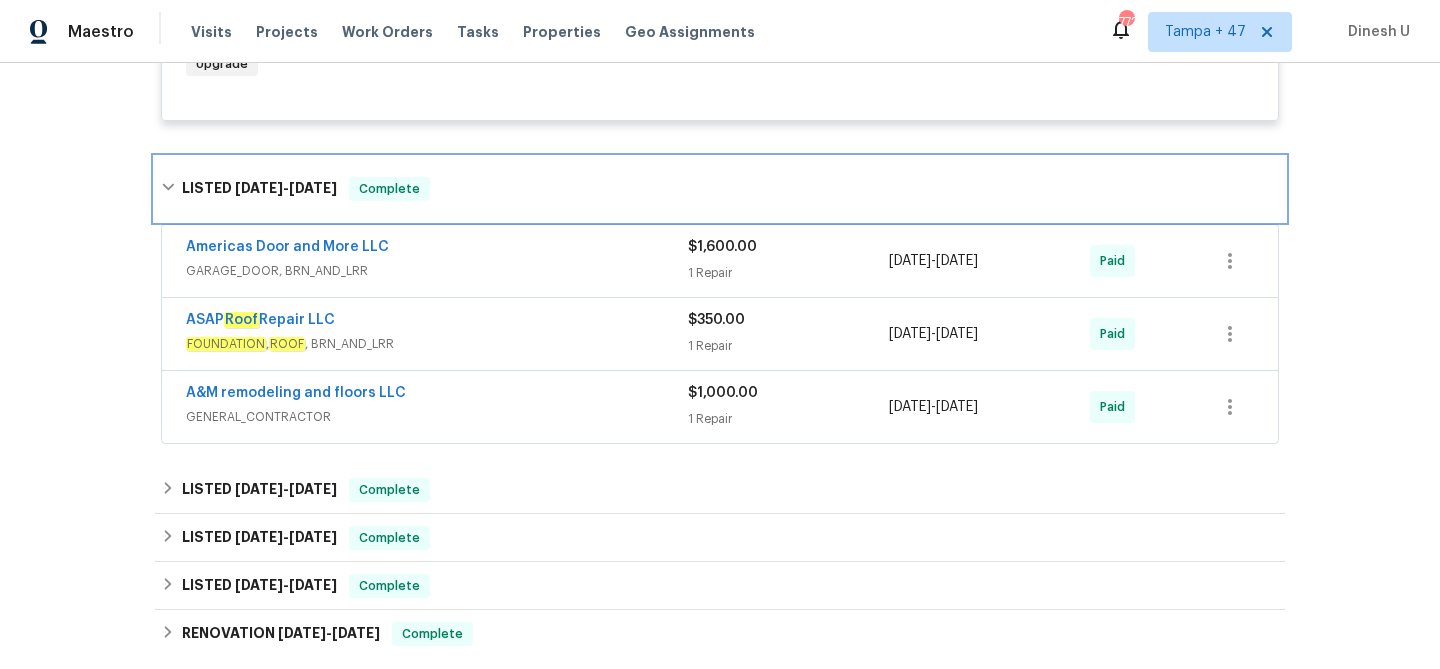 scroll, scrollTop: 1558, scrollLeft: 0, axis: vertical 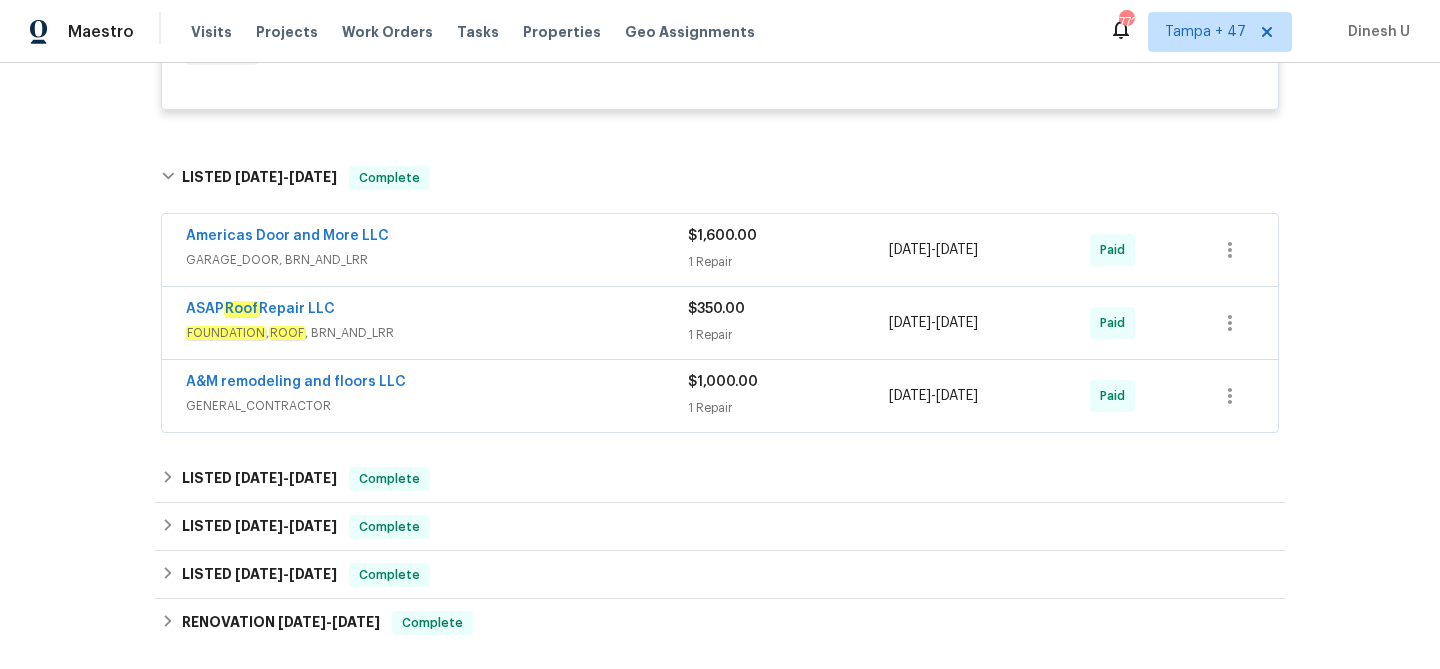 click on "$1,600.00" at bounding box center [788, 236] 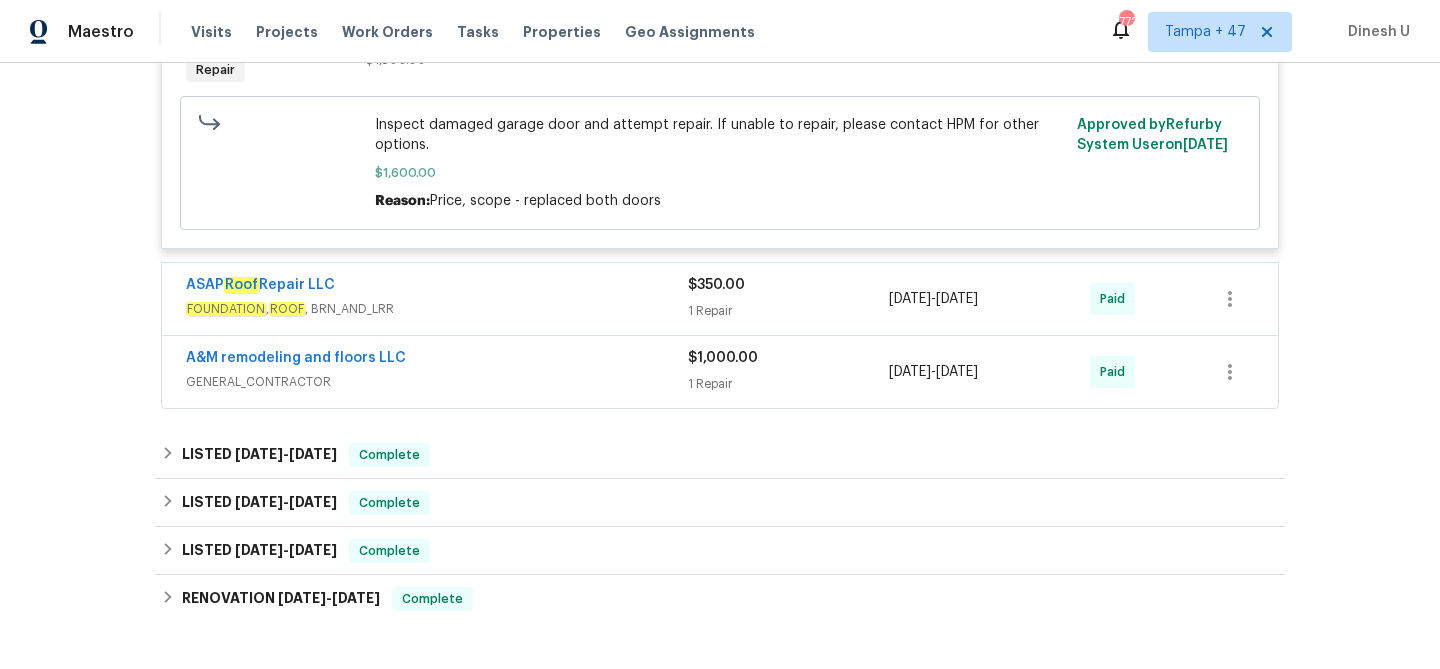 scroll, scrollTop: 1904, scrollLeft: 0, axis: vertical 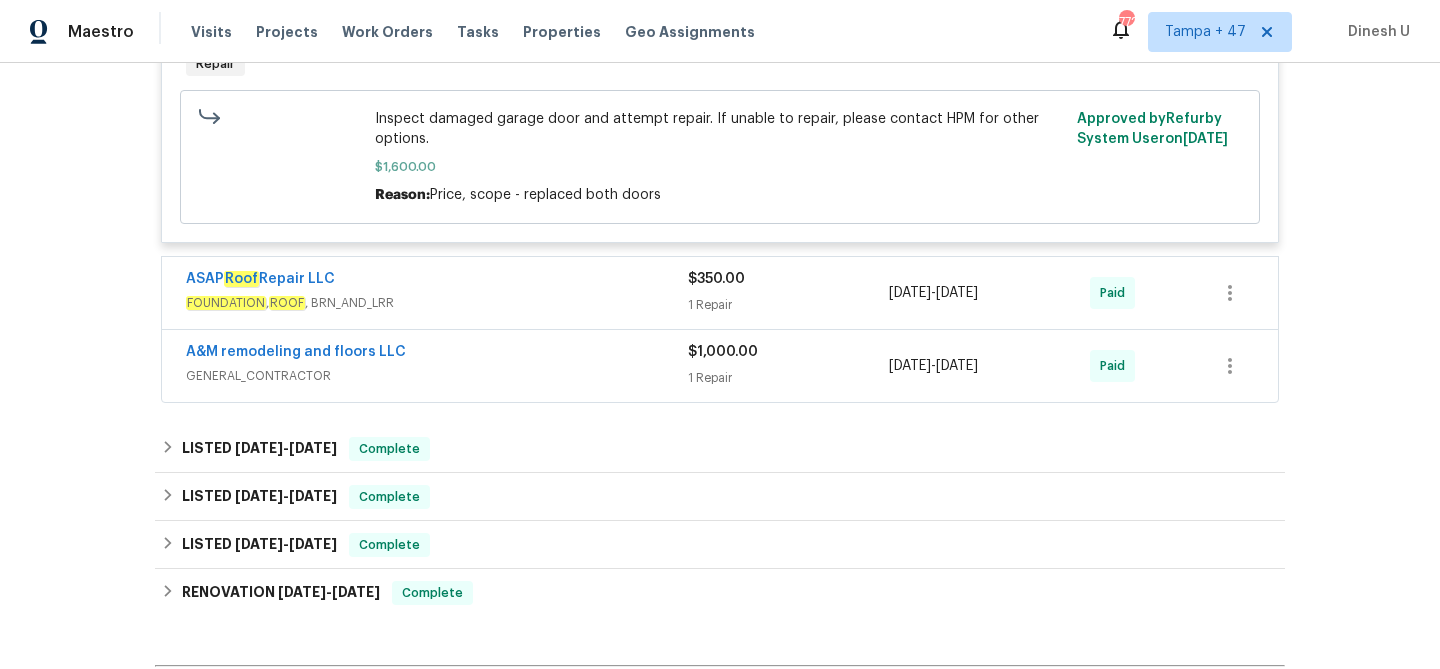 click on "1 Repair" at bounding box center (788, 305) 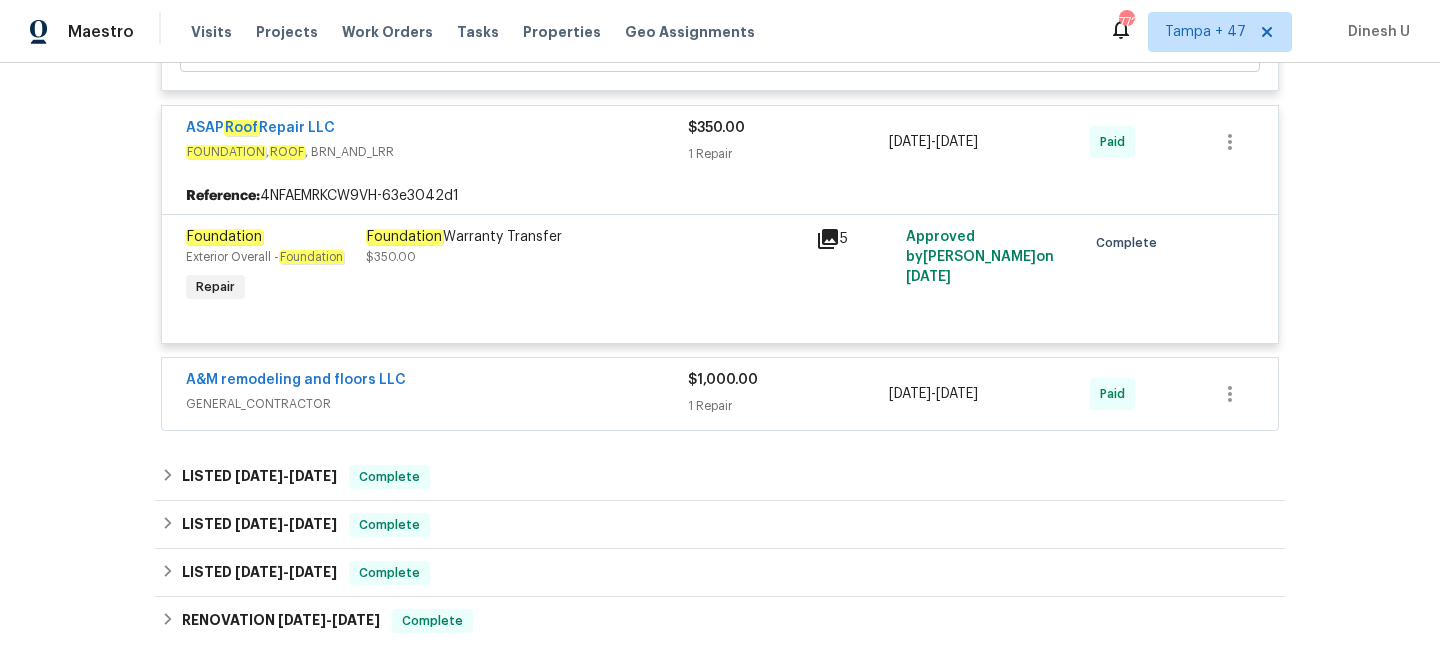 scroll, scrollTop: 2070, scrollLeft: 0, axis: vertical 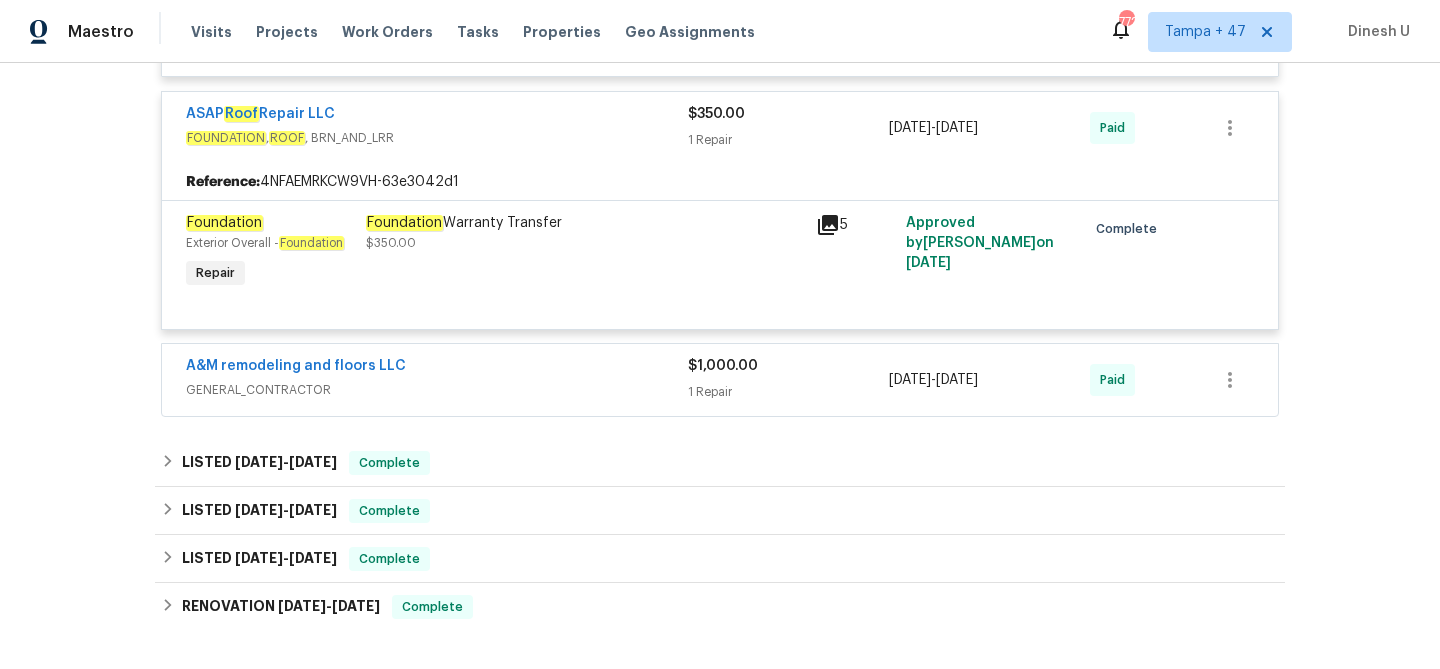 click 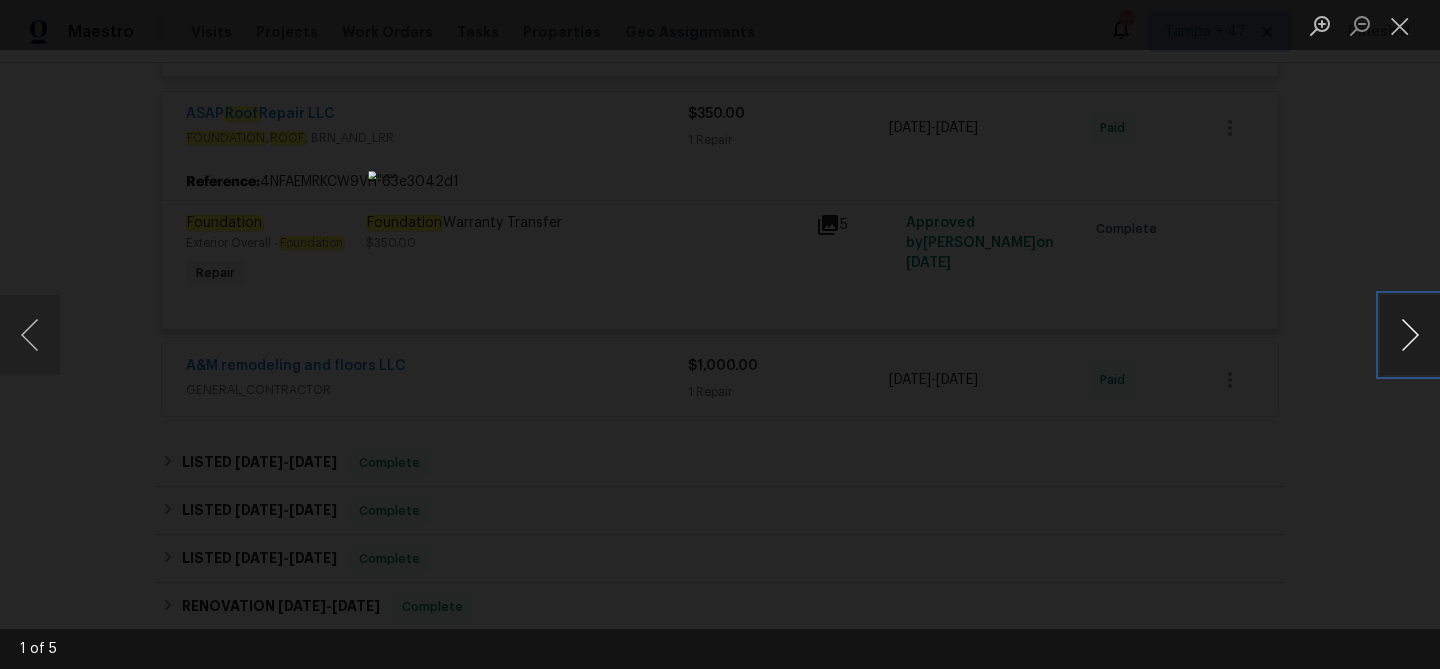 click at bounding box center [1410, 335] 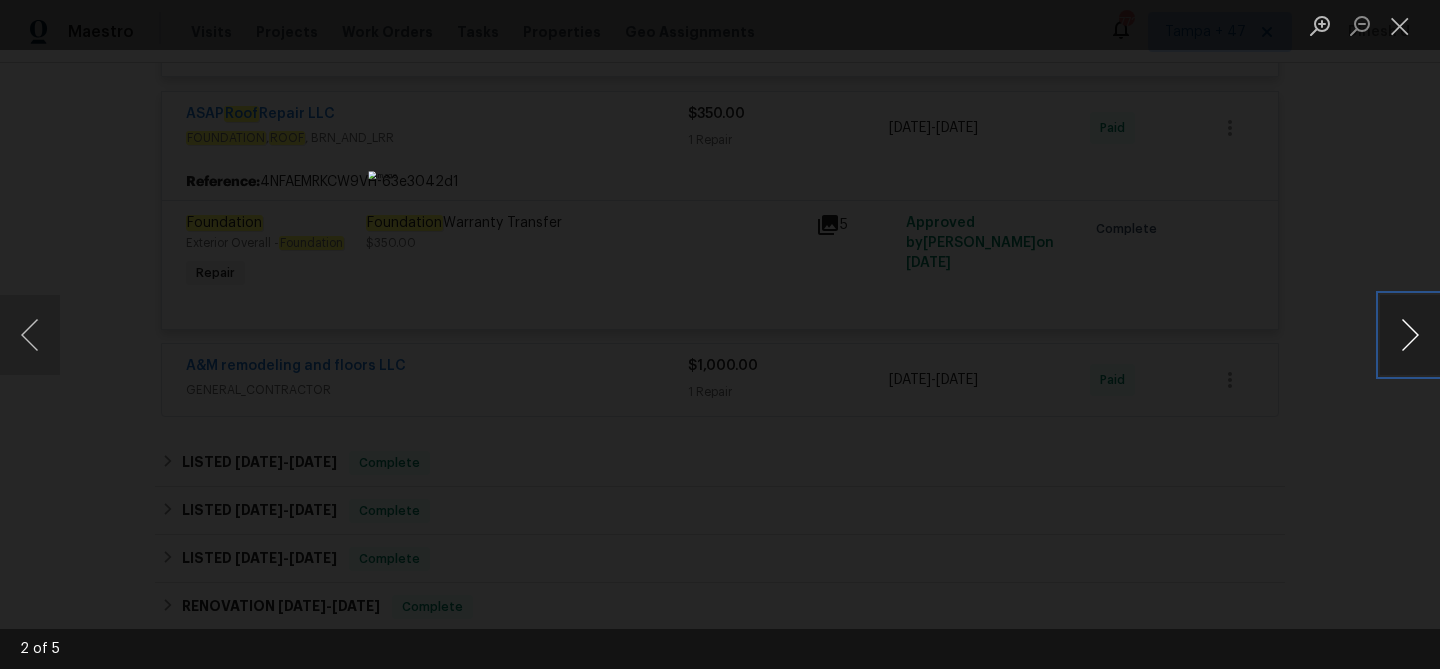 click at bounding box center [1410, 335] 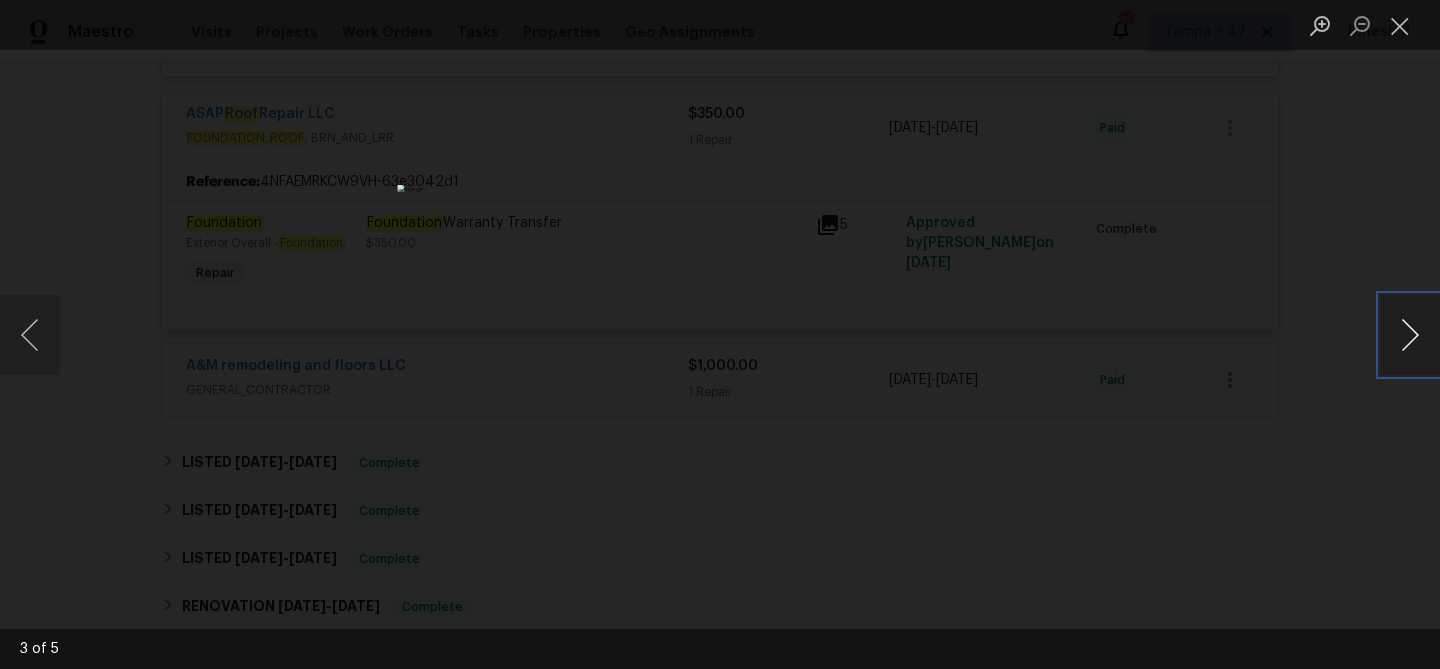 click at bounding box center (1410, 335) 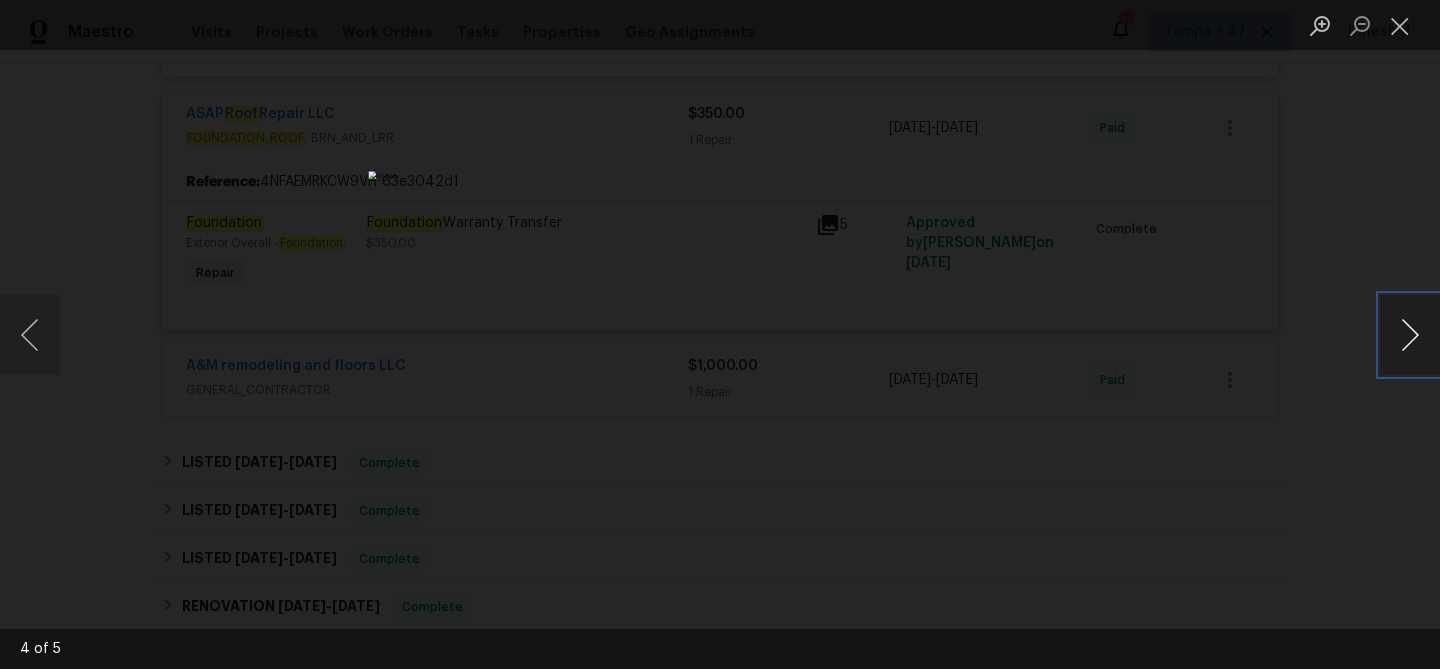 click at bounding box center [1410, 335] 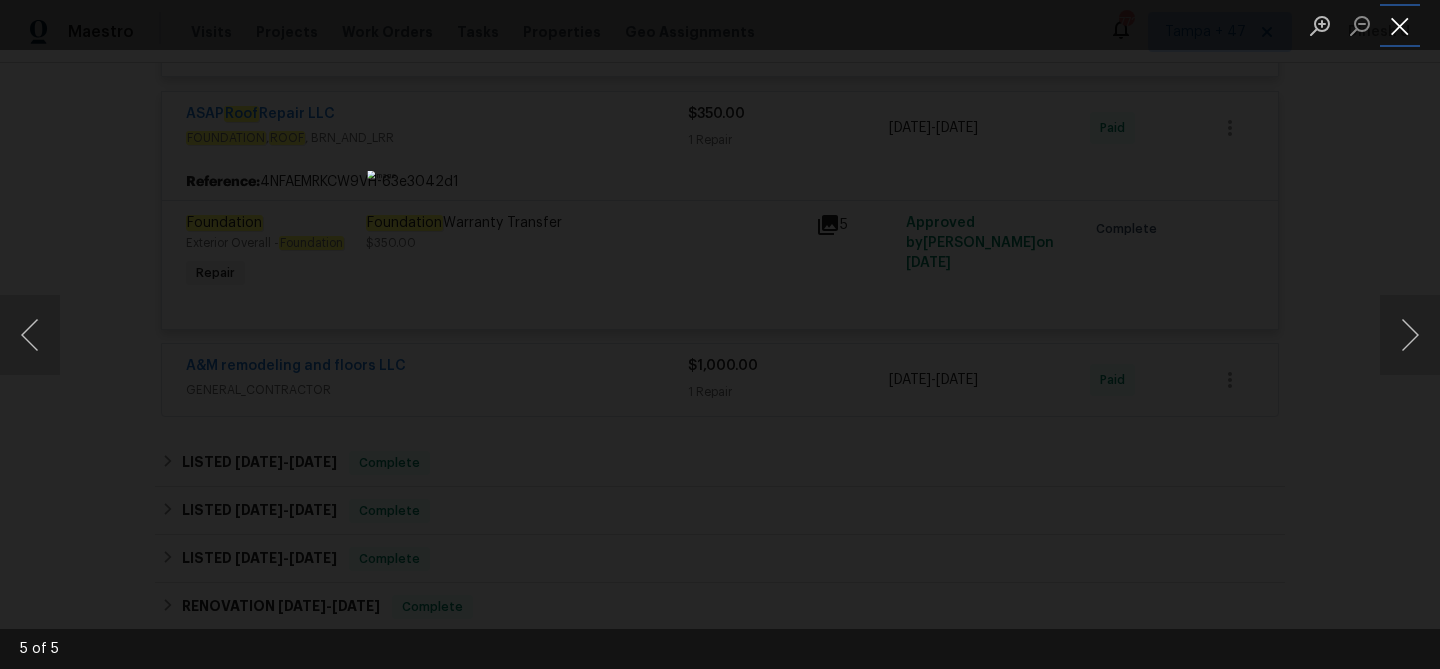 click at bounding box center (1400, 25) 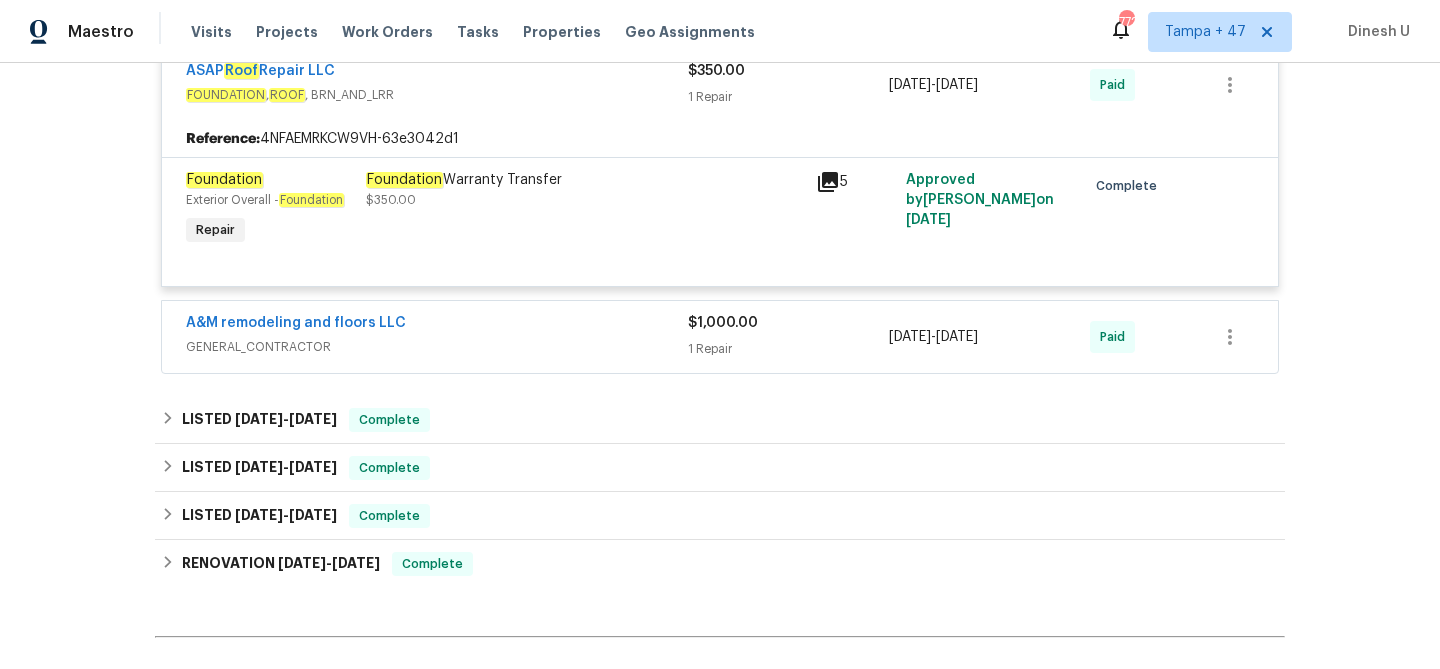 scroll, scrollTop: 2196, scrollLeft: 0, axis: vertical 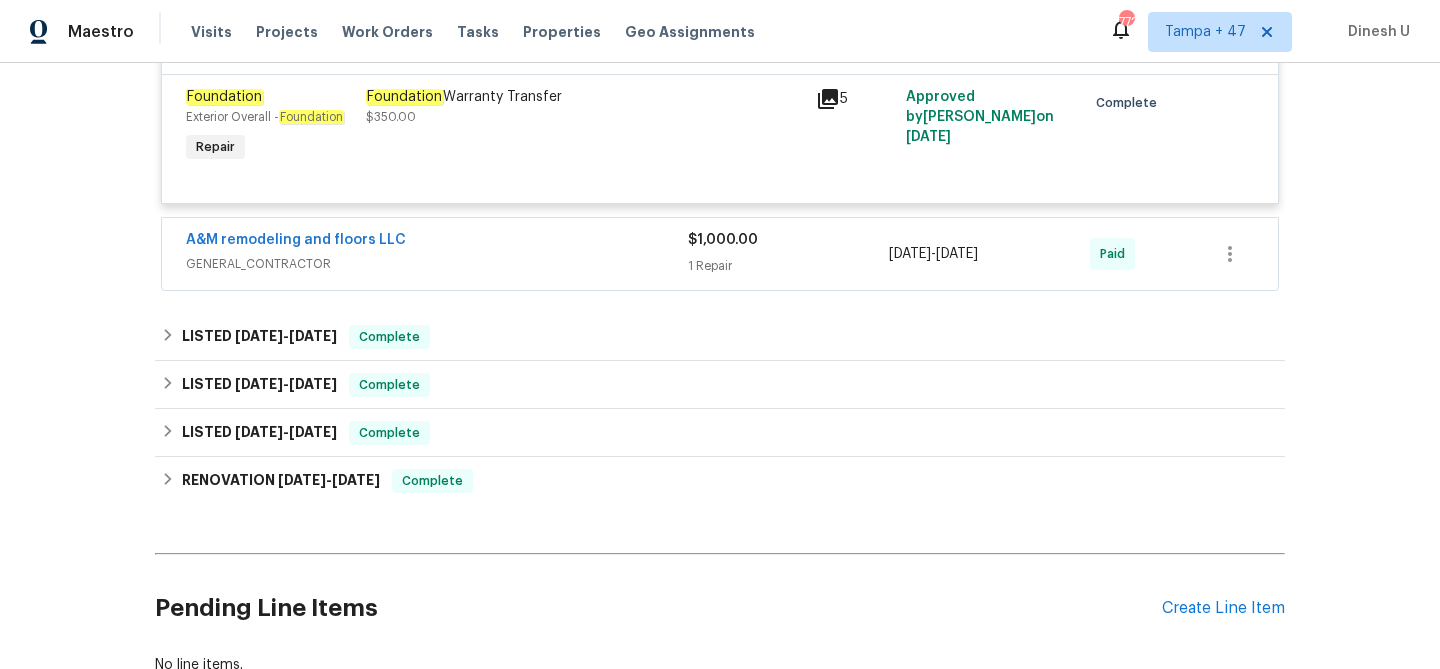 click on "$1,000.00 1 Repair" at bounding box center (788, 254) 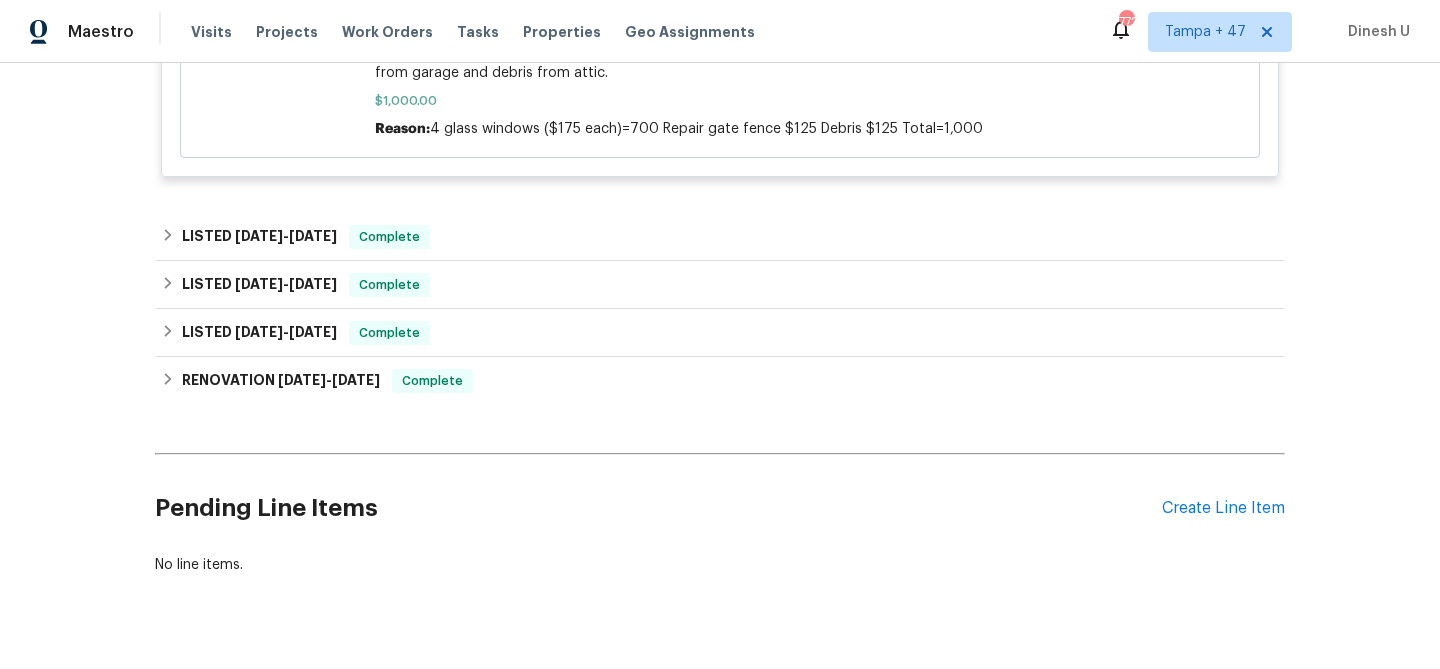 scroll, scrollTop: 2650, scrollLeft: 0, axis: vertical 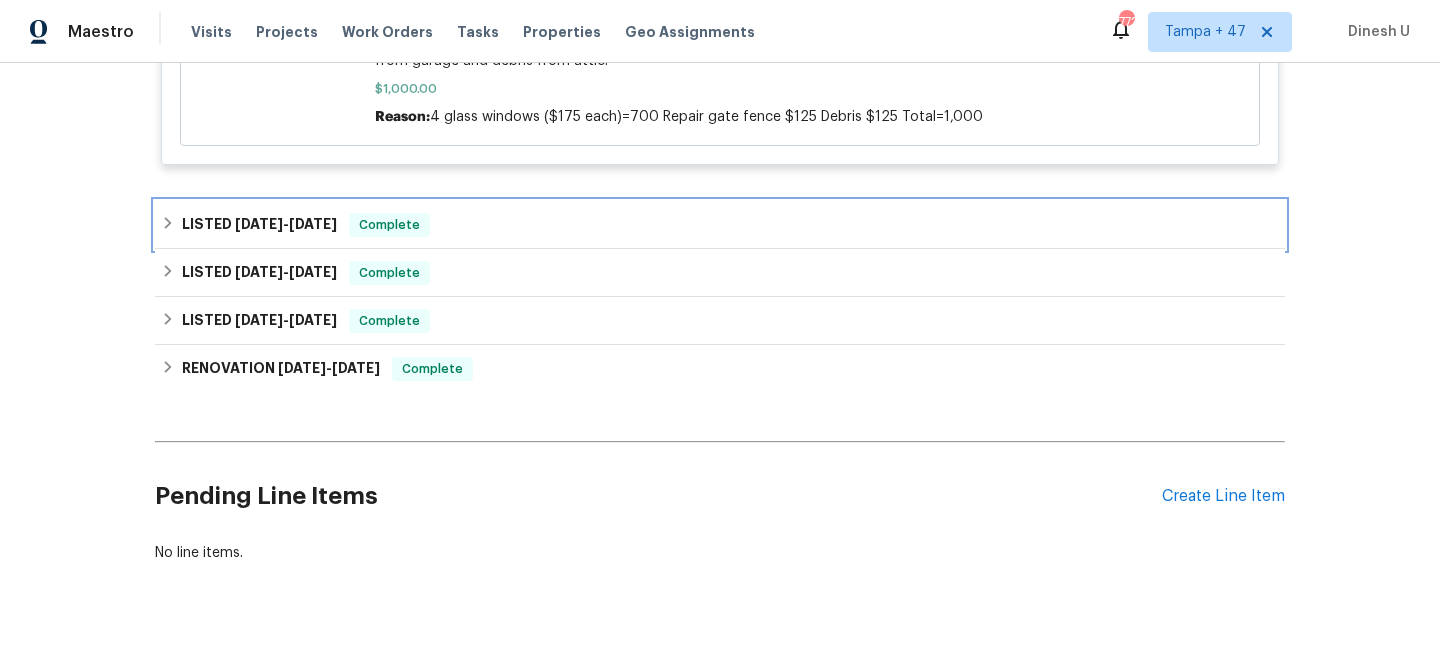 click on "LISTED   5/6/25  -  5/8/25" at bounding box center (259, 225) 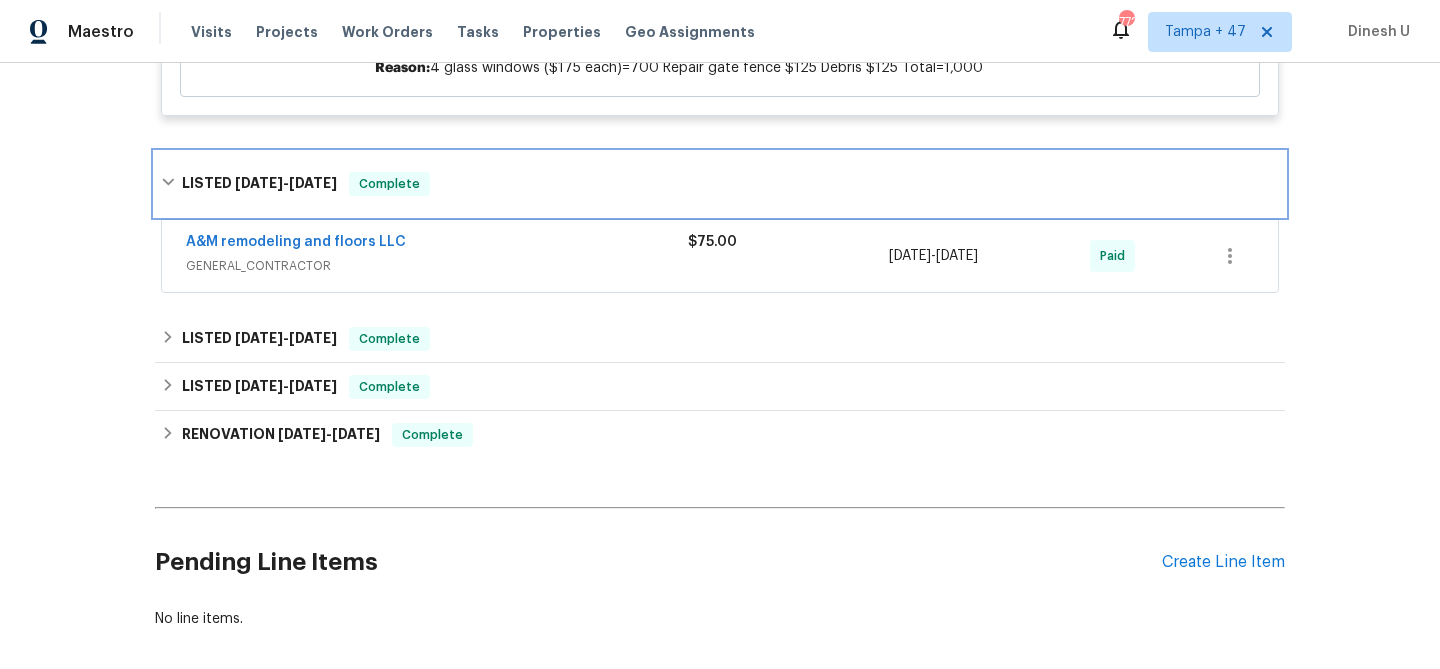 scroll, scrollTop: 2748, scrollLeft: 0, axis: vertical 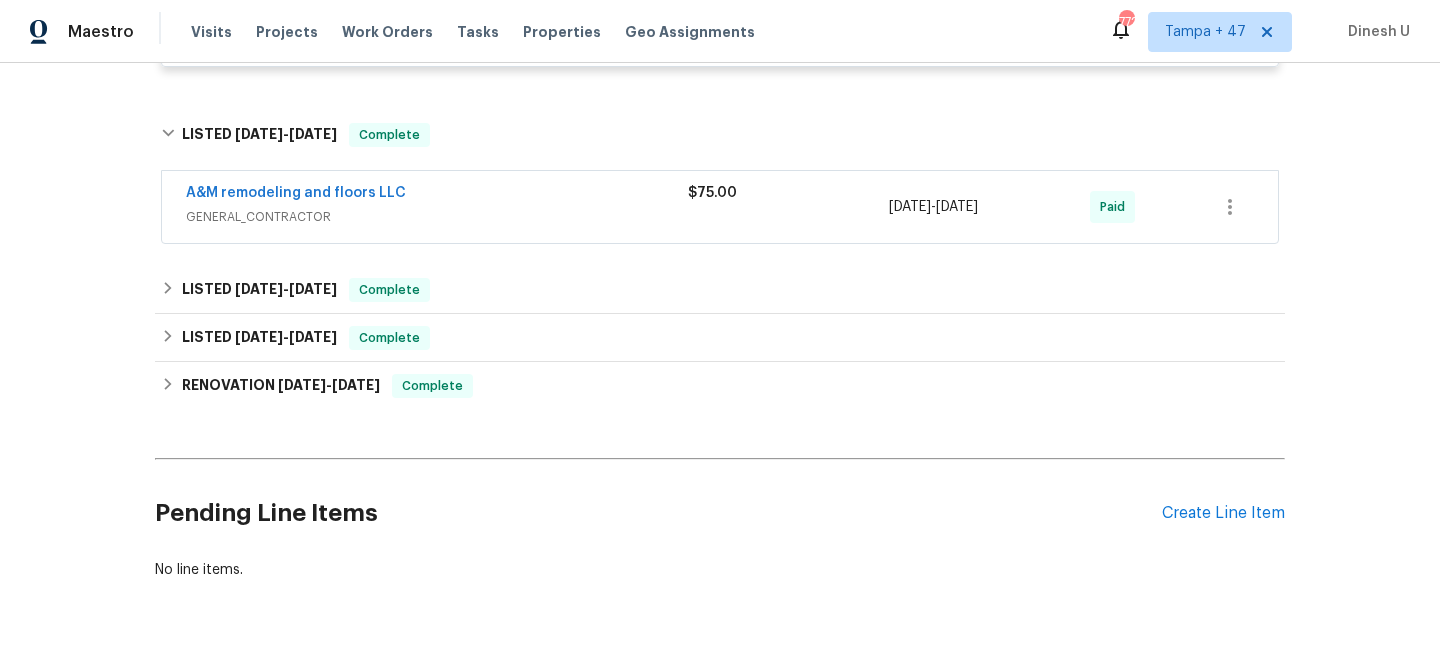 click on "A&M remodeling and floors LLC" at bounding box center [437, 195] 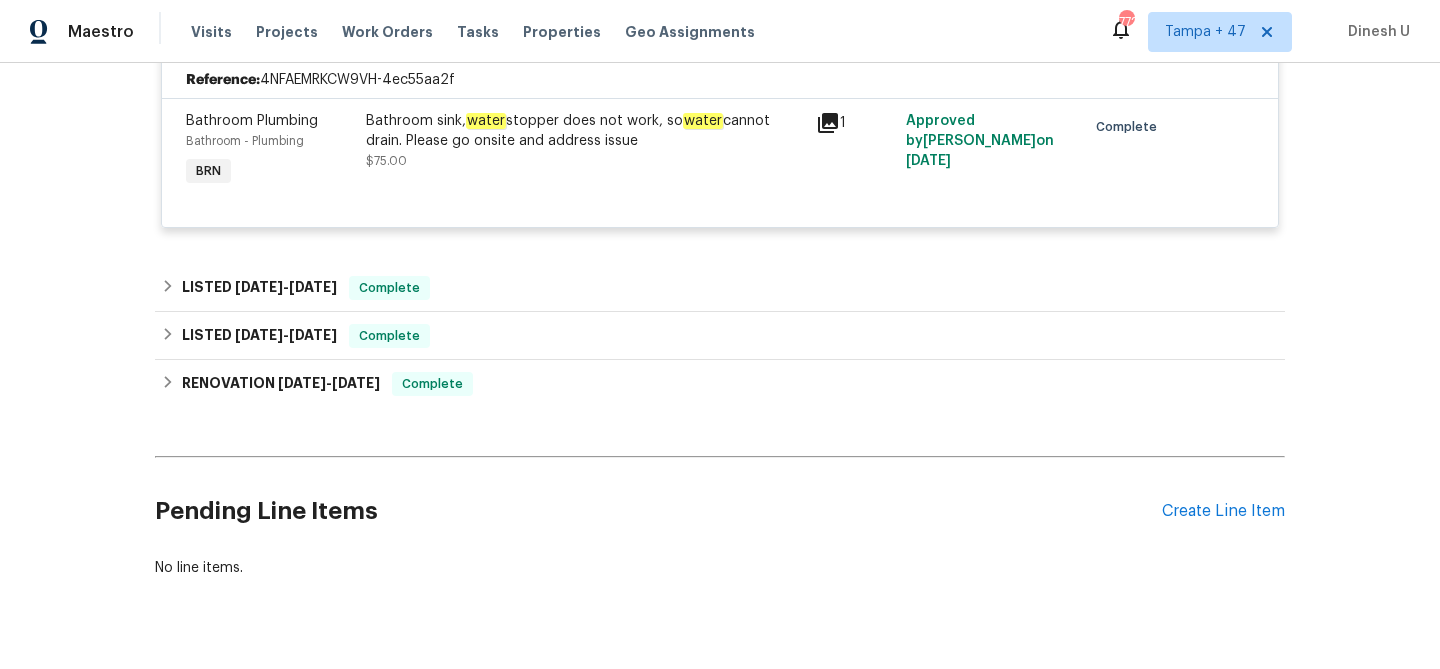 scroll, scrollTop: 2974, scrollLeft: 0, axis: vertical 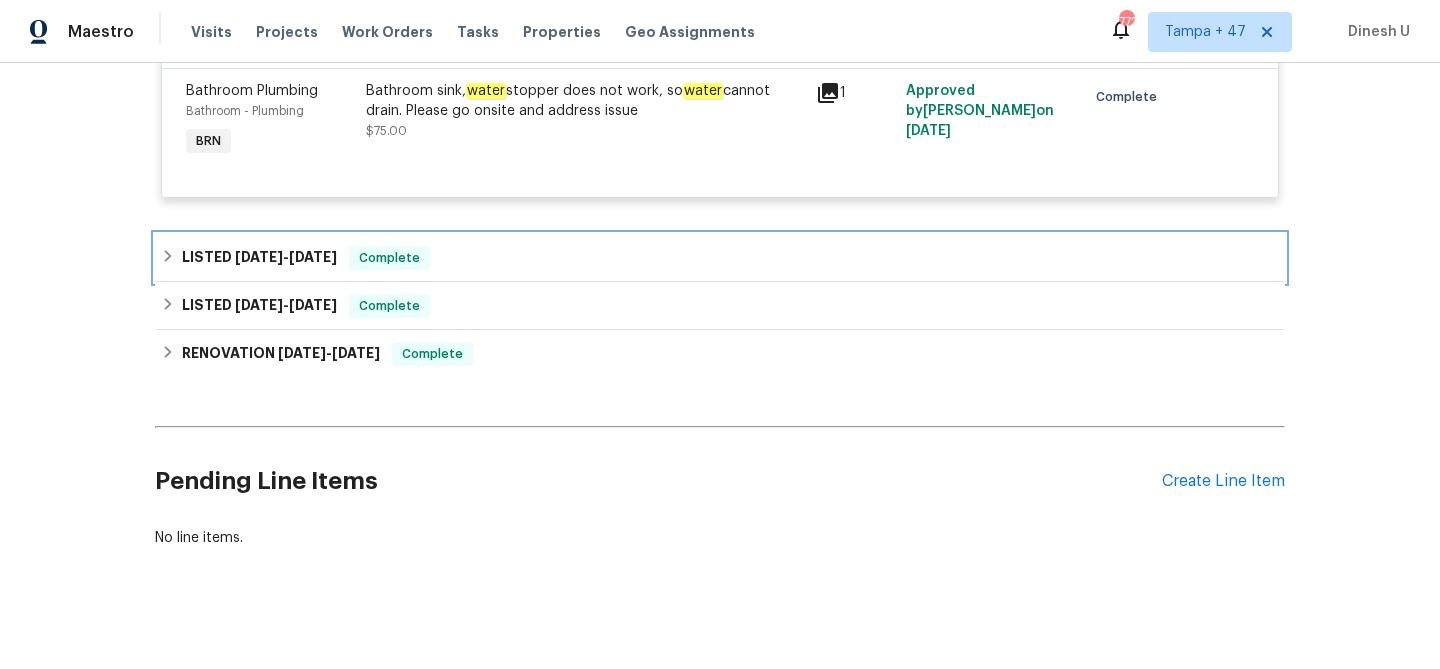 click on "4/3/25" at bounding box center [313, 257] 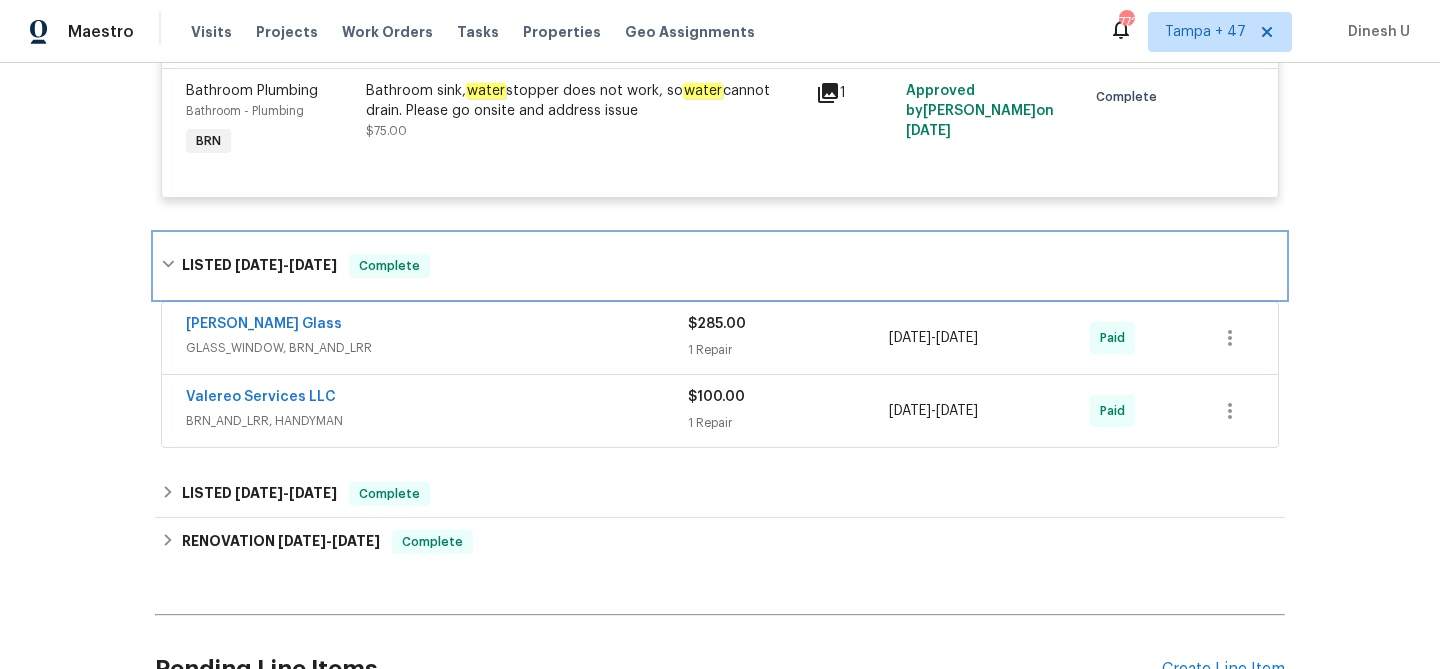 scroll, scrollTop: 3058, scrollLeft: 0, axis: vertical 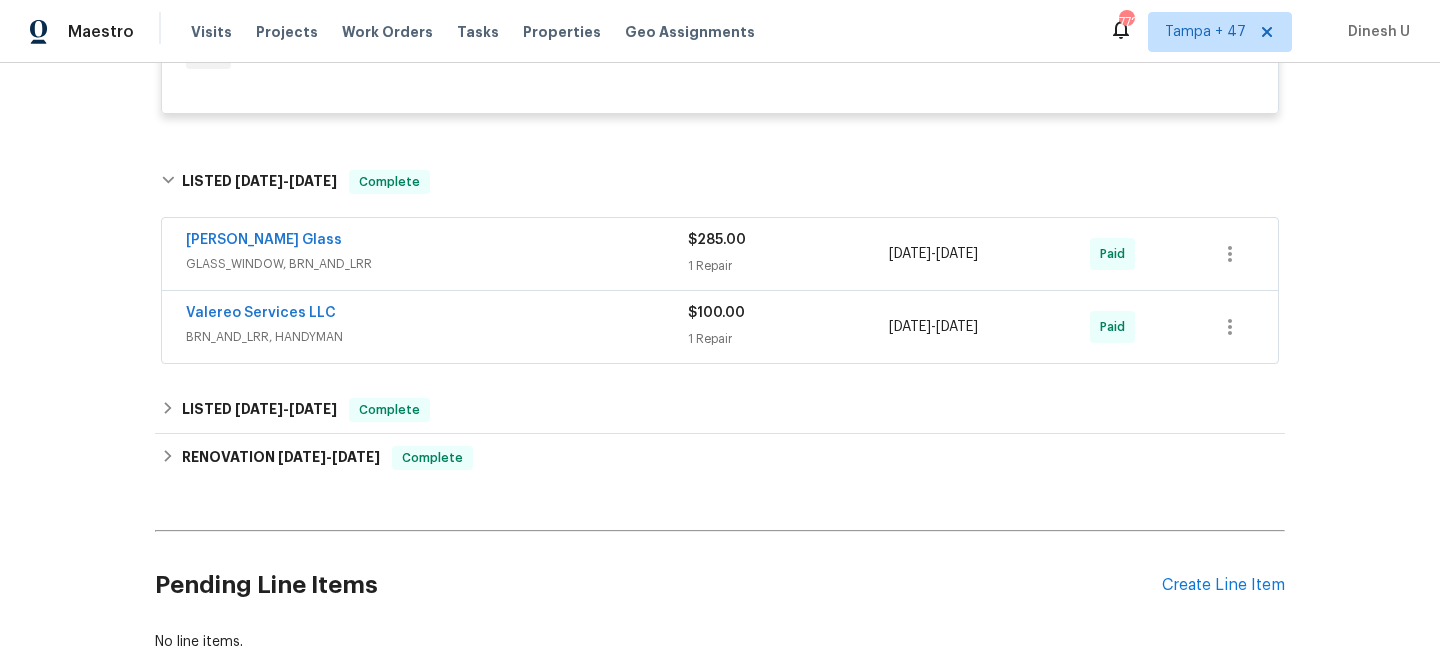 click on "1 Repair" at bounding box center (788, 266) 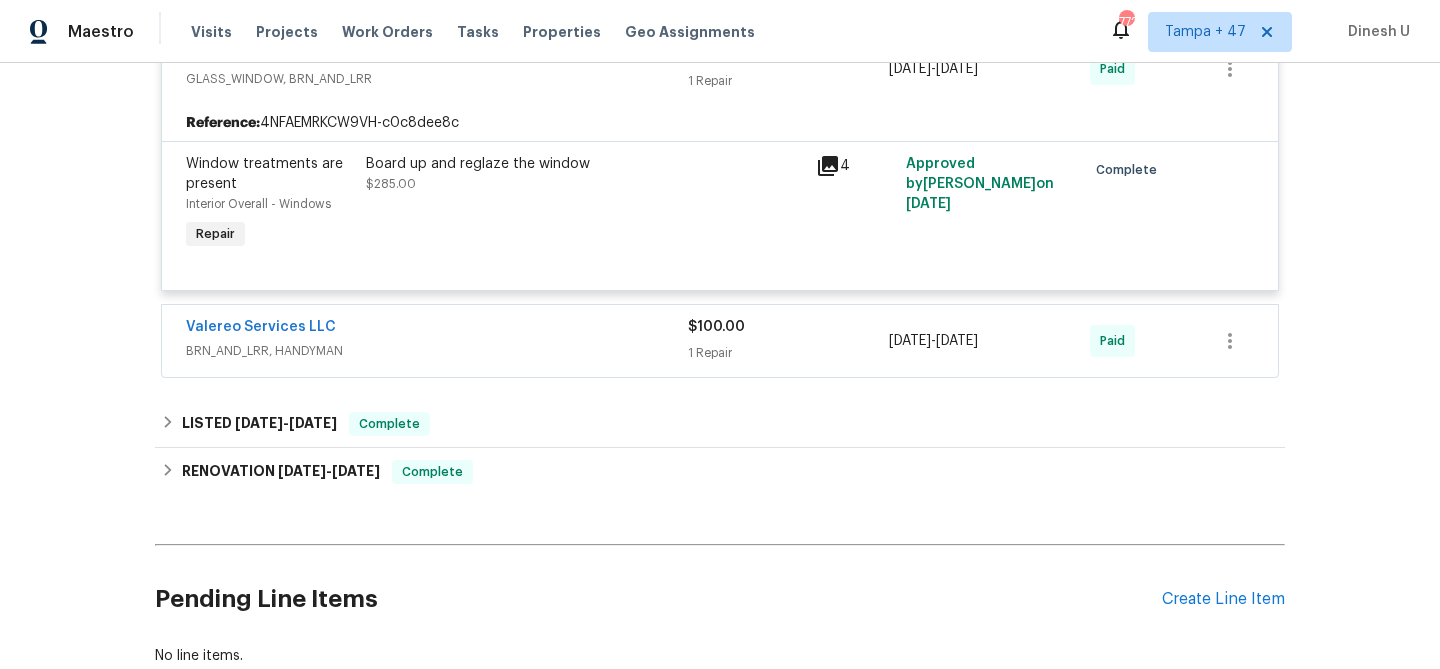 scroll, scrollTop: 3265, scrollLeft: 0, axis: vertical 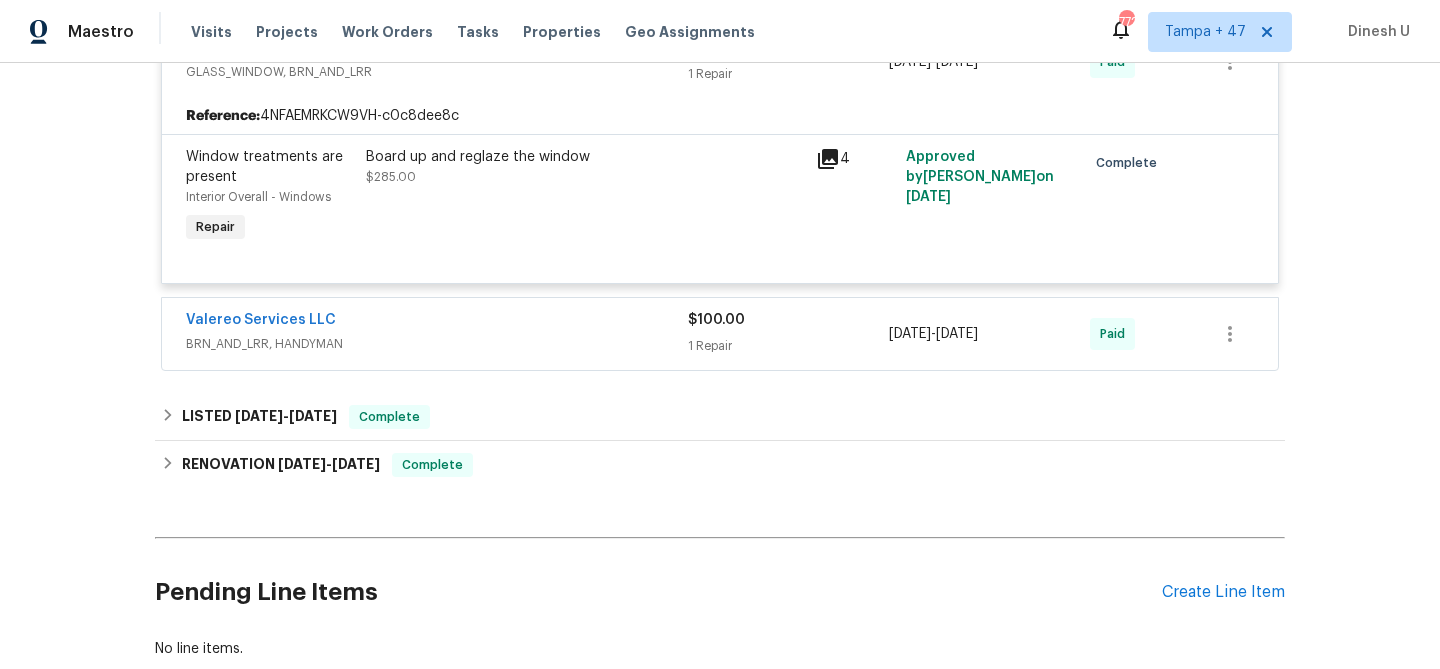 click on "$100.00 1 Repair" at bounding box center [788, 334] 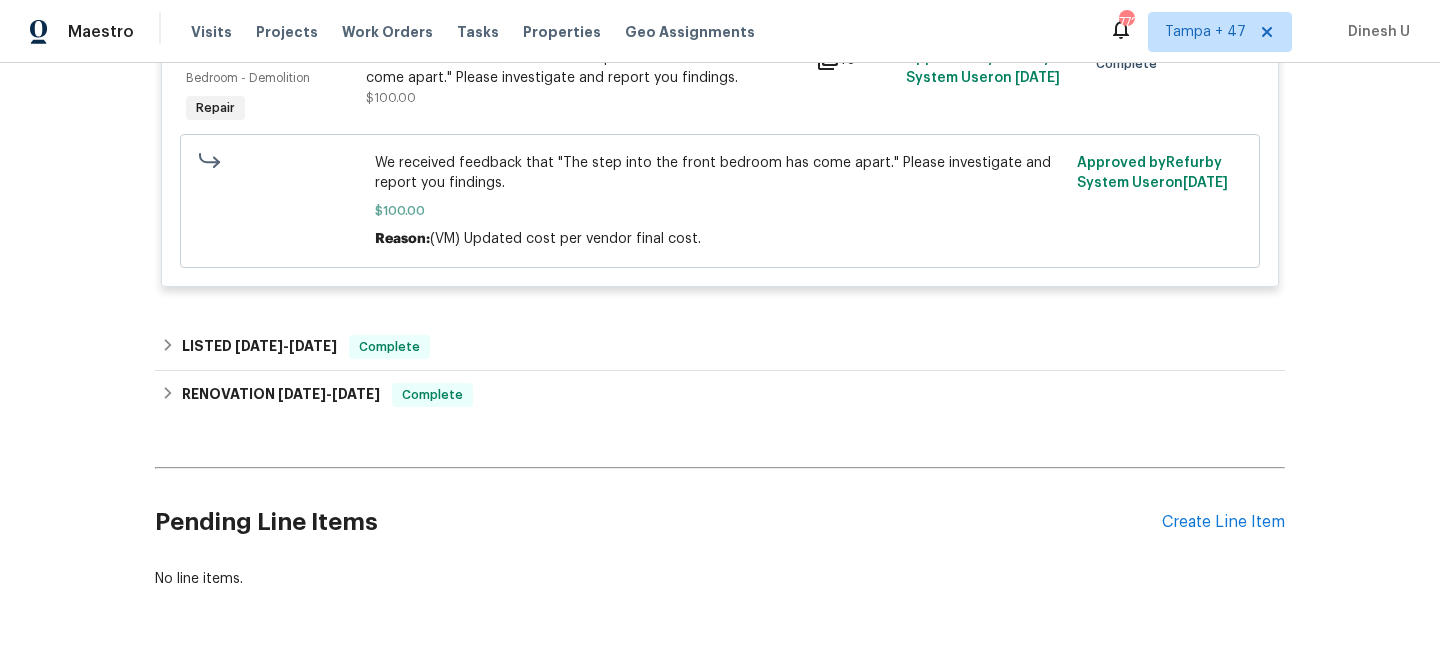 scroll, scrollTop: 3642, scrollLeft: 0, axis: vertical 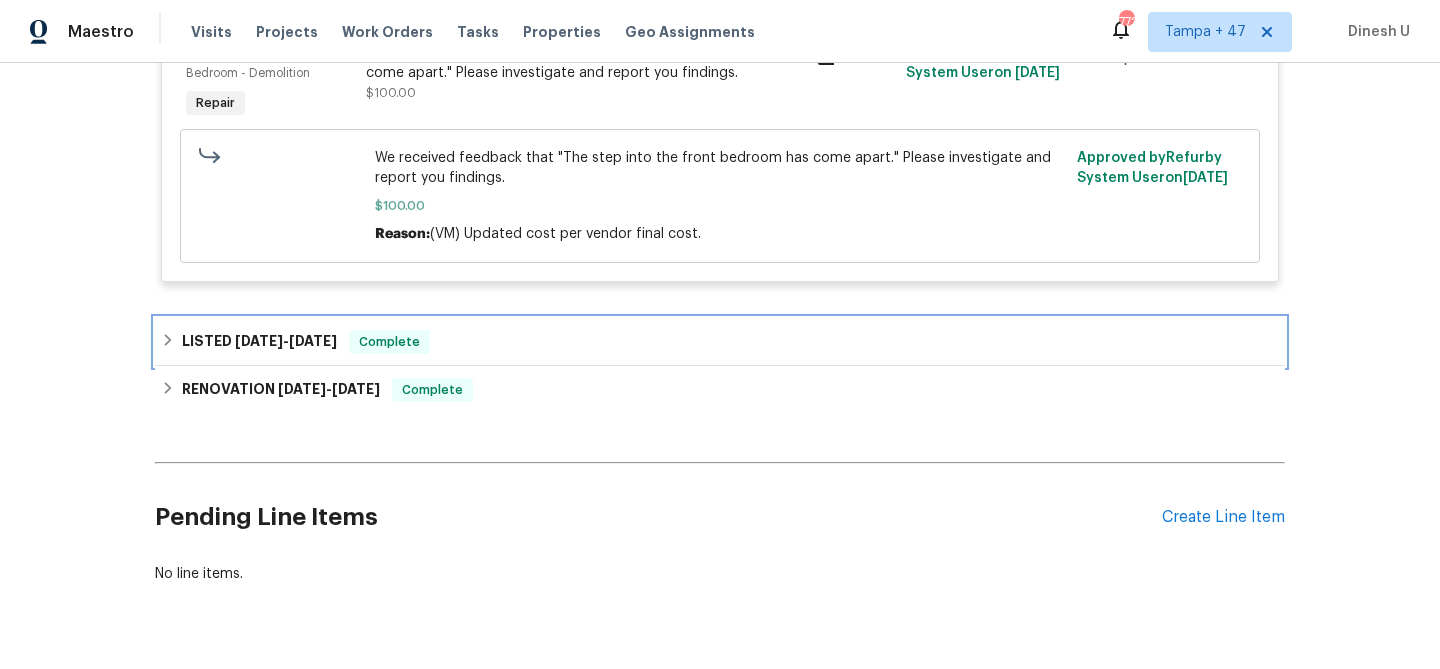 click on "1/17/25" at bounding box center [313, 341] 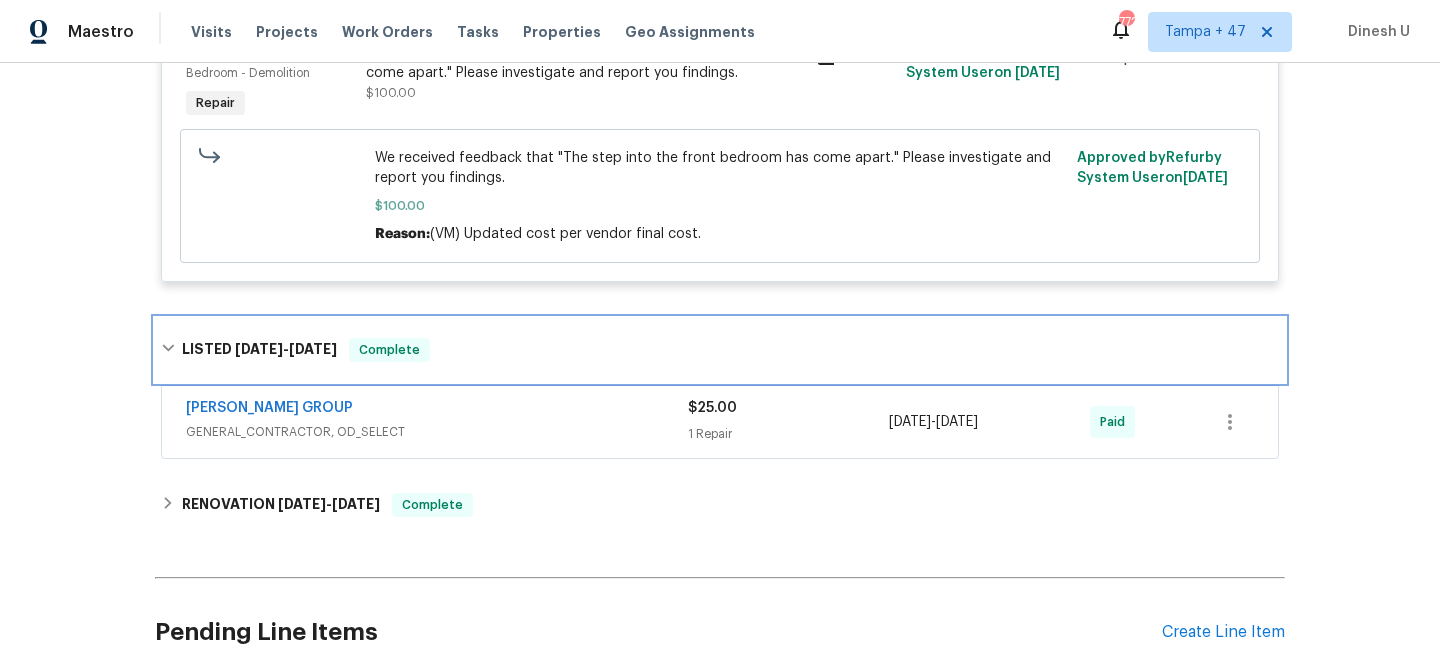 scroll, scrollTop: 3766, scrollLeft: 0, axis: vertical 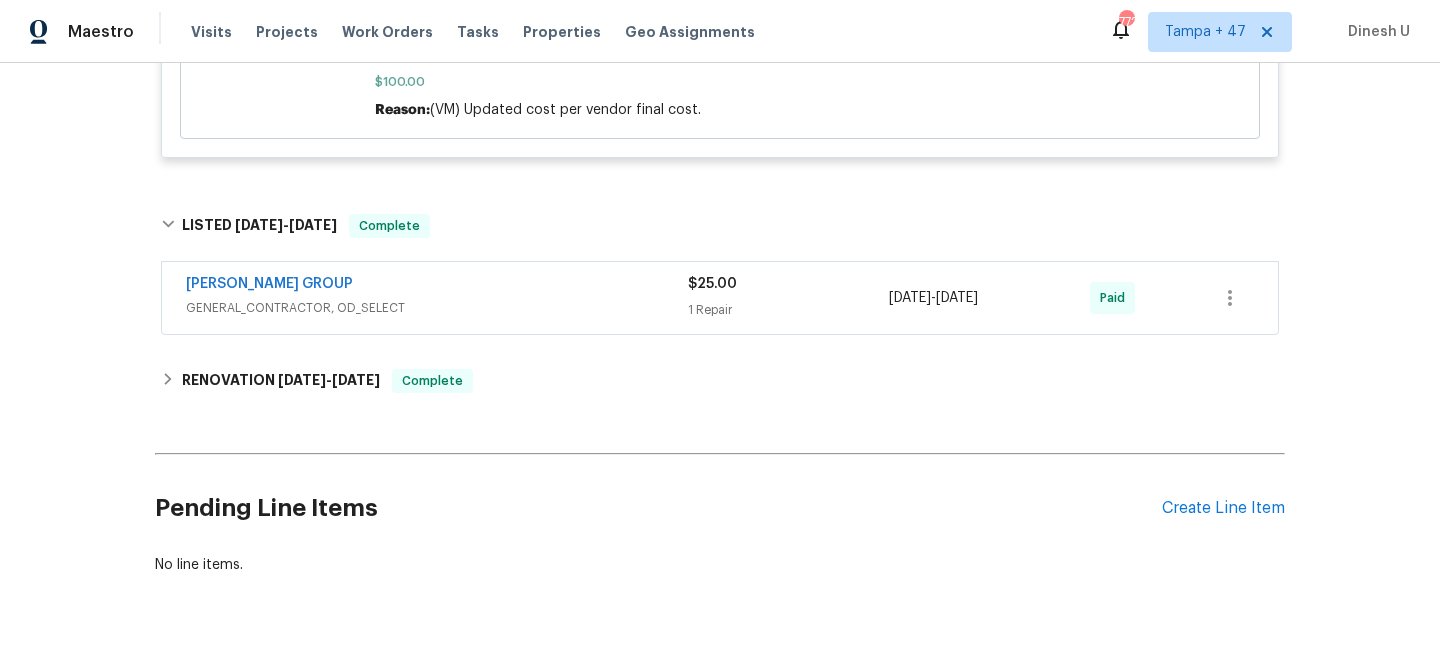 click on "1 Repair" at bounding box center (788, 310) 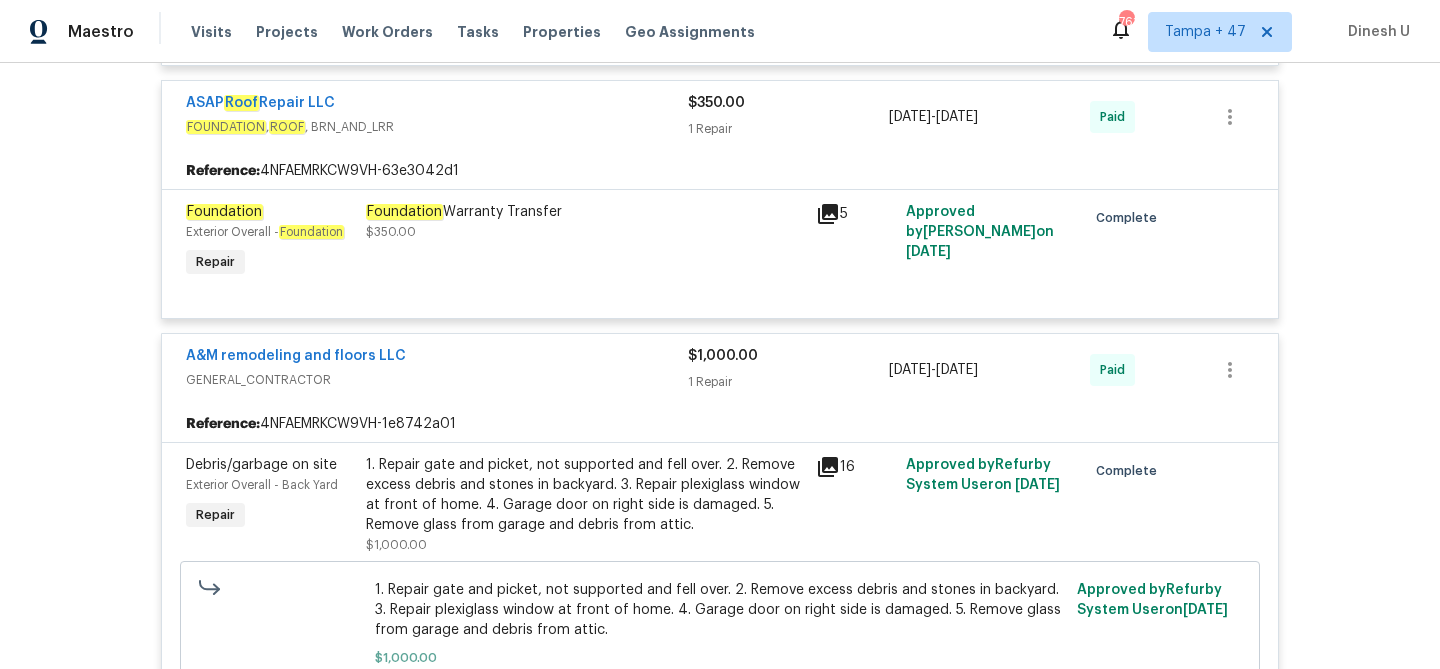 scroll, scrollTop: 1471, scrollLeft: 0, axis: vertical 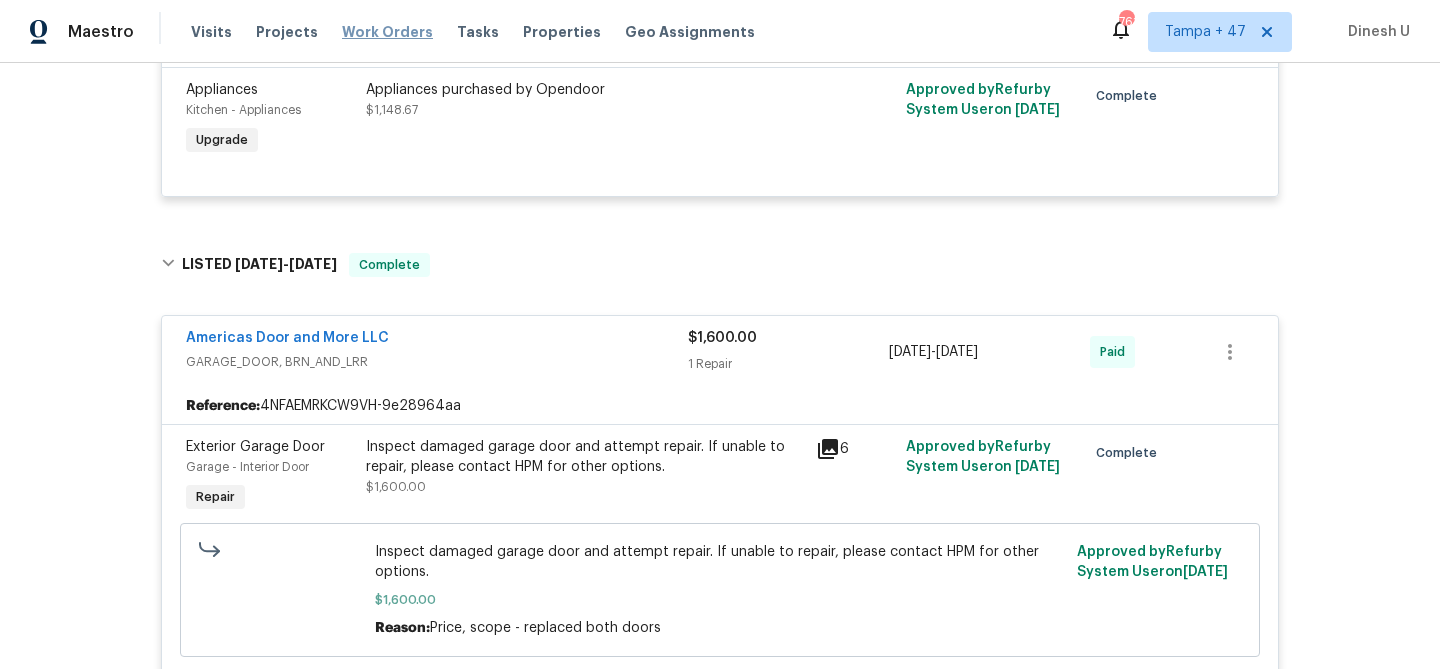 click on "Work Orders" at bounding box center (387, 32) 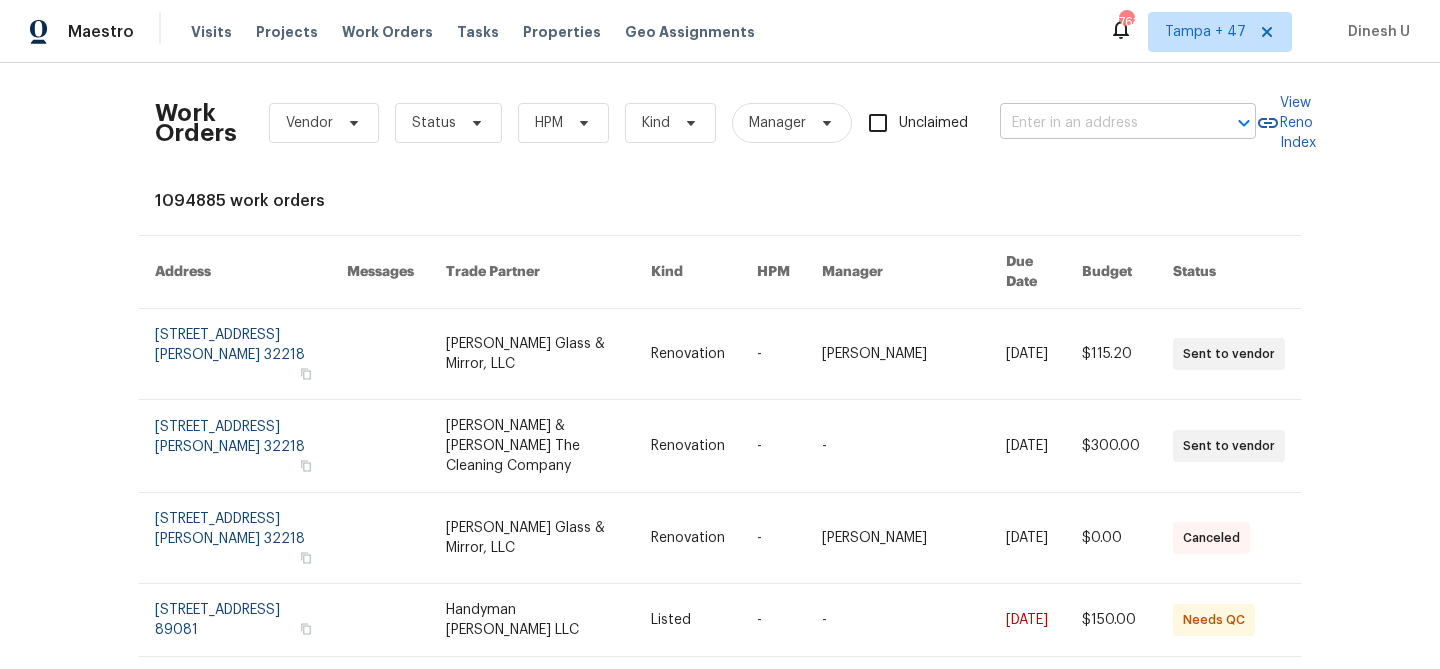click at bounding box center [1100, 123] 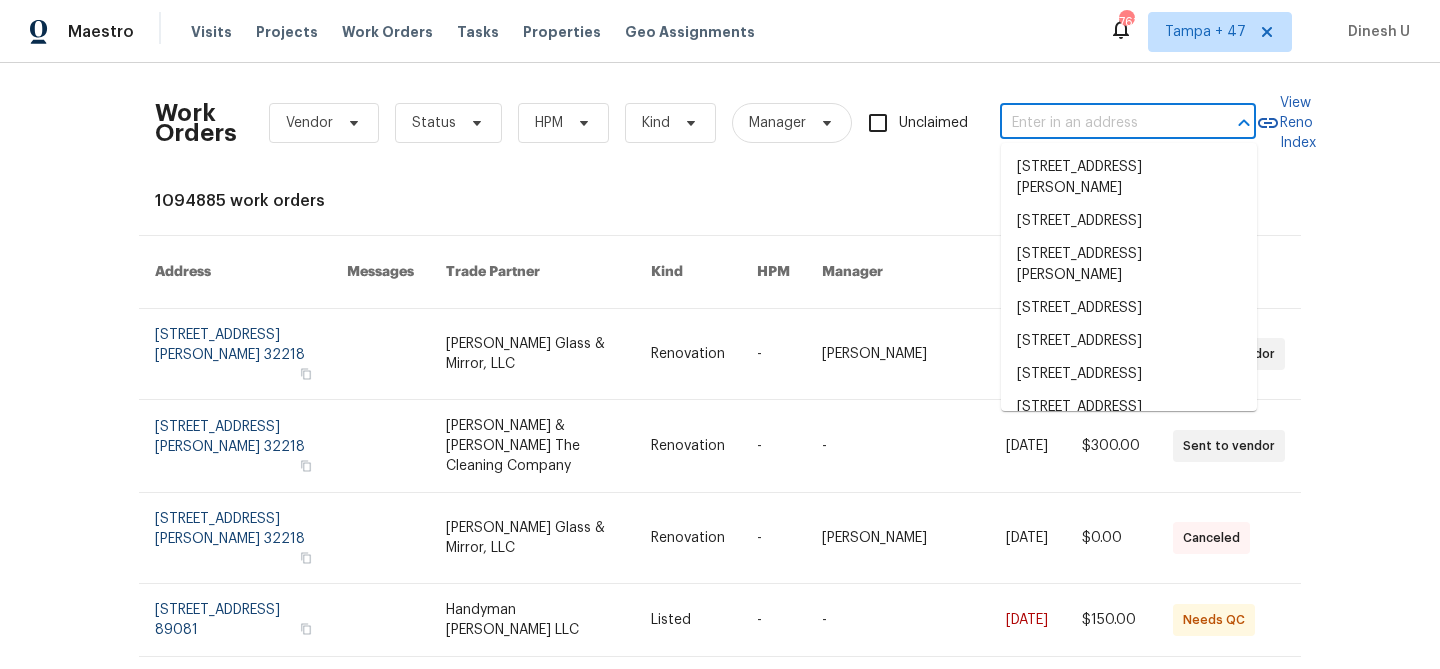 paste on "2309 Dallas Ave, Royal Oak, MI 48067" 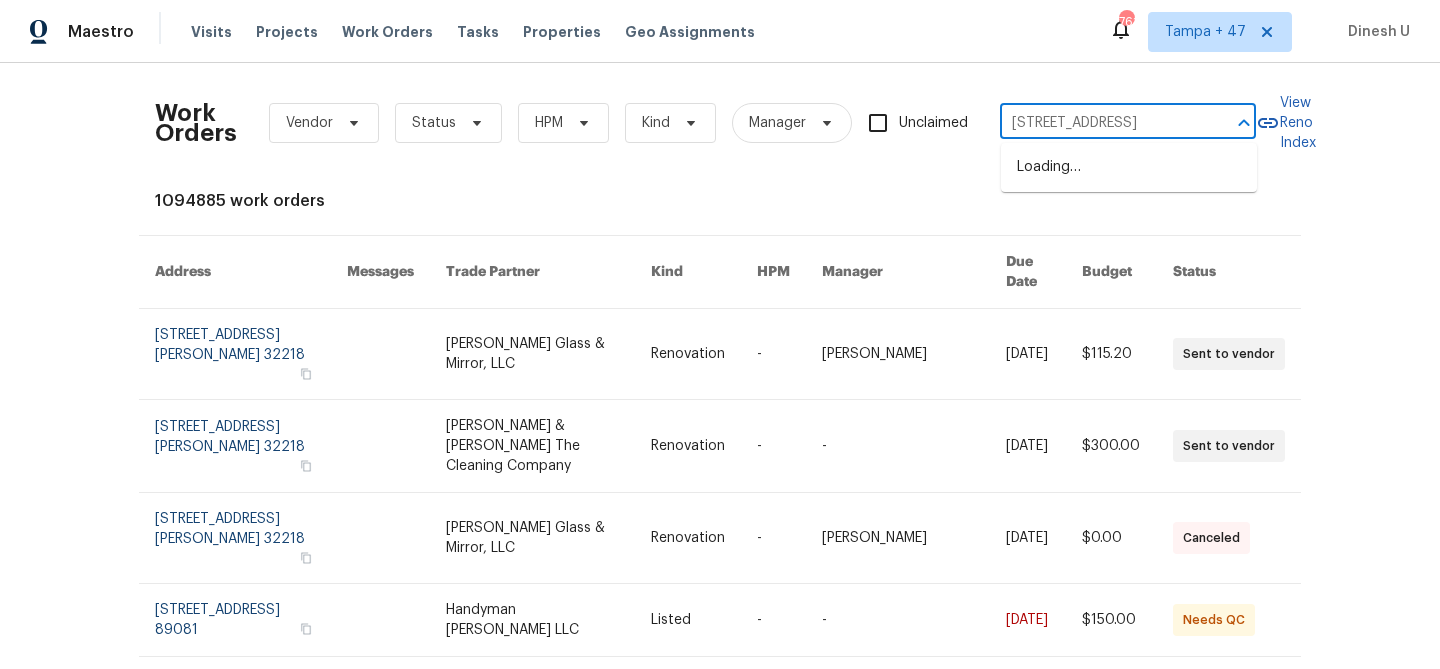 scroll, scrollTop: 0, scrollLeft: 58, axis: horizontal 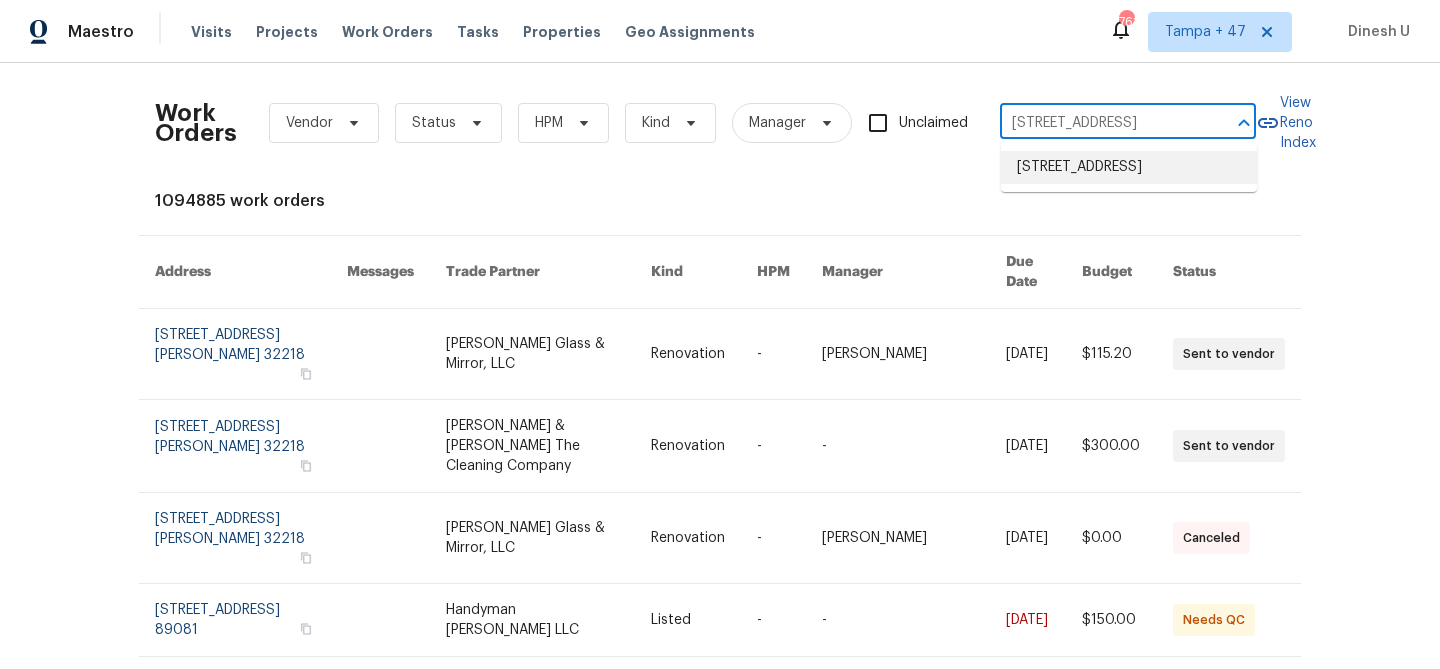 click on "2309 Dallas Ave, Royal Oak, MI 48067" at bounding box center [1129, 167] 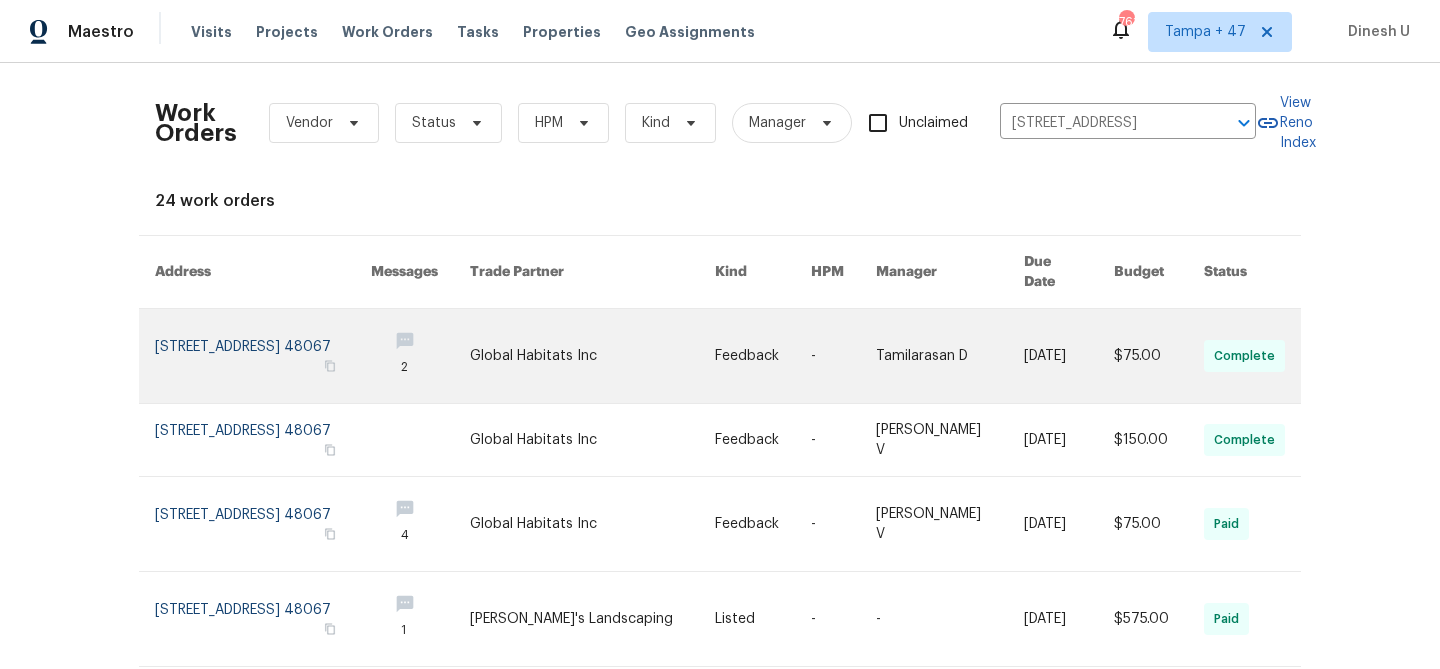 click at bounding box center [263, 356] 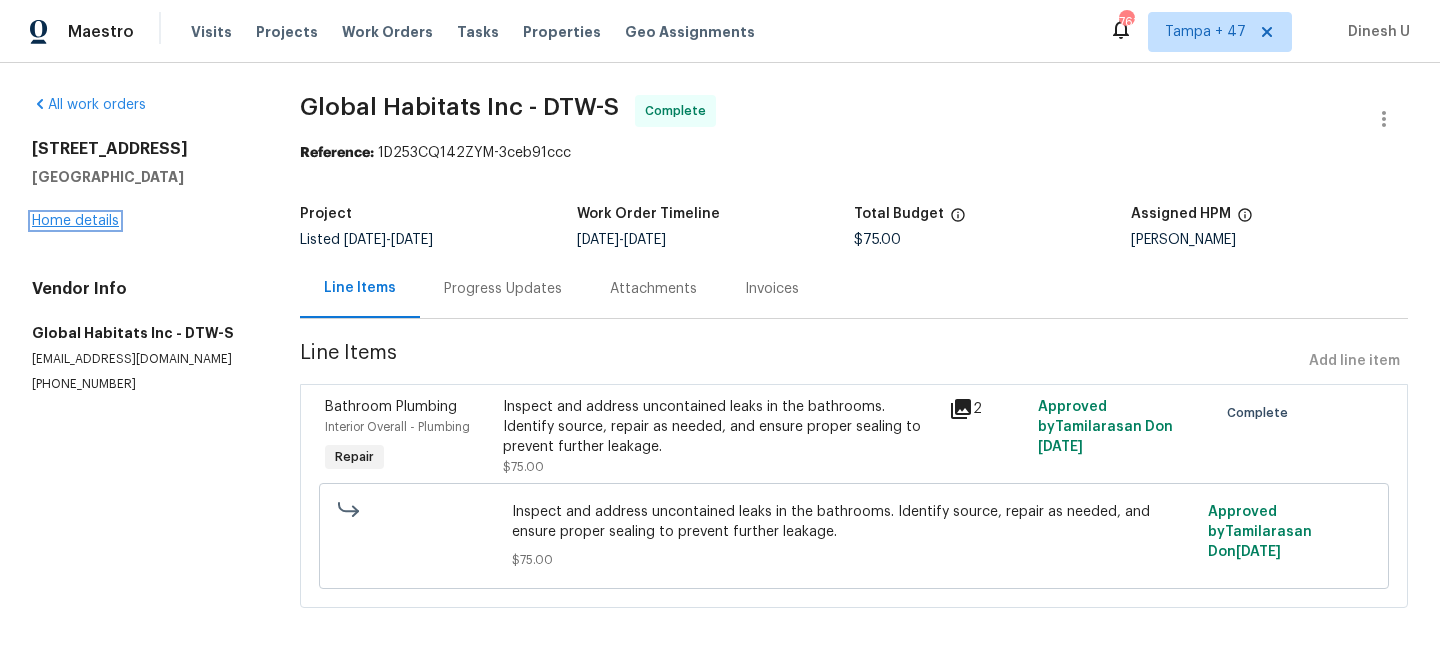 click on "Home details" at bounding box center (75, 221) 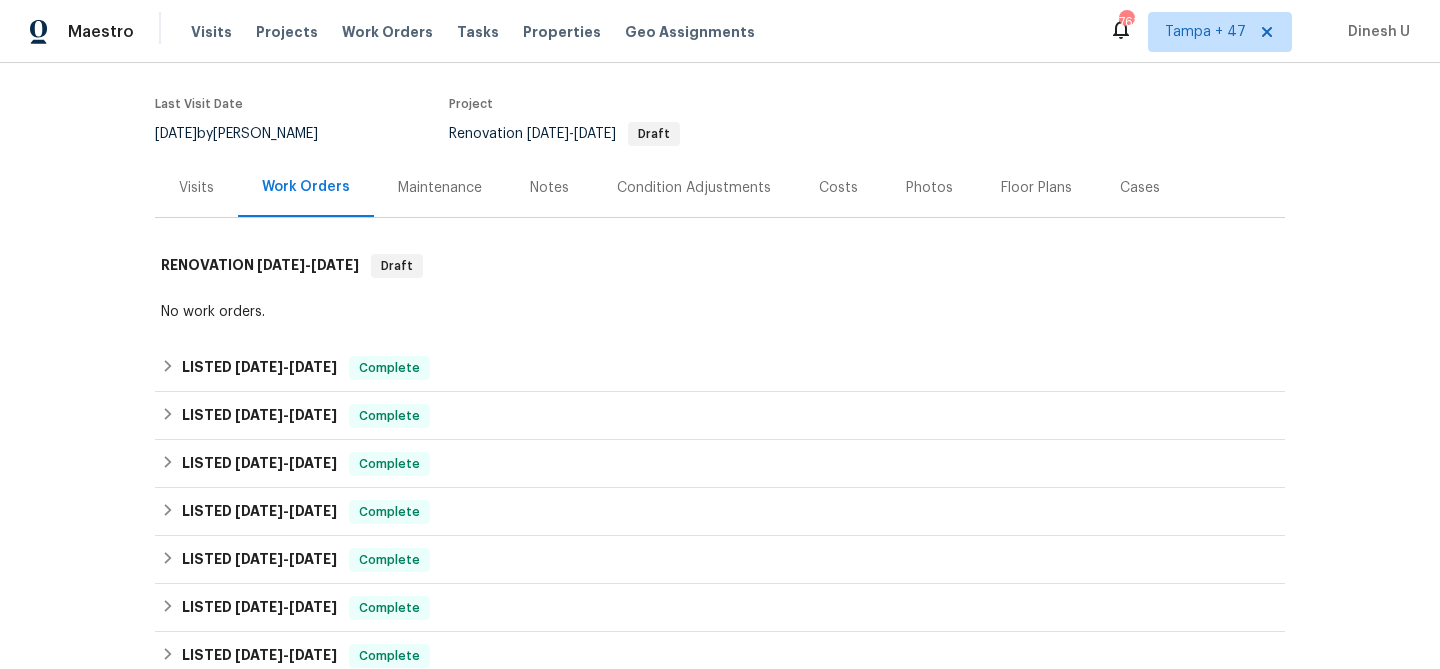scroll, scrollTop: 163, scrollLeft: 0, axis: vertical 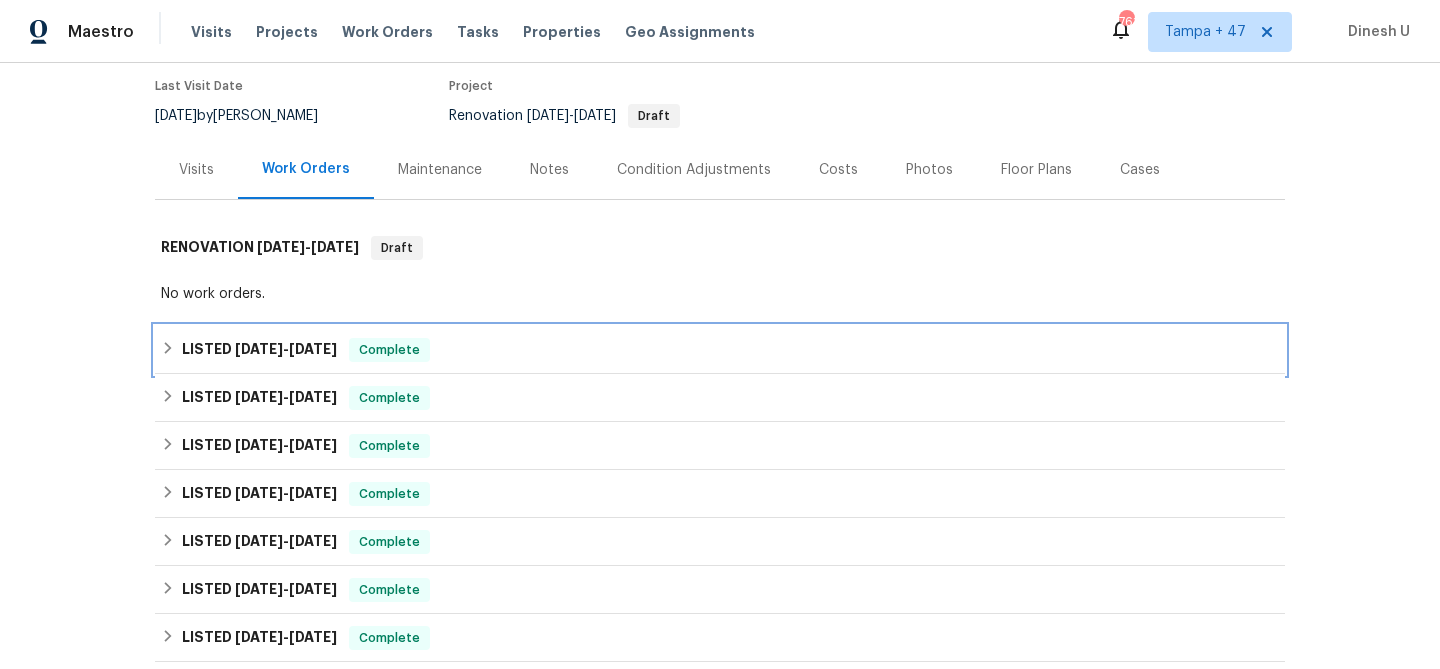 click on "7/11/25  -  7/14/25" at bounding box center [286, 349] 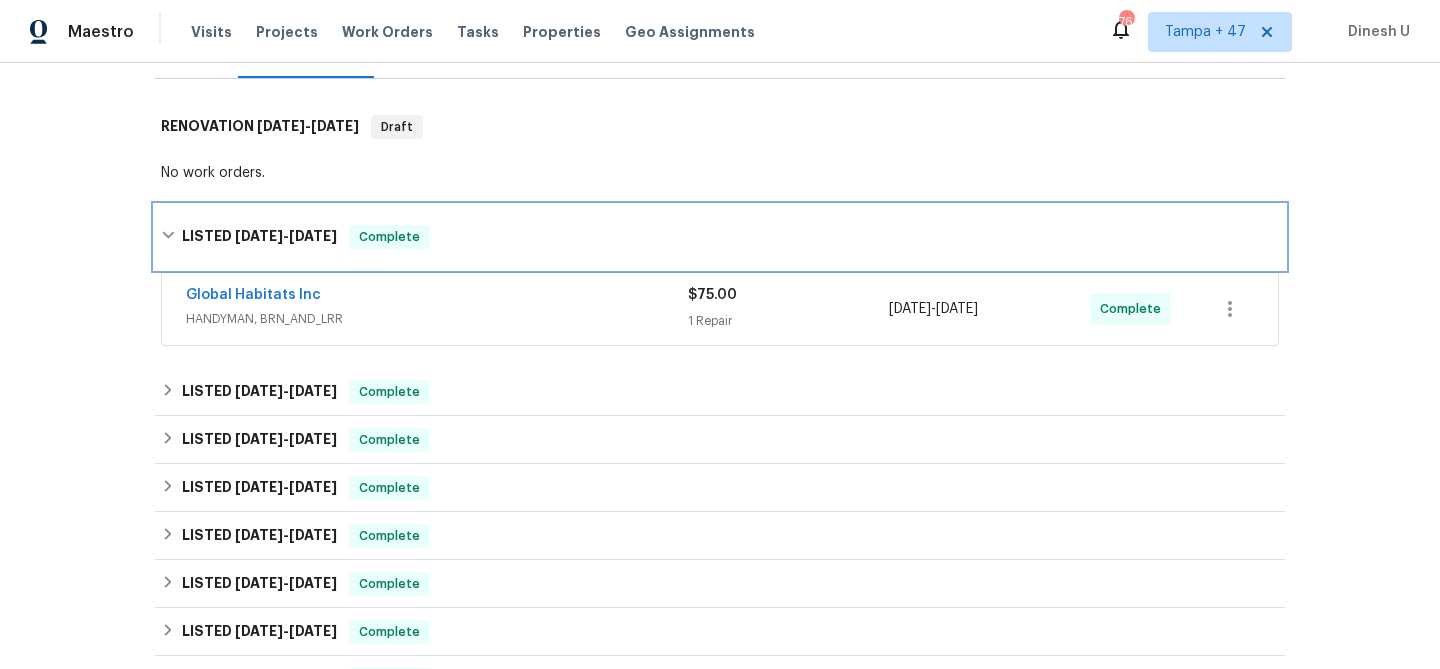 scroll, scrollTop: 290, scrollLeft: 0, axis: vertical 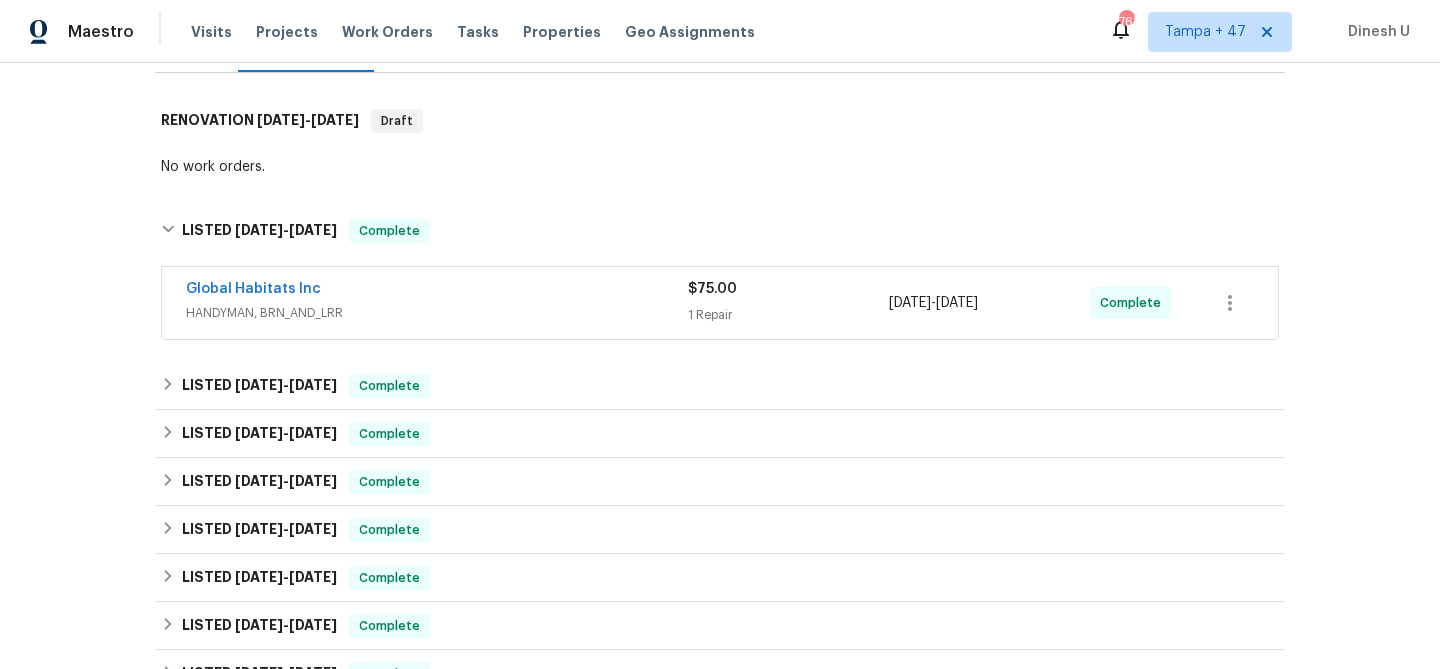 click on "1 Repair" at bounding box center (788, 315) 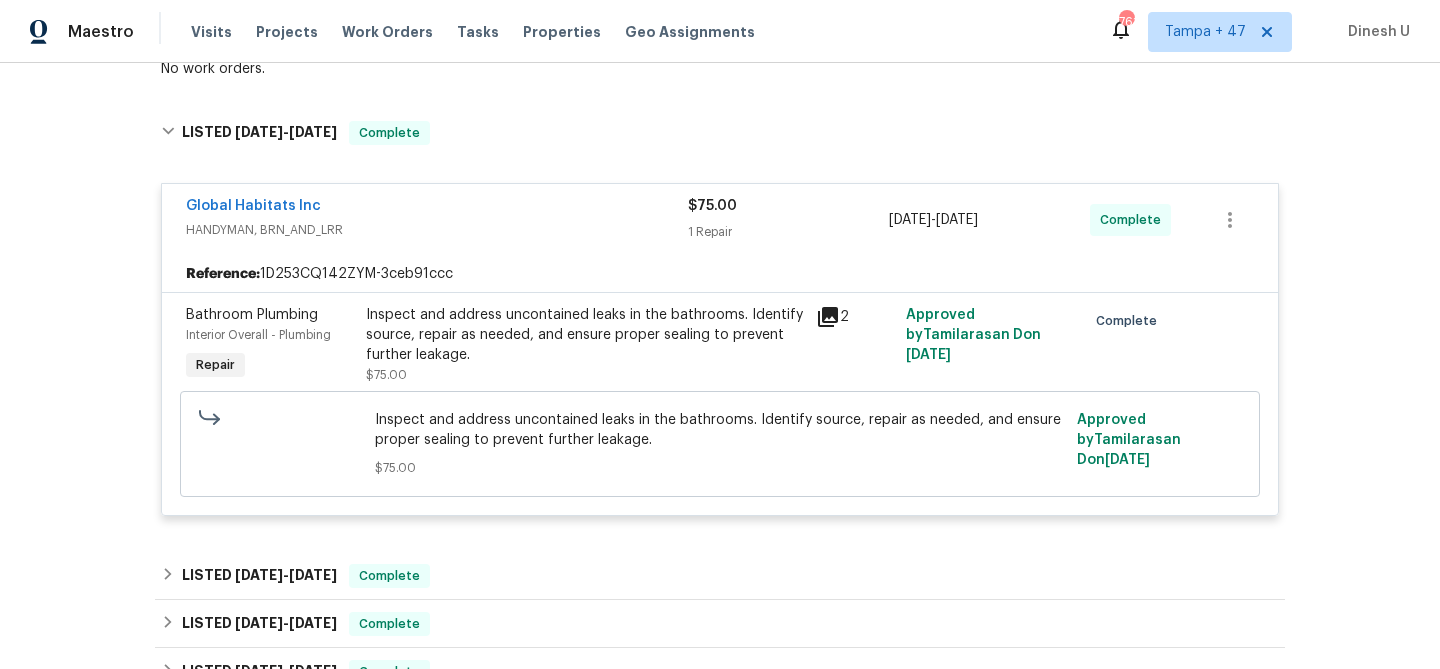 scroll, scrollTop: 390, scrollLeft: 0, axis: vertical 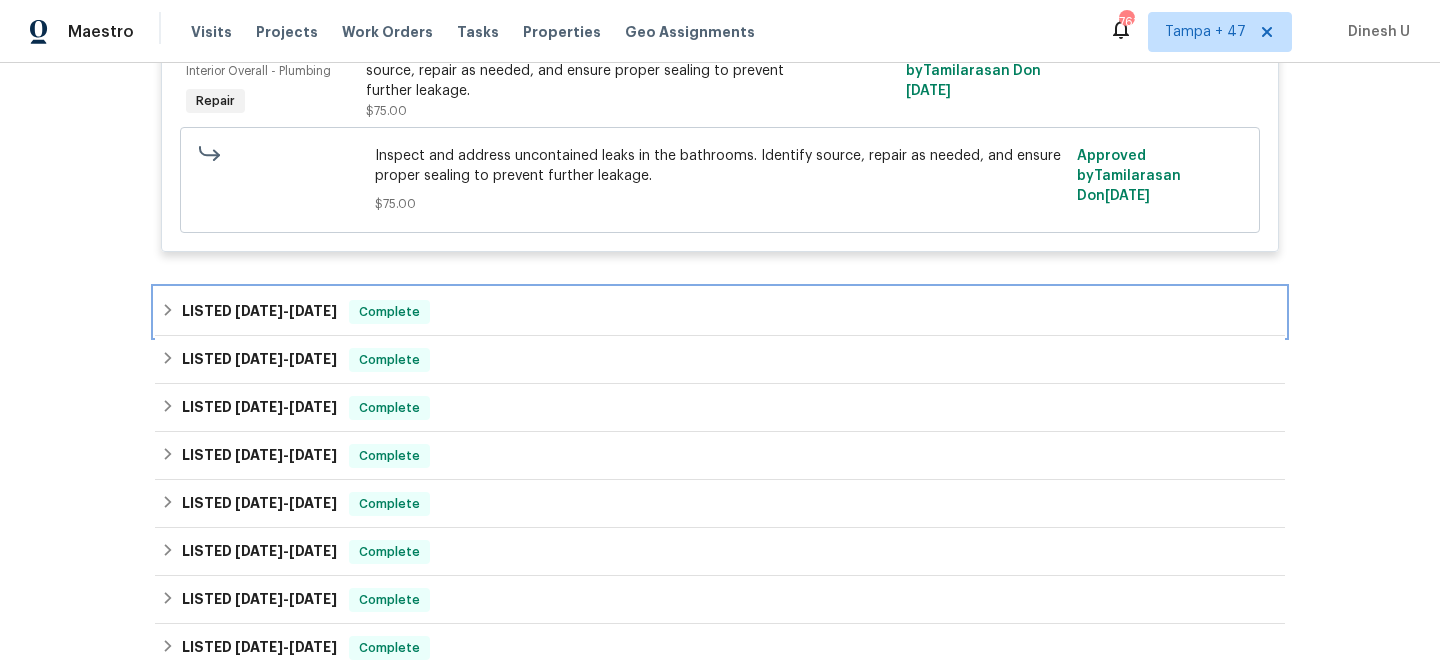 click on "7/8/25" at bounding box center (259, 311) 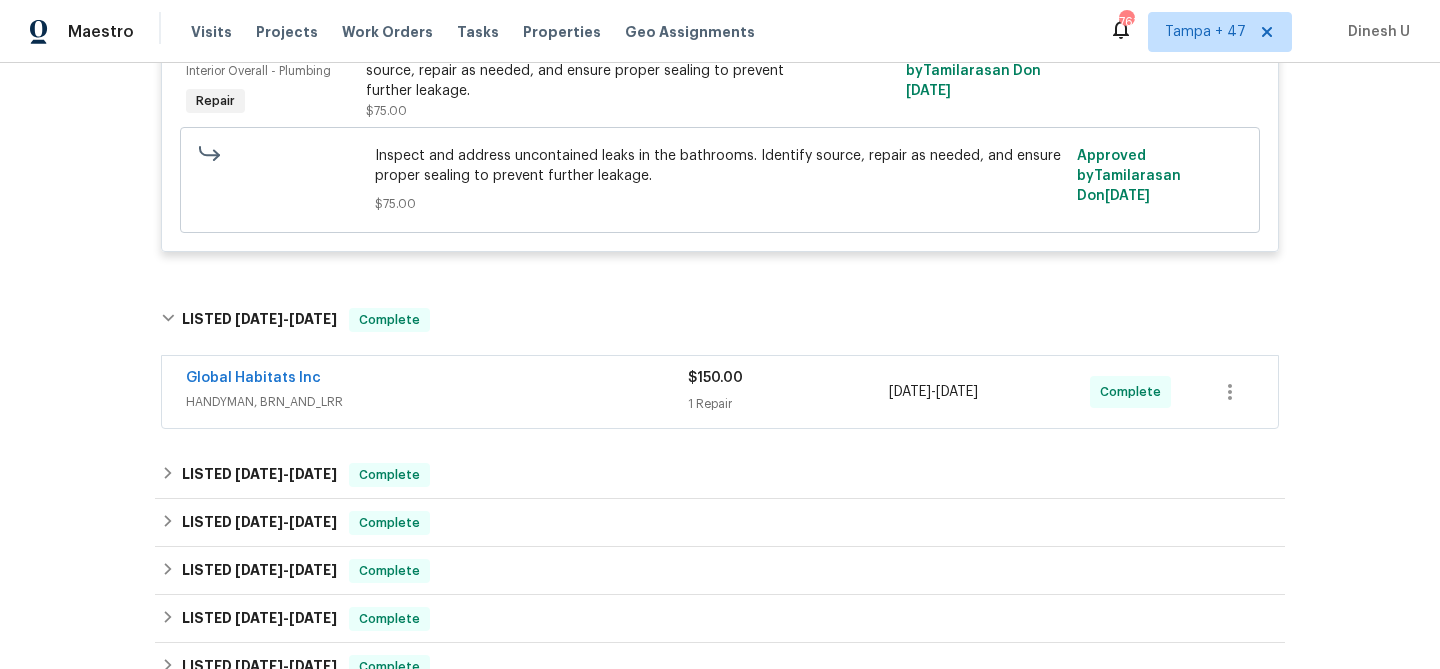 click on "$150.00" at bounding box center [788, 378] 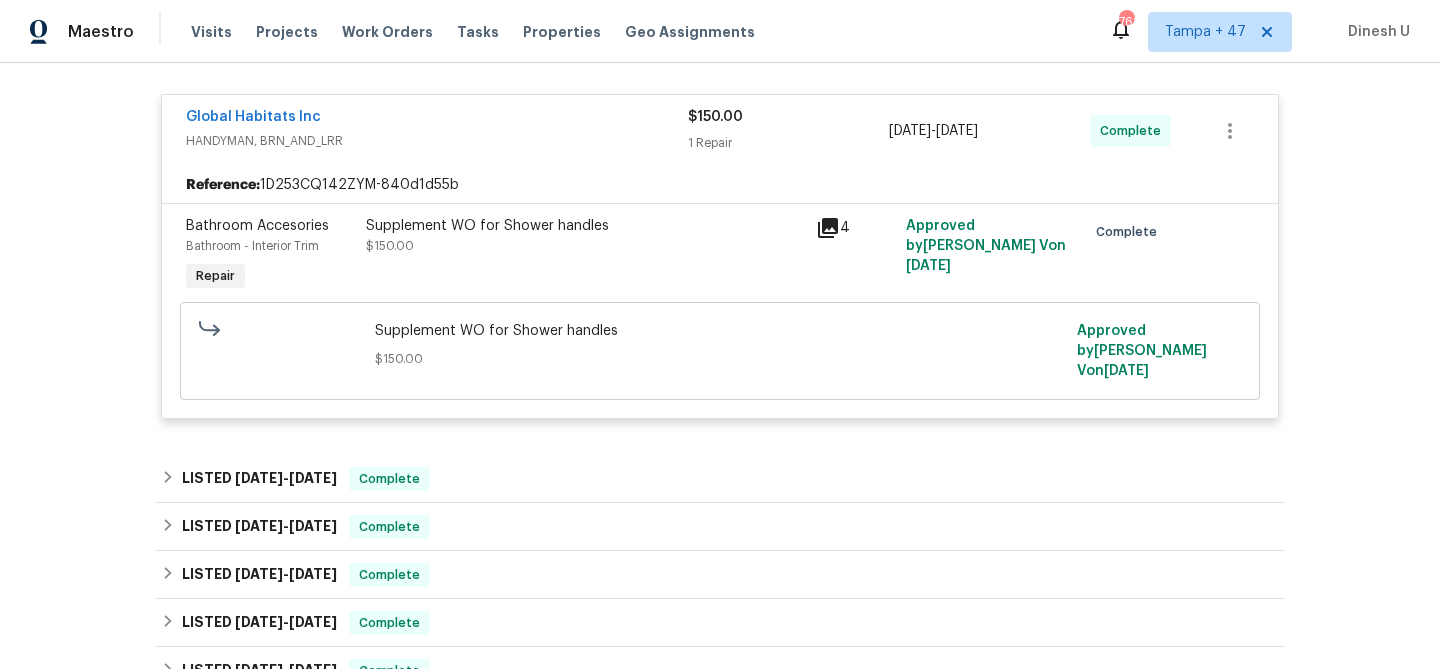 scroll, scrollTop: 977, scrollLeft: 0, axis: vertical 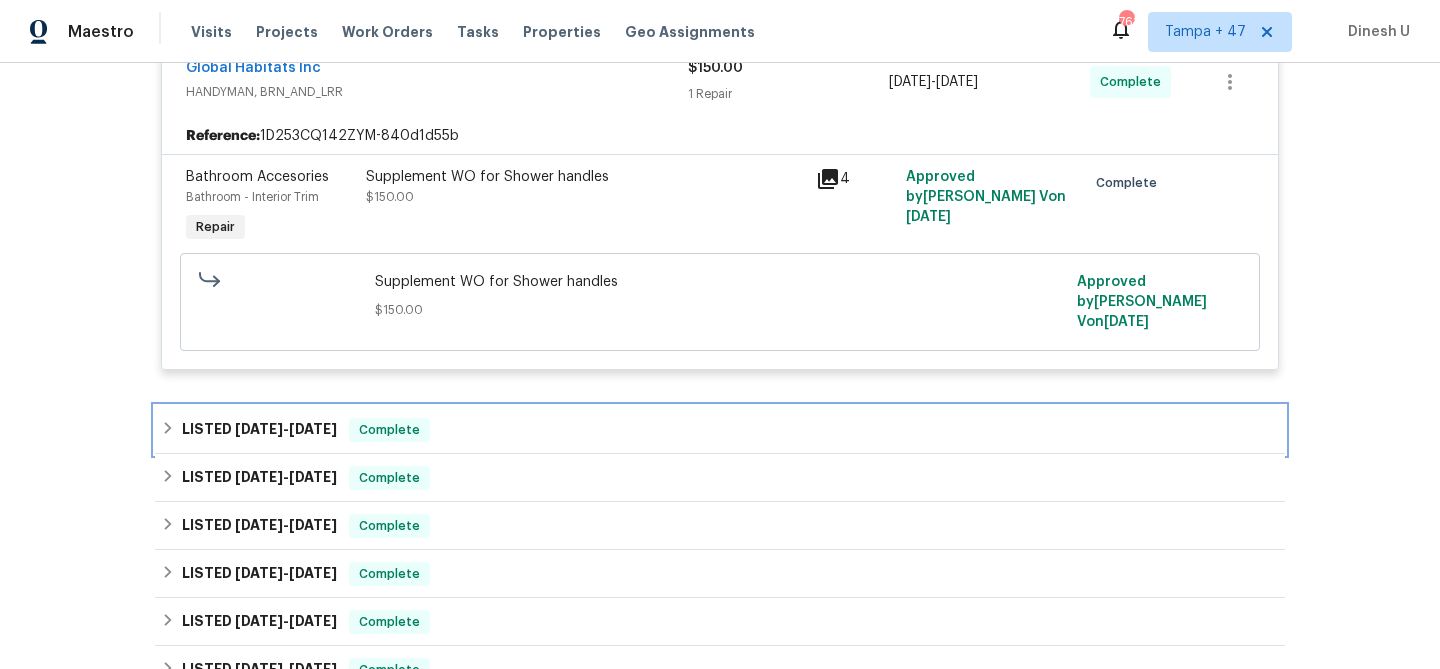 click on "LISTED   7/1/25  -  7/3/25 Complete" at bounding box center (720, 430) 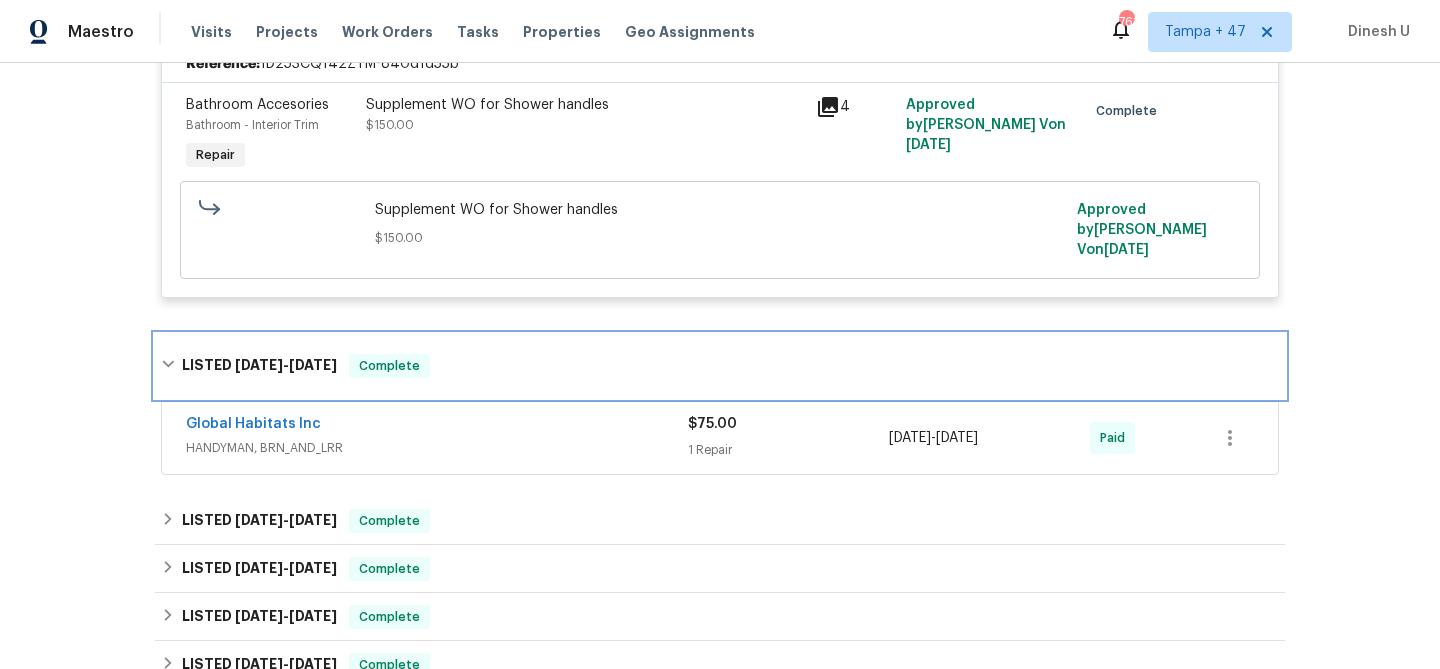 scroll, scrollTop: 1071, scrollLeft: 0, axis: vertical 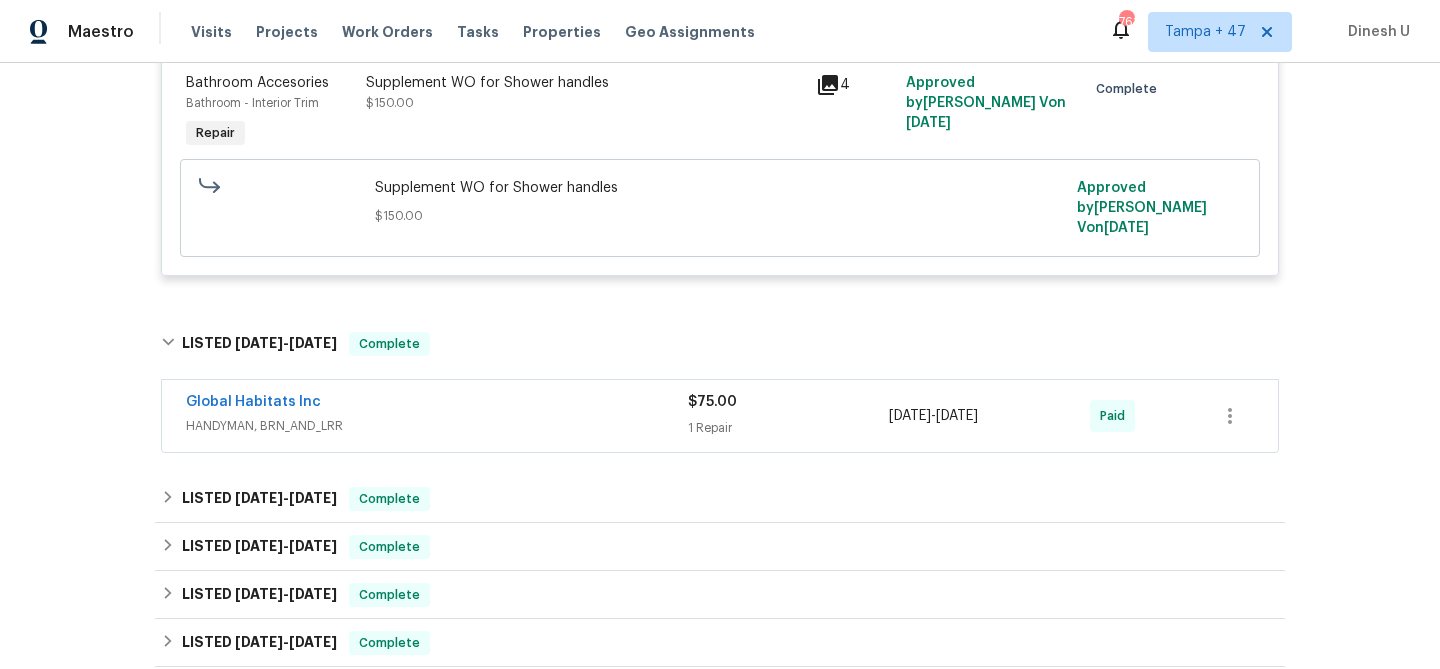 click on "1 Repair" at bounding box center (788, 428) 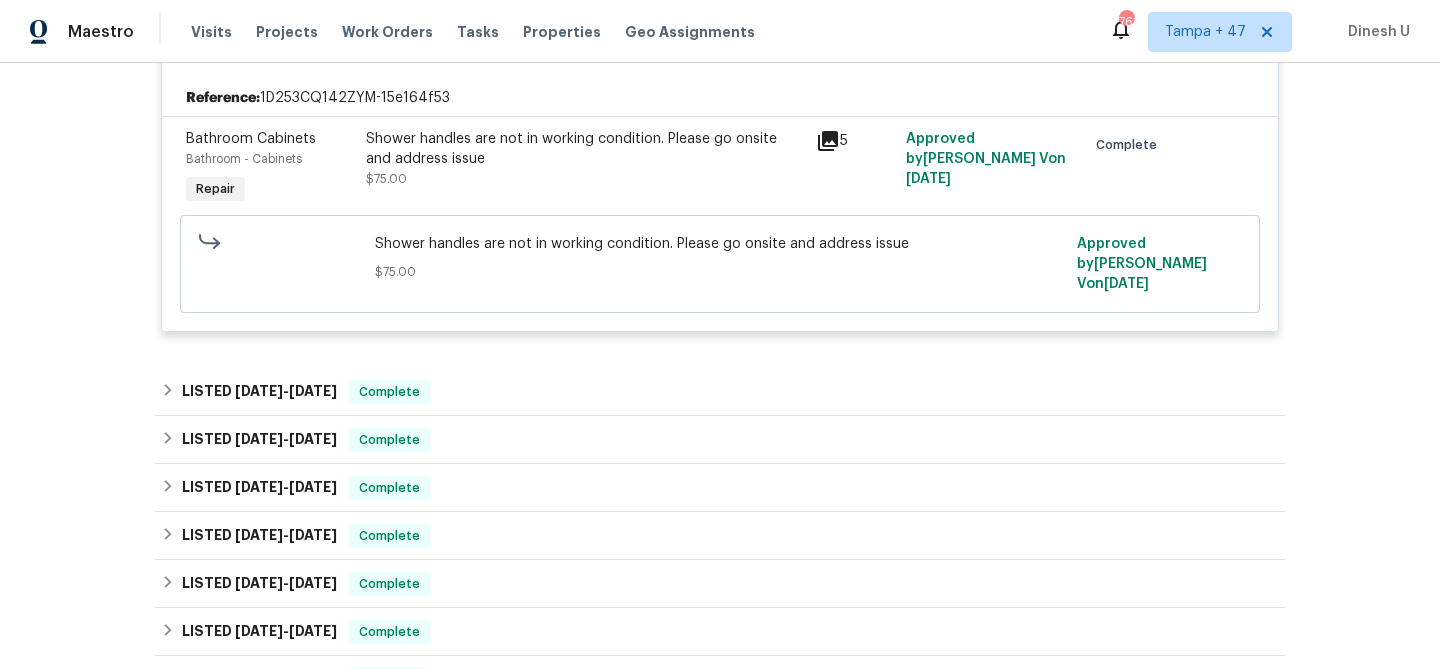 scroll, scrollTop: 1506, scrollLeft: 0, axis: vertical 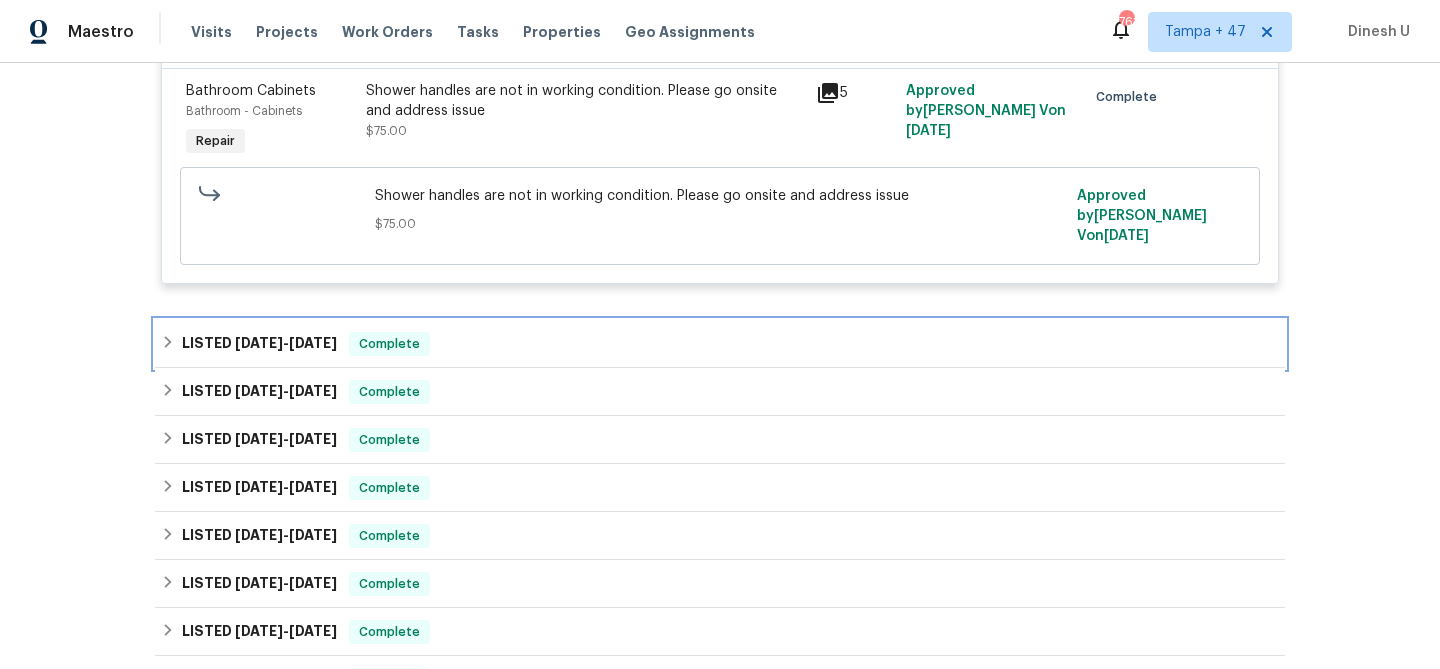 click on "LISTED   4/22/25  -  4/22/25" at bounding box center (259, 344) 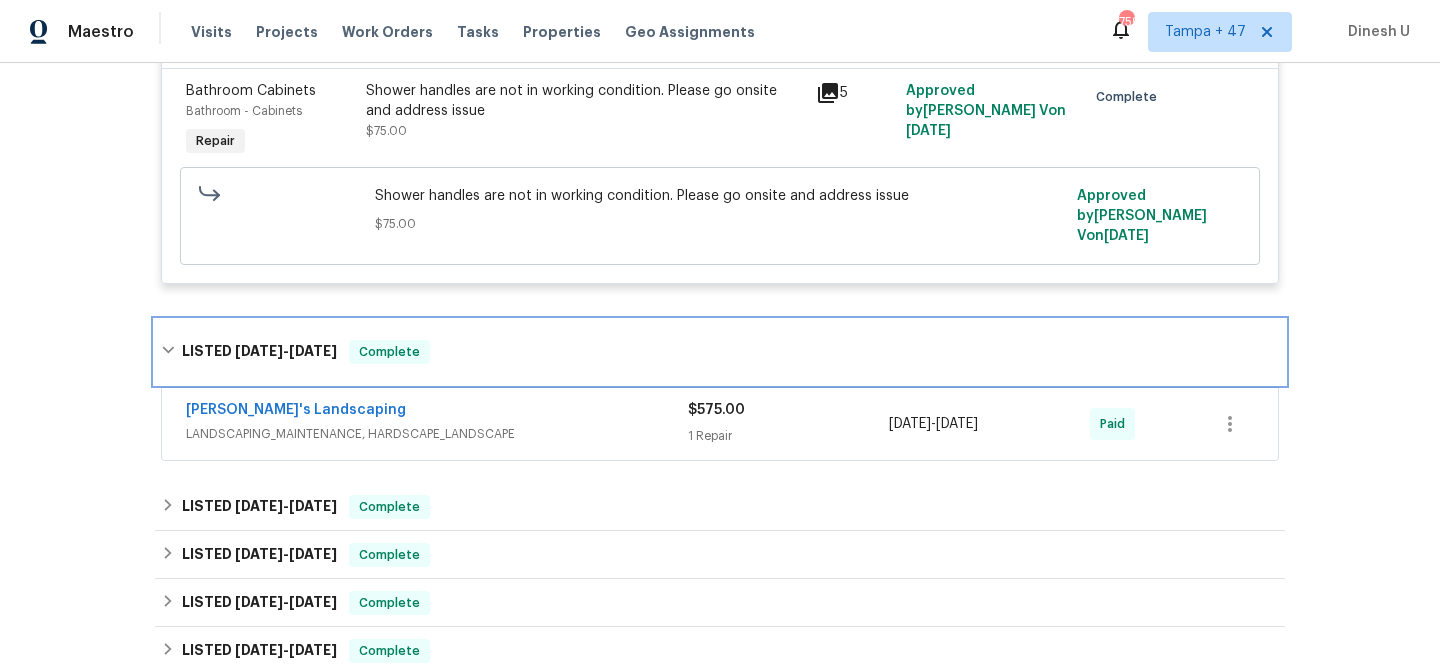 scroll, scrollTop: 1582, scrollLeft: 0, axis: vertical 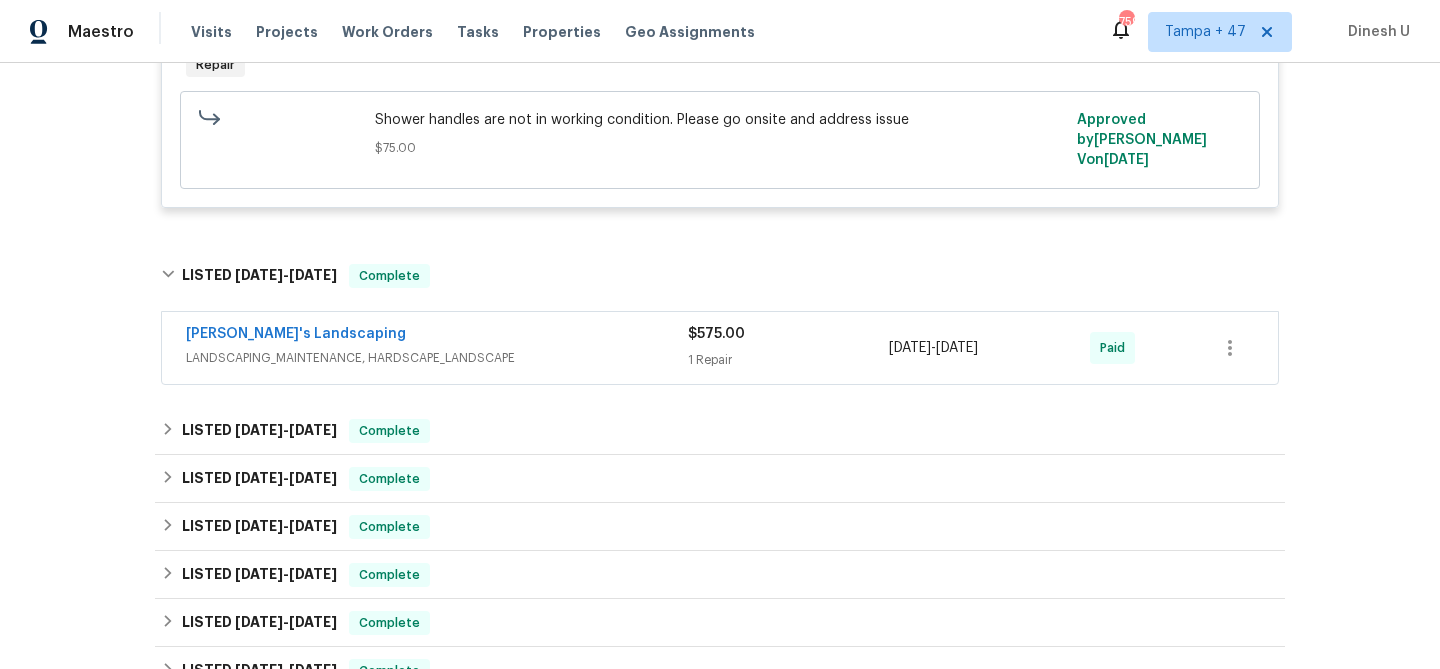click on "1 Repair" at bounding box center [788, 360] 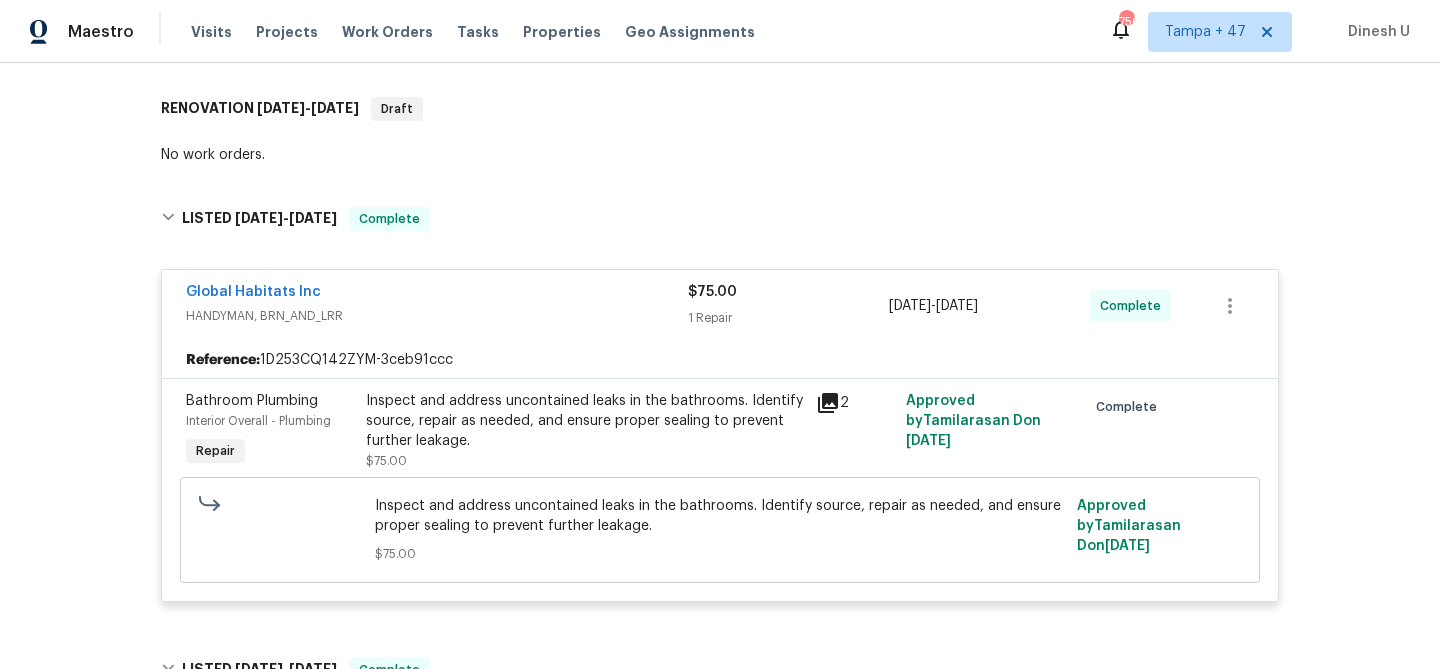 scroll, scrollTop: 0, scrollLeft: 0, axis: both 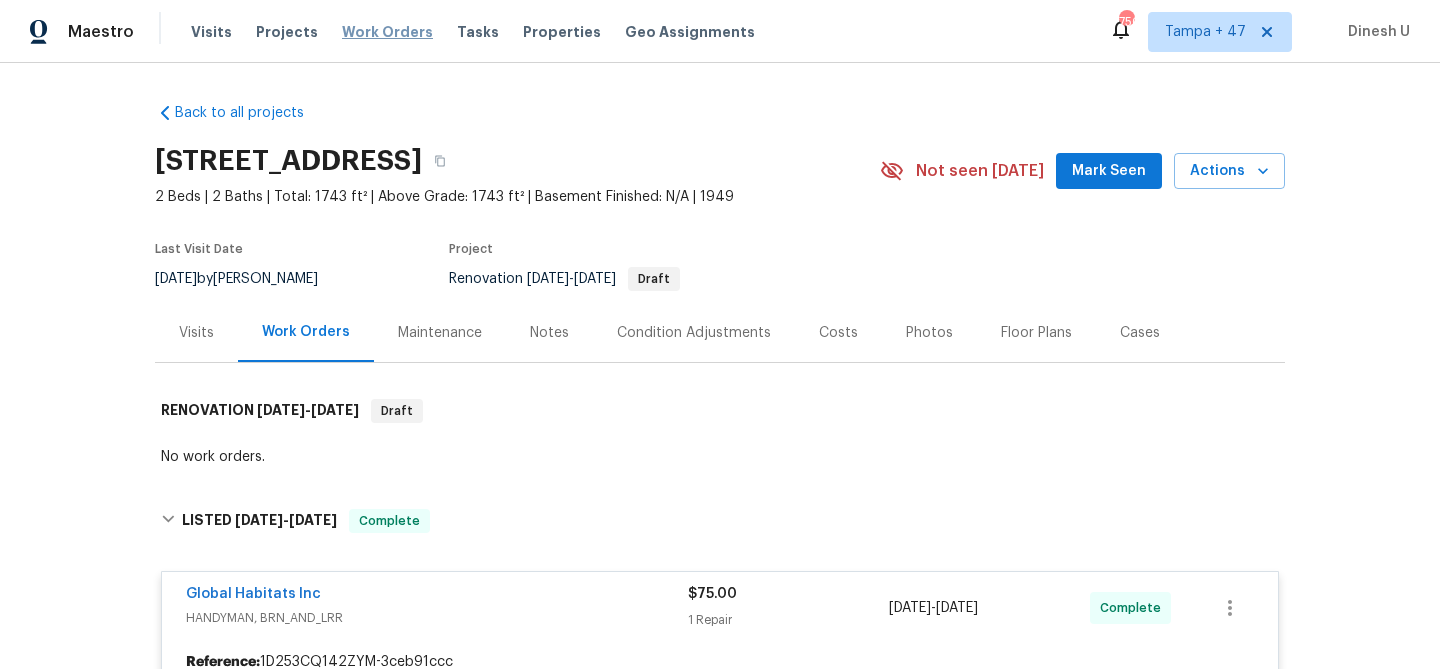 click on "Work Orders" at bounding box center (387, 32) 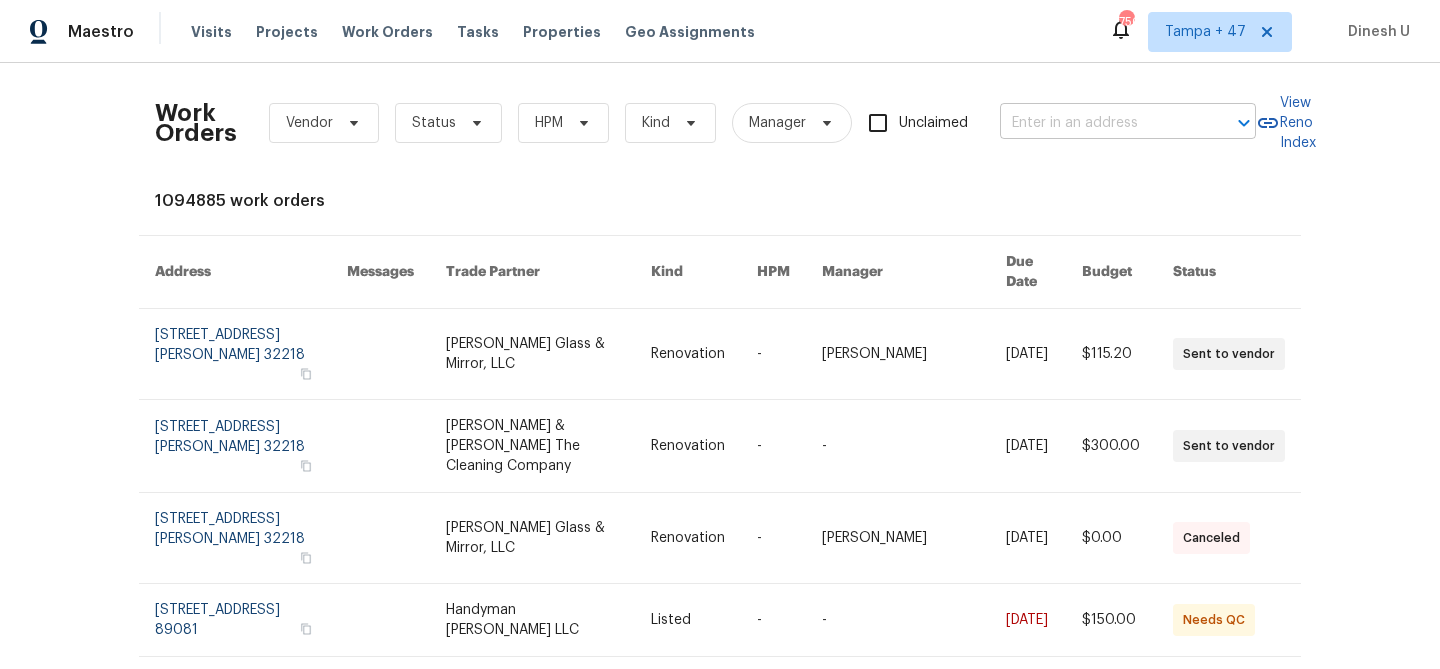 click at bounding box center [1100, 123] 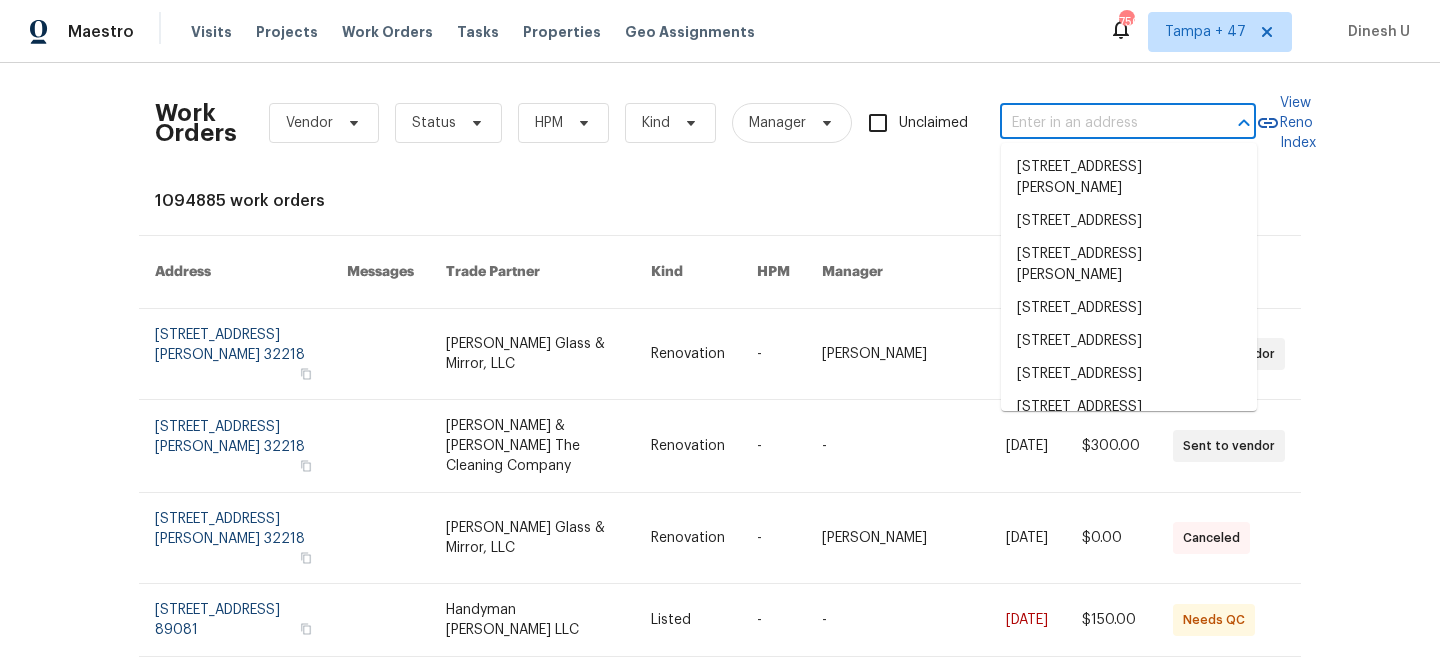 paste on "4021 Aldenham Dr Plano, TX 75024" 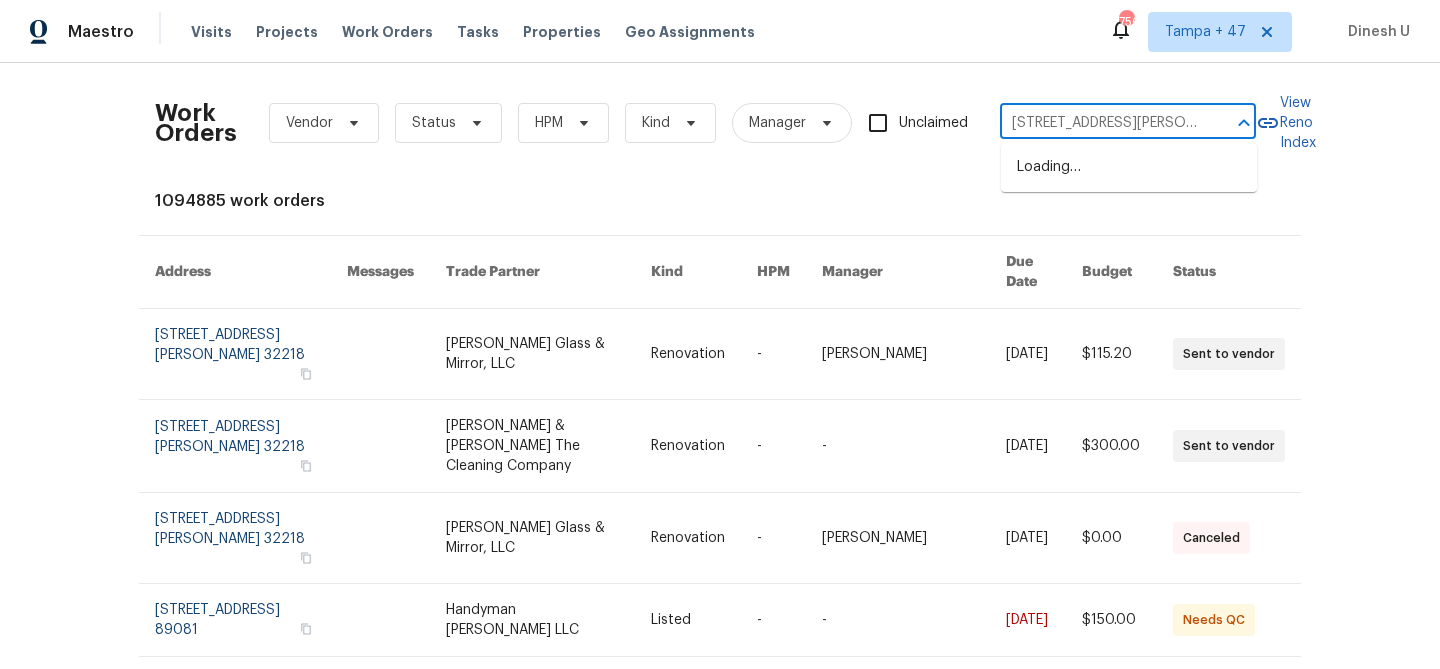 scroll, scrollTop: 0, scrollLeft: 41, axis: horizontal 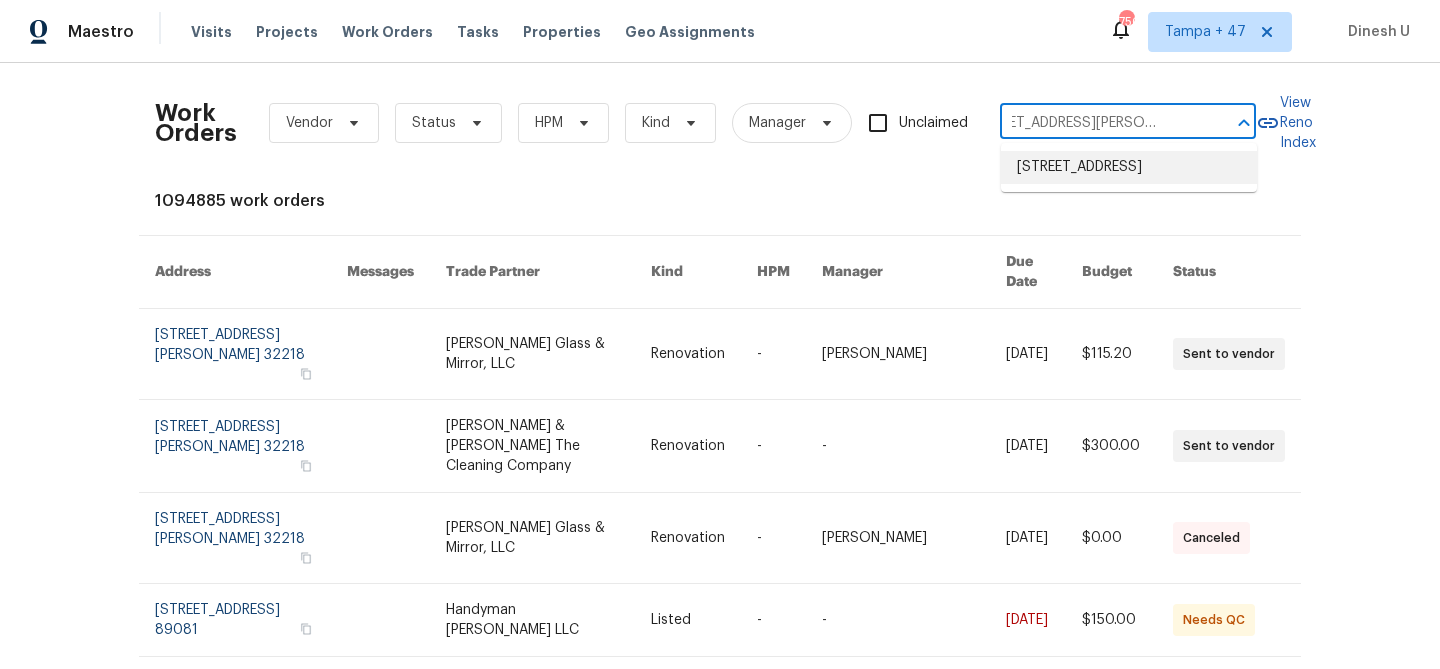 click on "4021 Aldenham Dr, Plano, TX 75024" at bounding box center [1129, 167] 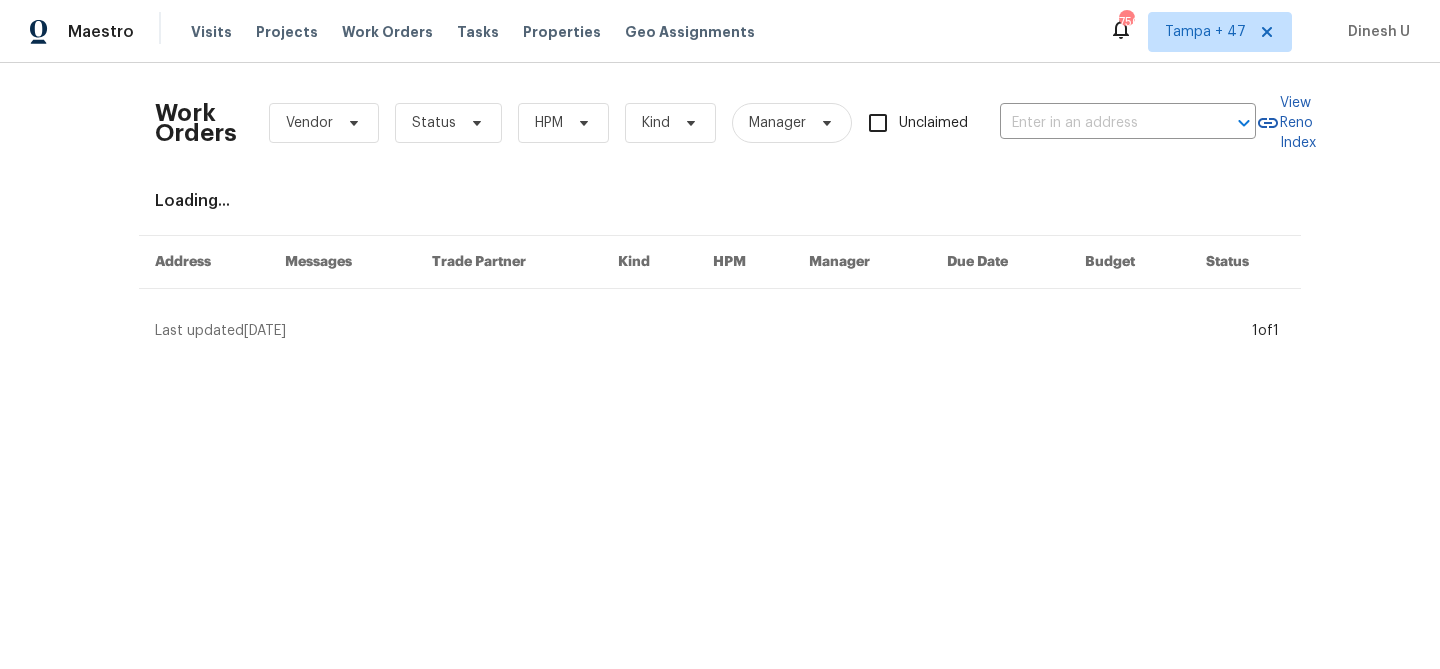 type on "4021 Aldenham Dr, Plano, TX 75024" 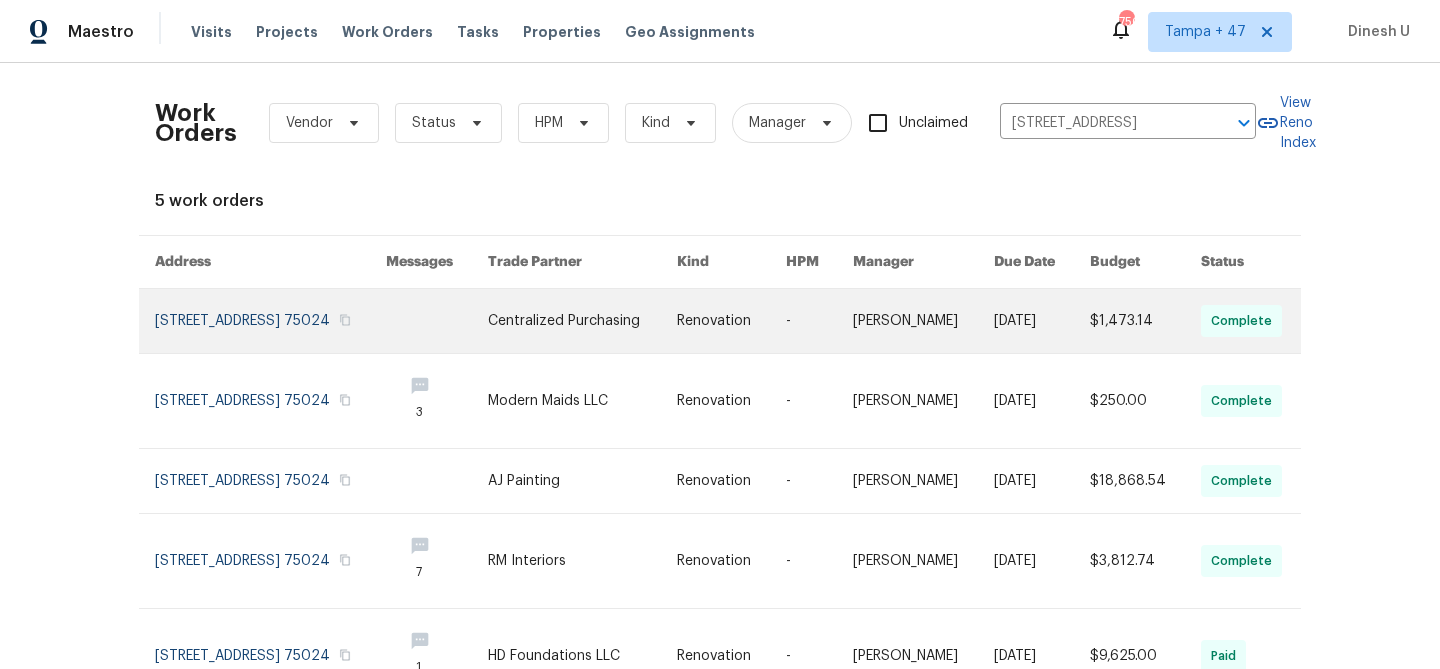 click at bounding box center (270, 321) 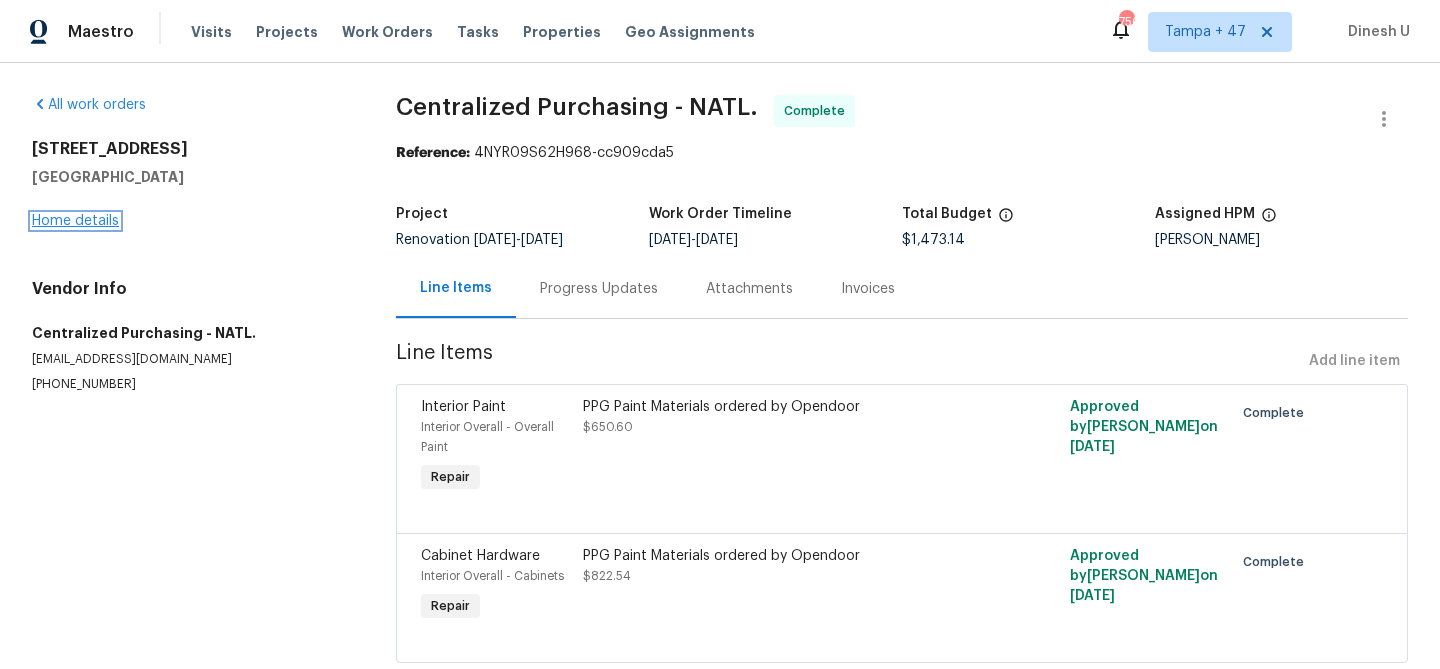 click on "Home details" at bounding box center (75, 221) 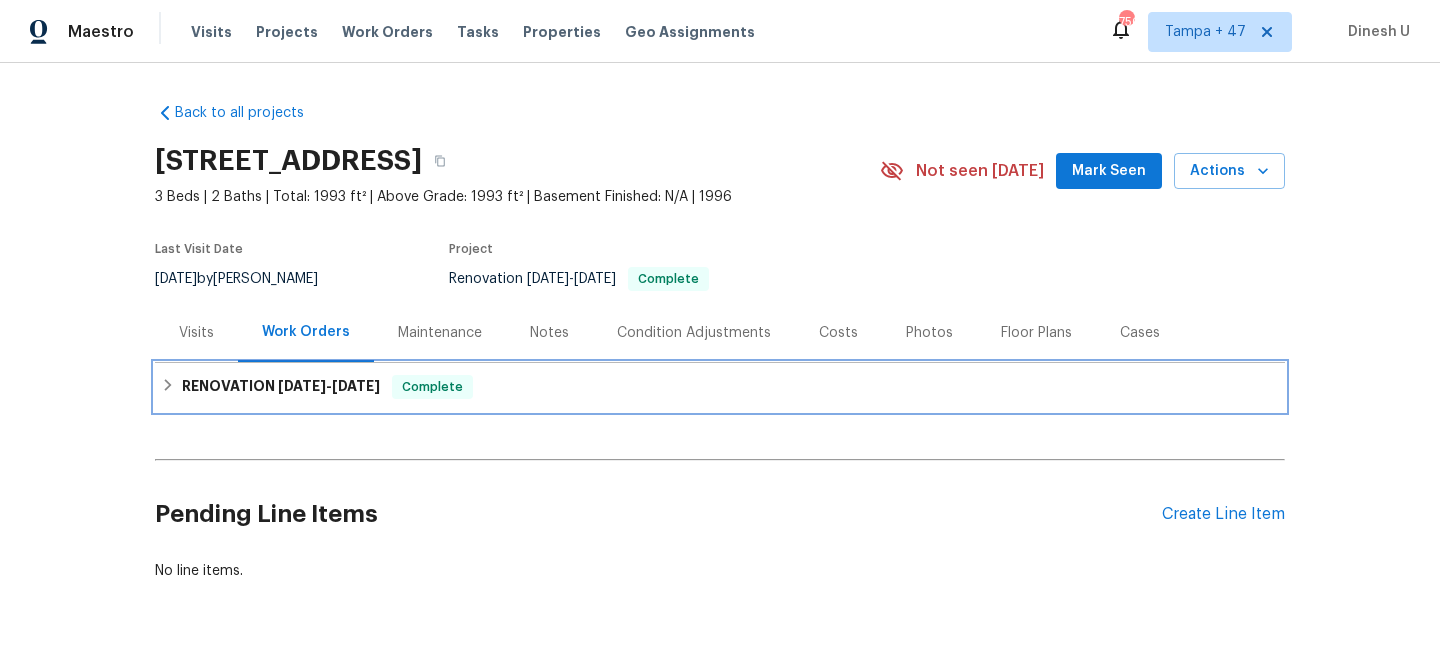 click on "6/23/25" at bounding box center [302, 386] 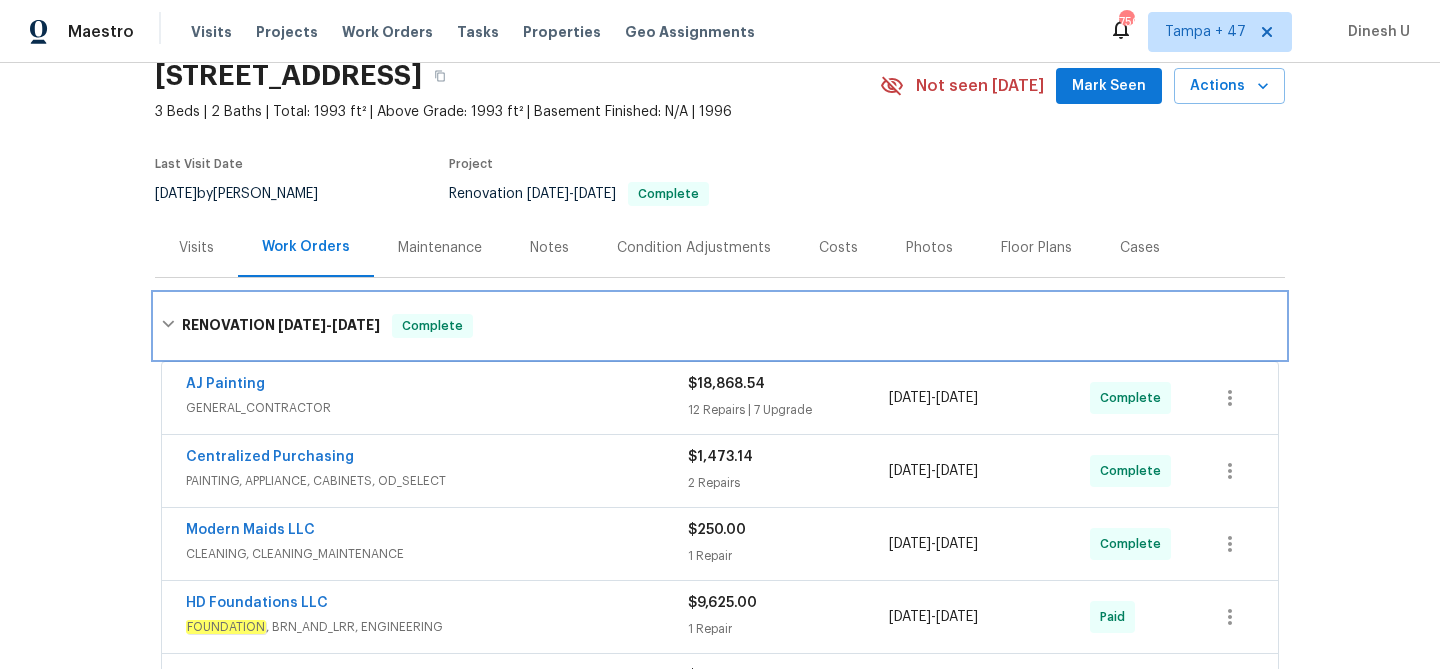 scroll, scrollTop: 80, scrollLeft: 0, axis: vertical 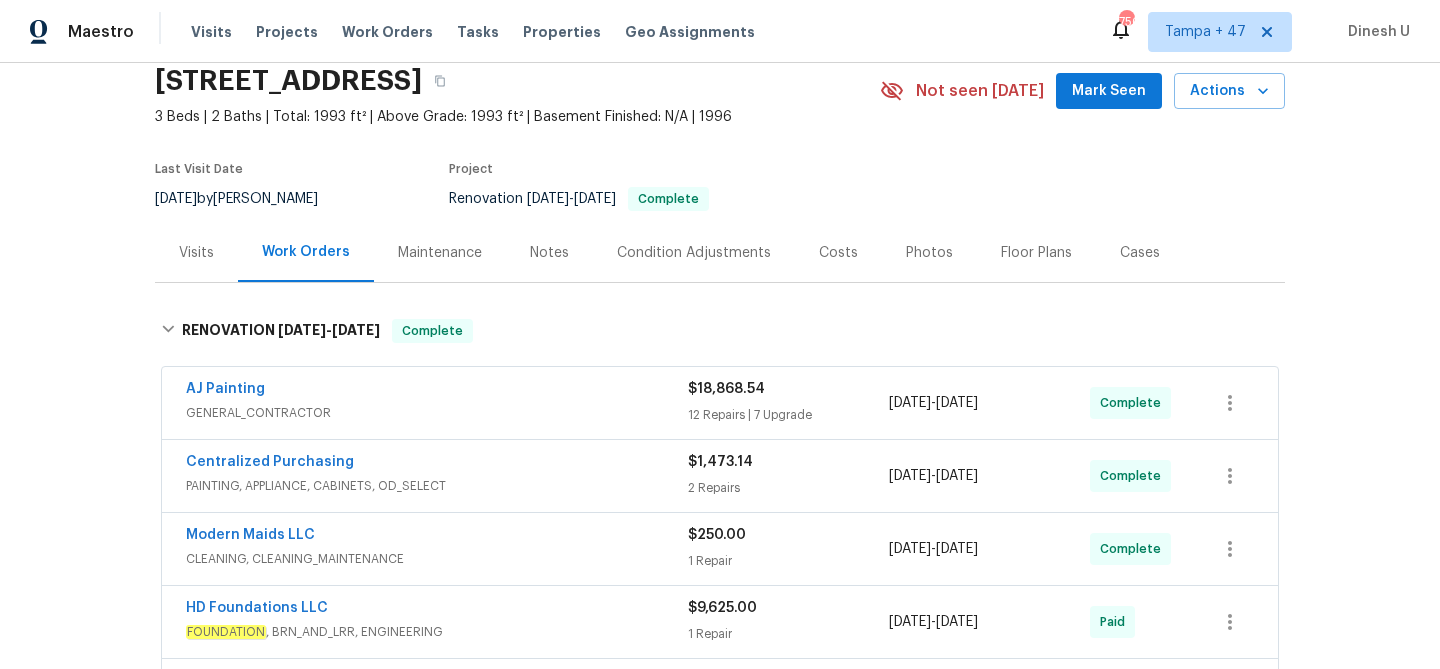 click on "12 Repairs | 7 Upgrade" at bounding box center [788, 415] 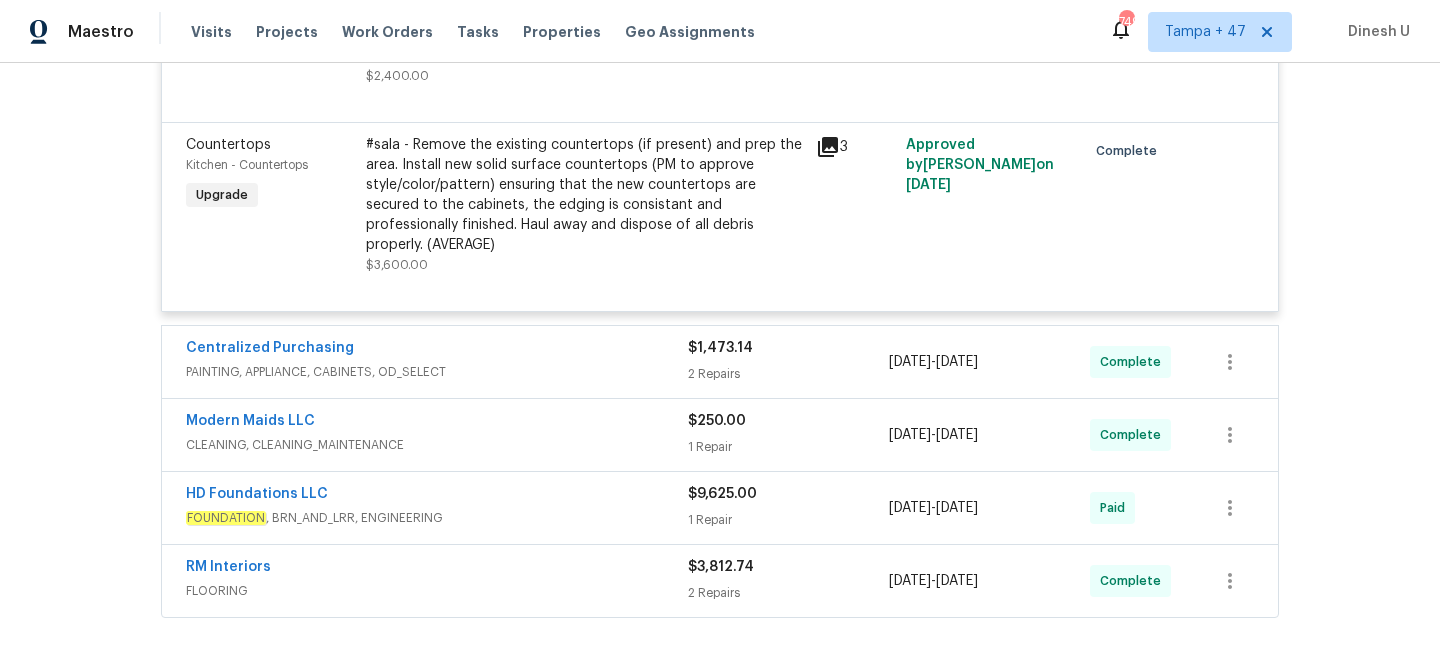 scroll, scrollTop: 3657, scrollLeft: 0, axis: vertical 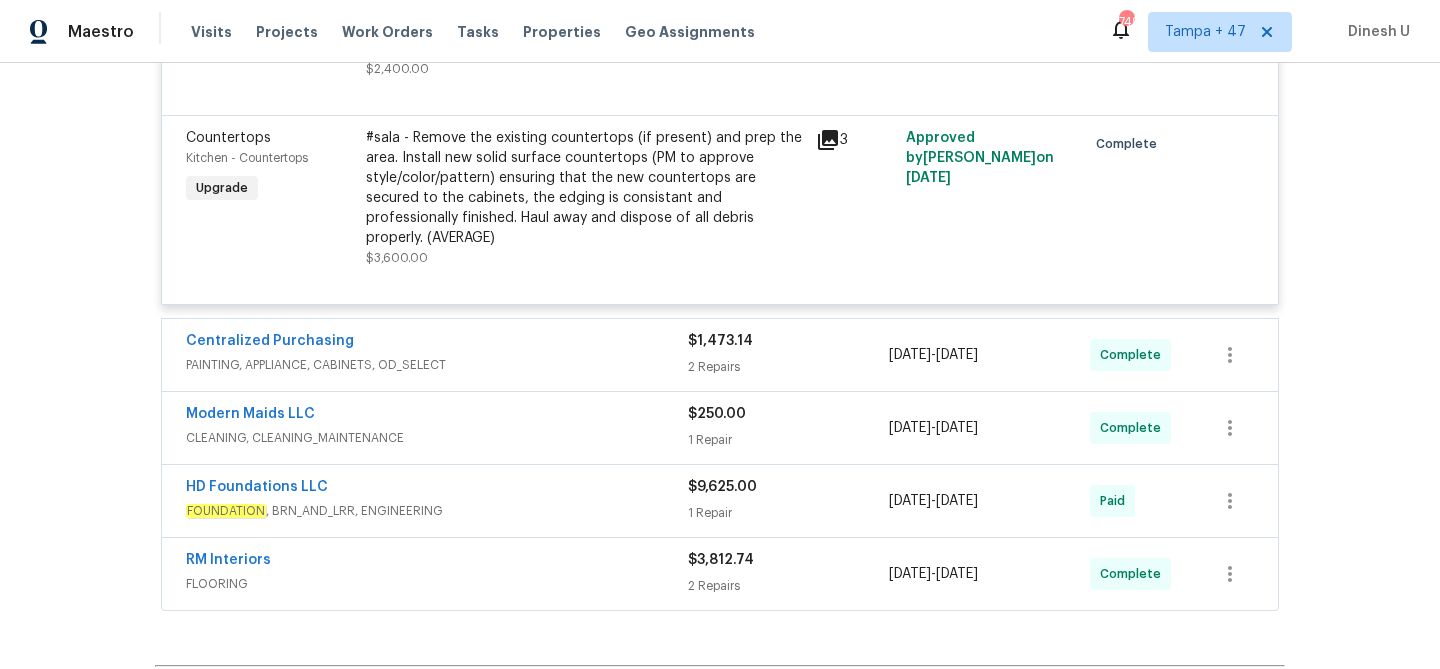 click on "2 Repairs" at bounding box center [788, 367] 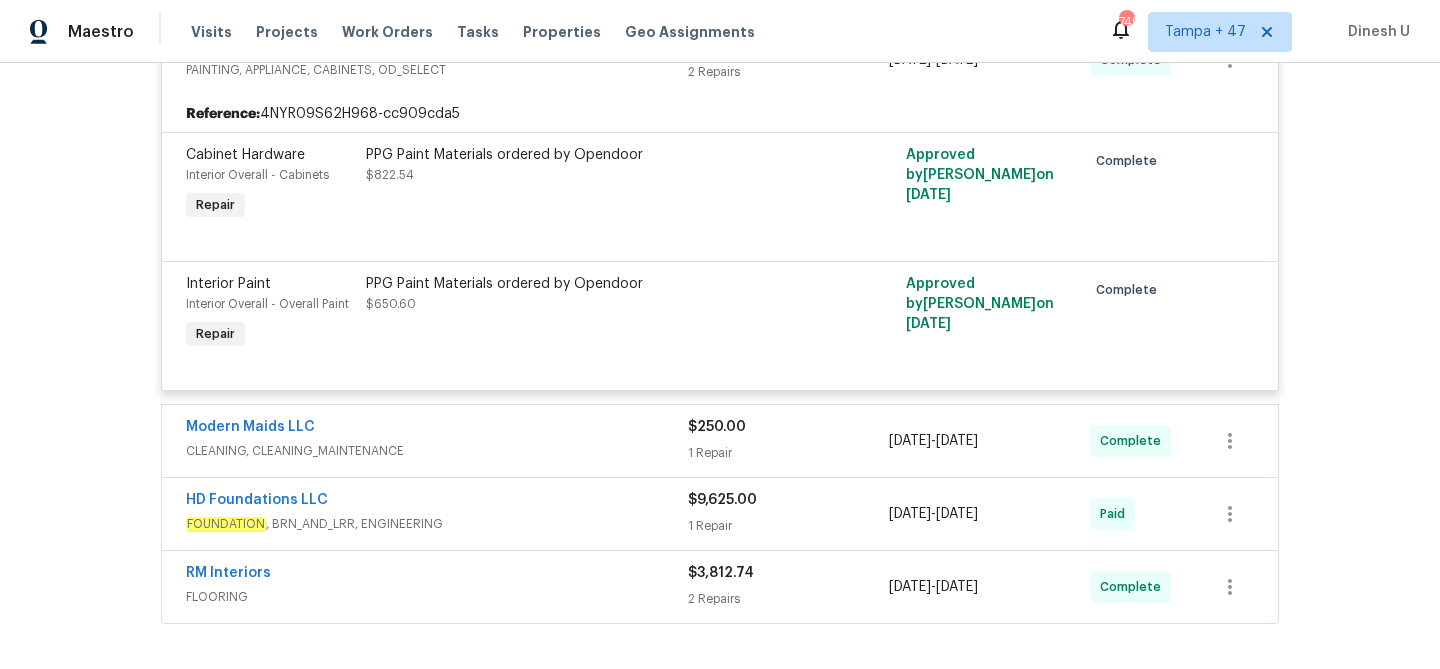 scroll, scrollTop: 3958, scrollLeft: 0, axis: vertical 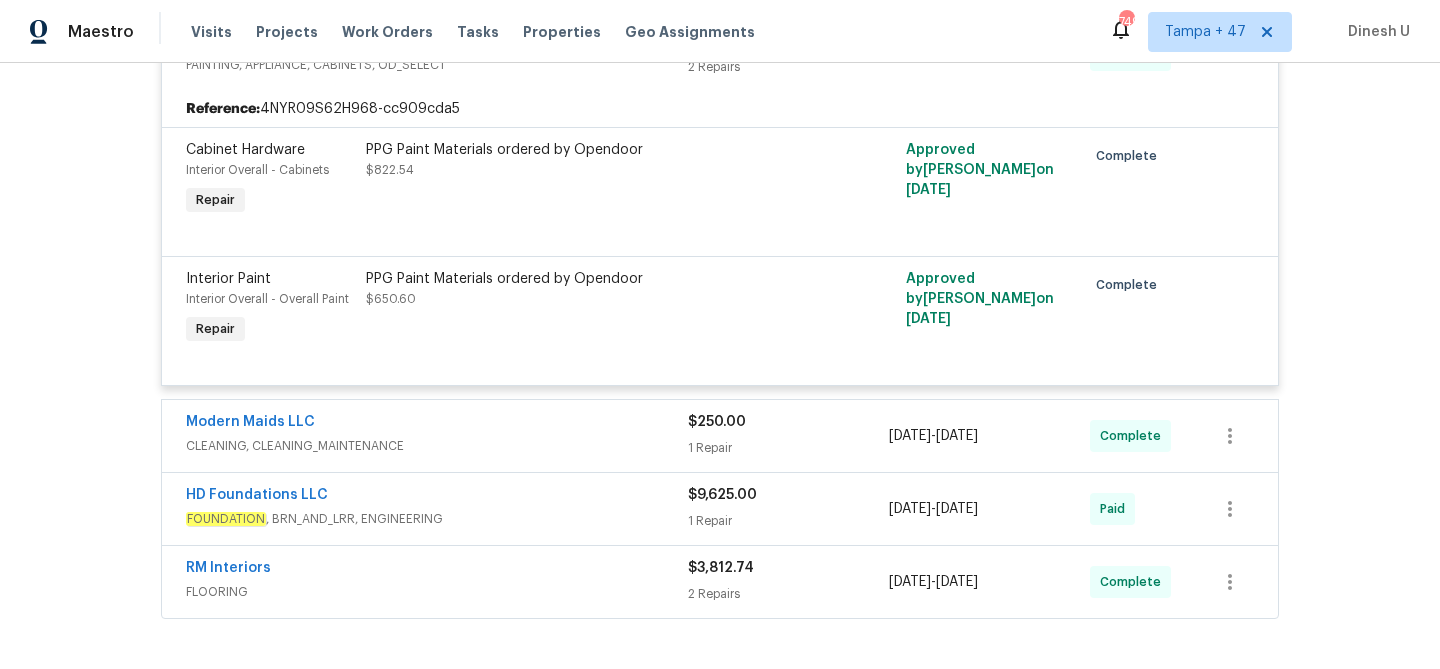 click on "1 Repair" at bounding box center [788, 448] 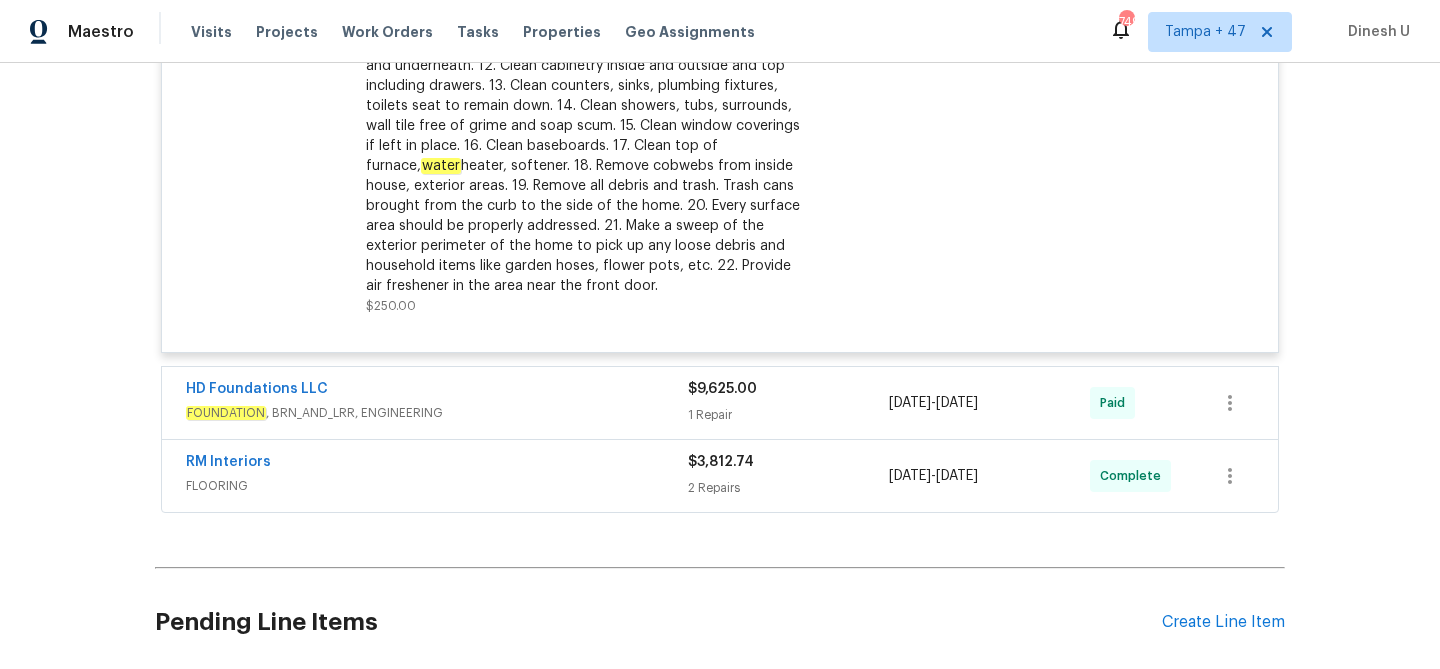 scroll, scrollTop: 4649, scrollLeft: 0, axis: vertical 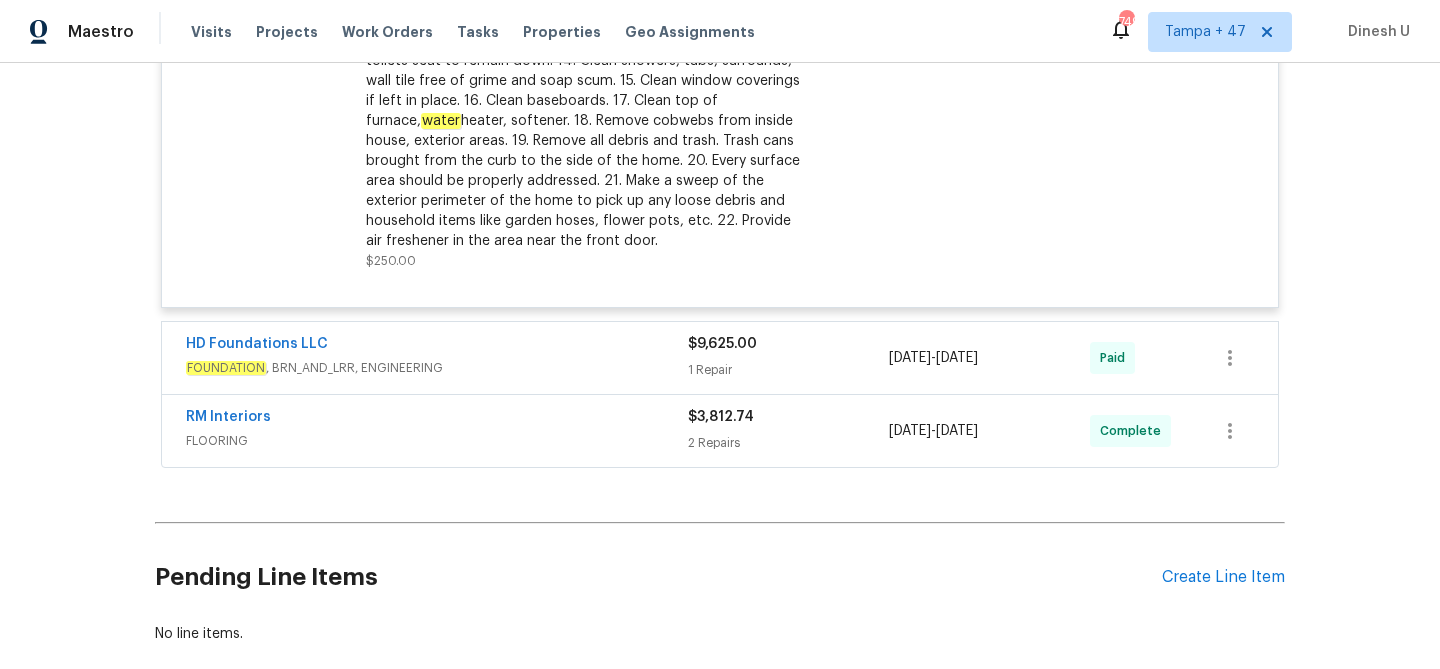 click on "1 Repair" at bounding box center (788, 370) 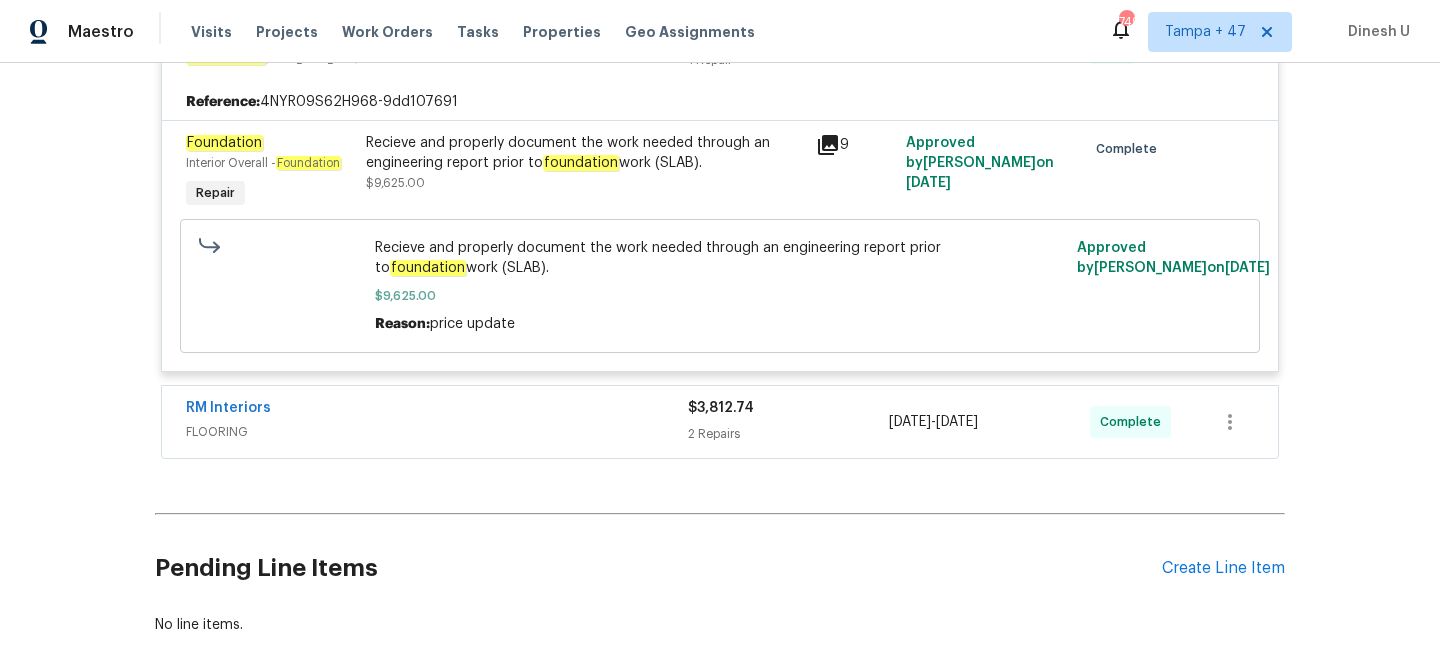 scroll, scrollTop: 5007, scrollLeft: 0, axis: vertical 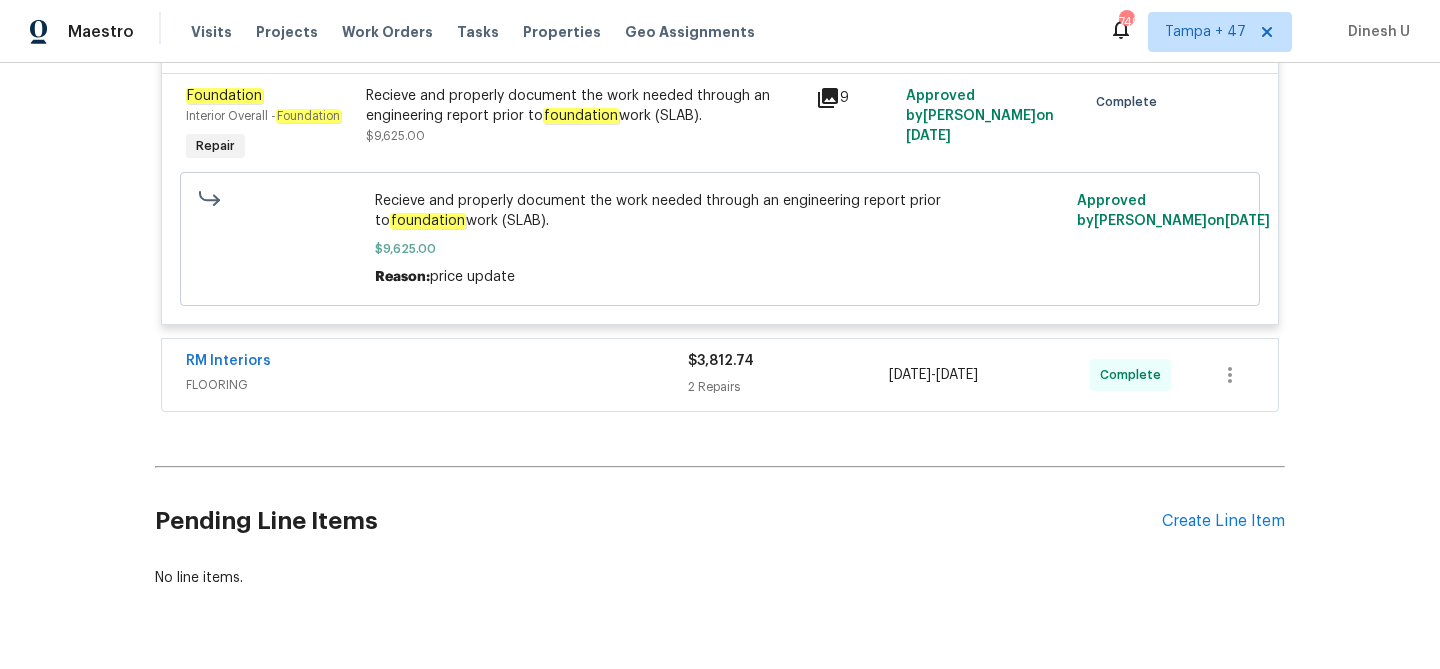 click on "2 Repairs" at bounding box center (788, 387) 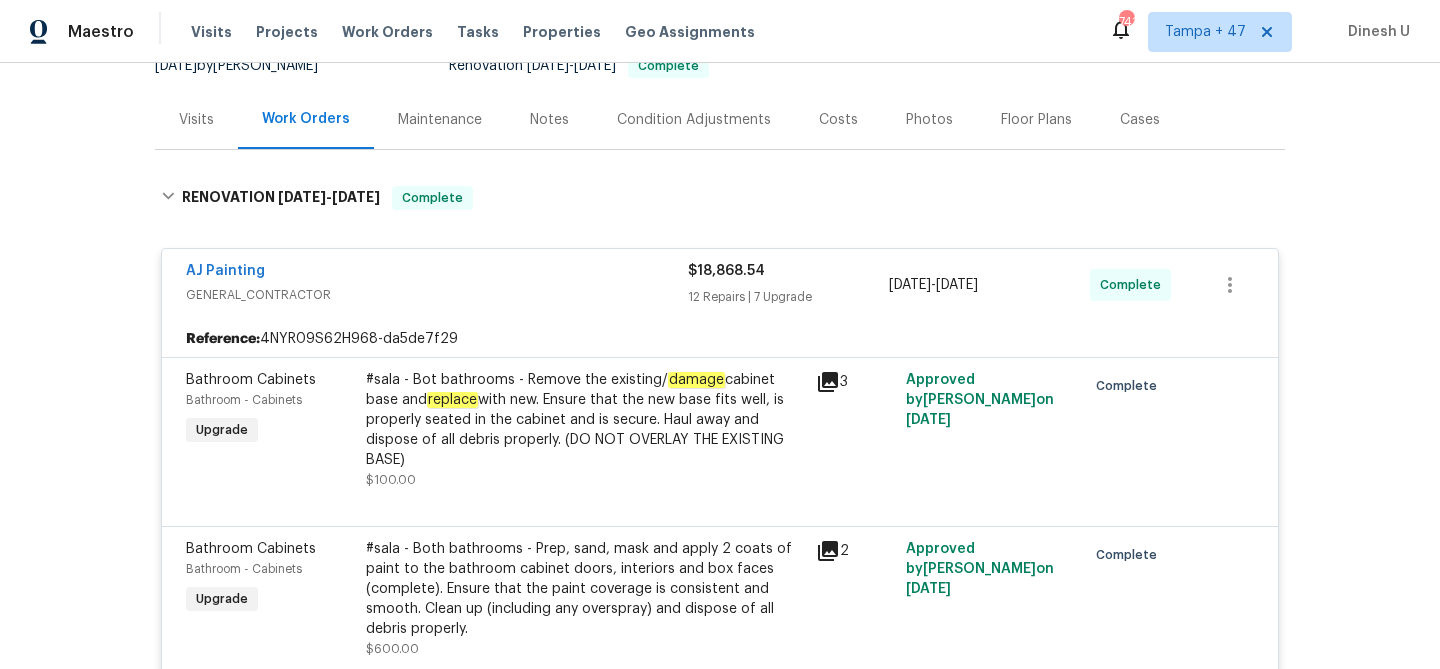 scroll, scrollTop: 0, scrollLeft: 0, axis: both 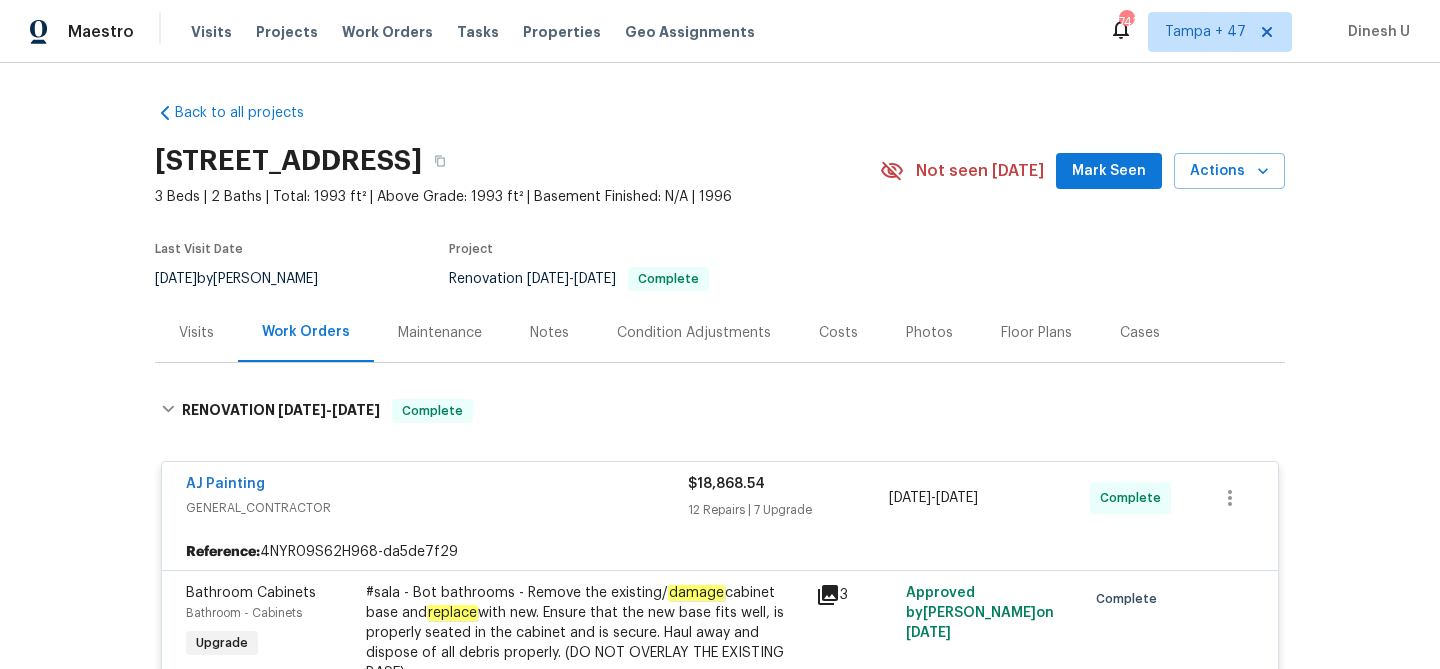 click on "Visits" at bounding box center [196, 333] 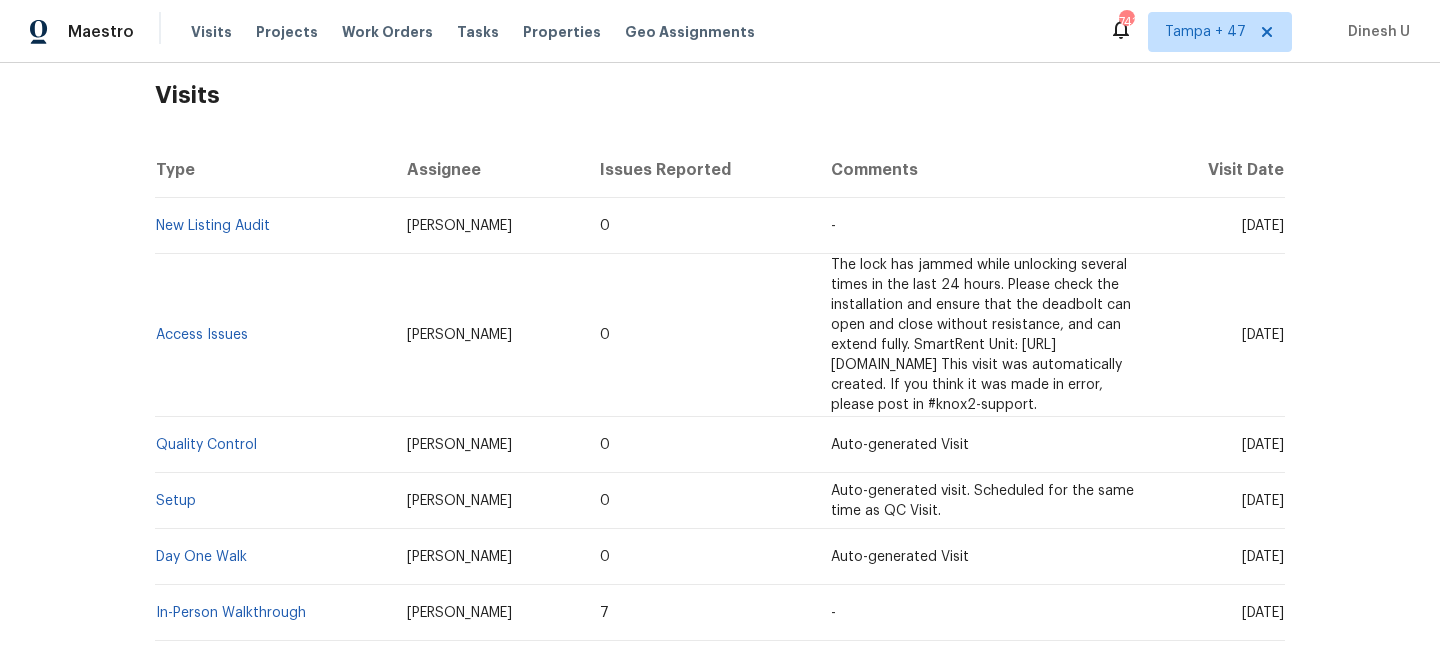 scroll, scrollTop: 282, scrollLeft: 0, axis: vertical 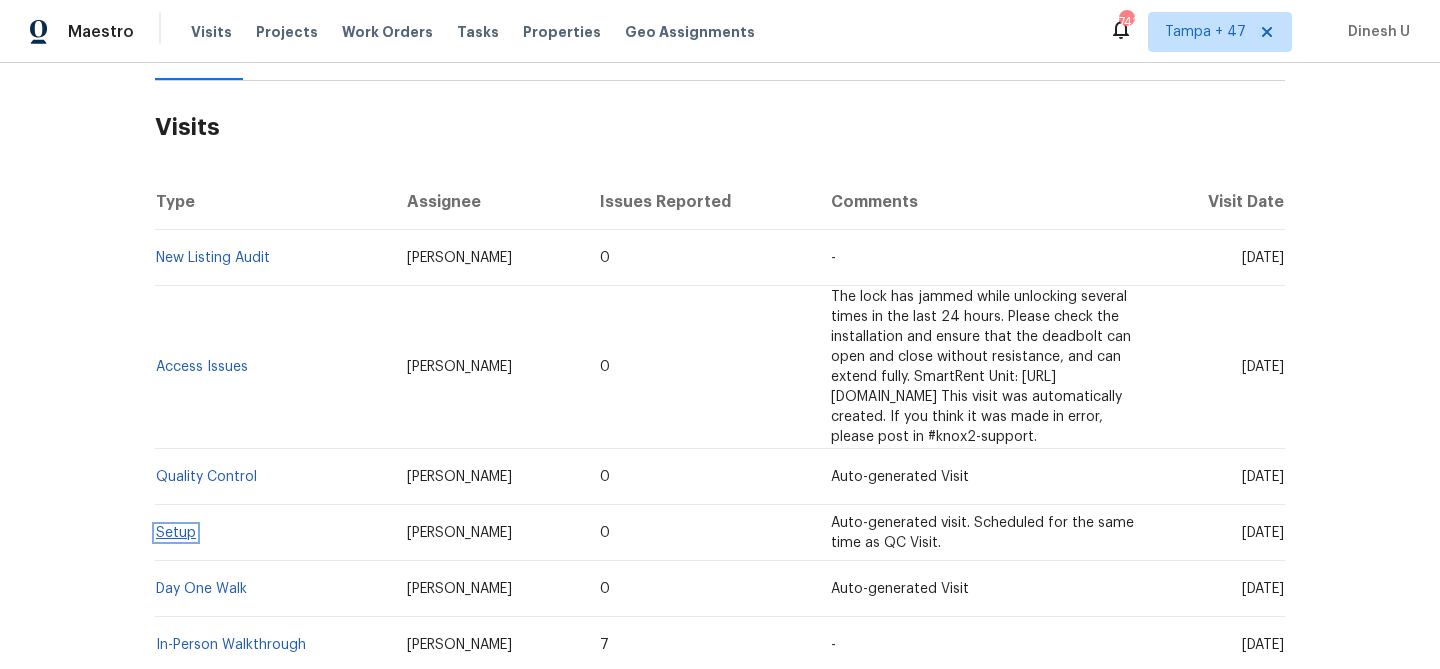 click on "Setup" at bounding box center (176, 533) 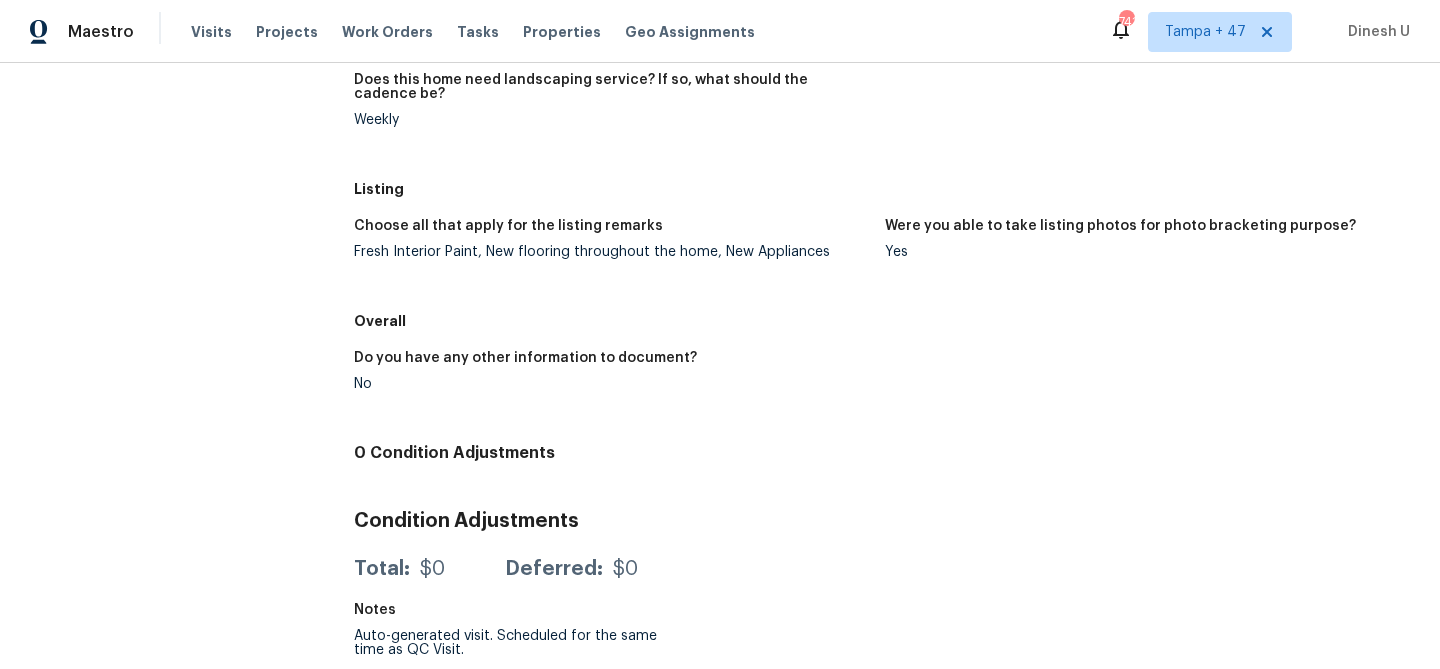 scroll, scrollTop: 0, scrollLeft: 0, axis: both 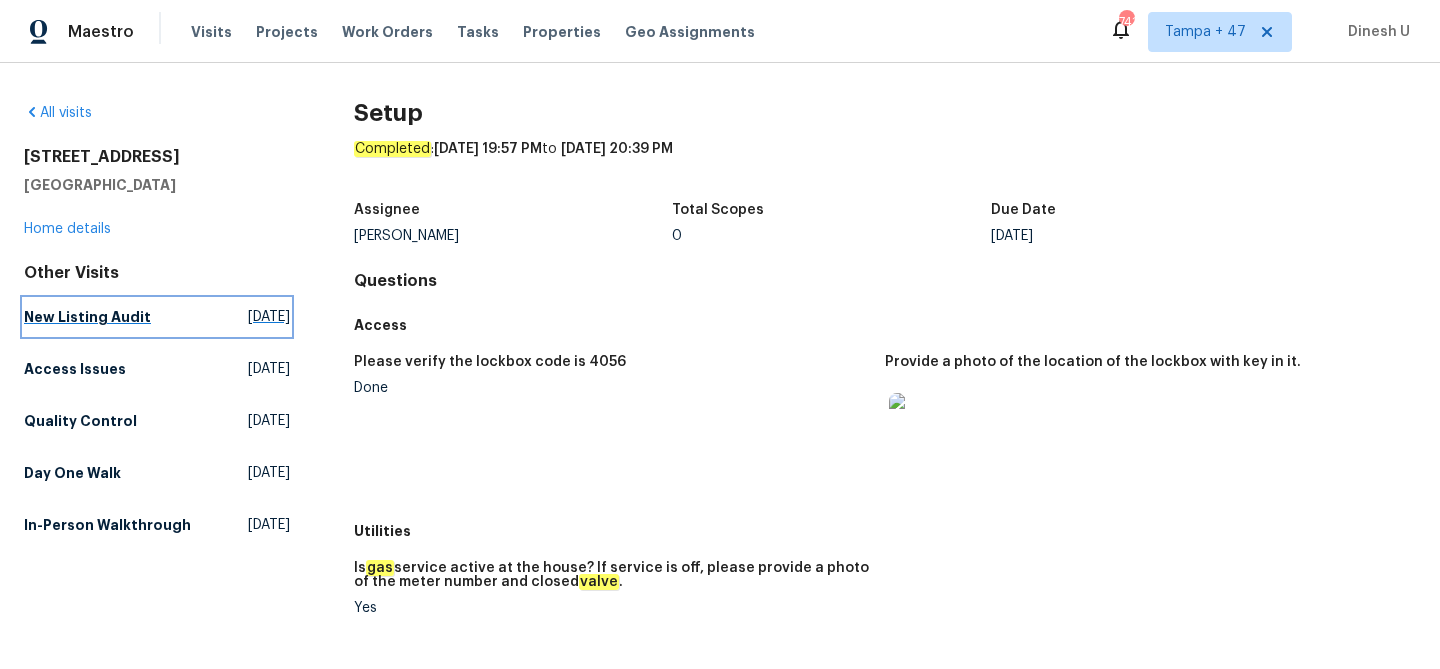 click on "Fri, Jul 11 2025" at bounding box center (269, 317) 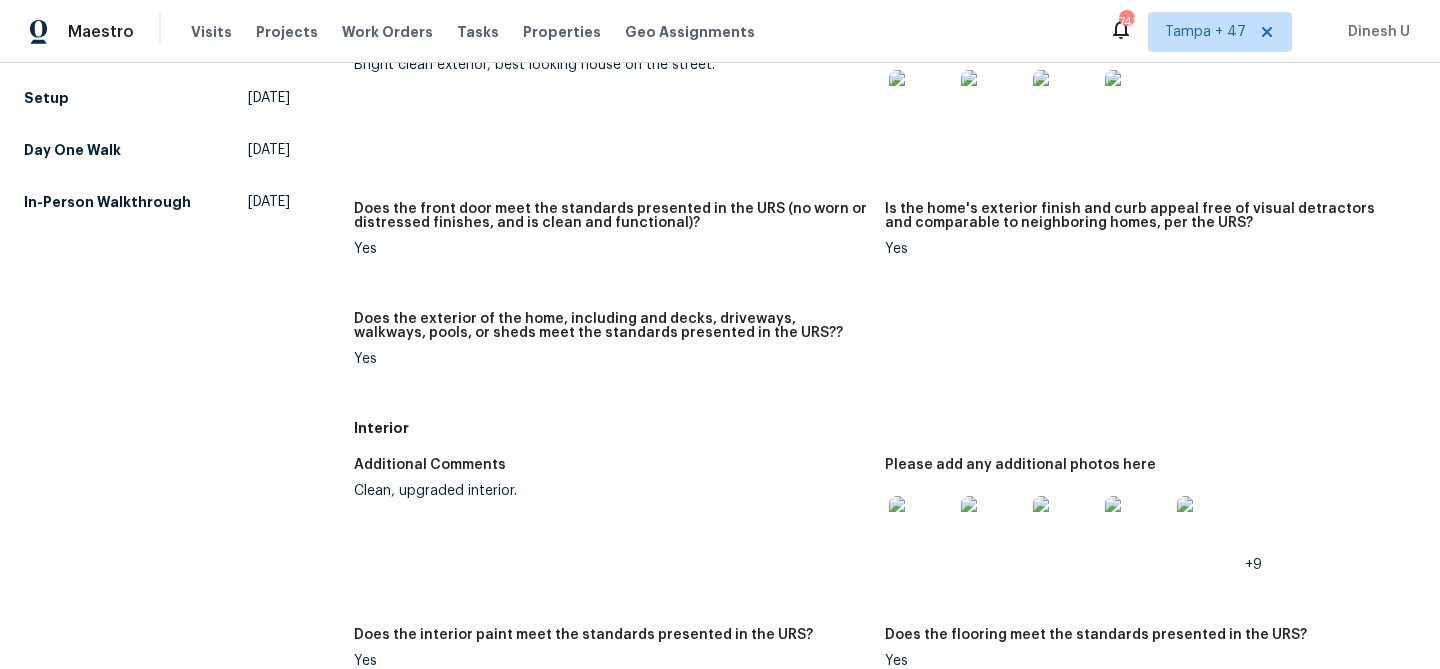 scroll, scrollTop: 0, scrollLeft: 0, axis: both 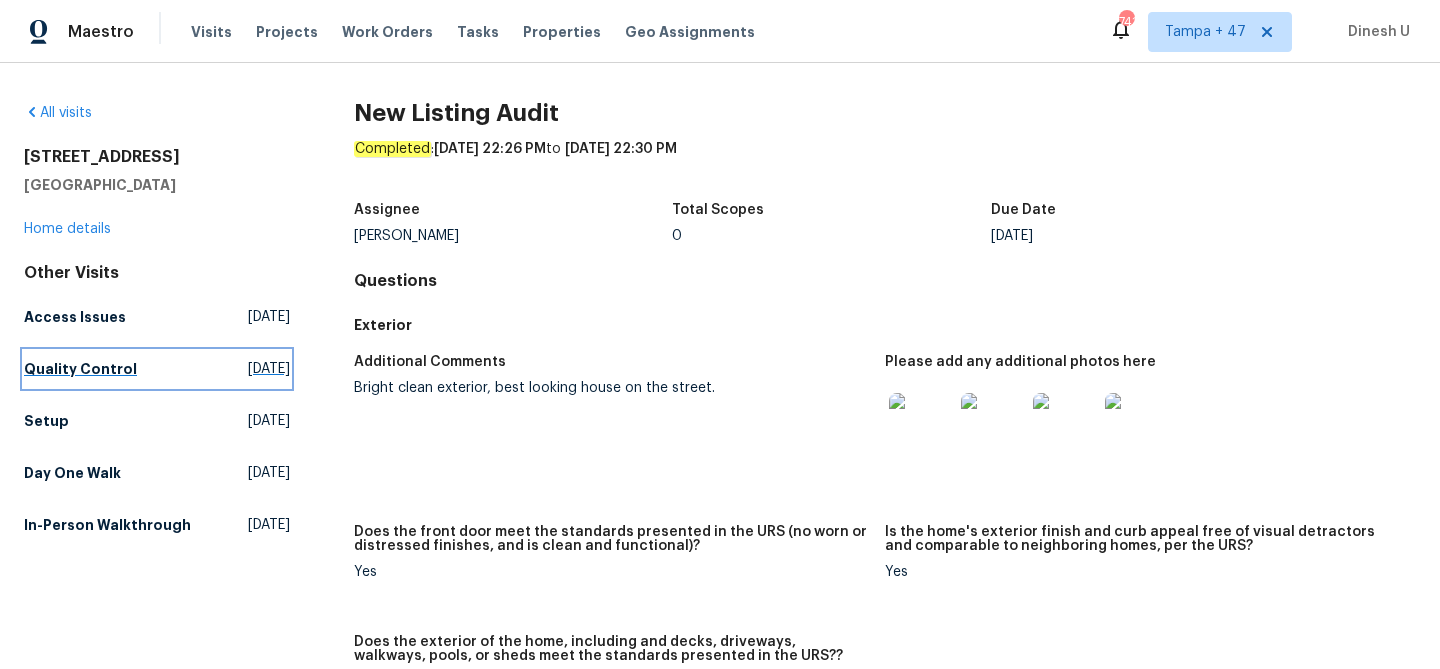 click on "Fri, Jul 11 2025" at bounding box center [269, 369] 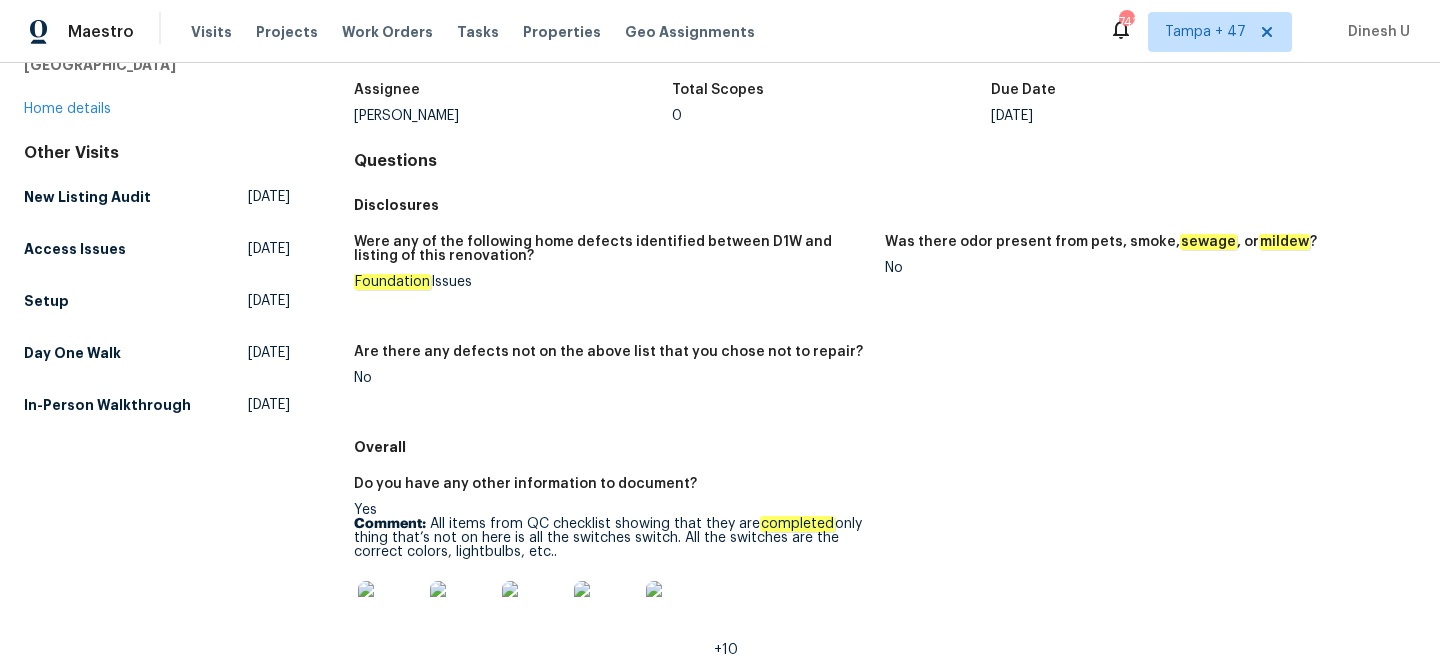 scroll, scrollTop: 0, scrollLeft: 0, axis: both 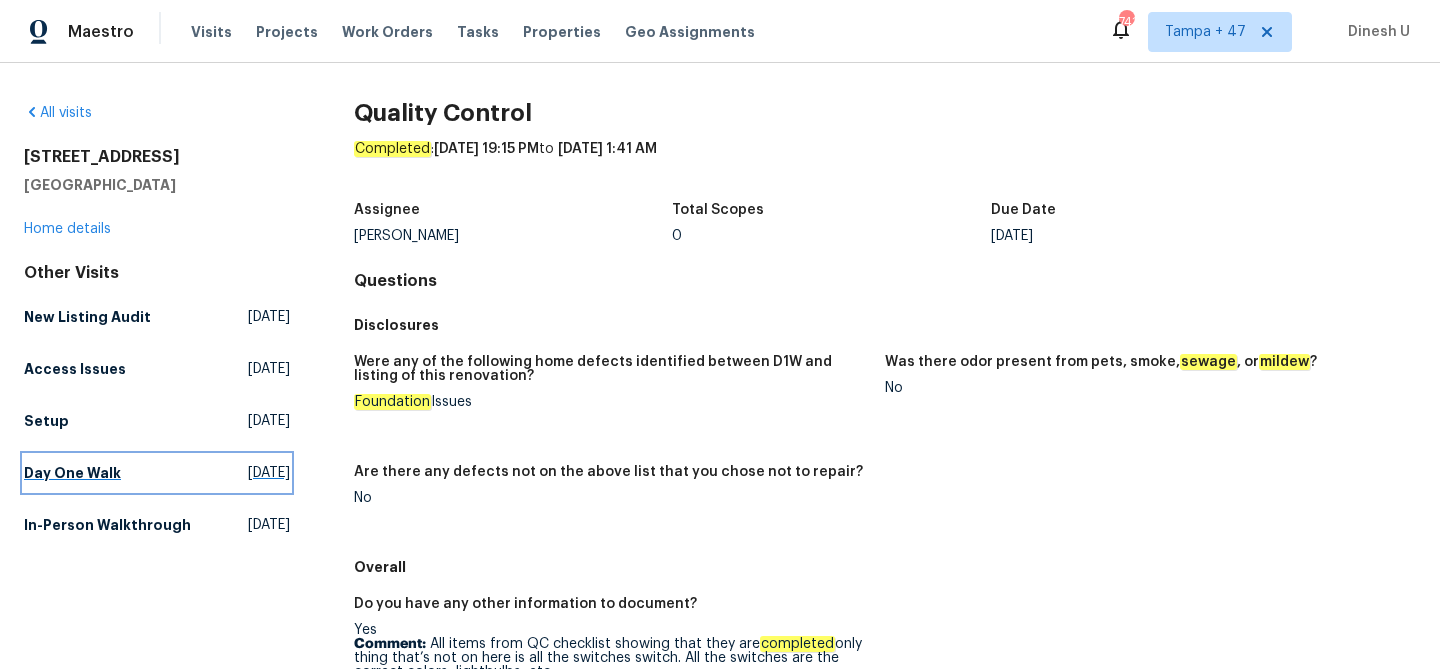 click on "Sat, Jun 21 2025" at bounding box center [269, 473] 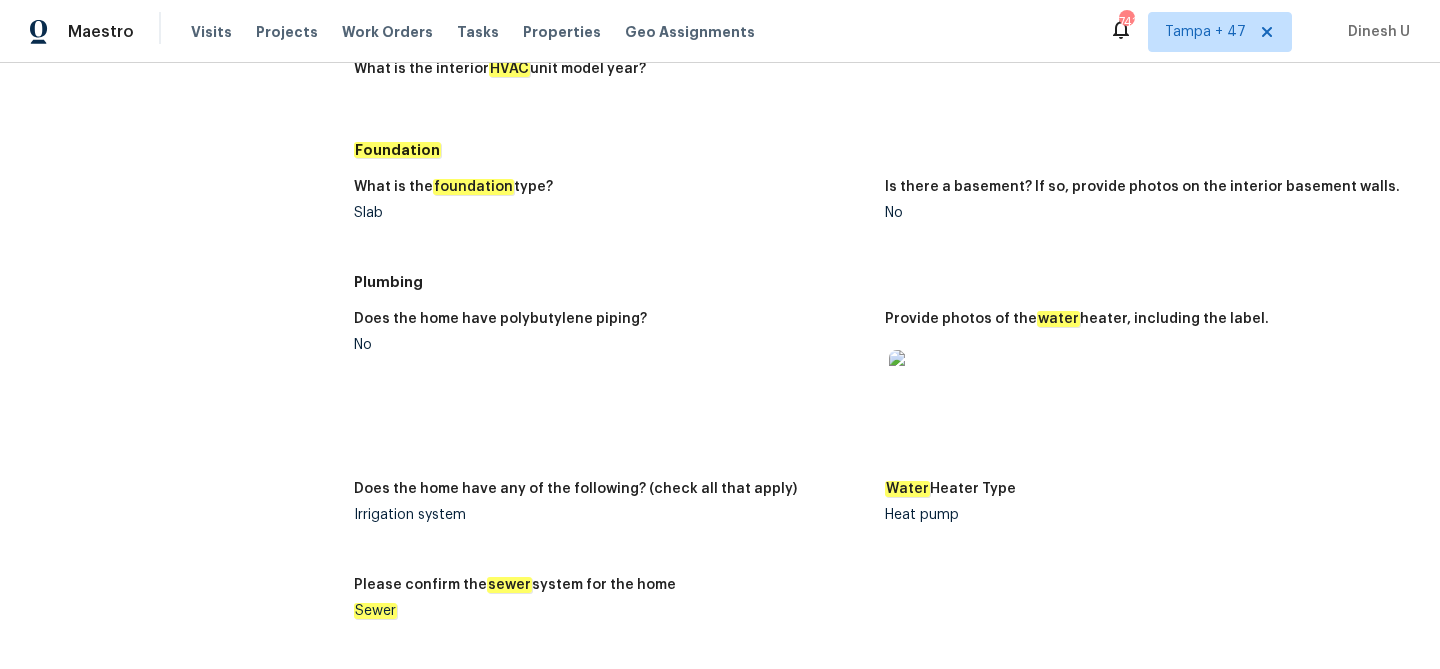 scroll, scrollTop: 1651, scrollLeft: 0, axis: vertical 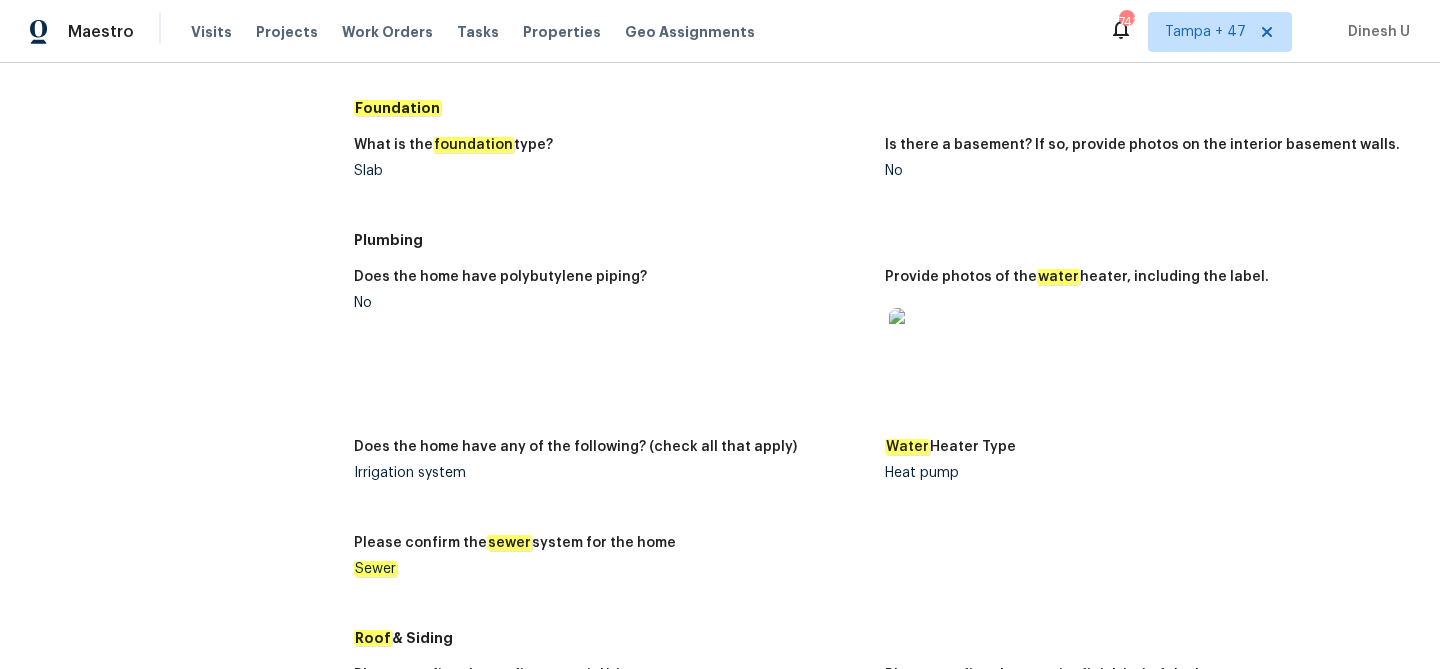click at bounding box center (921, 340) 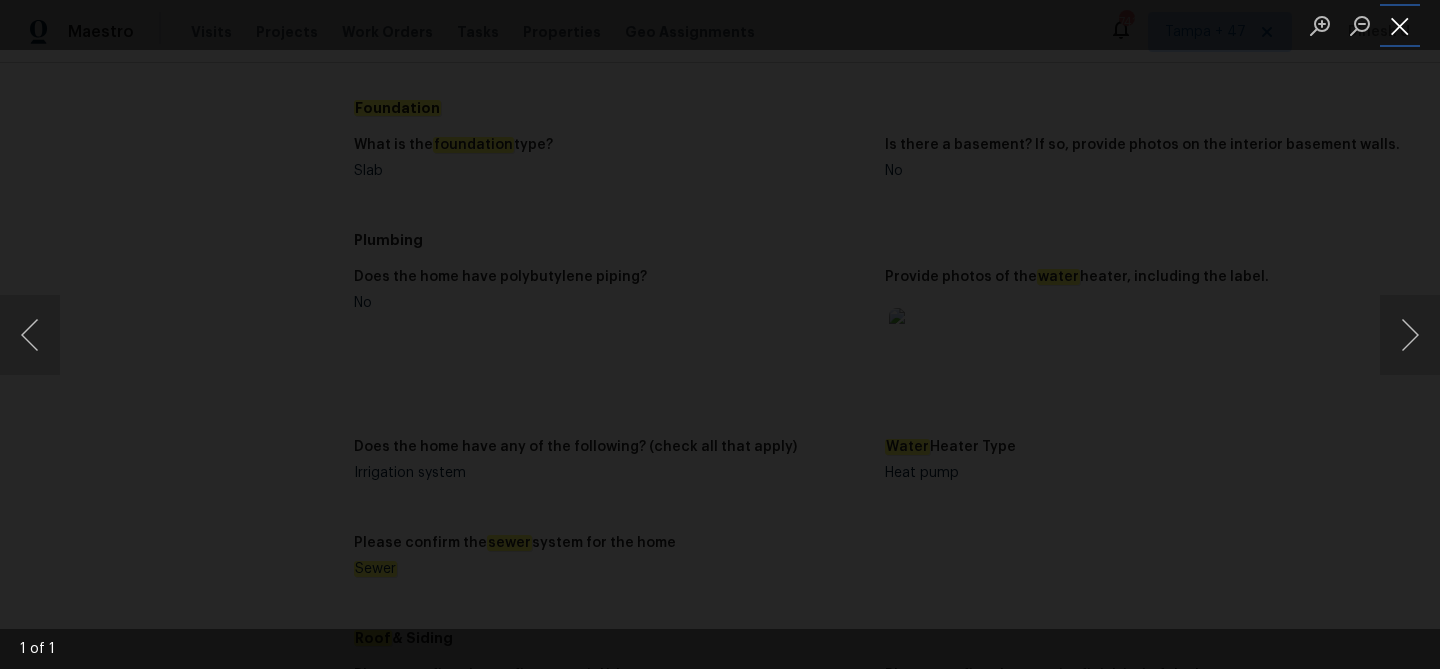 click at bounding box center [1400, 25] 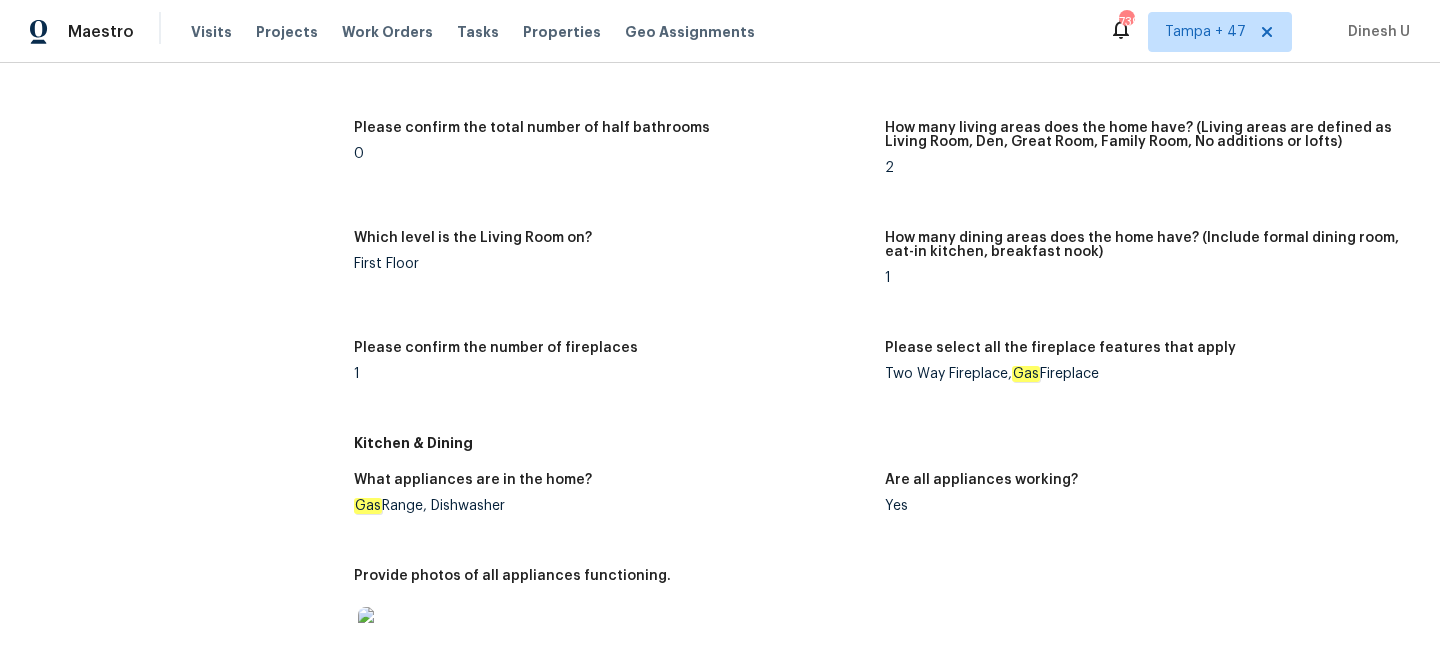 scroll, scrollTop: 0, scrollLeft: 0, axis: both 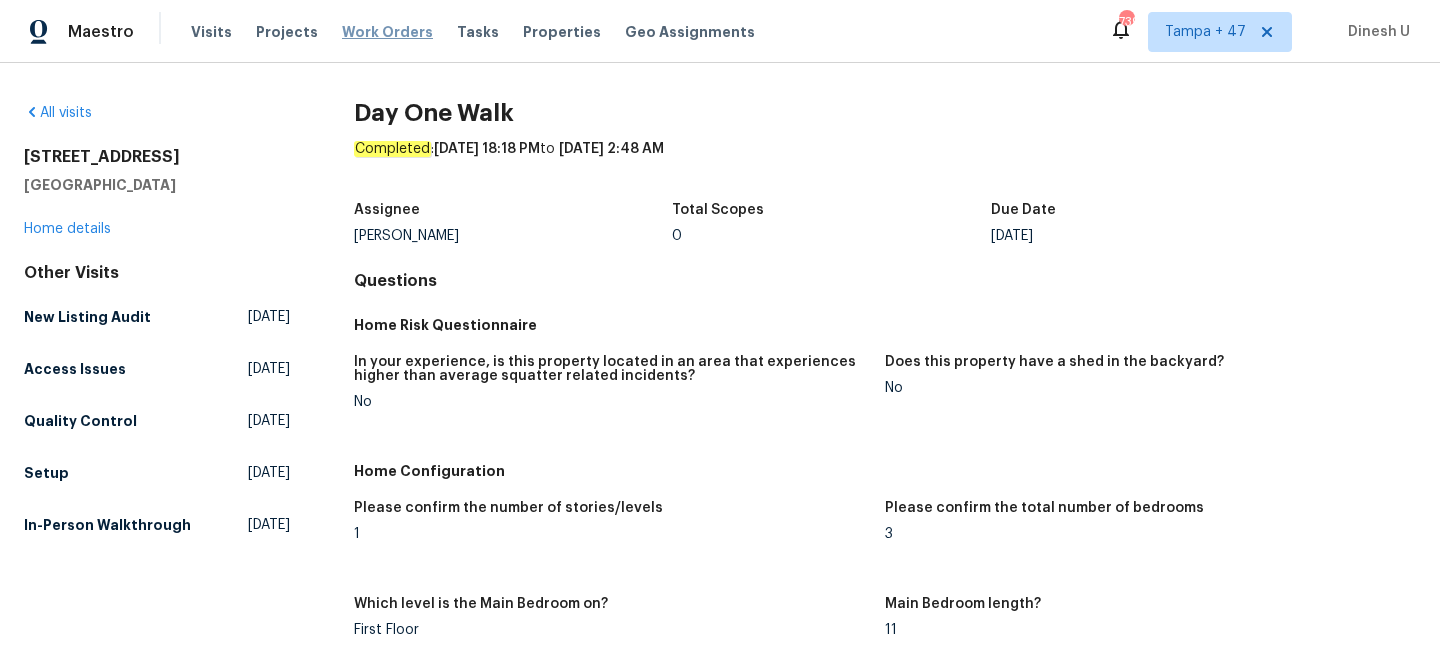 click on "Work Orders" at bounding box center [387, 32] 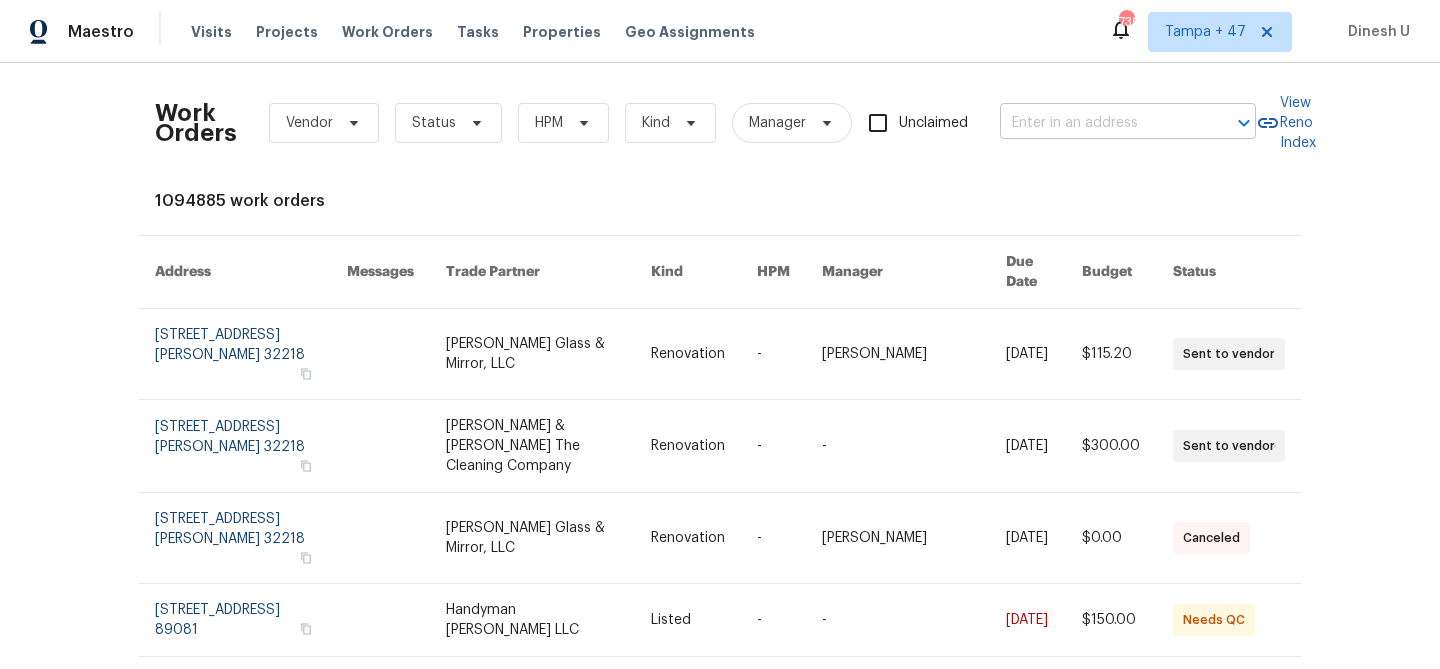 click at bounding box center [1100, 123] 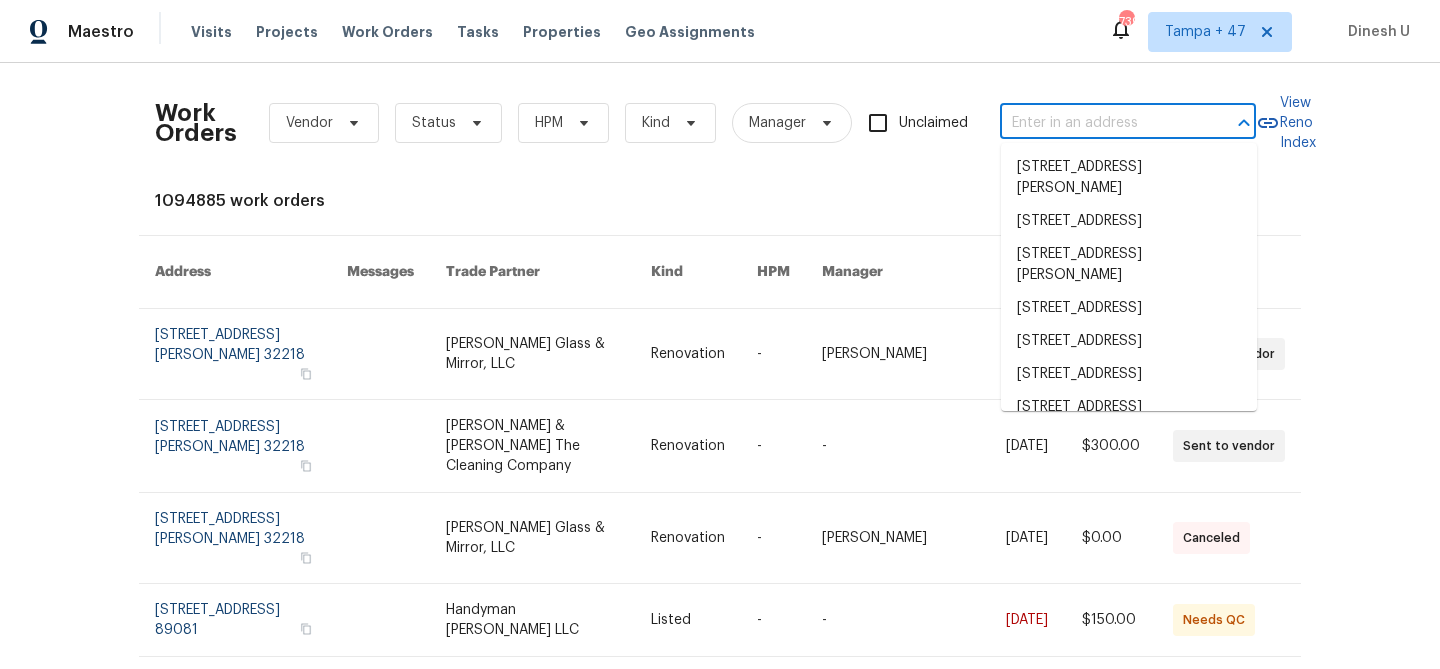 paste on "8251 Garden Ridge Rd, Indianapolis, IN 46237" 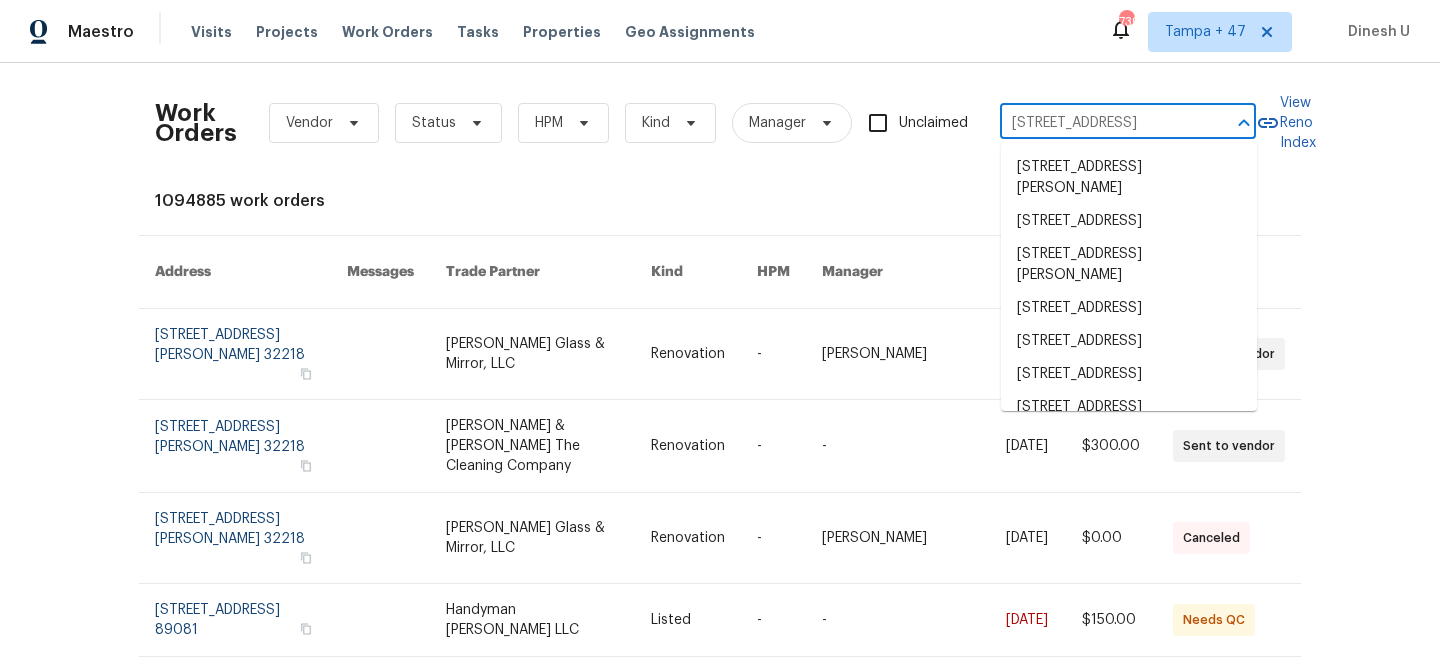 scroll, scrollTop: 0, scrollLeft: 109, axis: horizontal 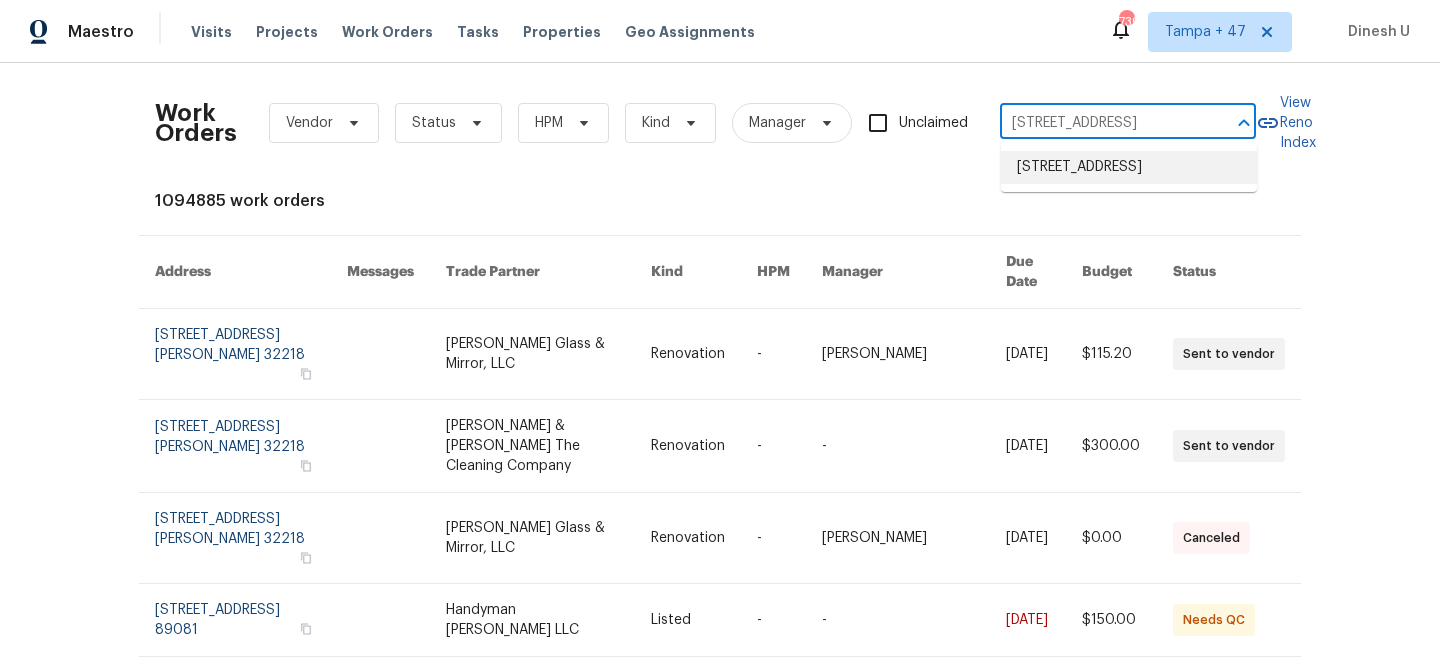 click on "8251 Garden Ridge Rd, Indianapolis, IN 46237" at bounding box center (1129, 167) 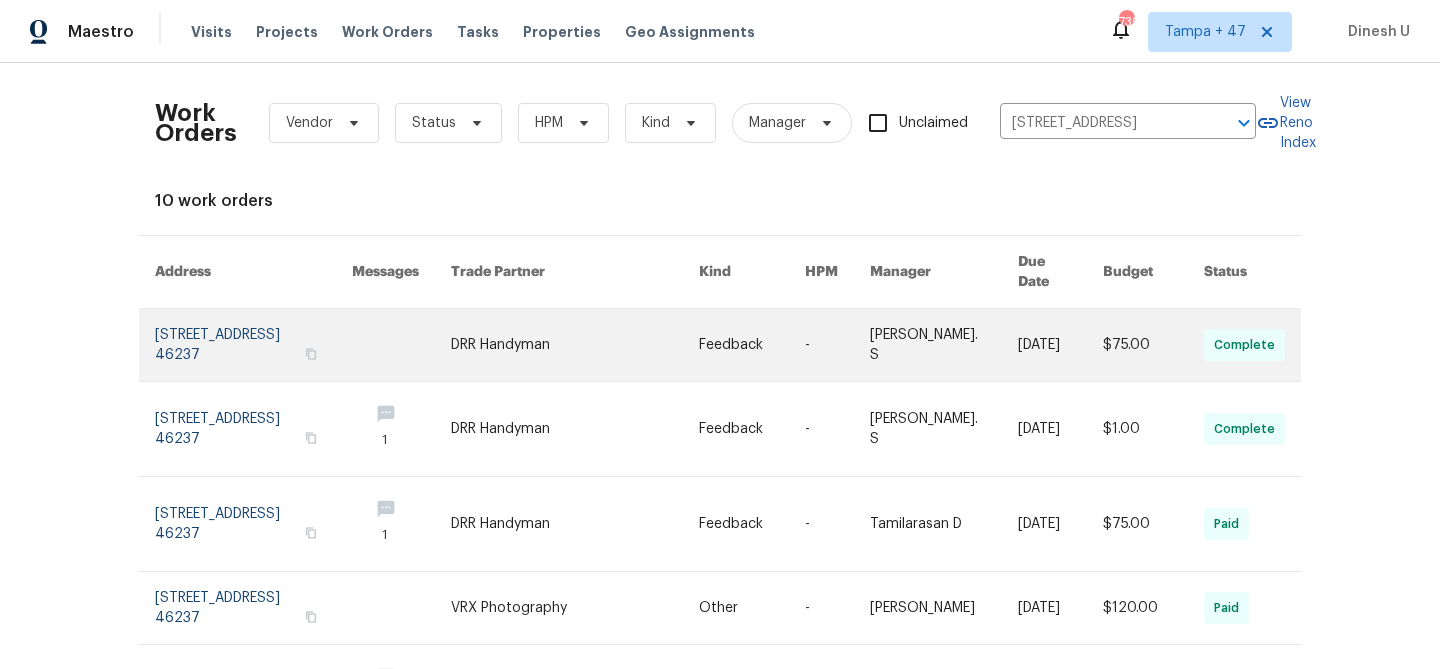 click at bounding box center (253, 345) 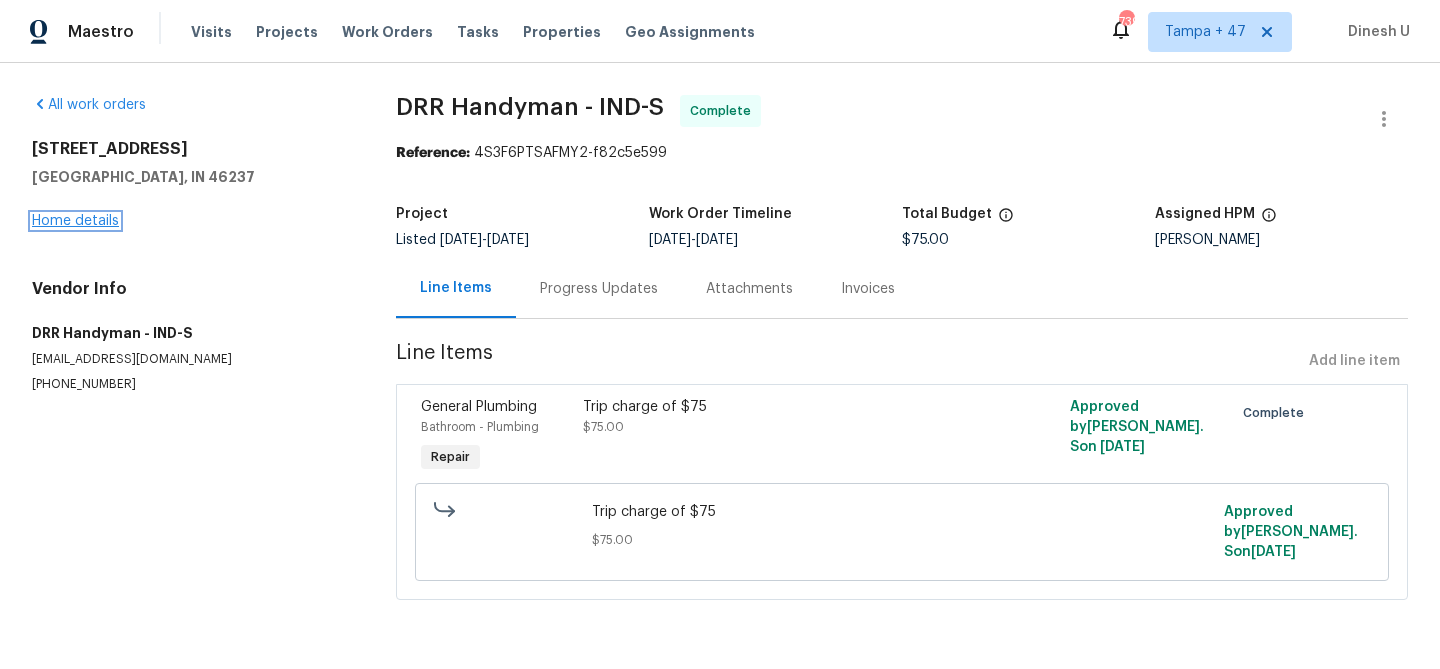click on "Home details" at bounding box center [75, 221] 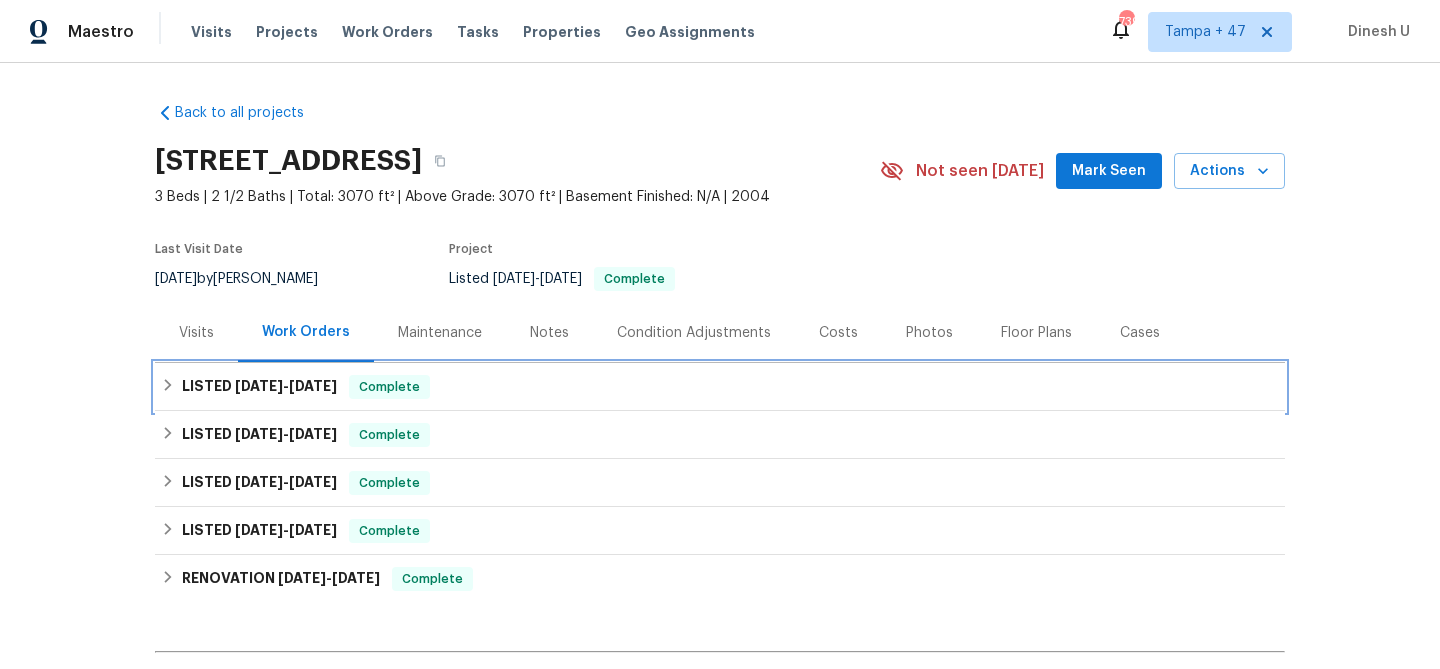 click on "LISTED   7/14/25  -  7/14/25" at bounding box center [259, 387] 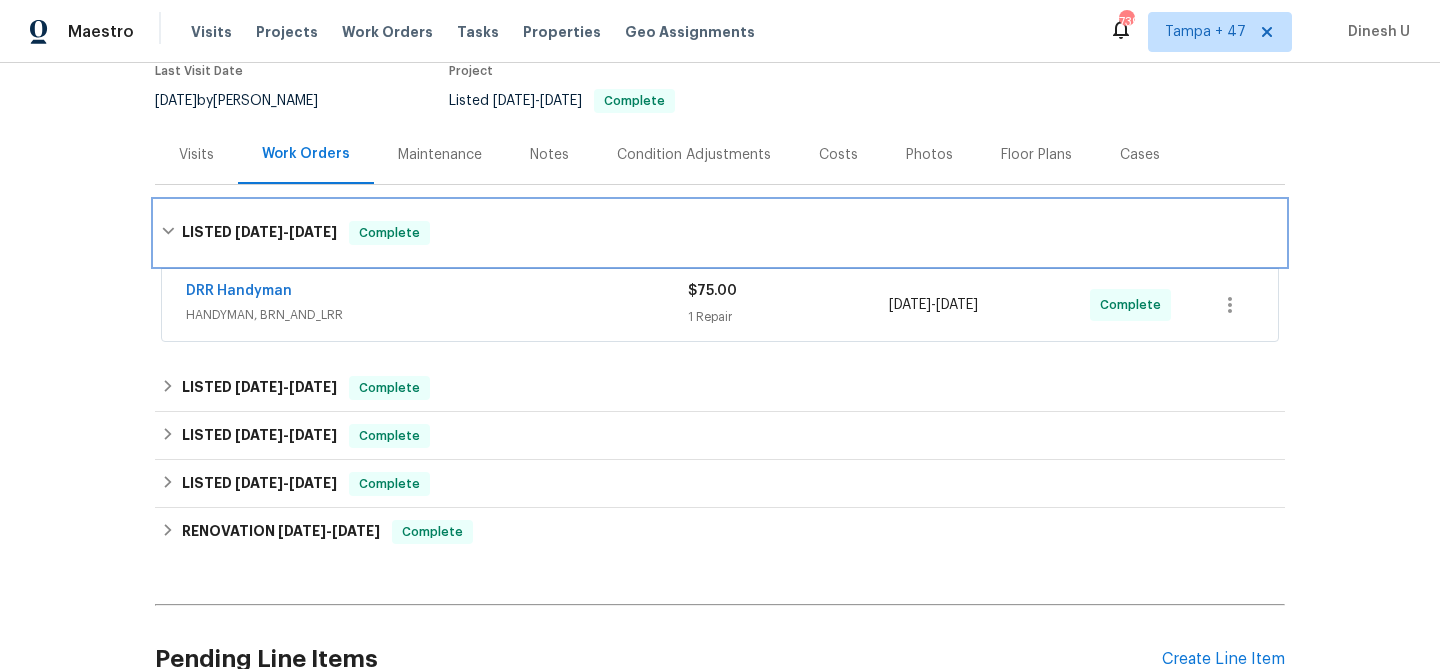 scroll, scrollTop: 194, scrollLeft: 0, axis: vertical 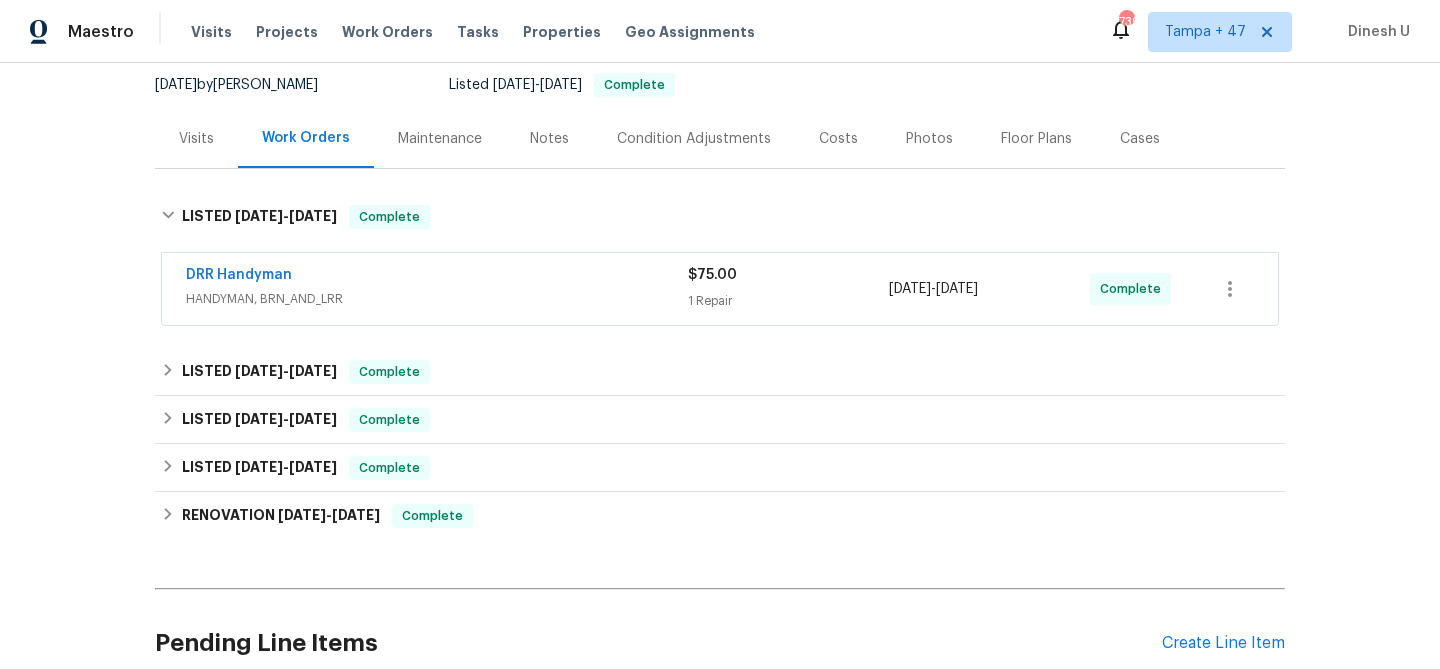 click on "1 Repair" at bounding box center [788, 301] 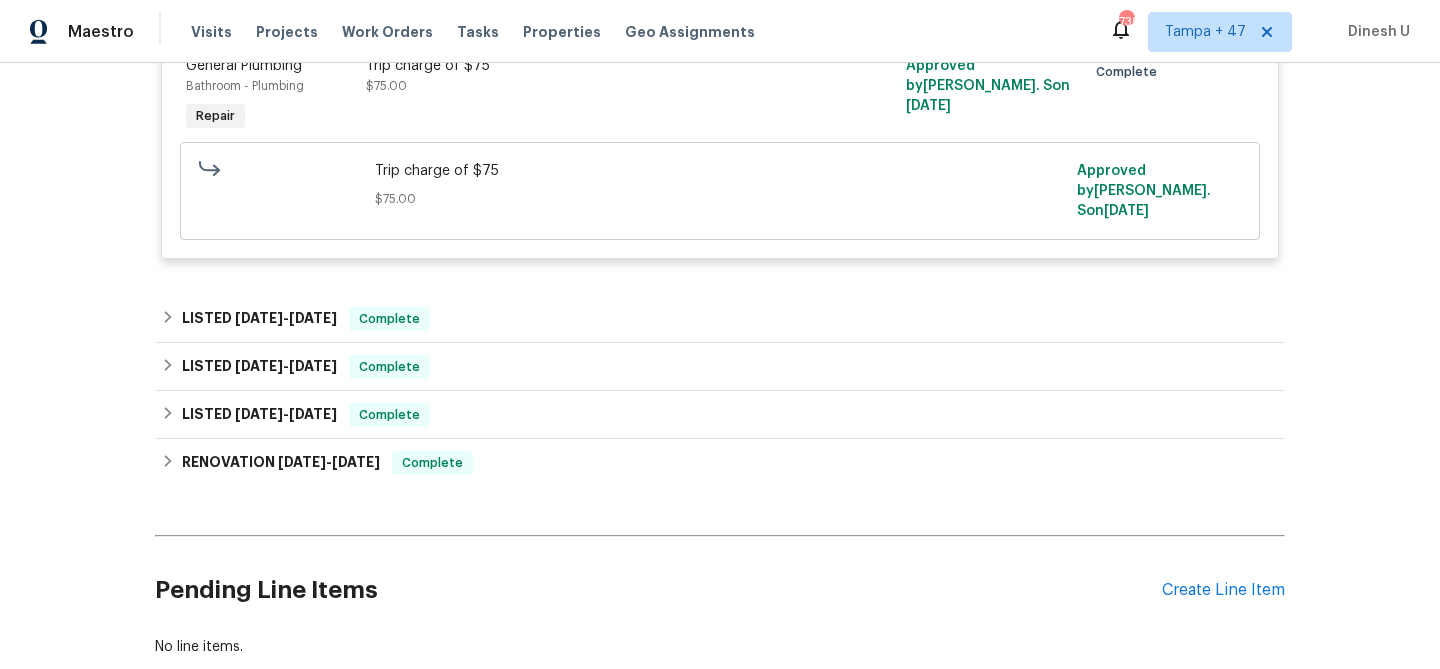 scroll, scrollTop: 579, scrollLeft: 0, axis: vertical 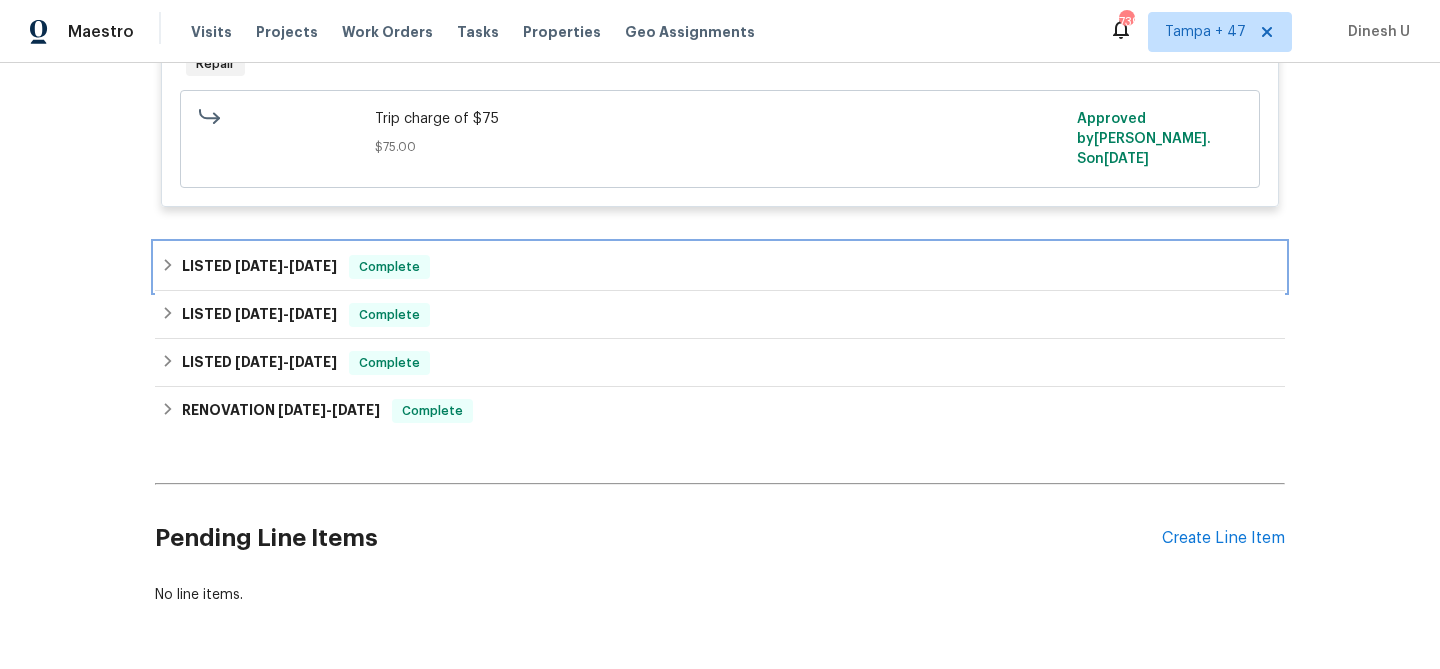 click on "LISTED   7/10/25  -  7/10/25" at bounding box center [259, 267] 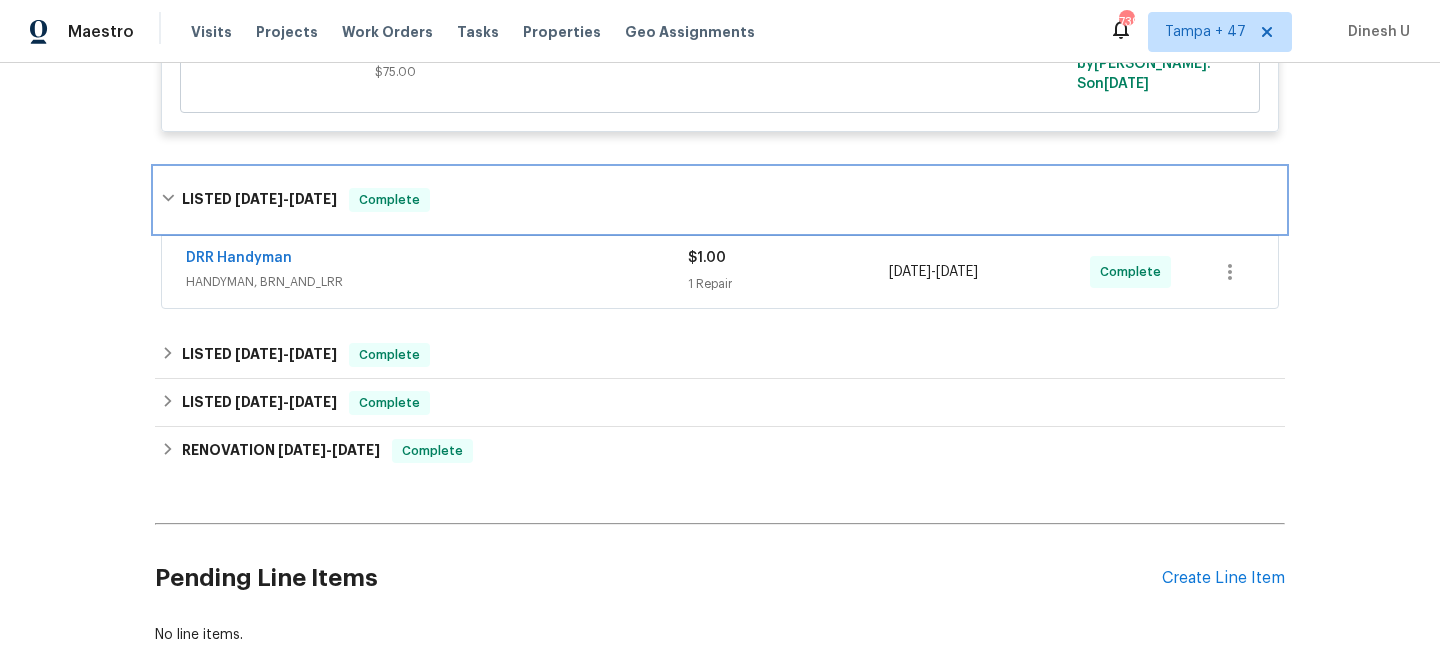 scroll, scrollTop: 750, scrollLeft: 0, axis: vertical 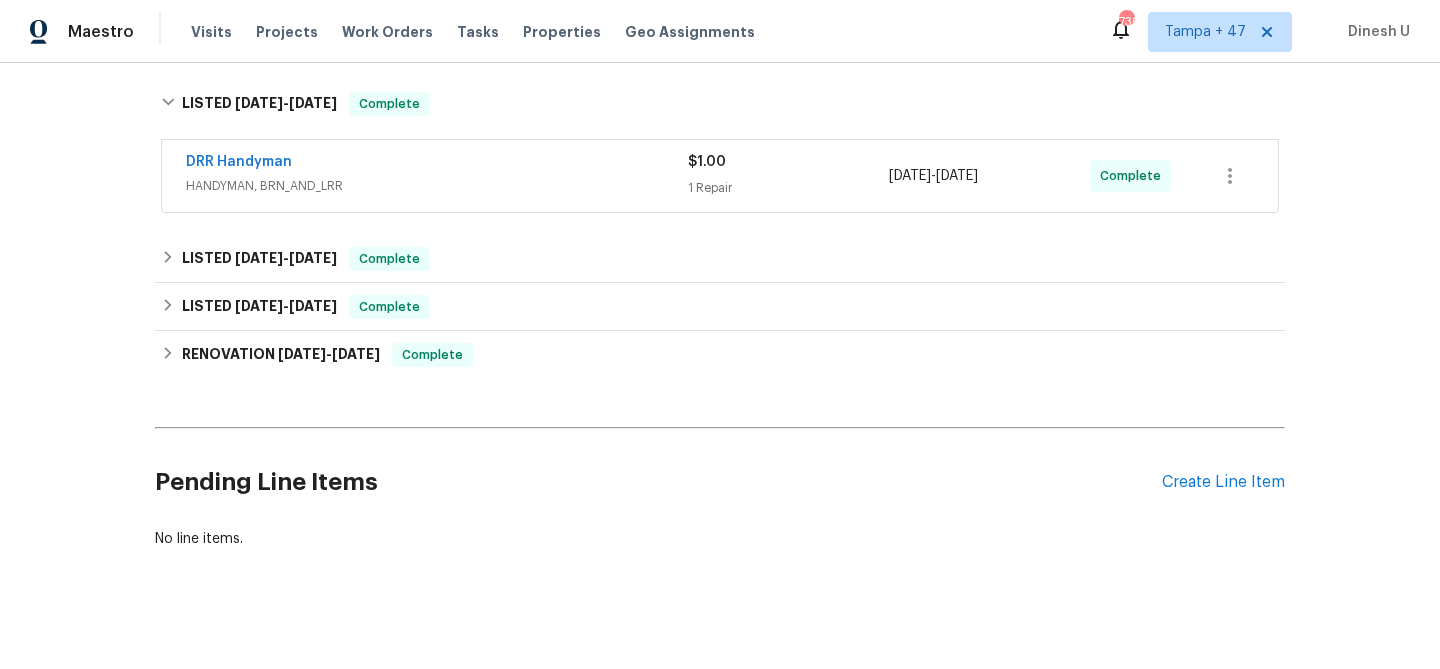 click on "1 Repair" at bounding box center (788, 188) 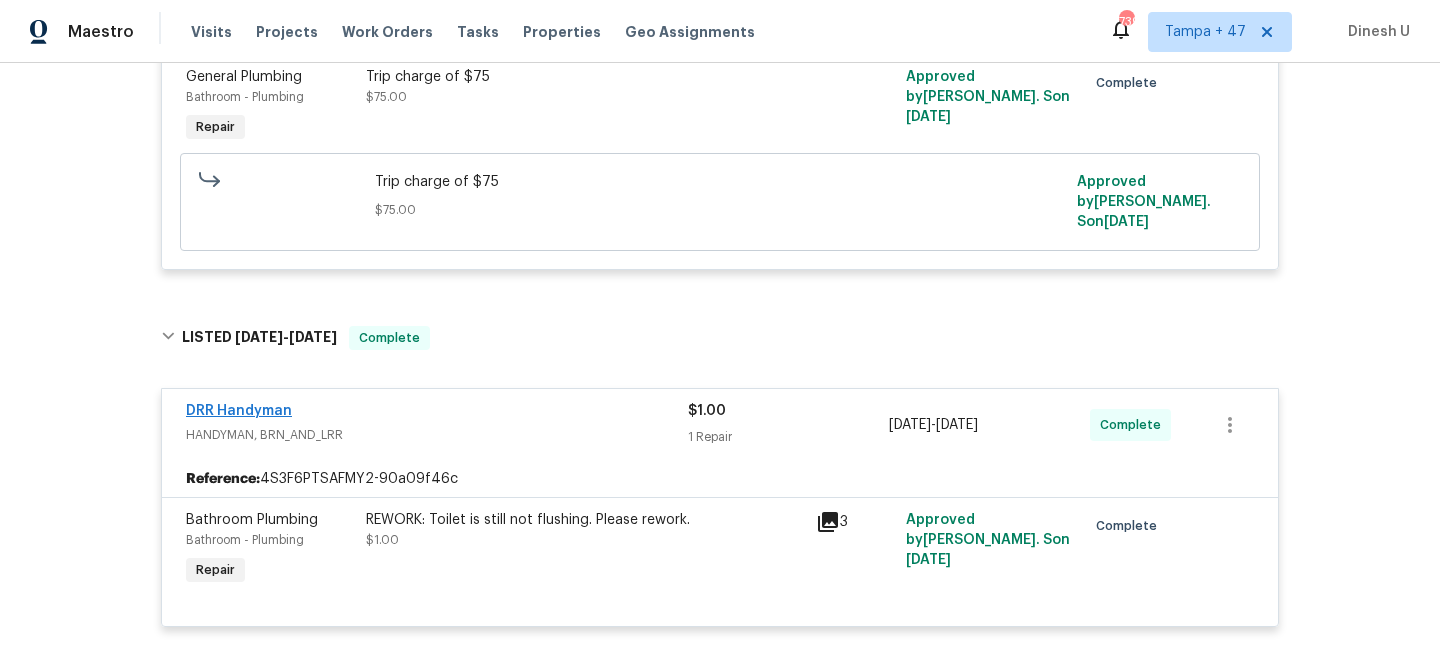 scroll, scrollTop: 561, scrollLeft: 0, axis: vertical 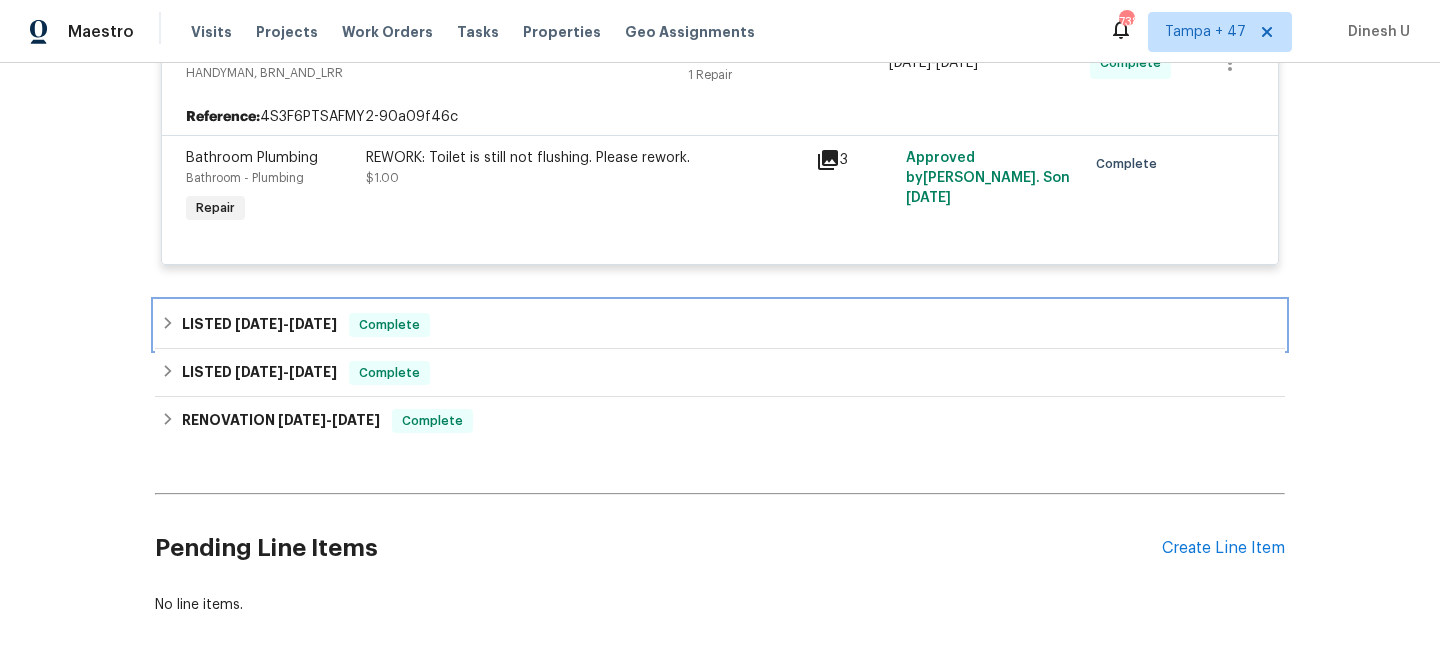 click on "6/16/25" at bounding box center (313, 324) 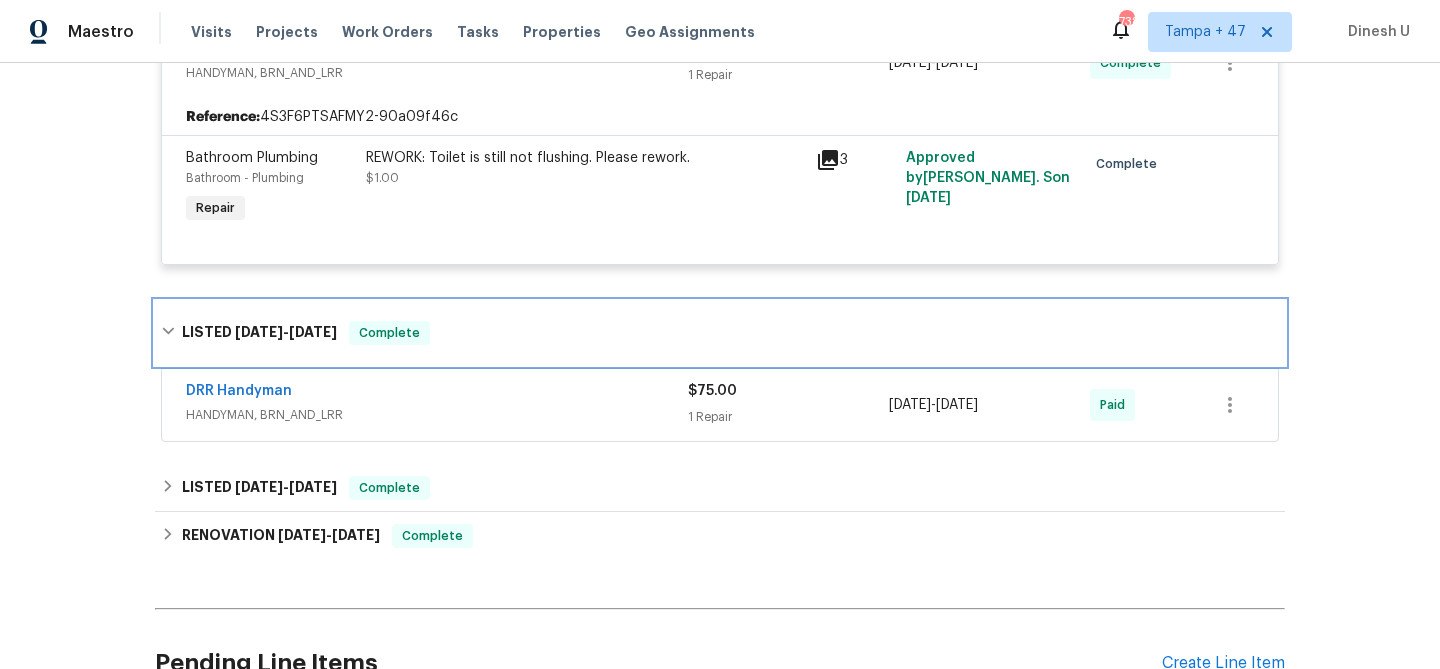 scroll, scrollTop: 1056, scrollLeft: 0, axis: vertical 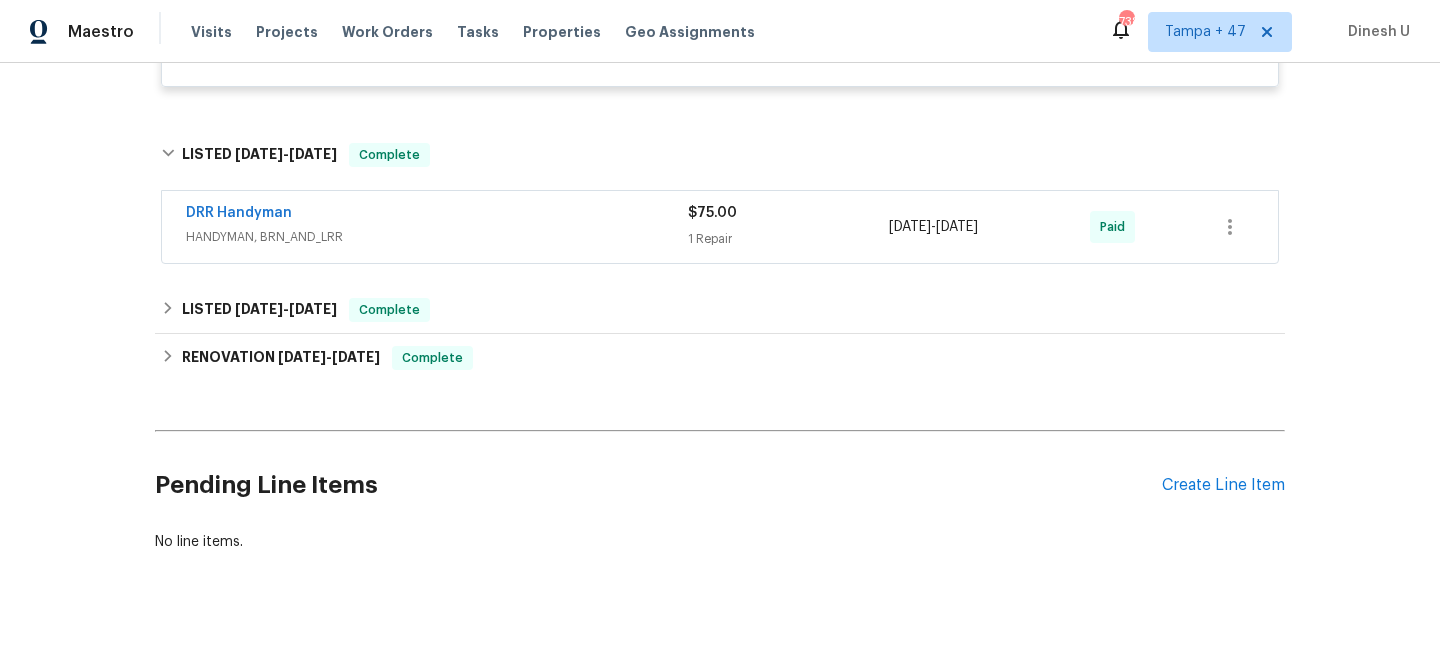 click on "1 Repair" at bounding box center [788, 239] 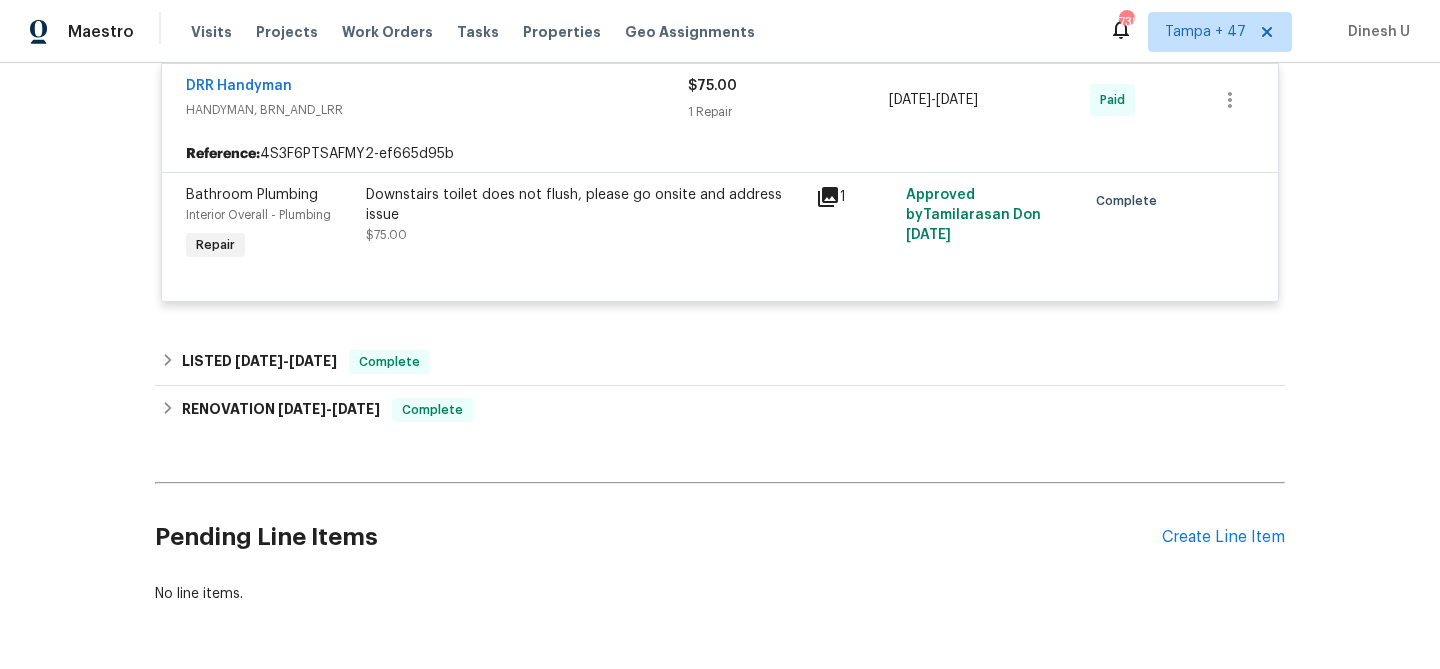 scroll, scrollTop: 1184, scrollLeft: 0, axis: vertical 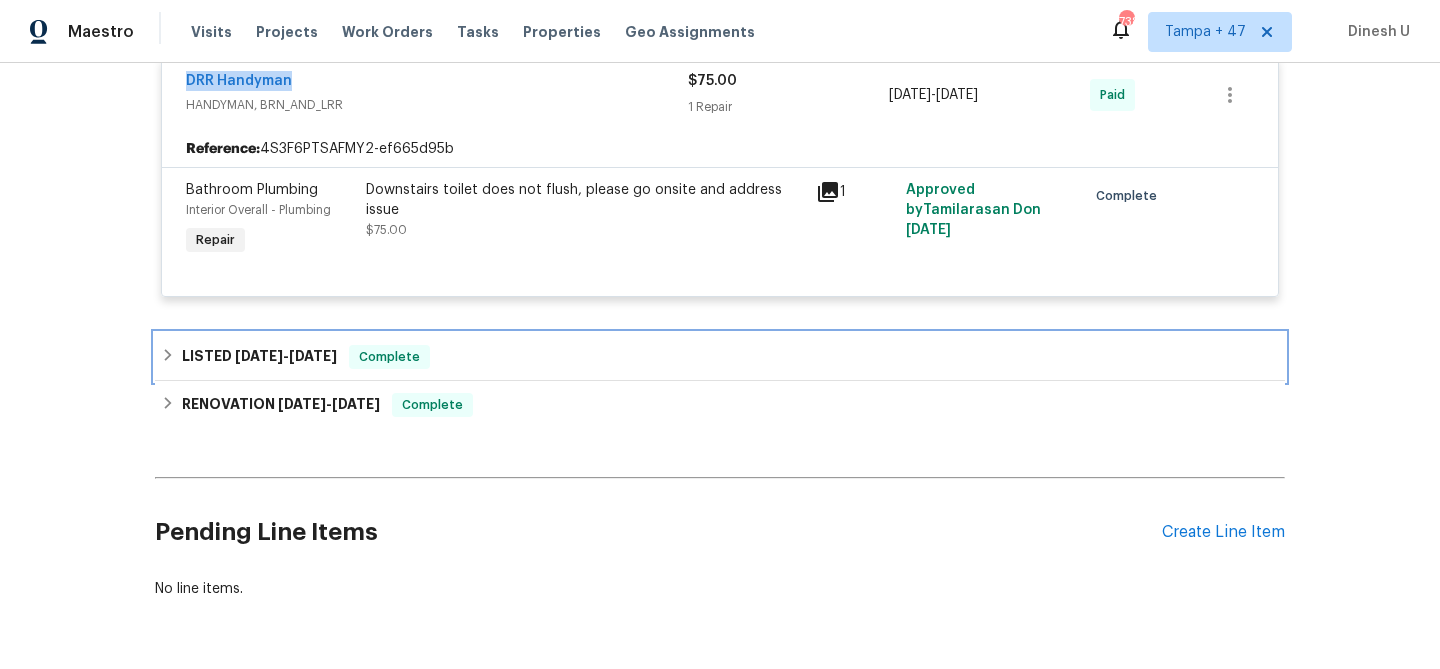 click on "4/8/25" at bounding box center (259, 356) 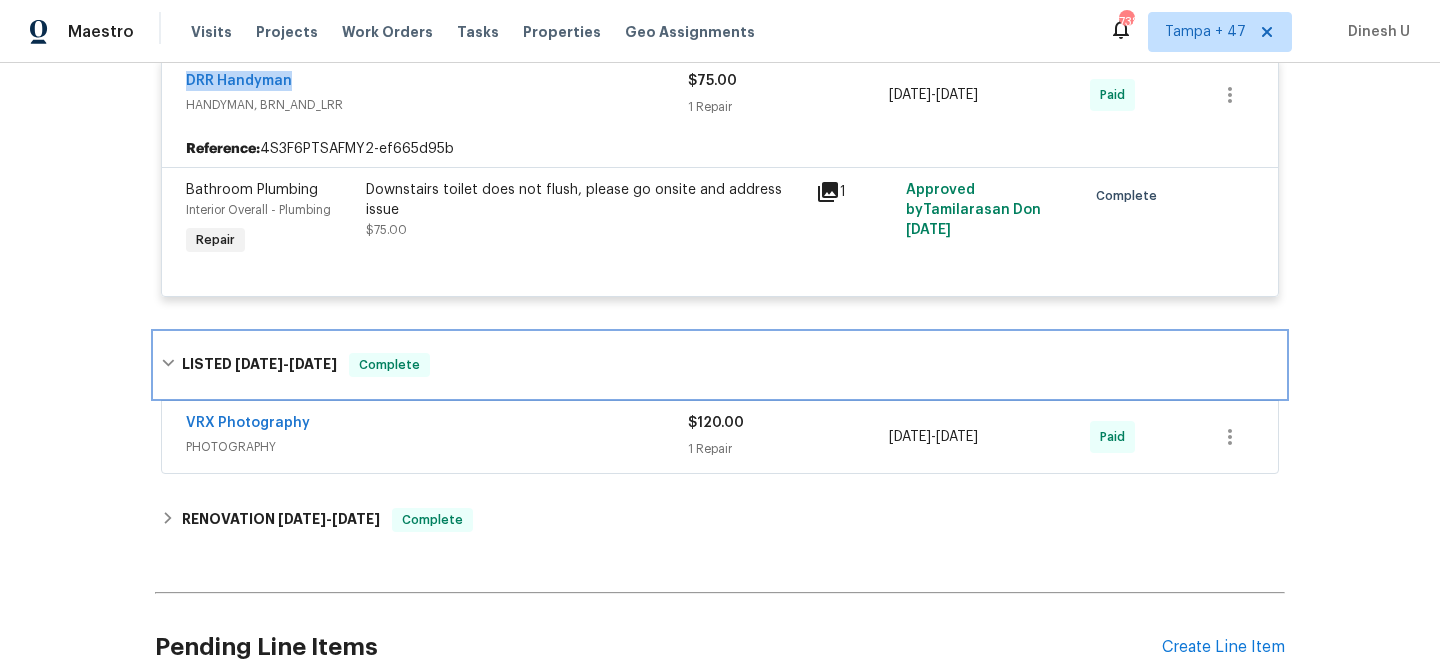 scroll, scrollTop: 1307, scrollLeft: 0, axis: vertical 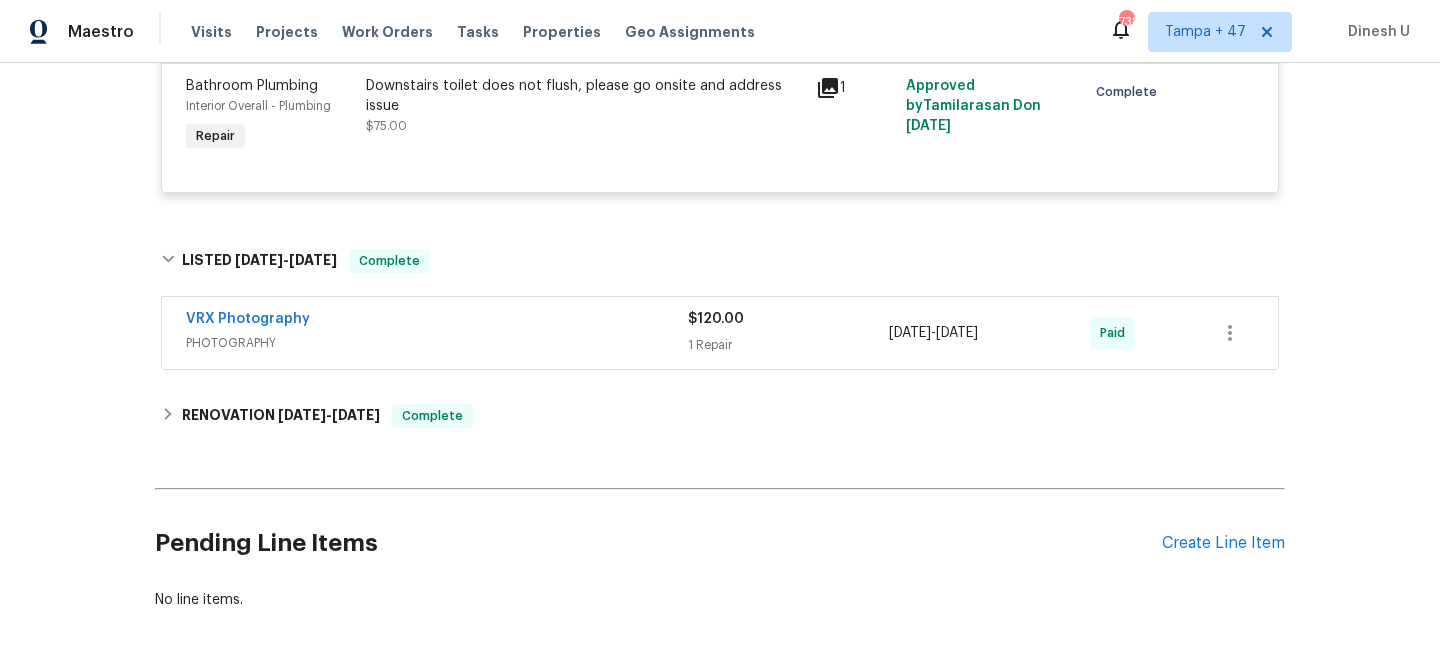 click on "1 Repair" at bounding box center [788, 345] 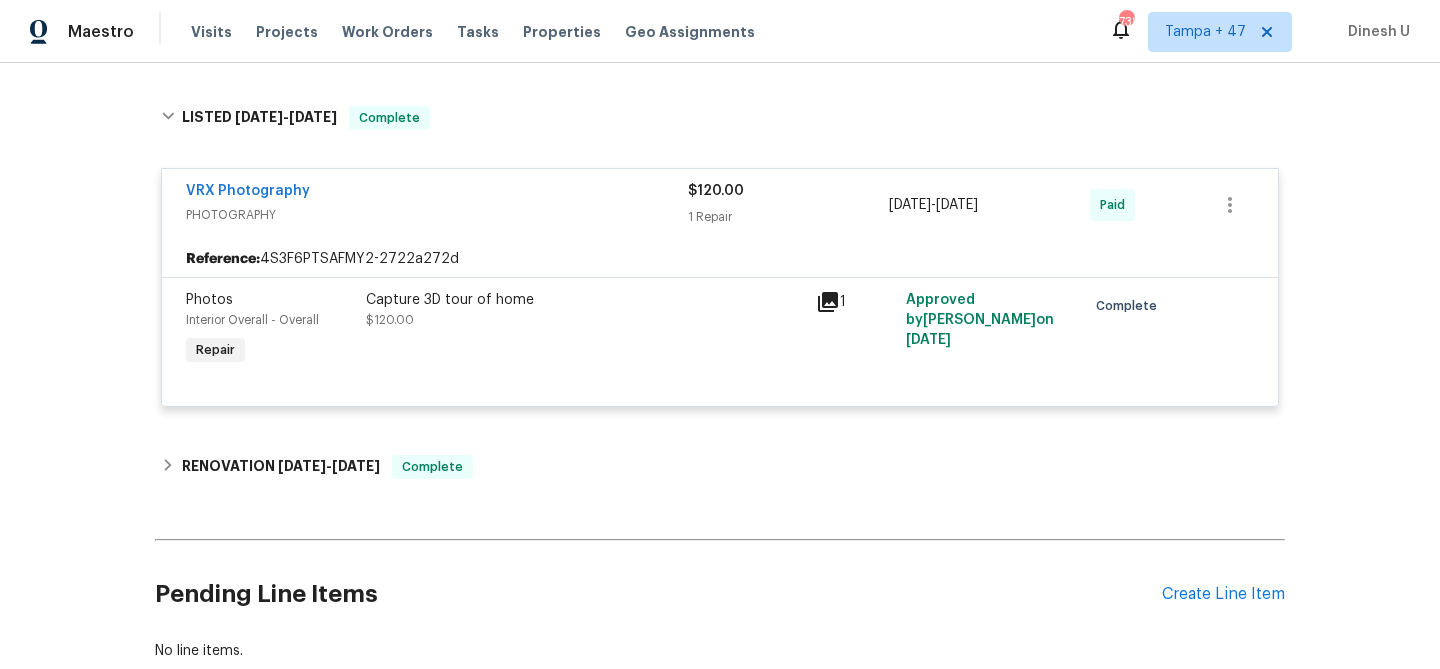 scroll, scrollTop: 1568, scrollLeft: 0, axis: vertical 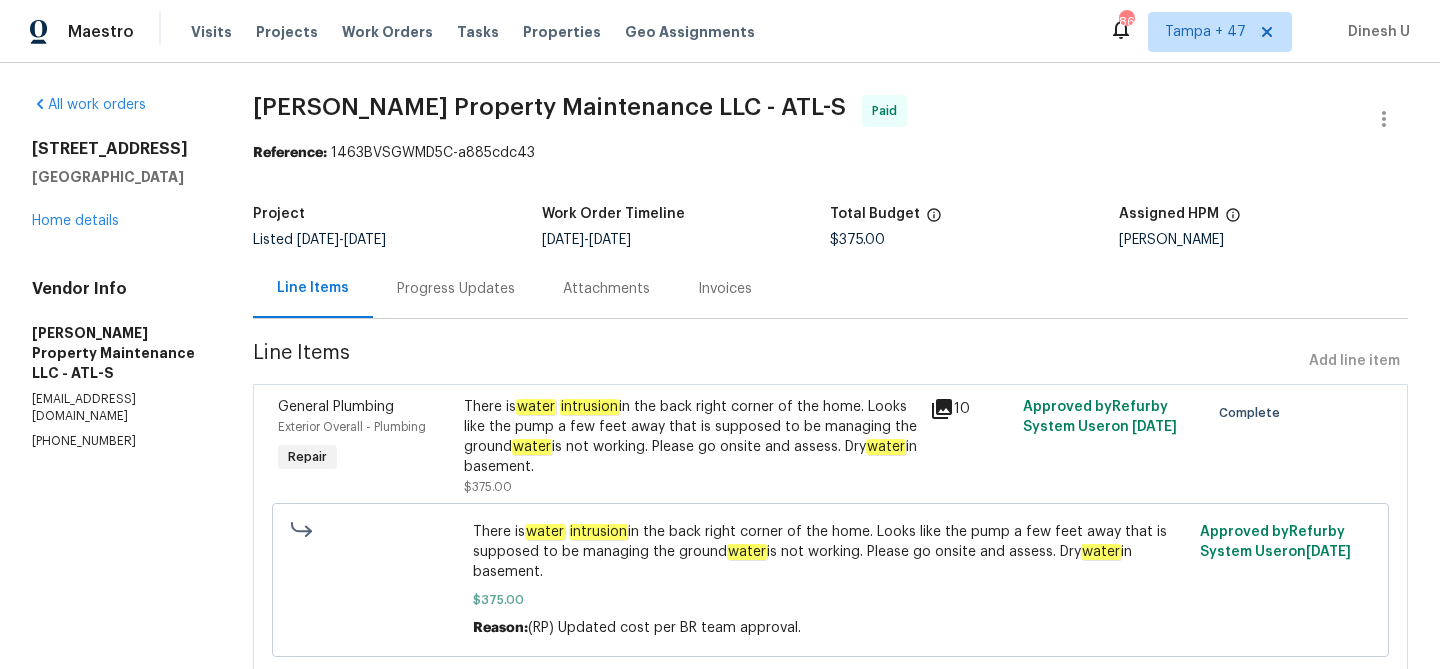click on "Progress Updates" at bounding box center (456, 289) 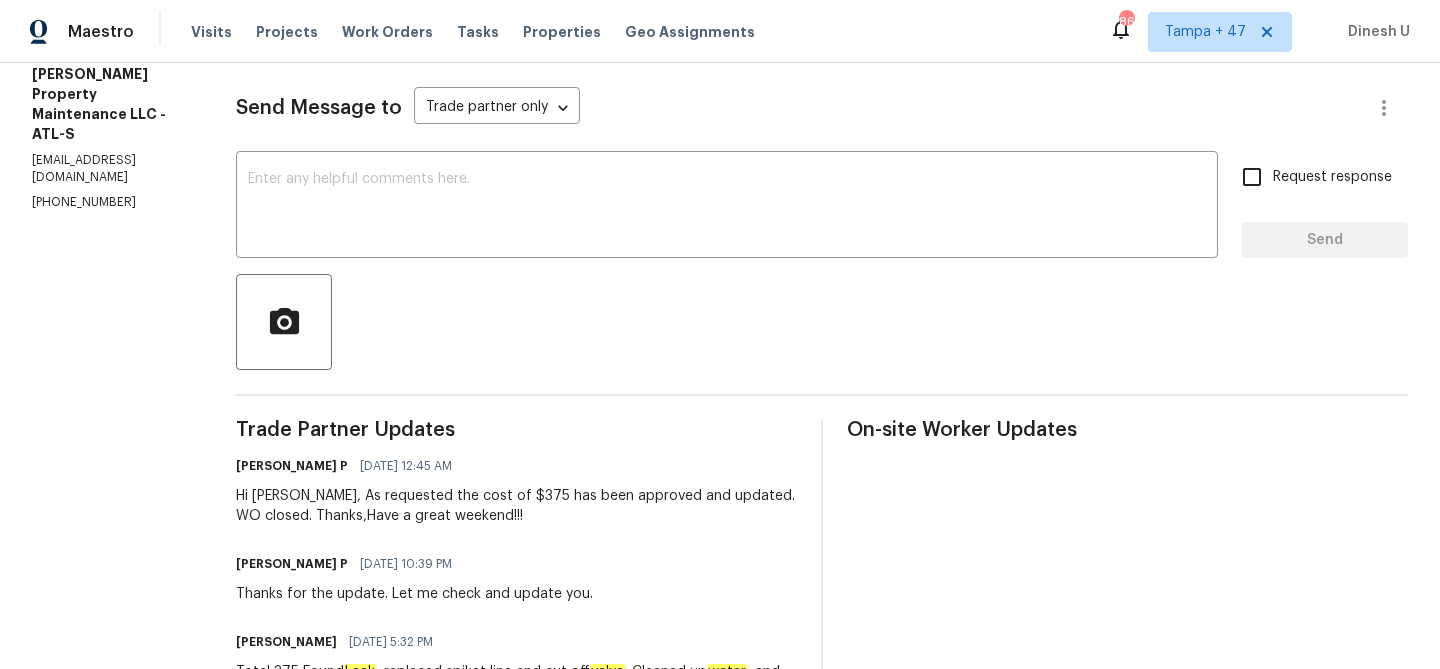 scroll, scrollTop: 58, scrollLeft: 0, axis: vertical 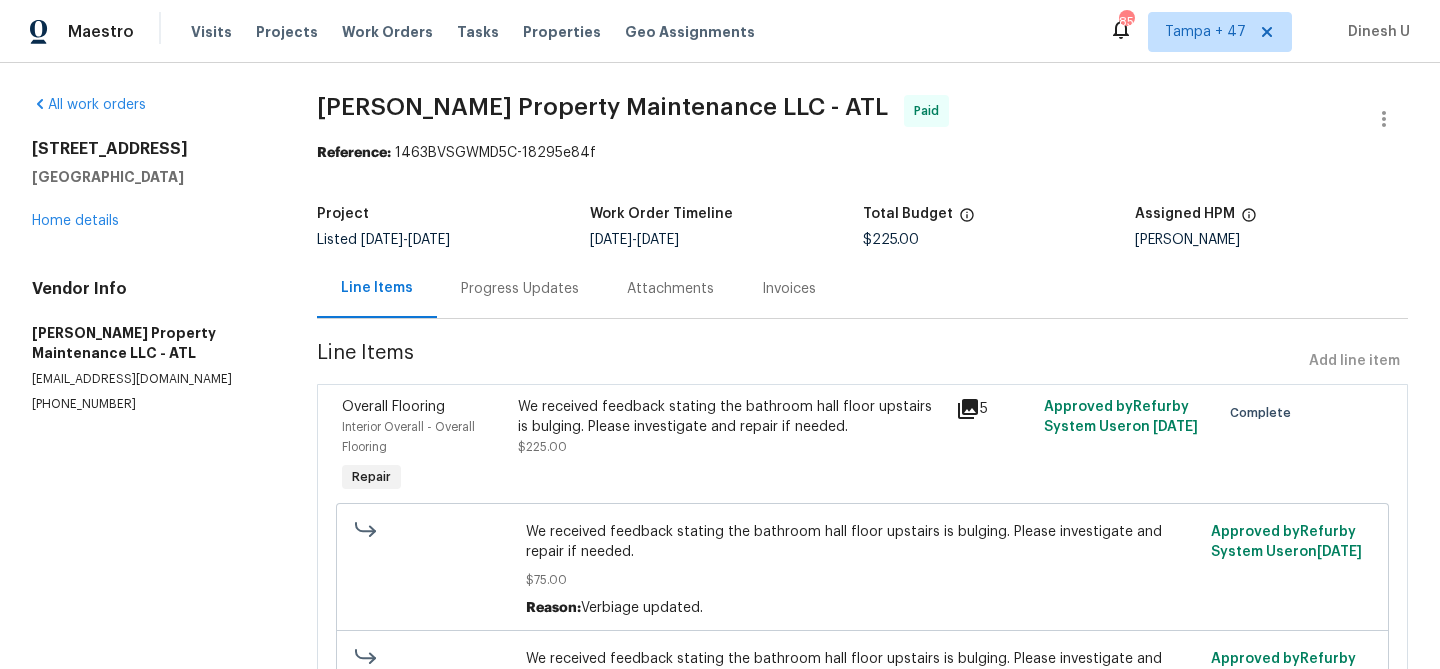 click on "Progress Updates" at bounding box center [520, 288] 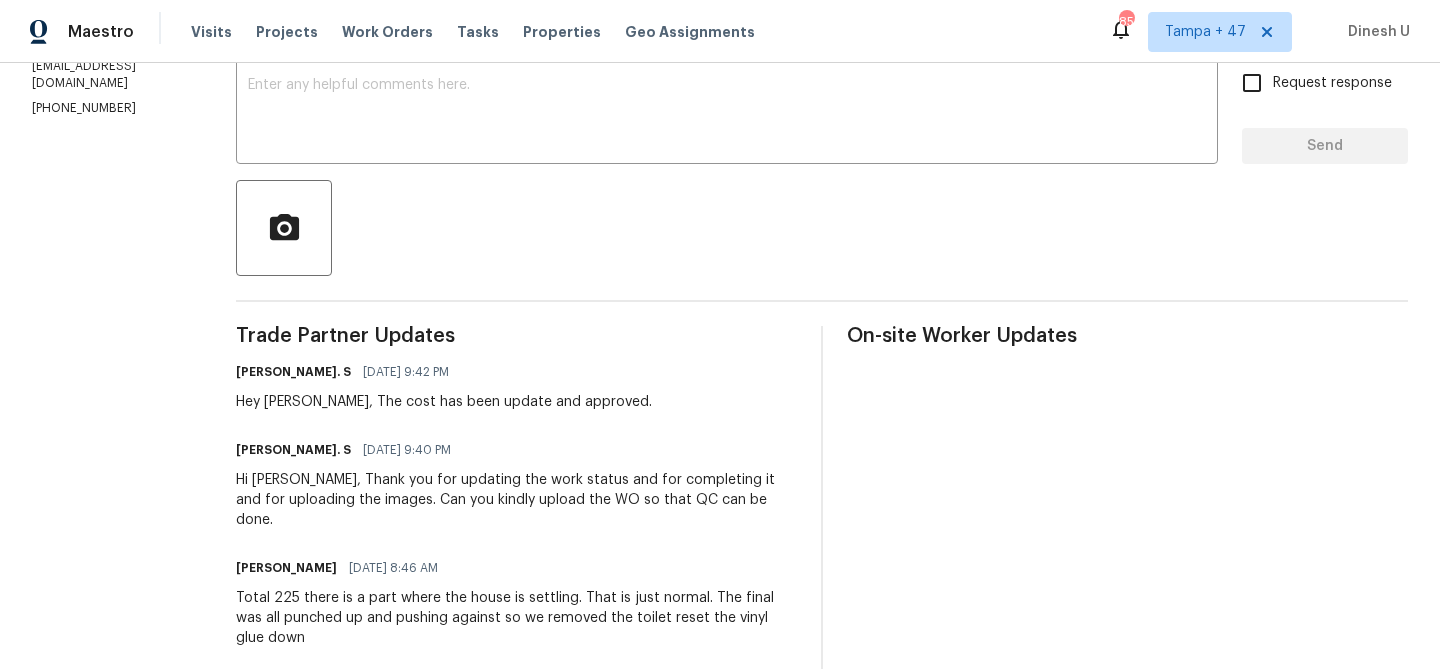 scroll, scrollTop: 0, scrollLeft: 0, axis: both 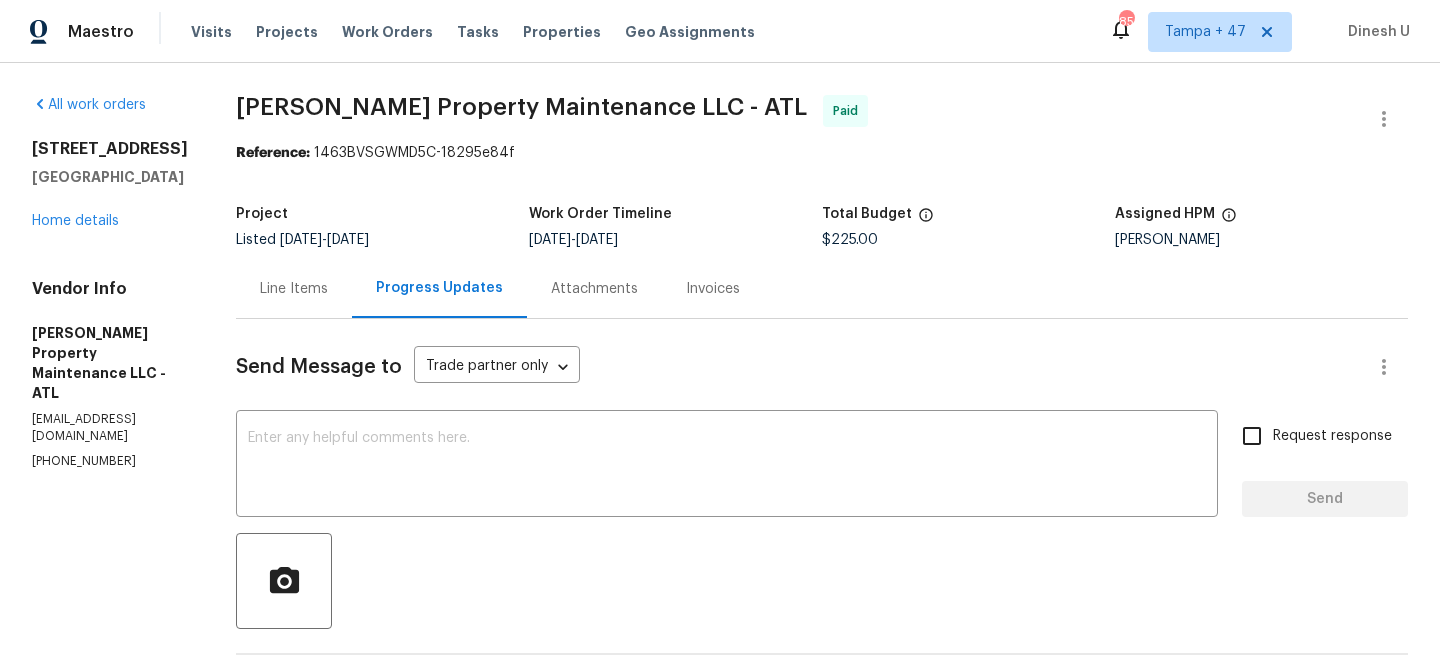 click on "Line Items" at bounding box center [294, 288] 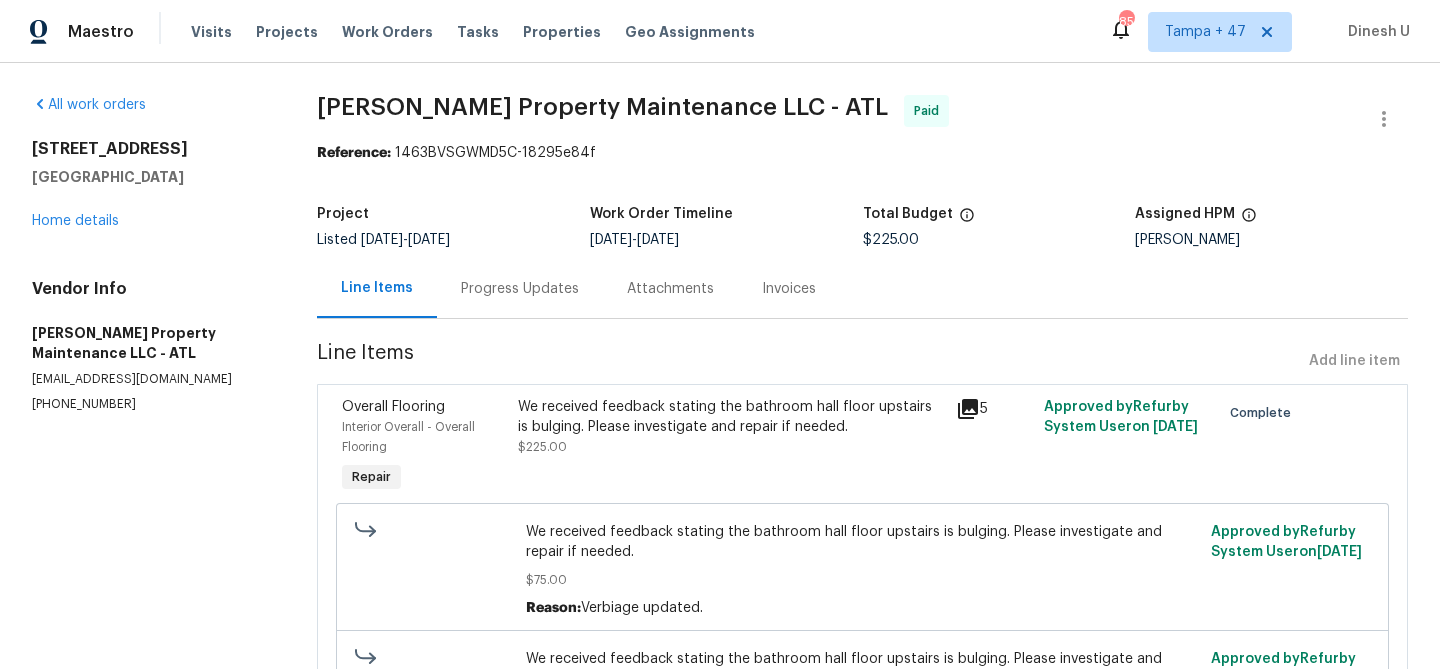 scroll, scrollTop: 172, scrollLeft: 0, axis: vertical 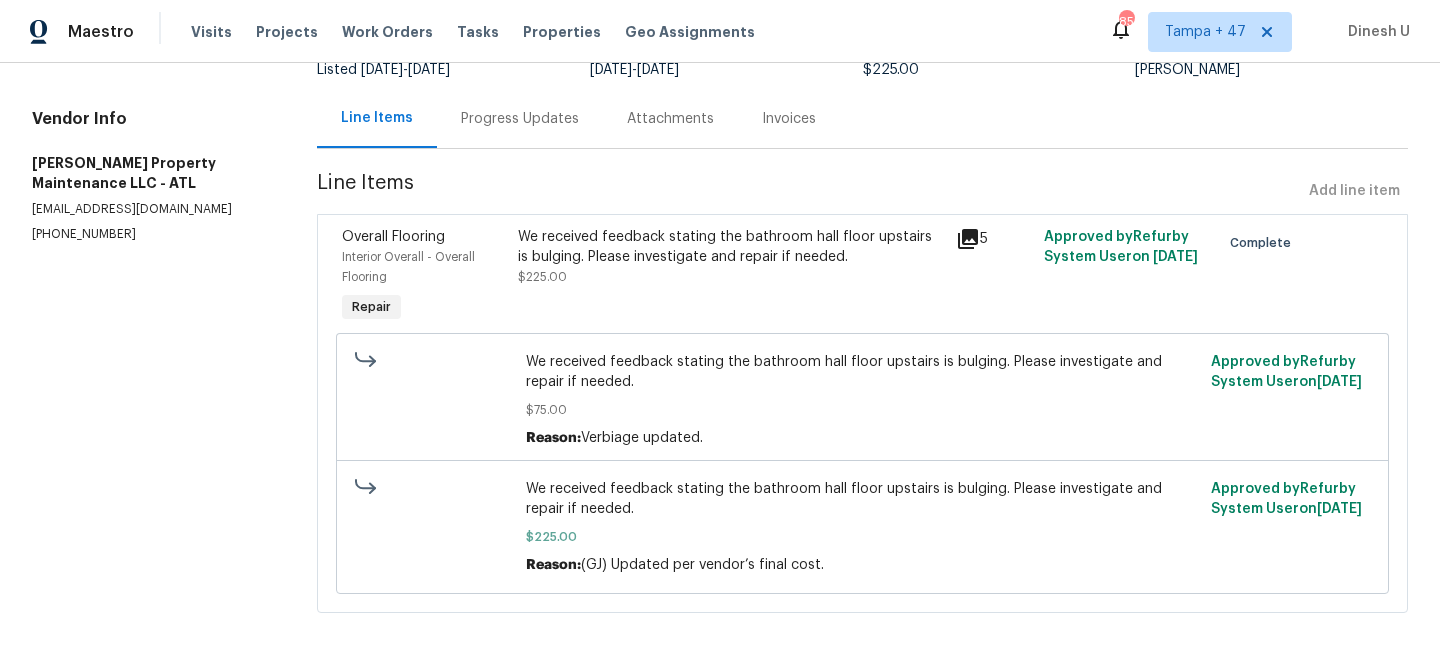 click on "Progress Updates" at bounding box center [520, 119] 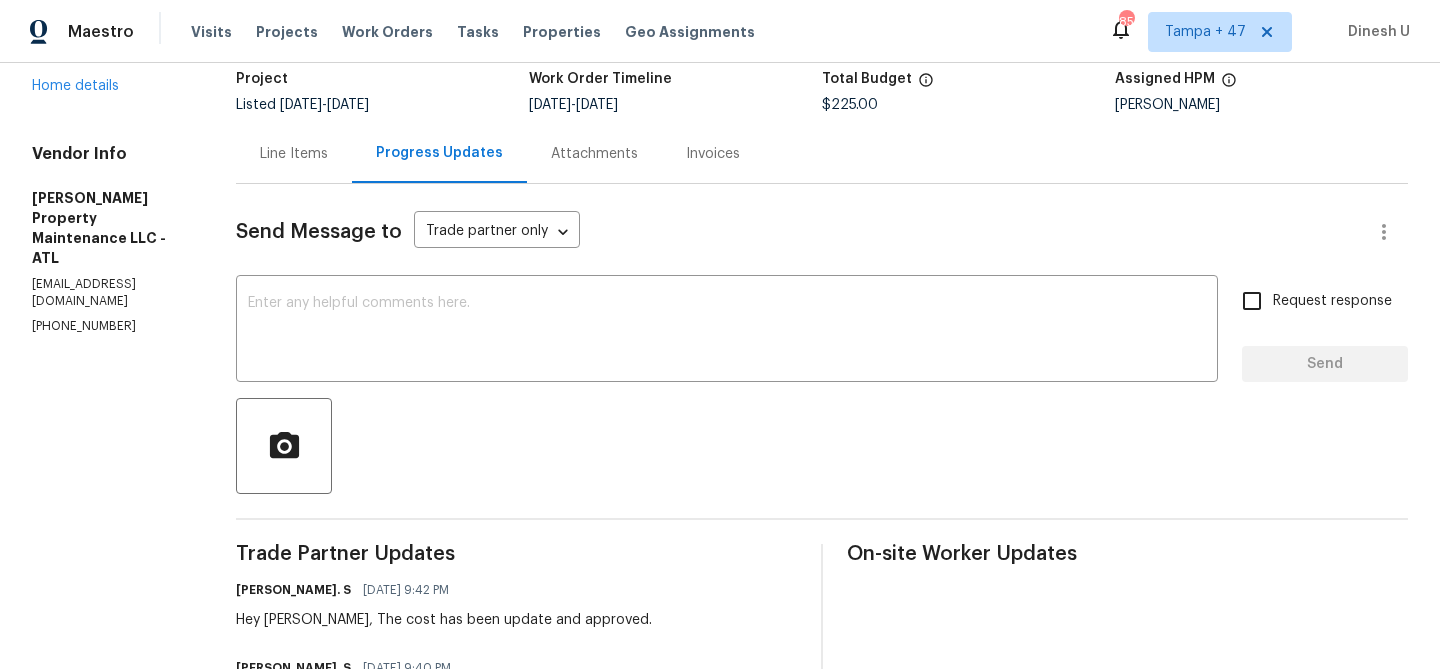 scroll, scrollTop: 0, scrollLeft: 0, axis: both 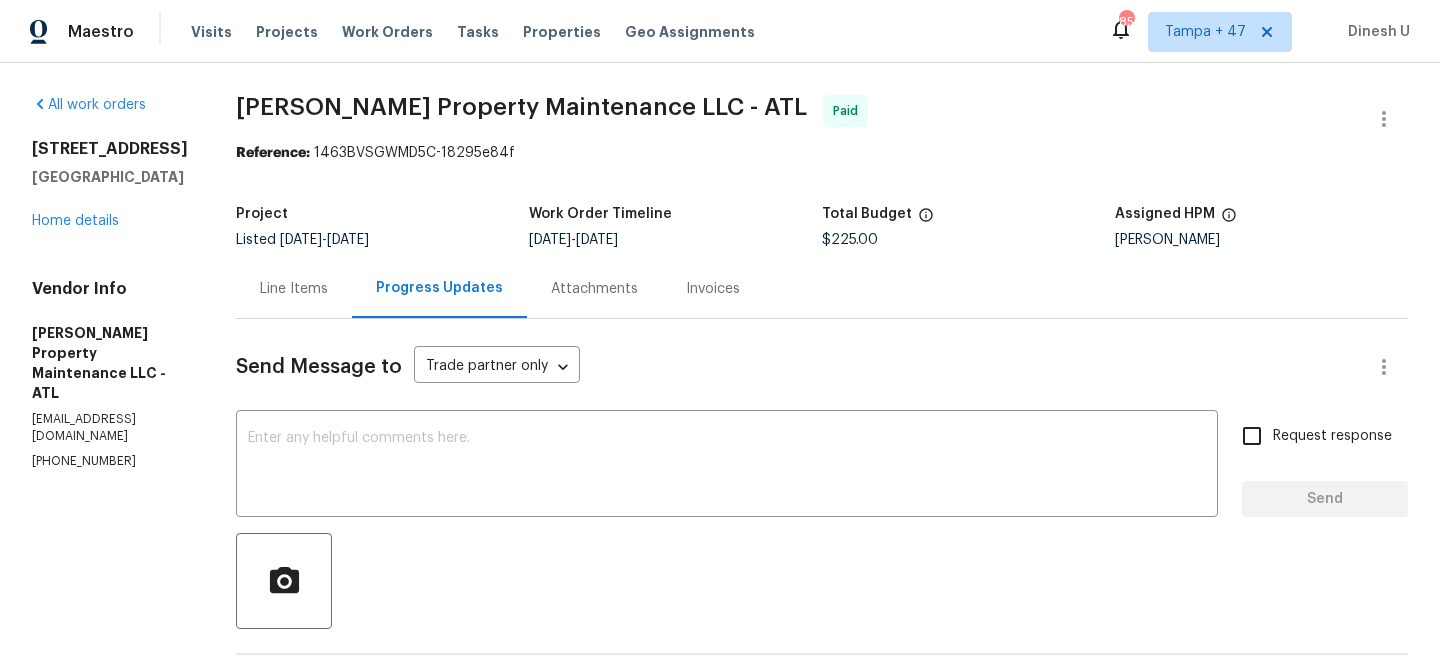 click on "Line Items" at bounding box center [294, 289] 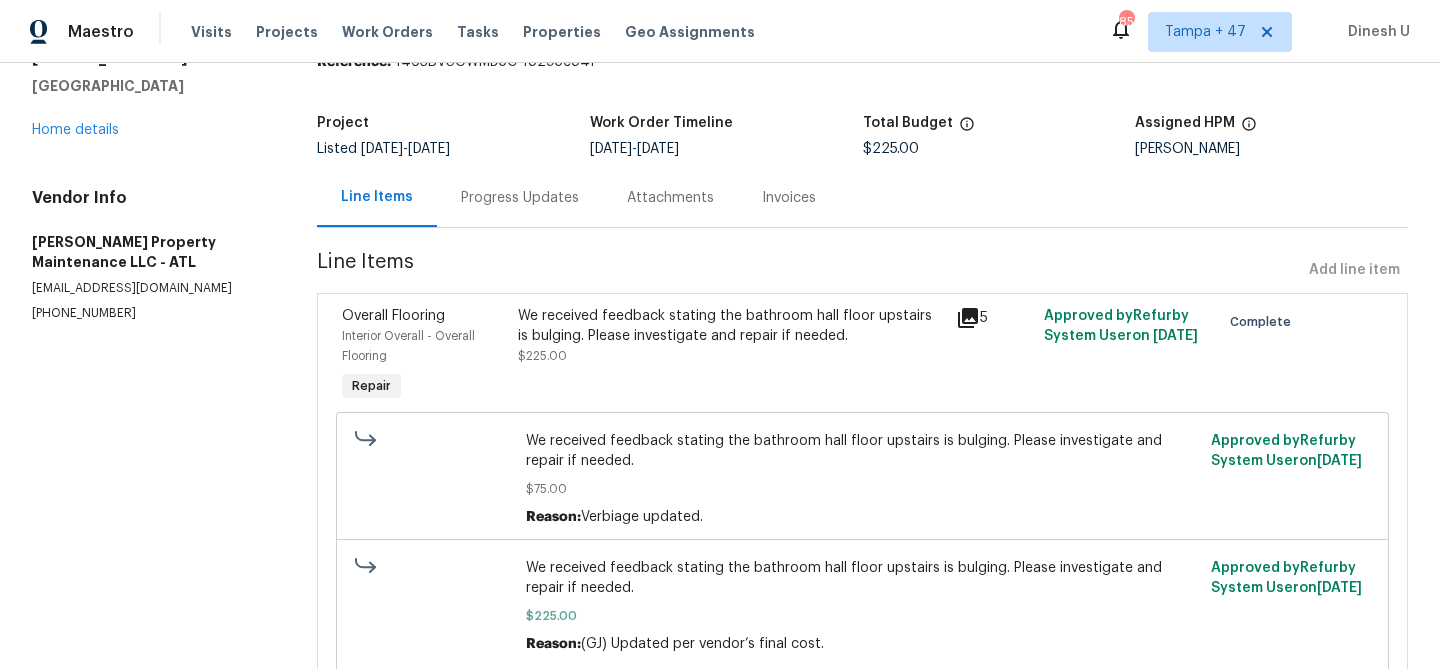 scroll, scrollTop: 102, scrollLeft: 0, axis: vertical 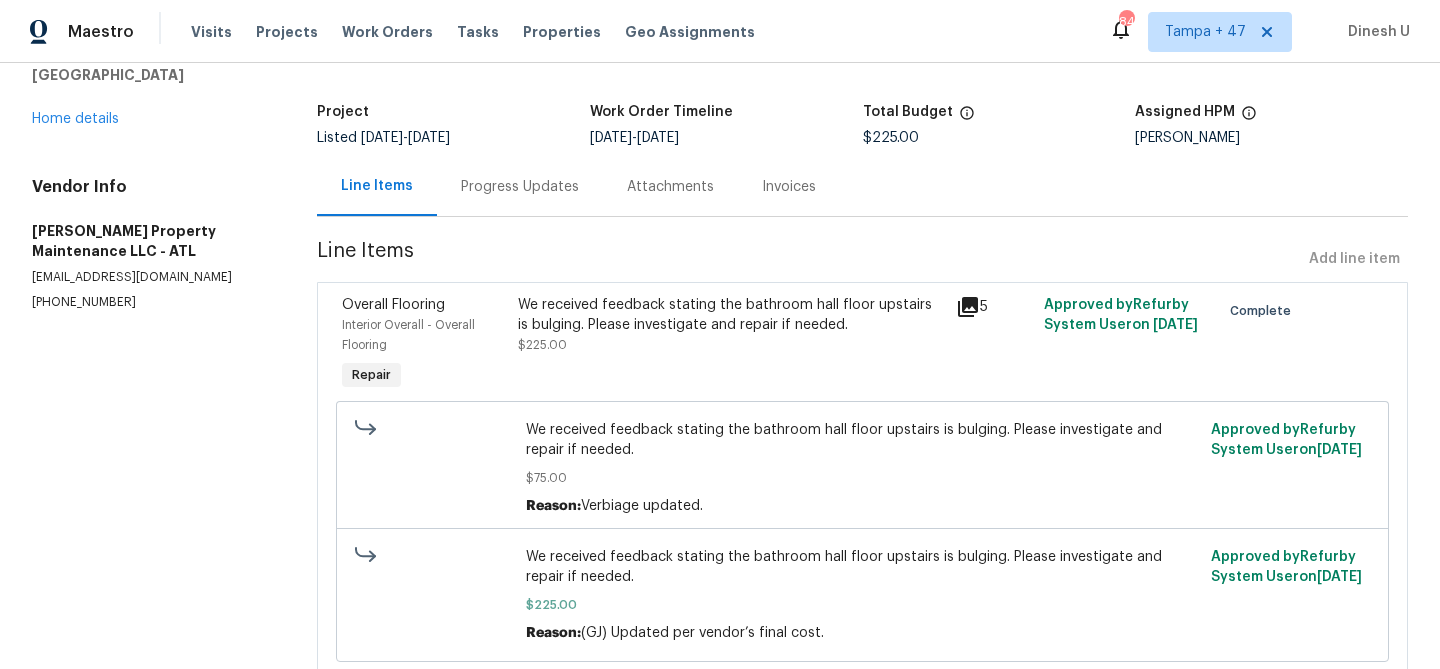 click on "Progress Updates" at bounding box center [520, 187] 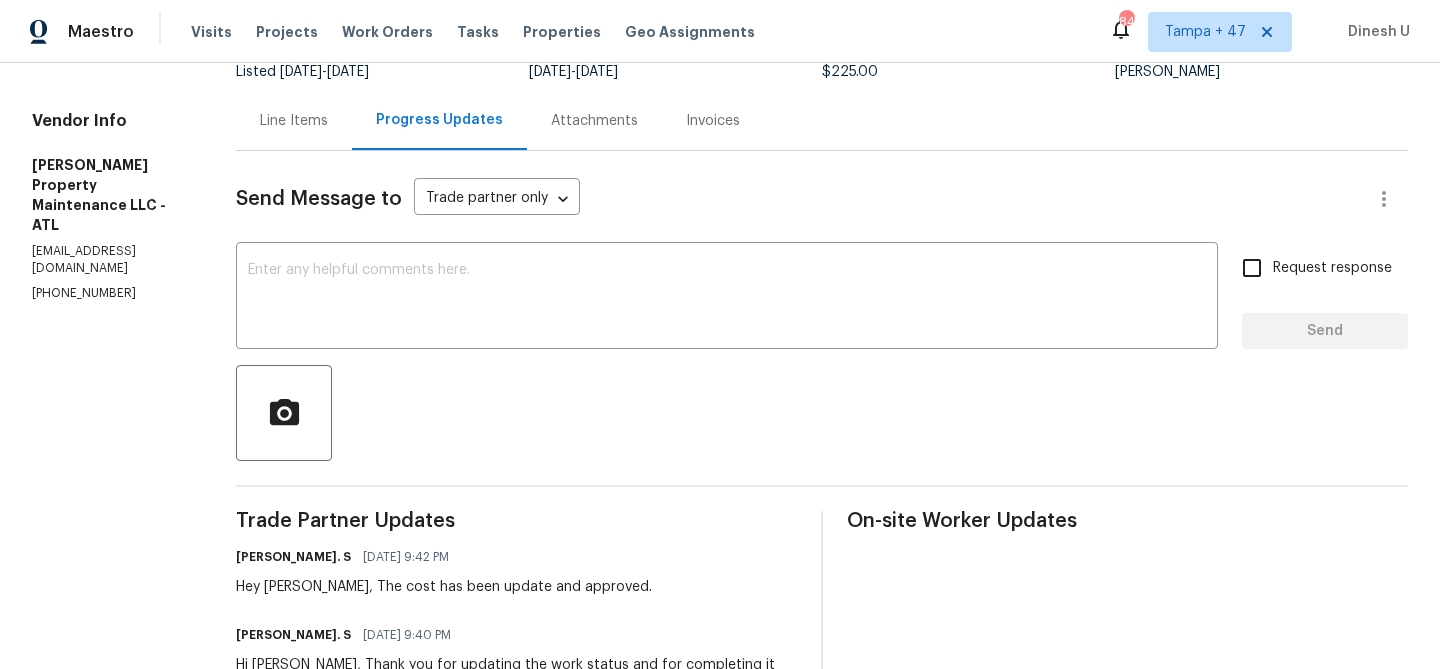 scroll, scrollTop: 0, scrollLeft: 0, axis: both 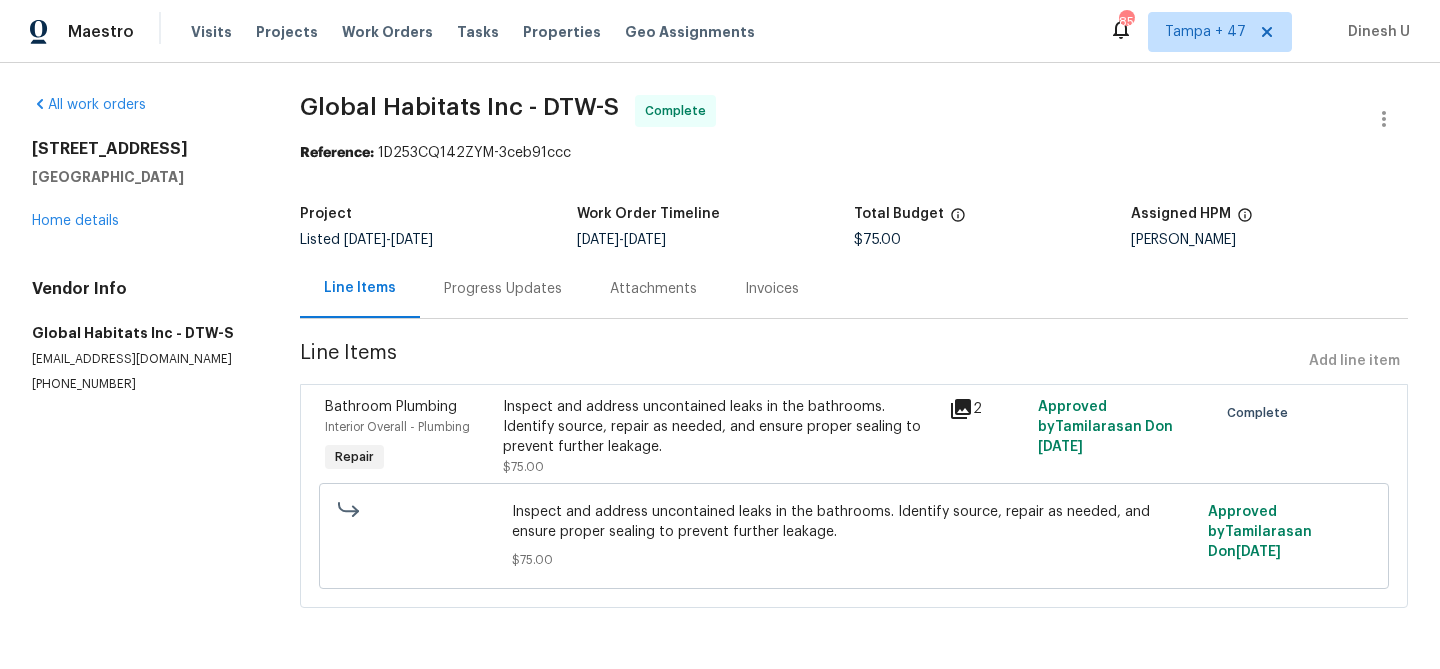 click on "Progress Updates" at bounding box center (503, 289) 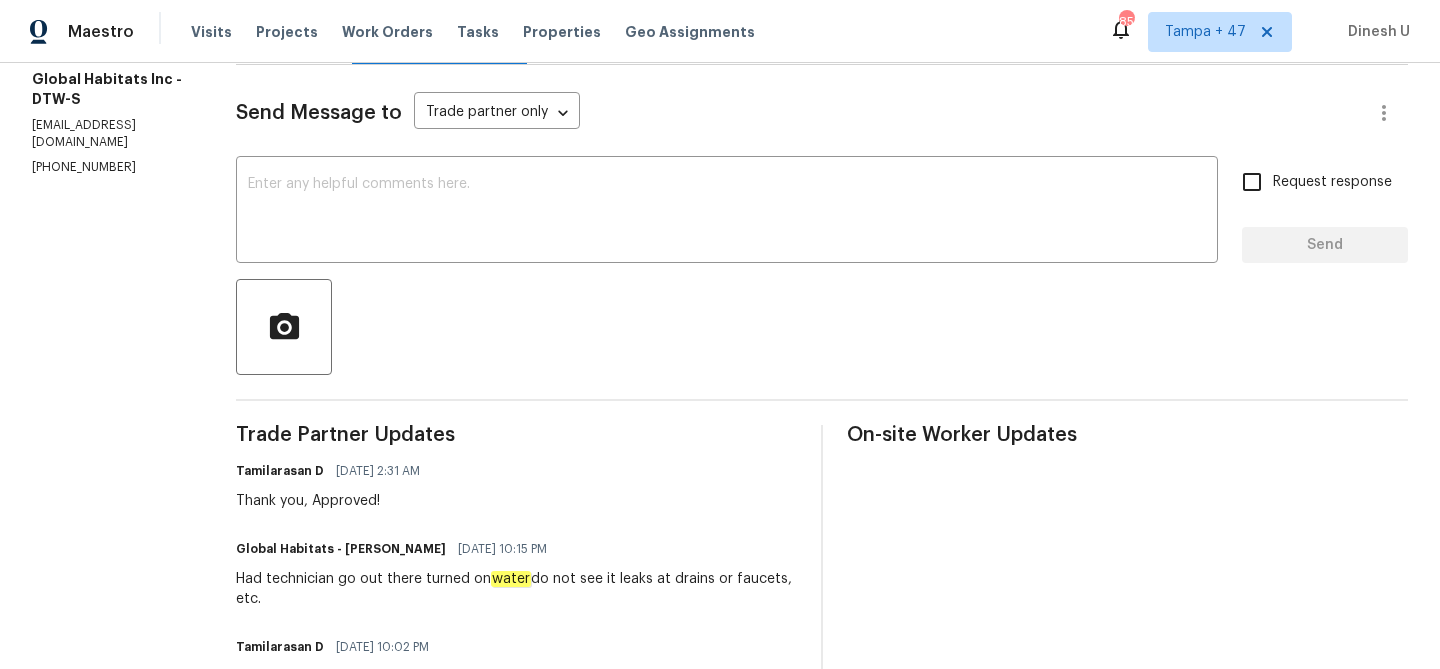 scroll, scrollTop: 182, scrollLeft: 0, axis: vertical 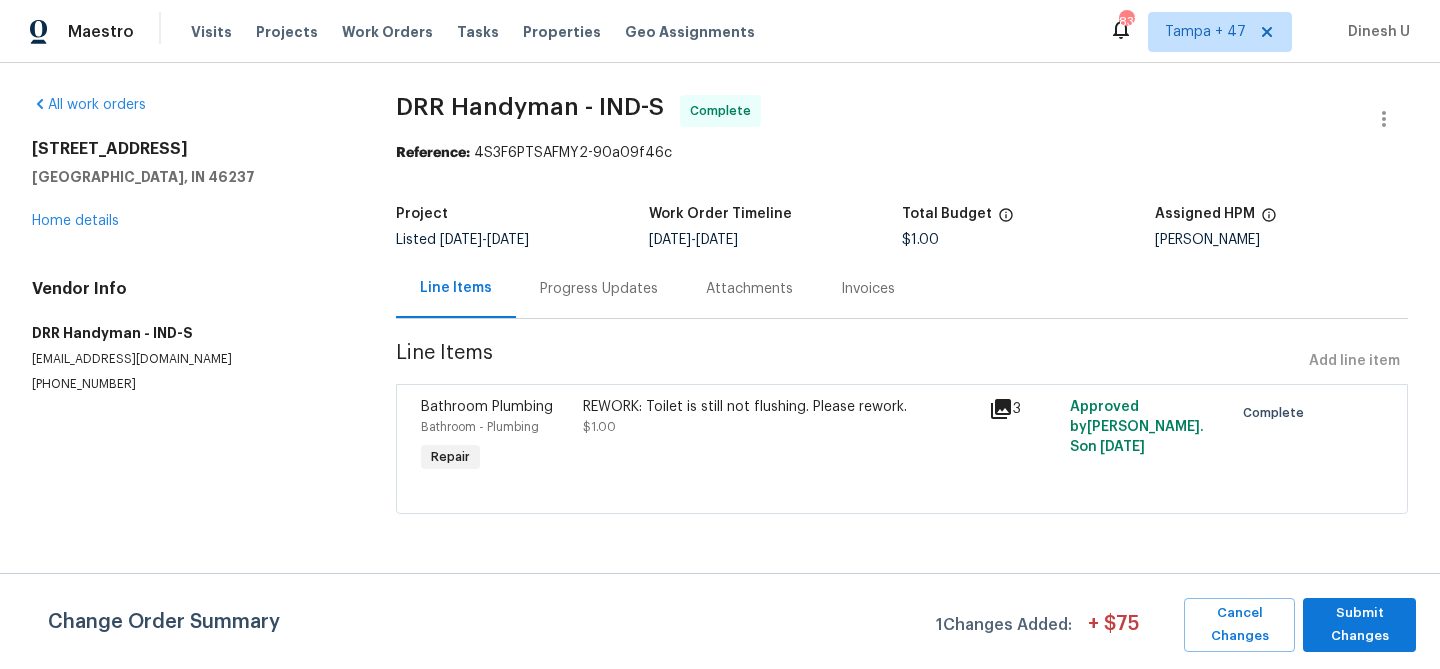 click on "Progress Updates" at bounding box center [599, 289] 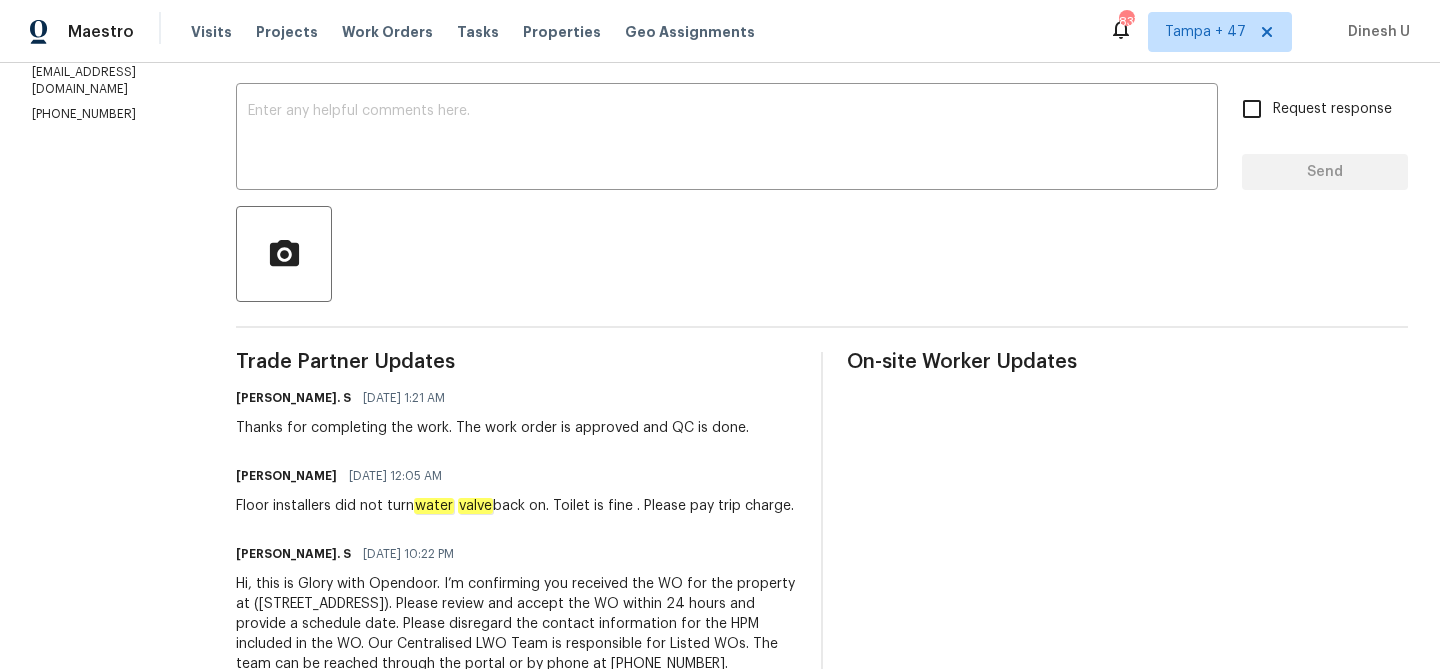 scroll, scrollTop: 324, scrollLeft: 0, axis: vertical 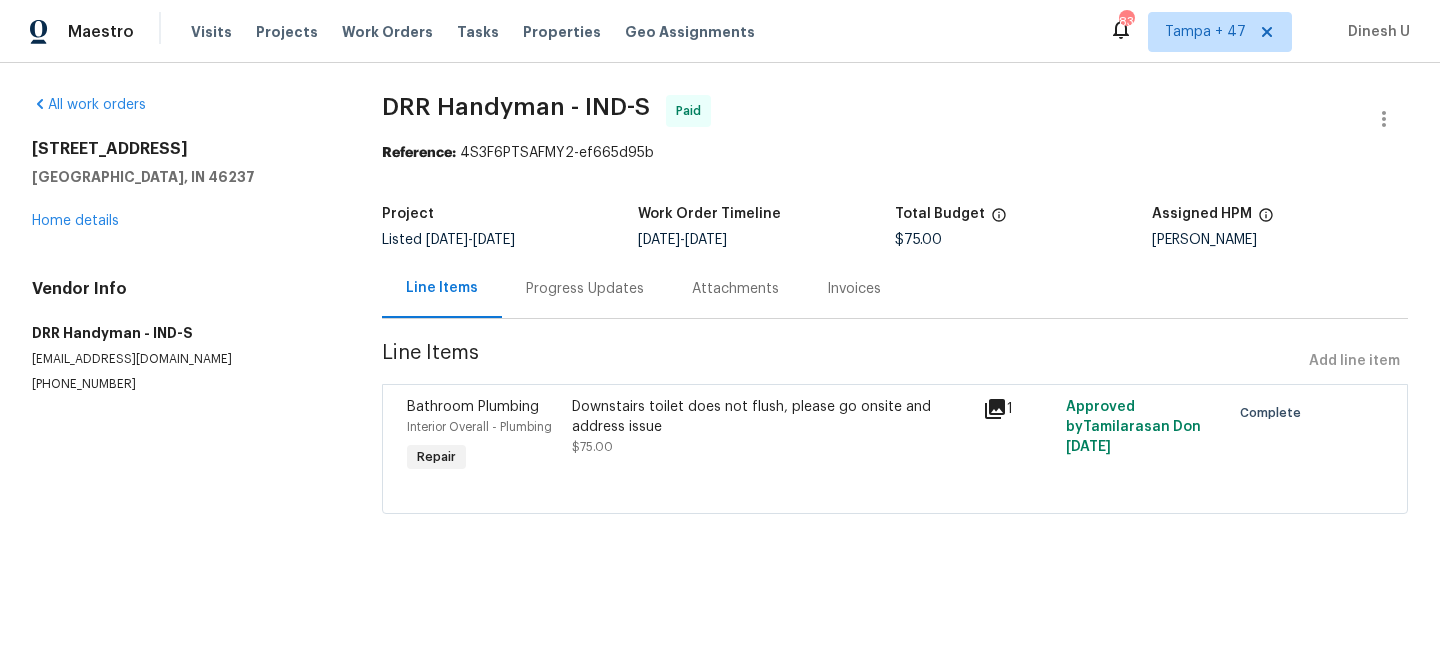 click on "Progress Updates" at bounding box center [585, 289] 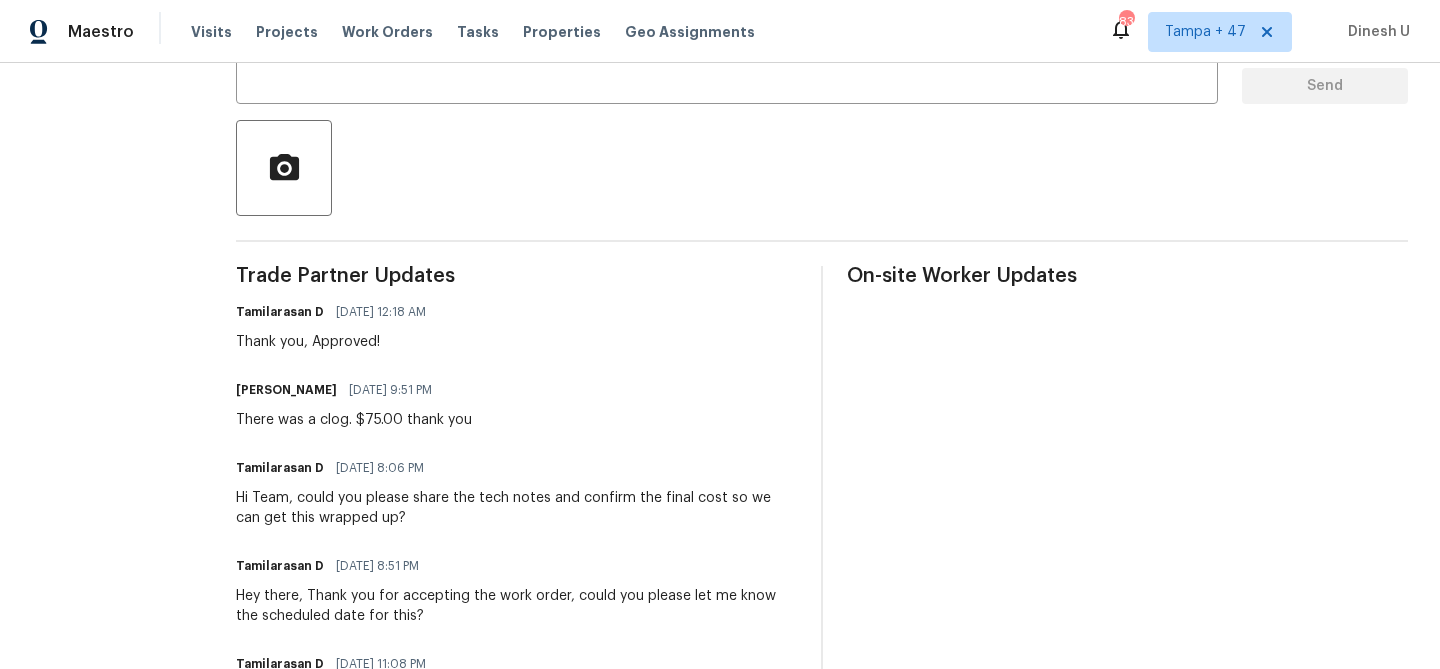 scroll, scrollTop: 408, scrollLeft: 0, axis: vertical 